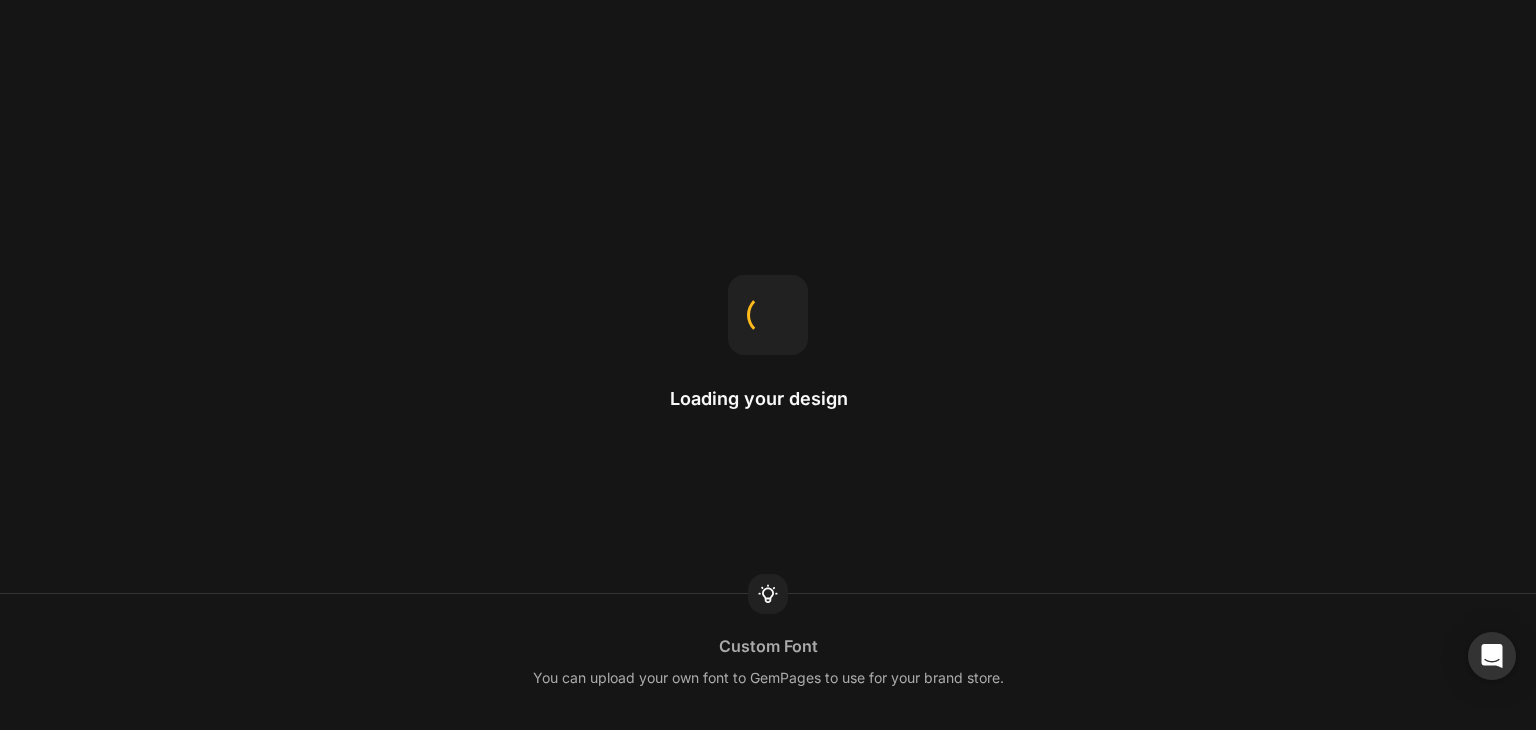 scroll, scrollTop: 0, scrollLeft: 0, axis: both 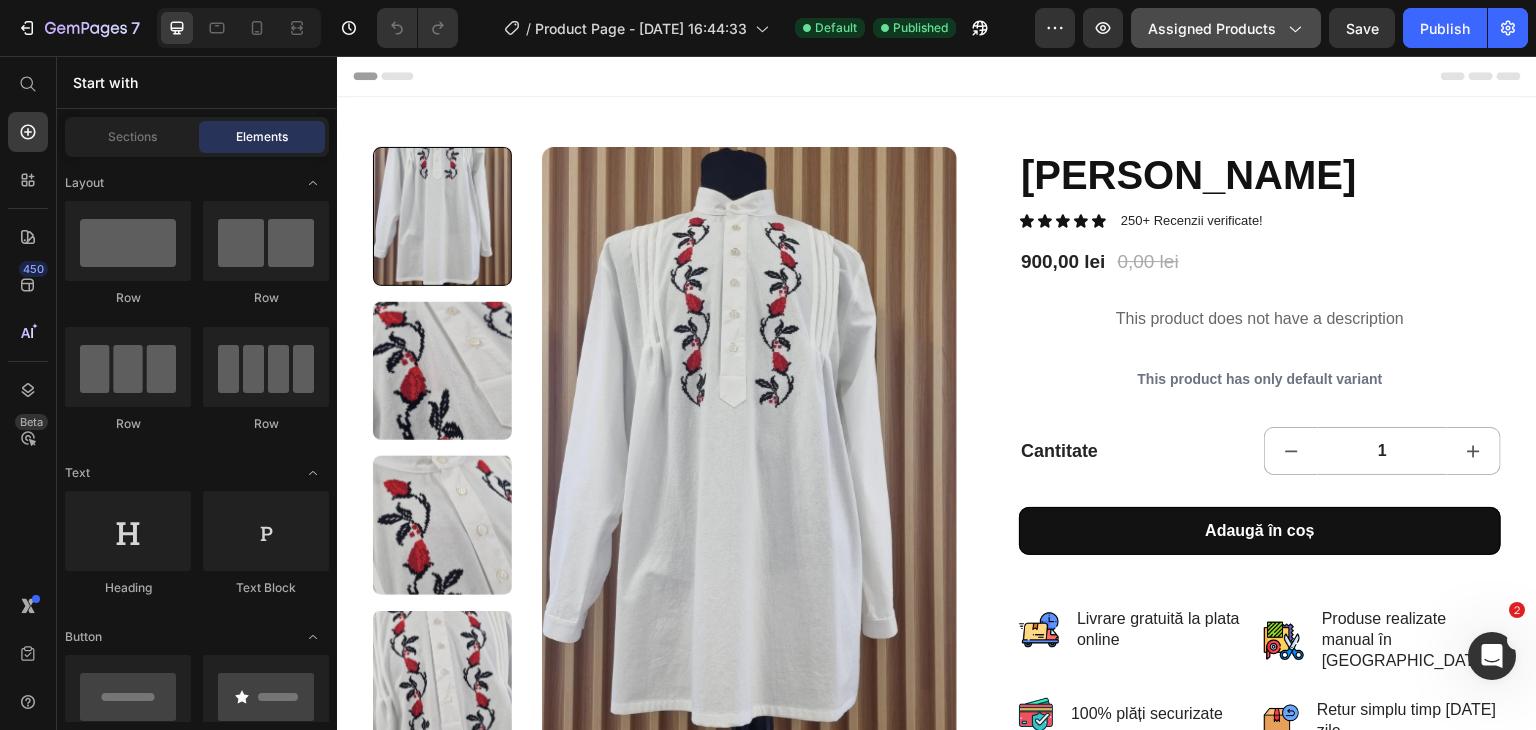 click on "Assigned Products" 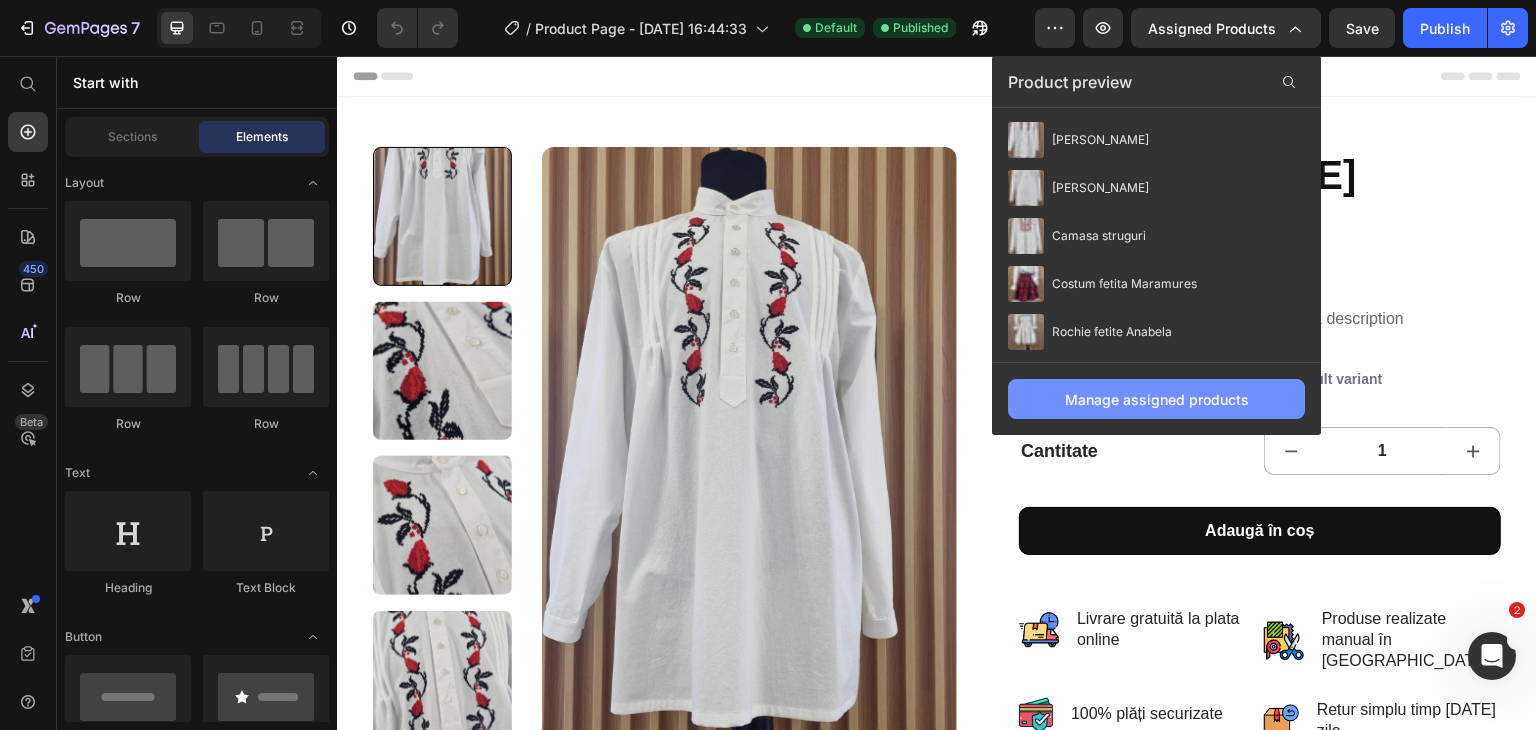click on "Manage assigned products" at bounding box center [1157, 399] 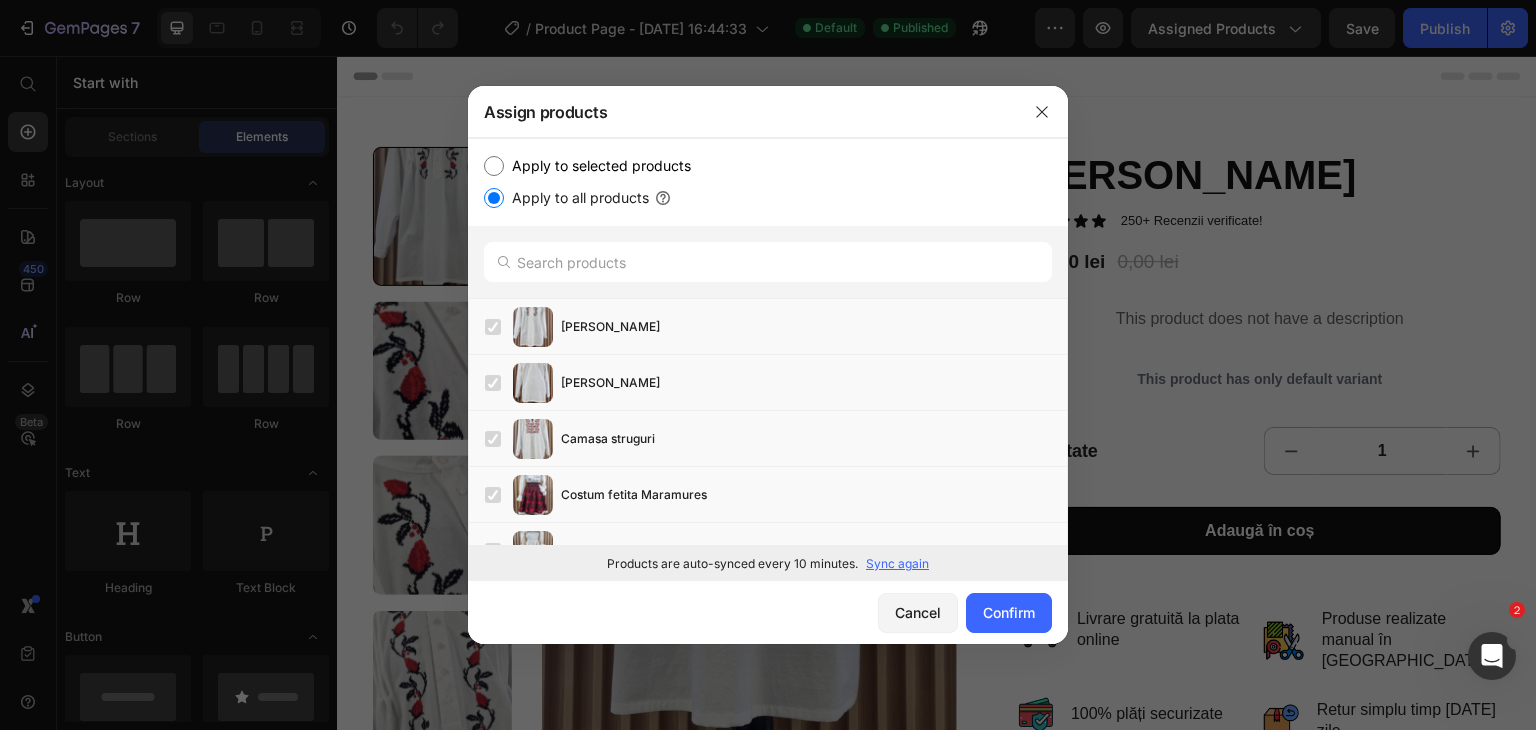 click on "Apply to selected products" at bounding box center [597, 166] 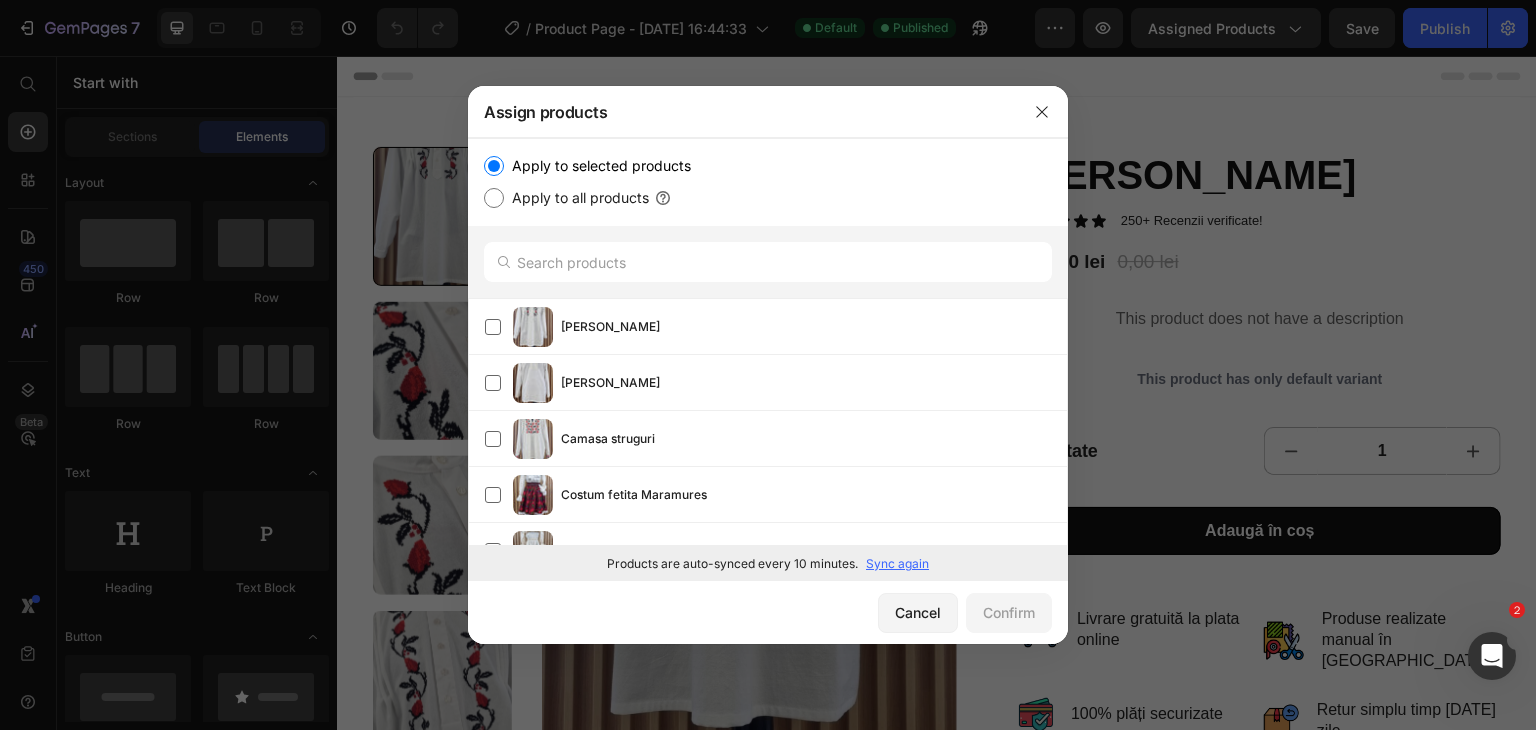click on "Apply to all products" at bounding box center [576, 198] 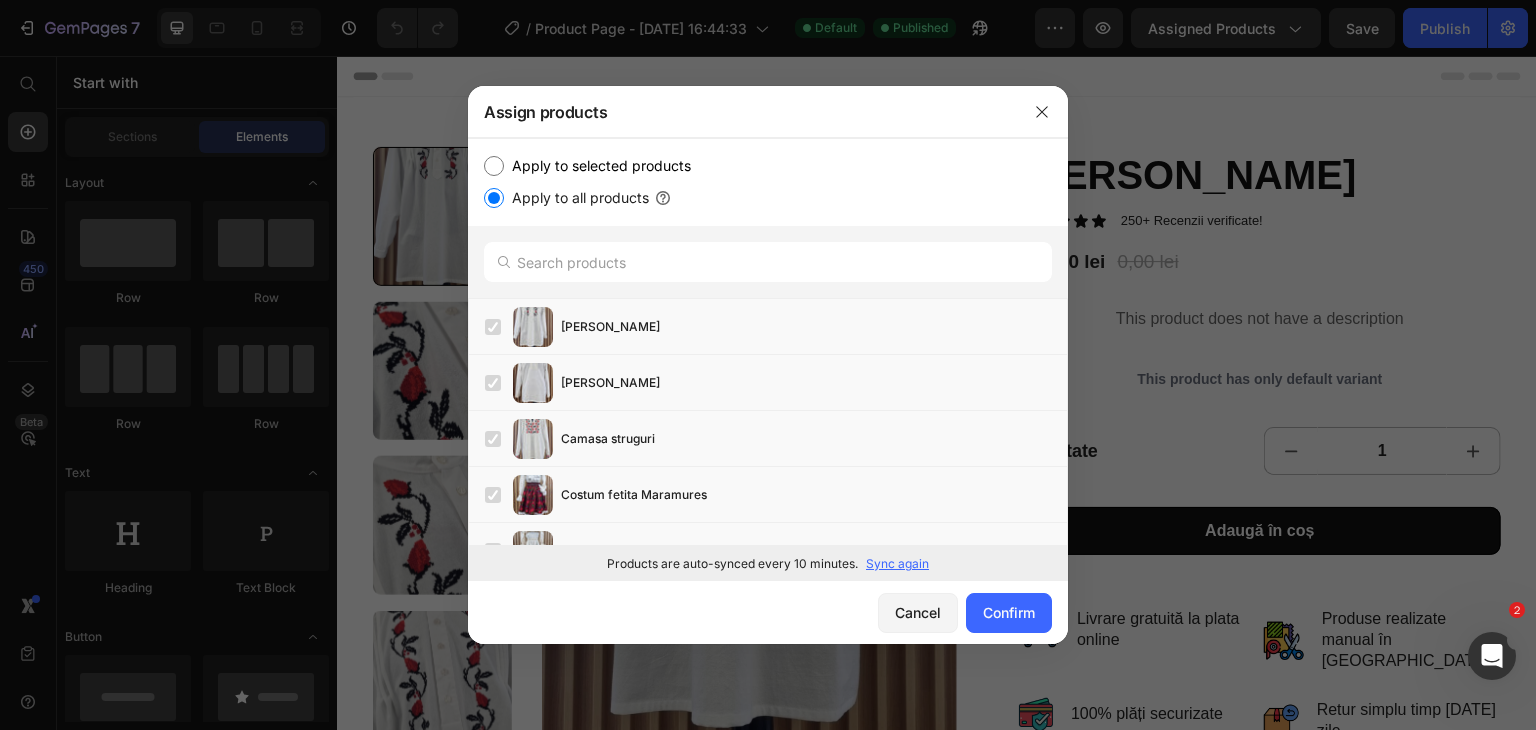 click on "Sync again" at bounding box center (897, 564) 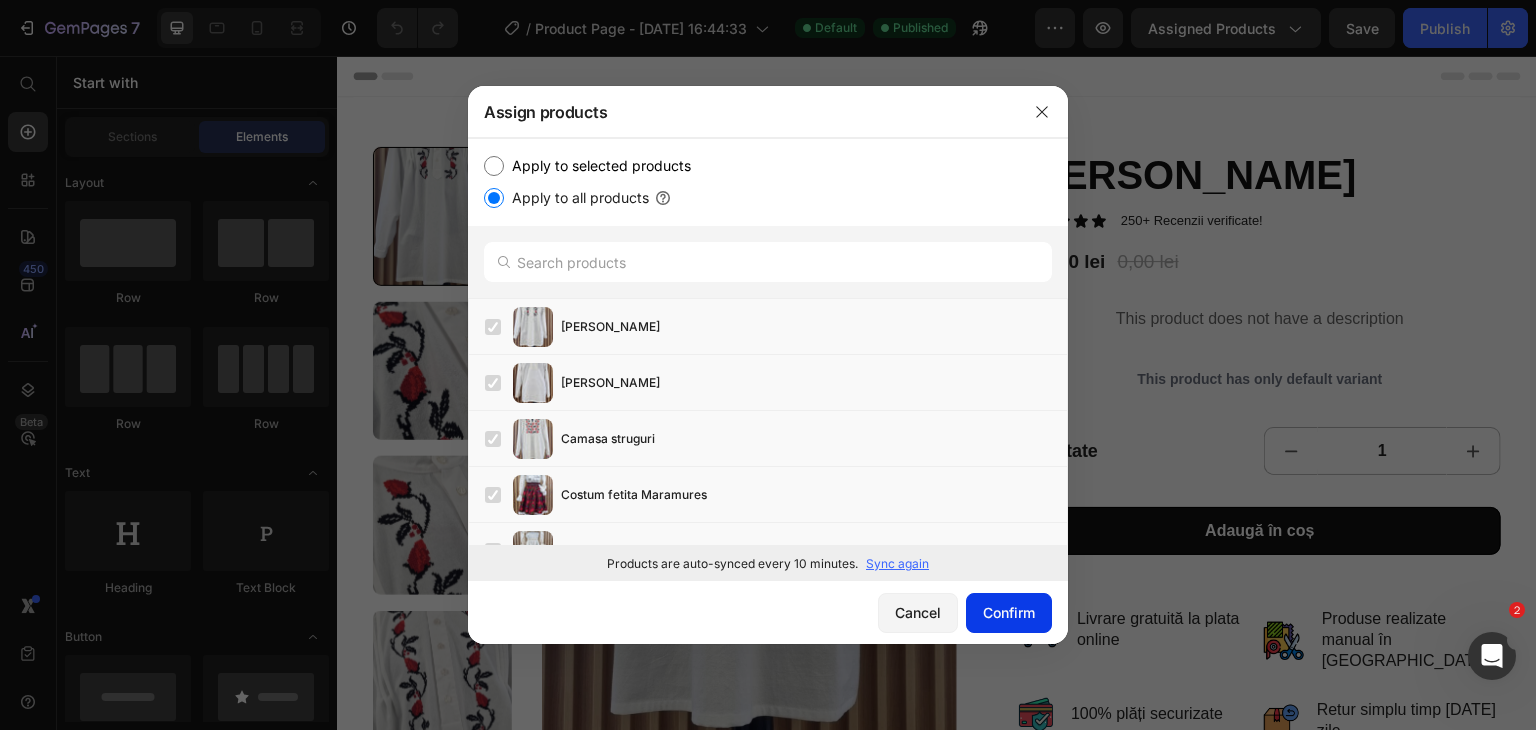 click on "Confirm" at bounding box center (1009, 612) 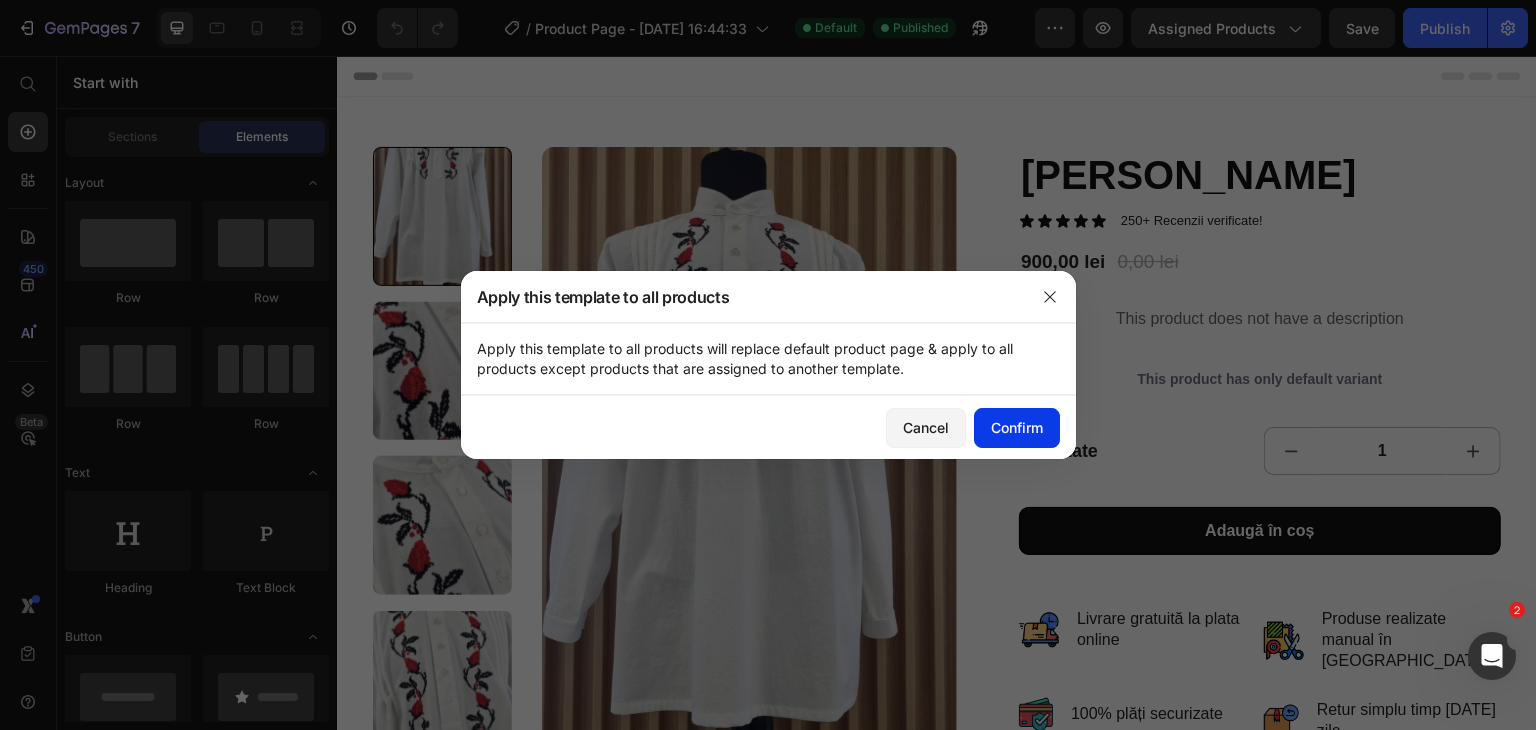 click on "Confirm" at bounding box center (1017, 427) 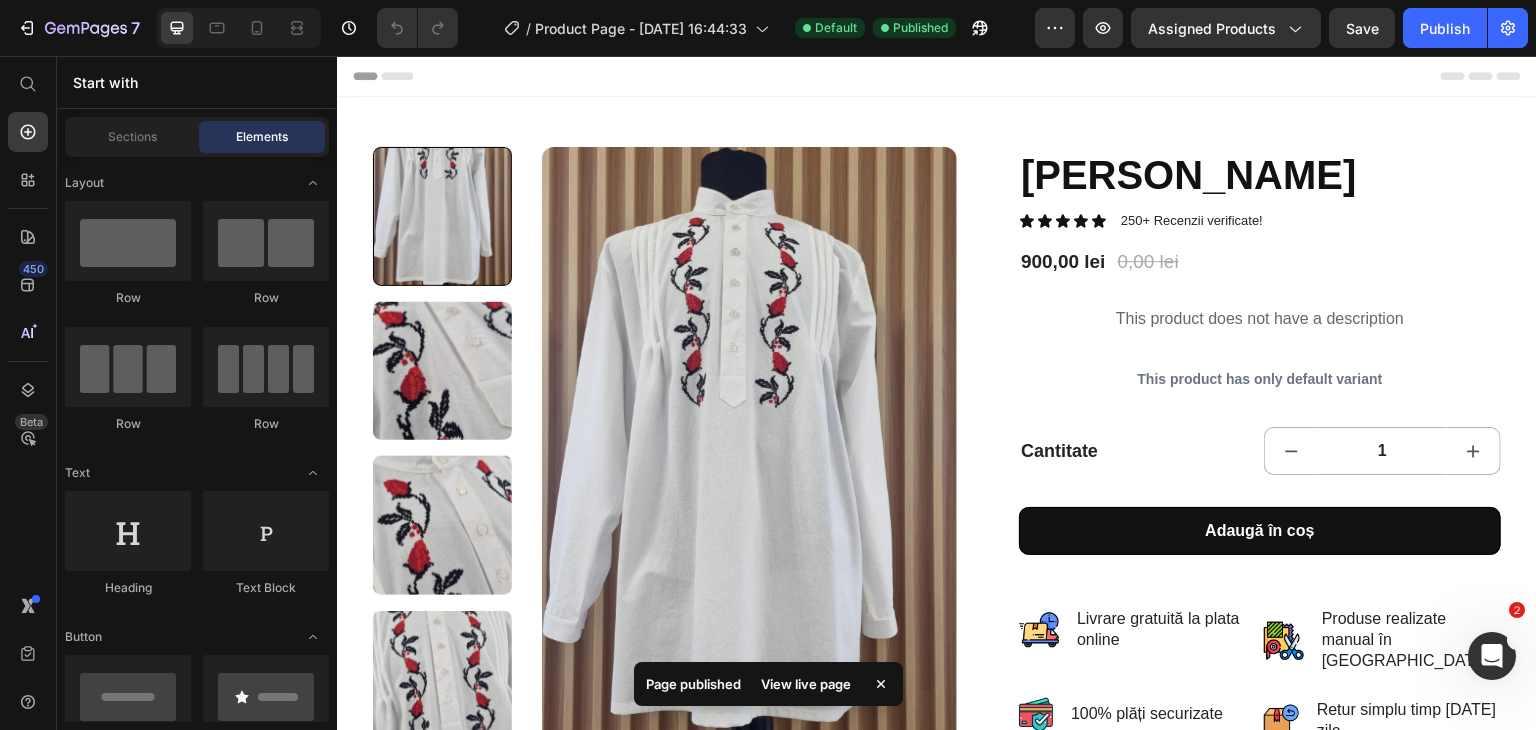 click on "Publish" at bounding box center (1445, 28) 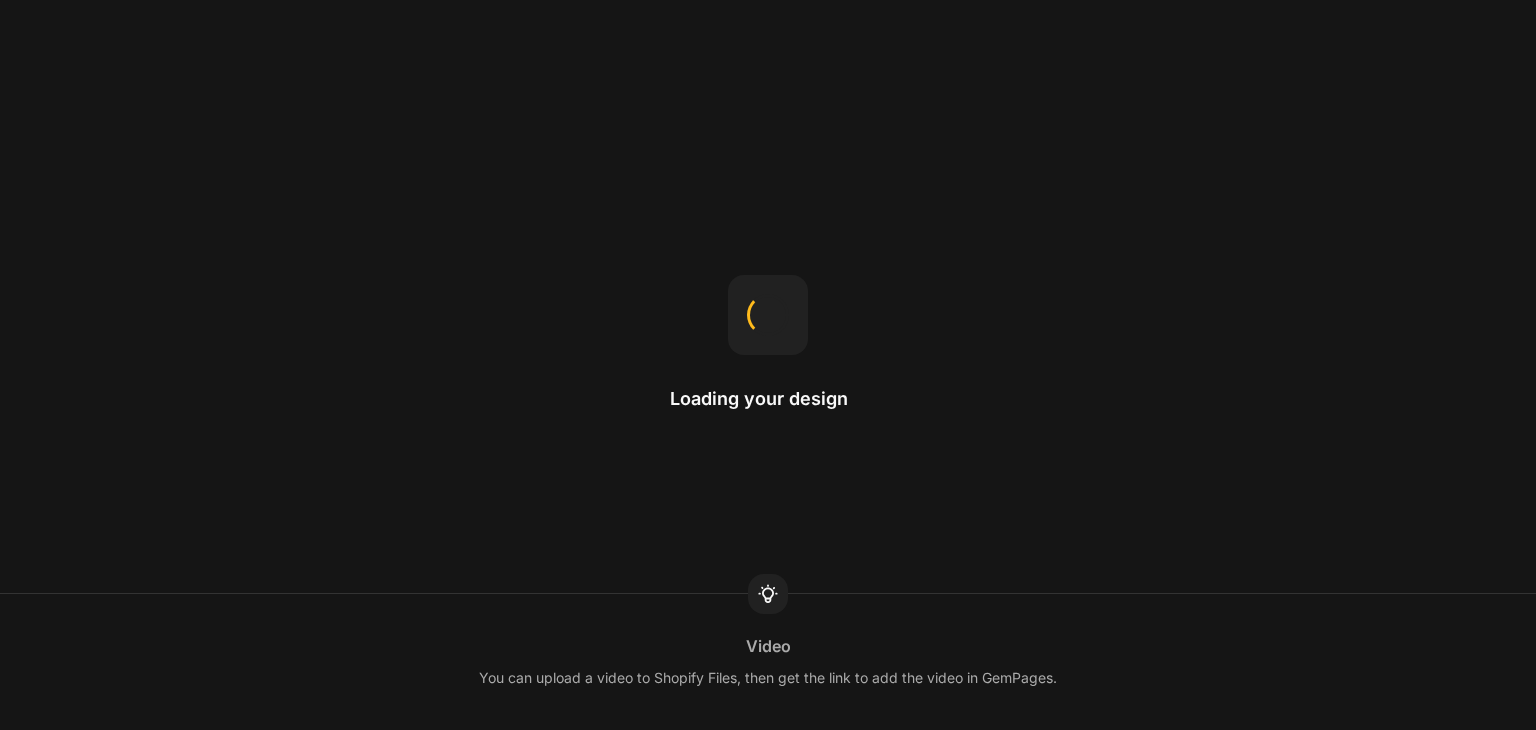 scroll, scrollTop: 0, scrollLeft: 0, axis: both 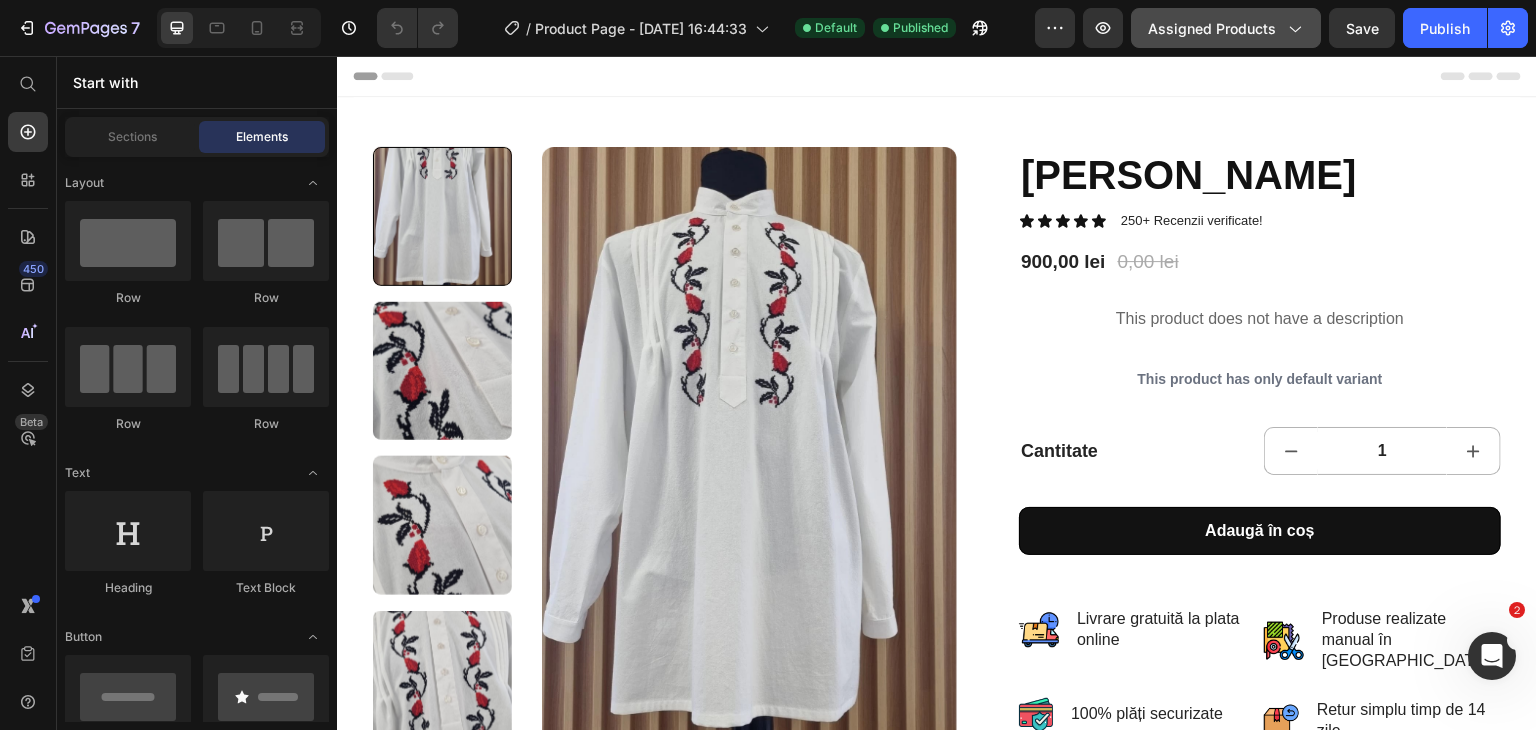 click on "Assigned Products" 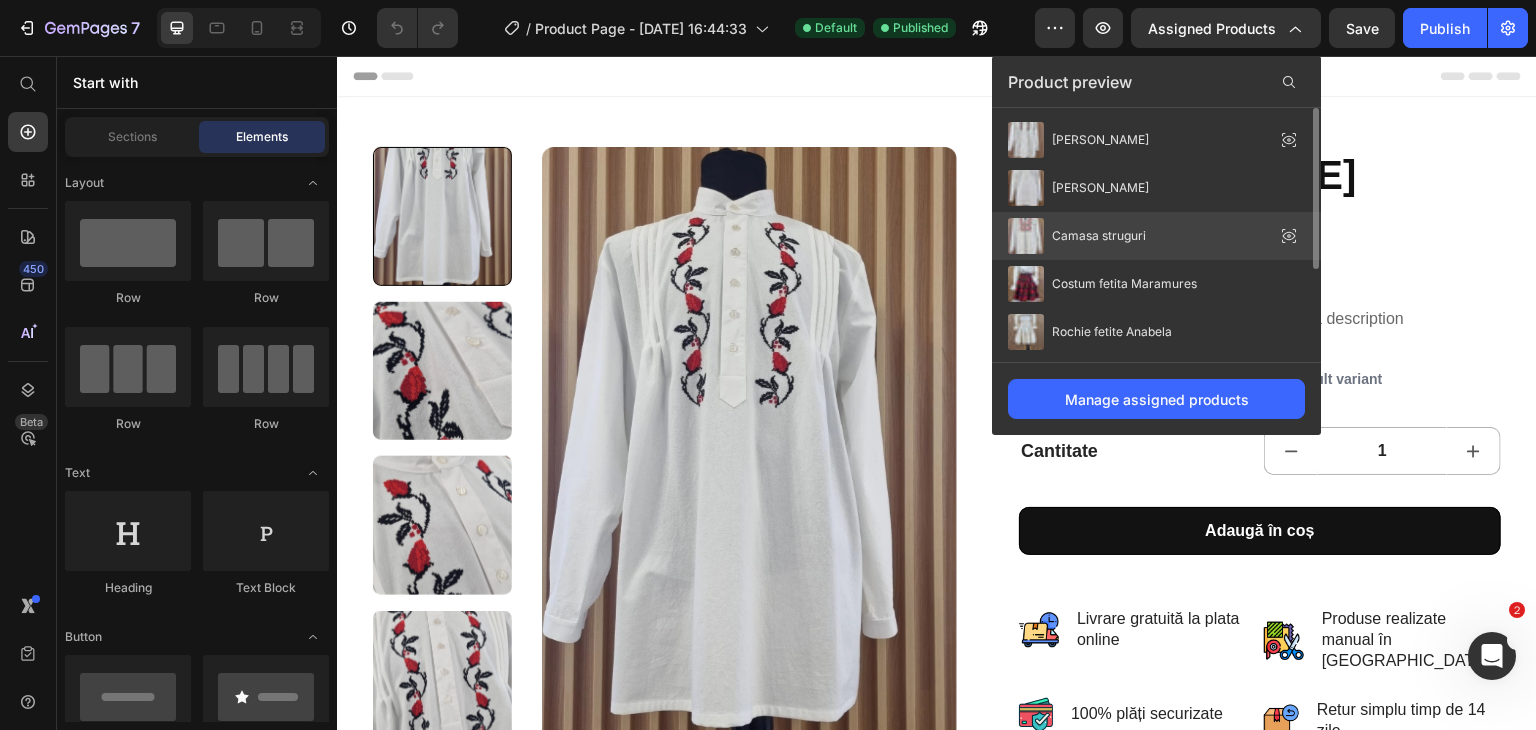 scroll, scrollTop: 32, scrollLeft: 0, axis: vertical 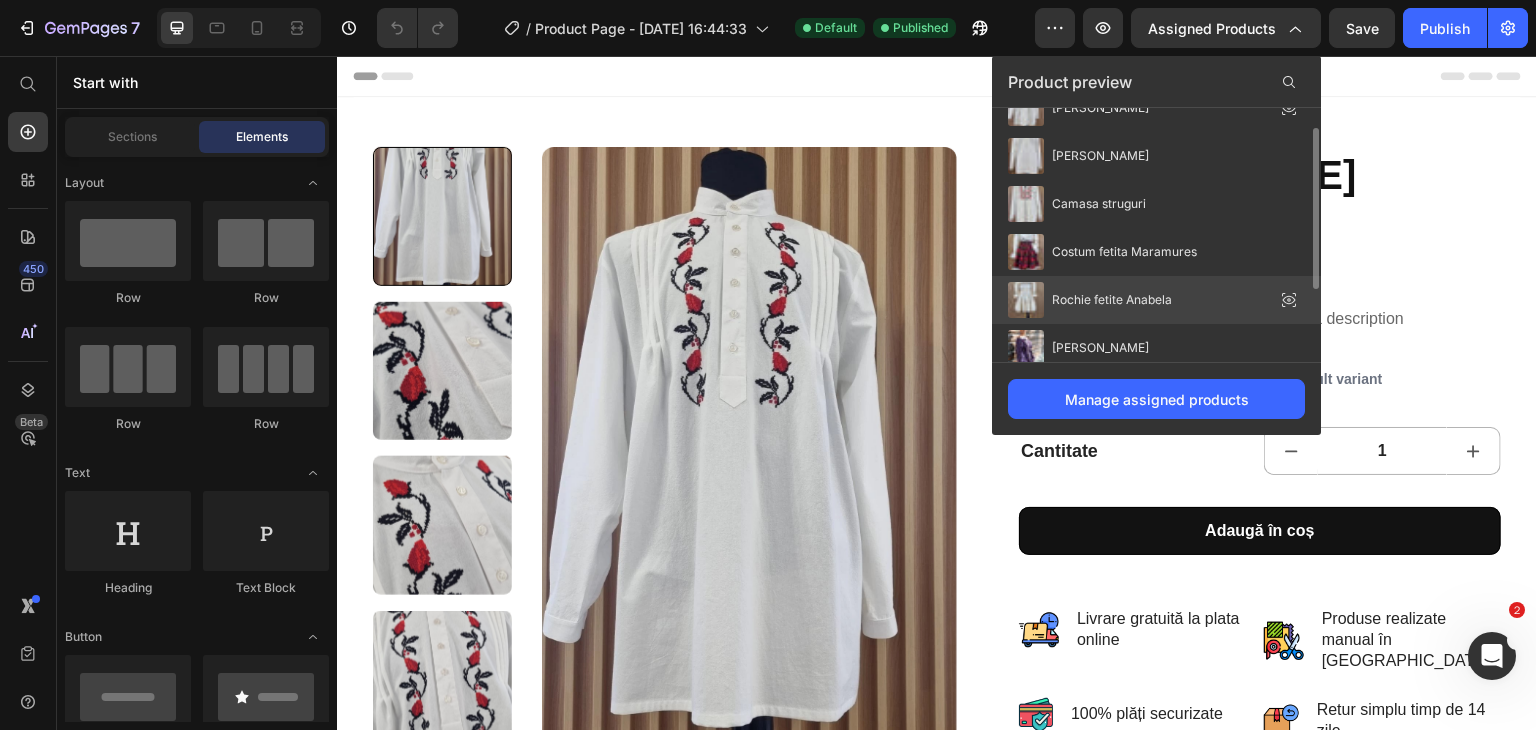 click on "Rochie fetite Anabela" at bounding box center [1090, 300] 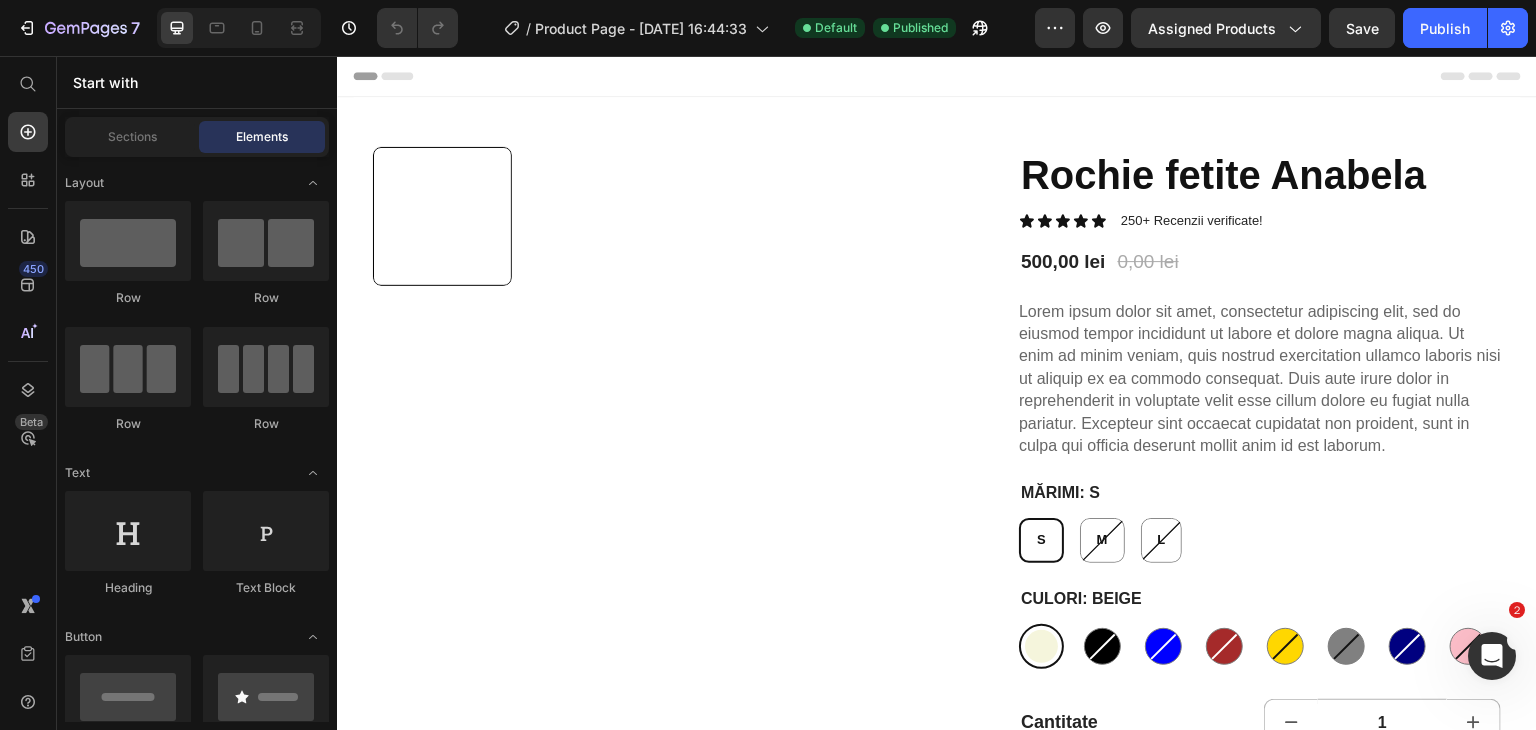scroll, scrollTop: 120, scrollLeft: 0, axis: vertical 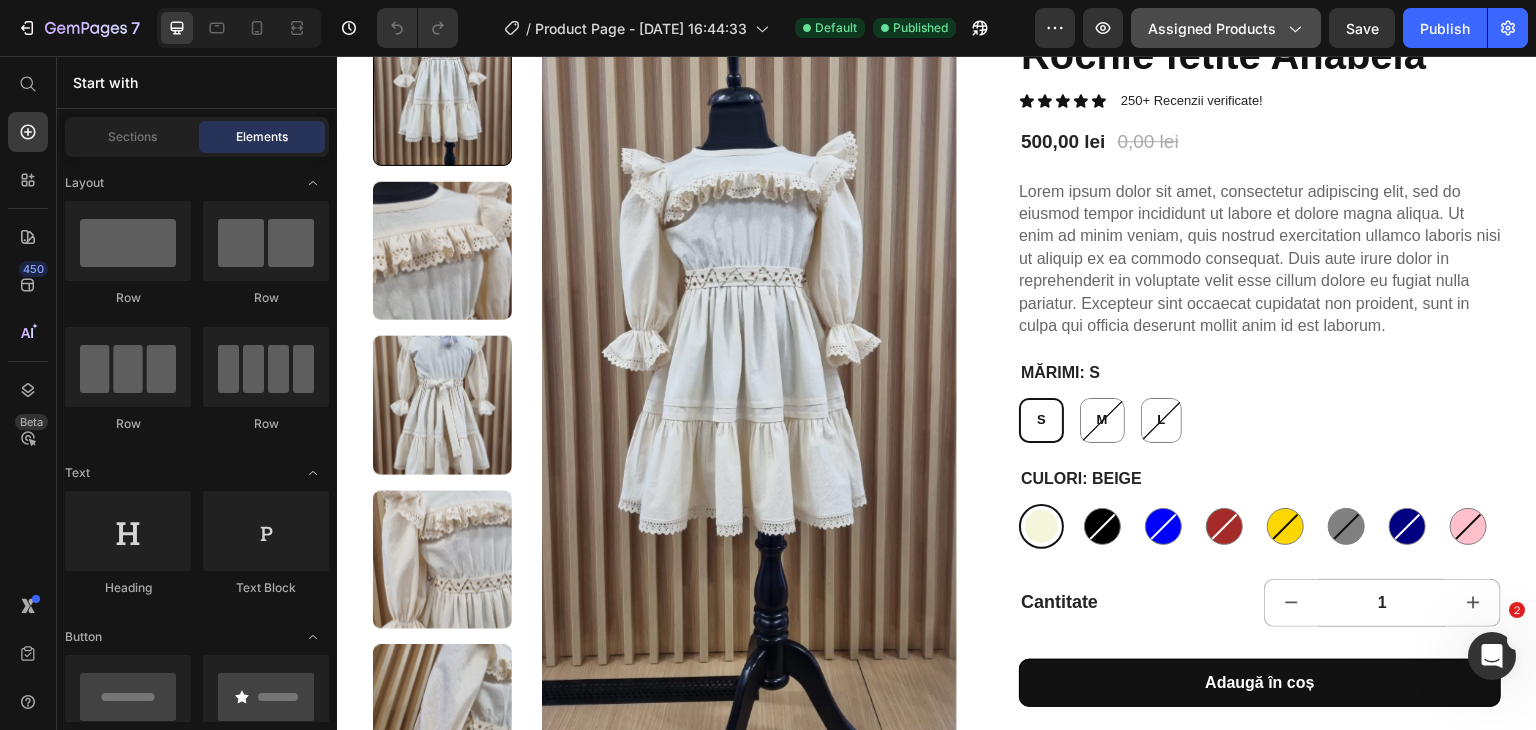 click on "Assigned Products" 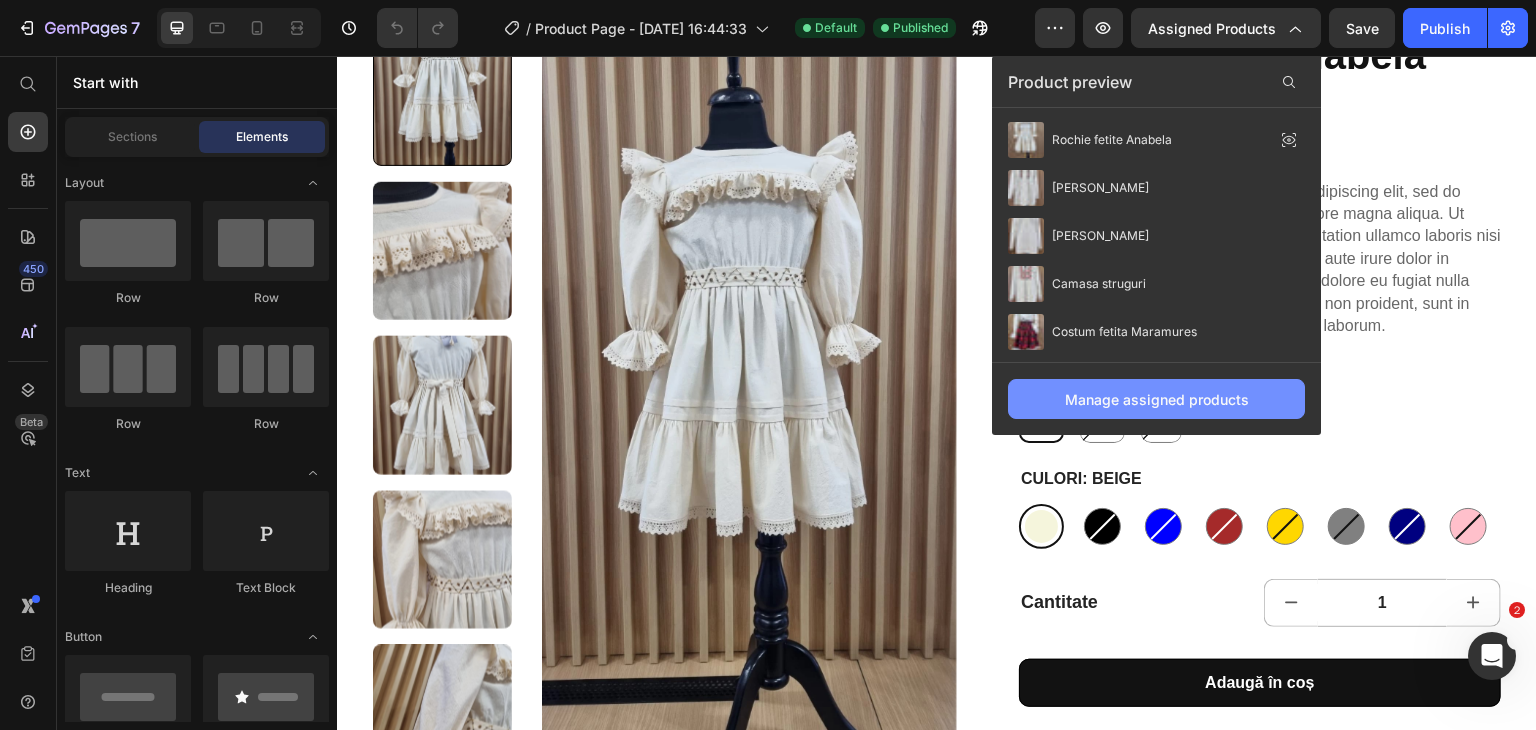 click on "Manage assigned products" at bounding box center [1157, 399] 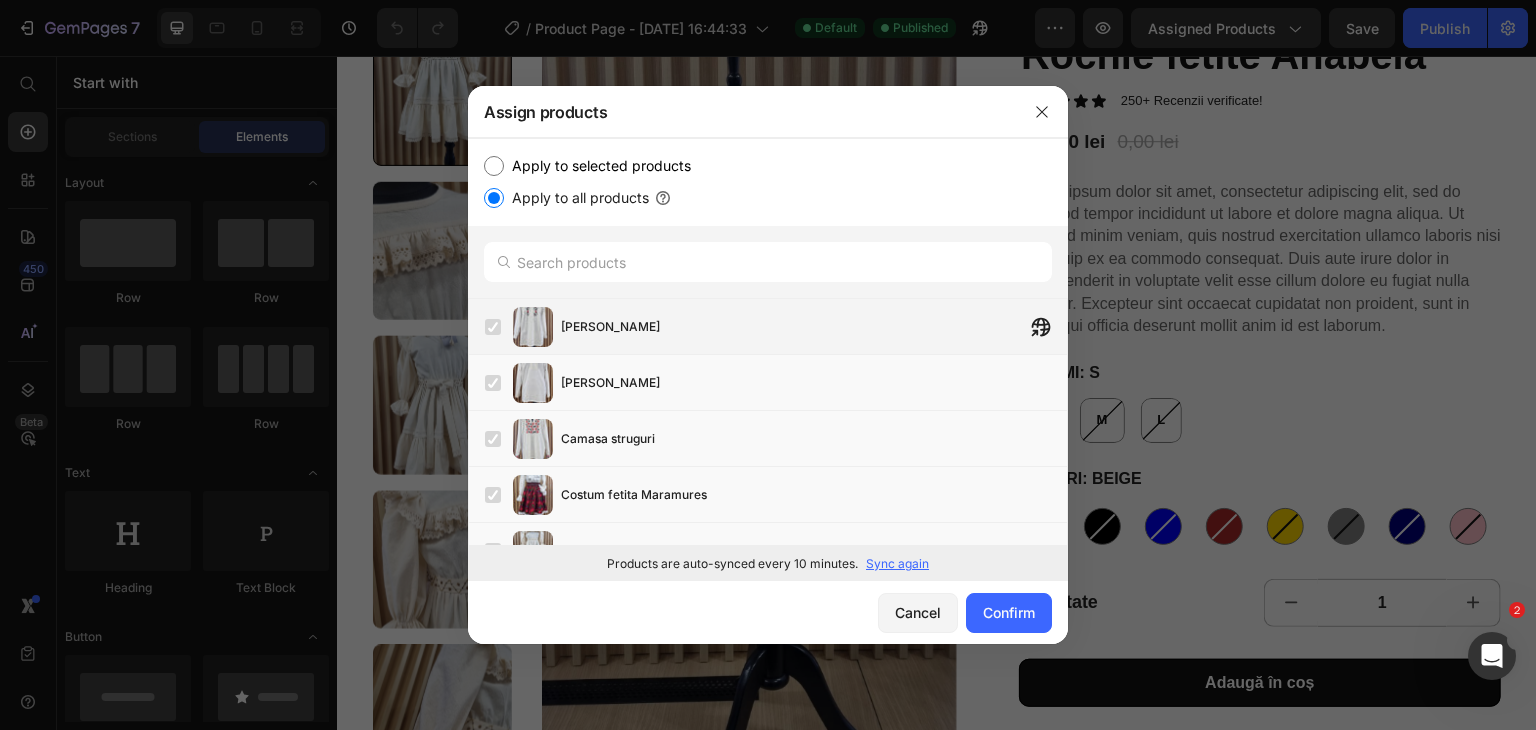 scroll, scrollTop: 200, scrollLeft: 0, axis: vertical 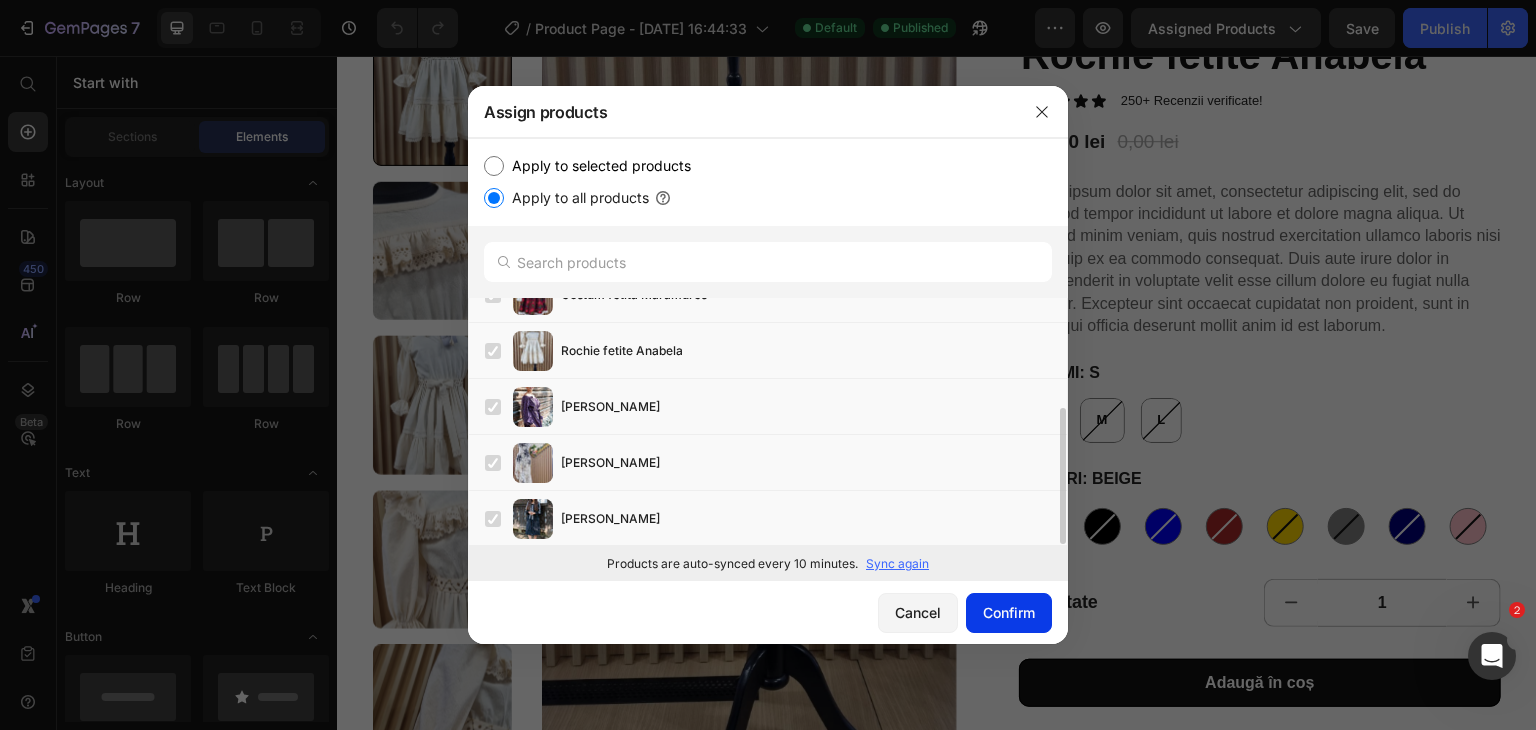 click on "Confirm" at bounding box center (1009, 612) 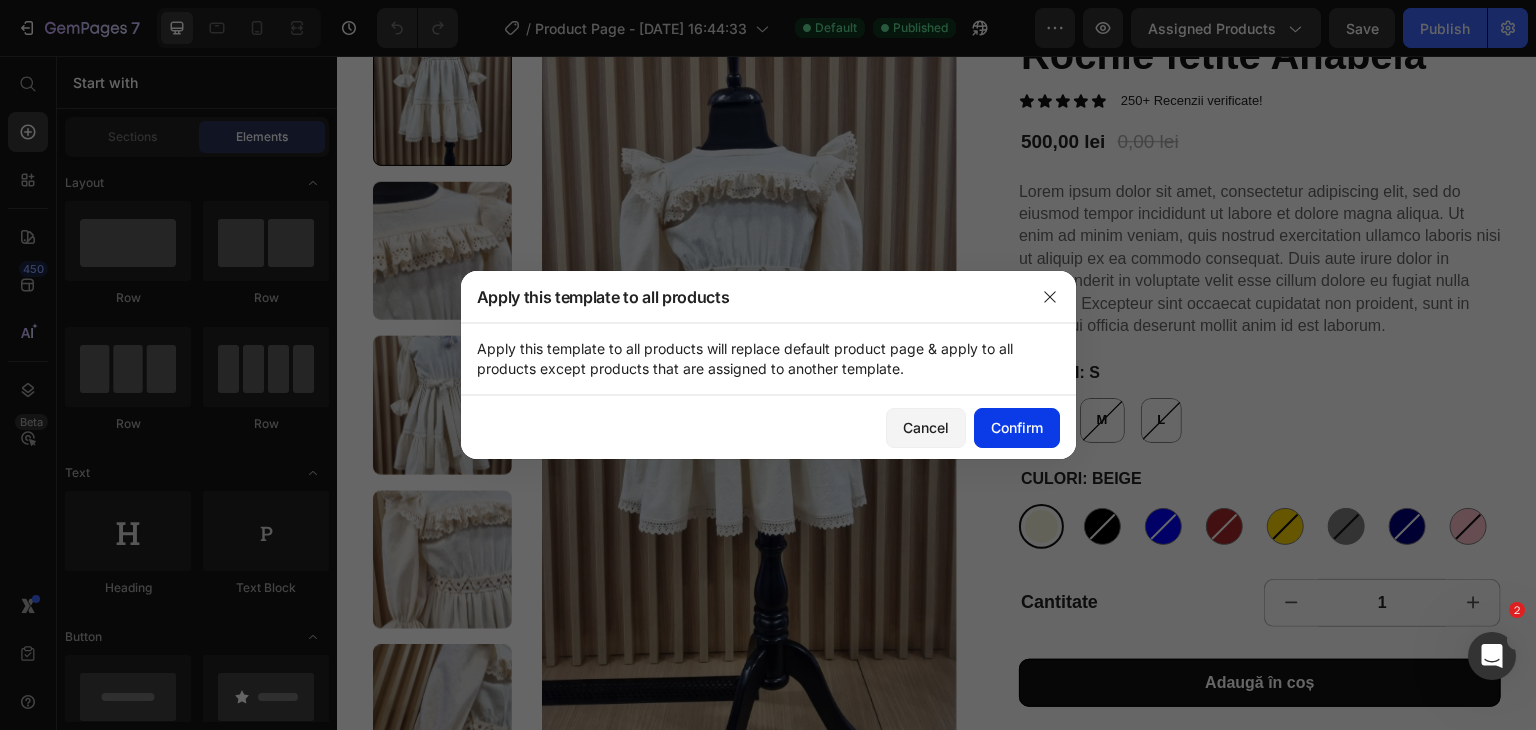 click on "Confirm" at bounding box center [1017, 427] 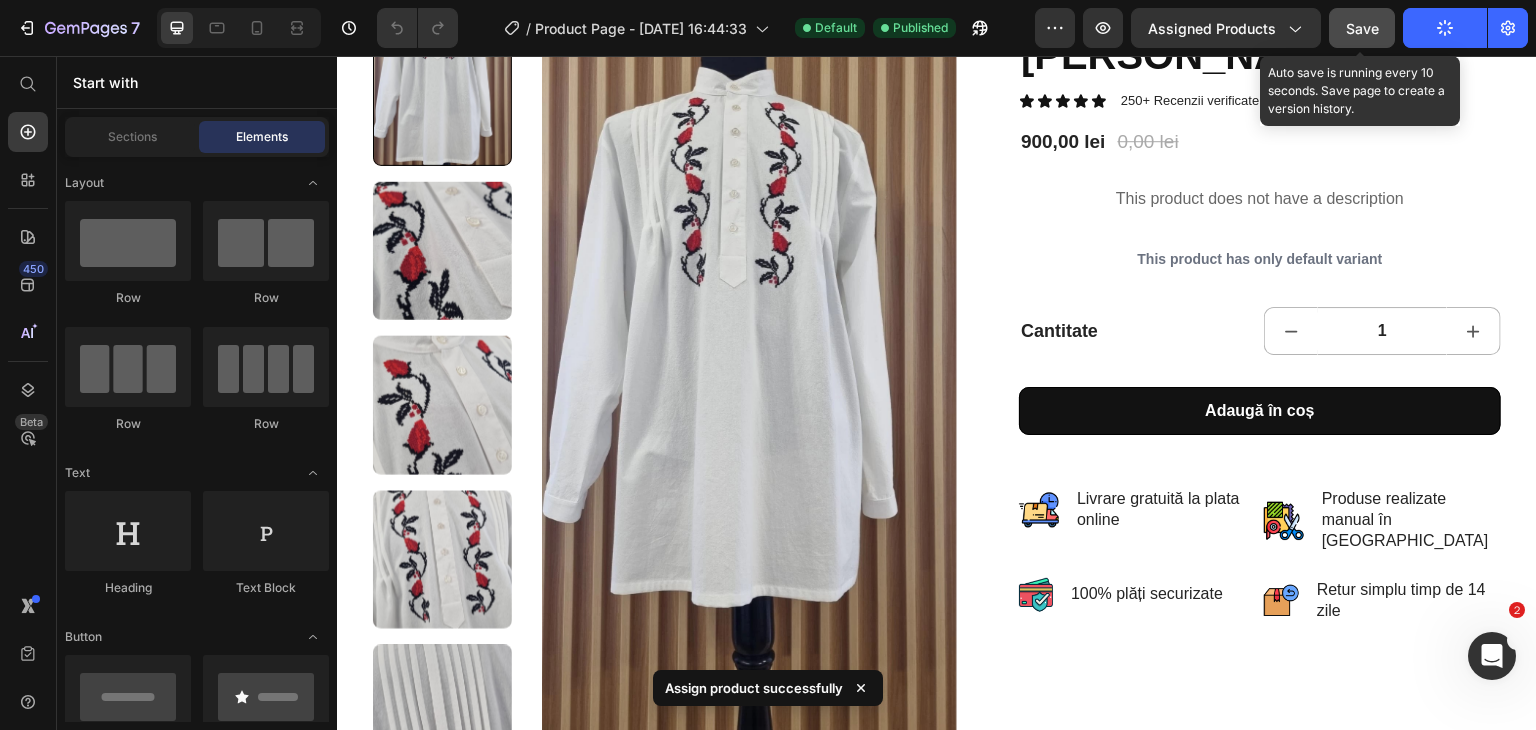 click on "Save" at bounding box center [1362, 28] 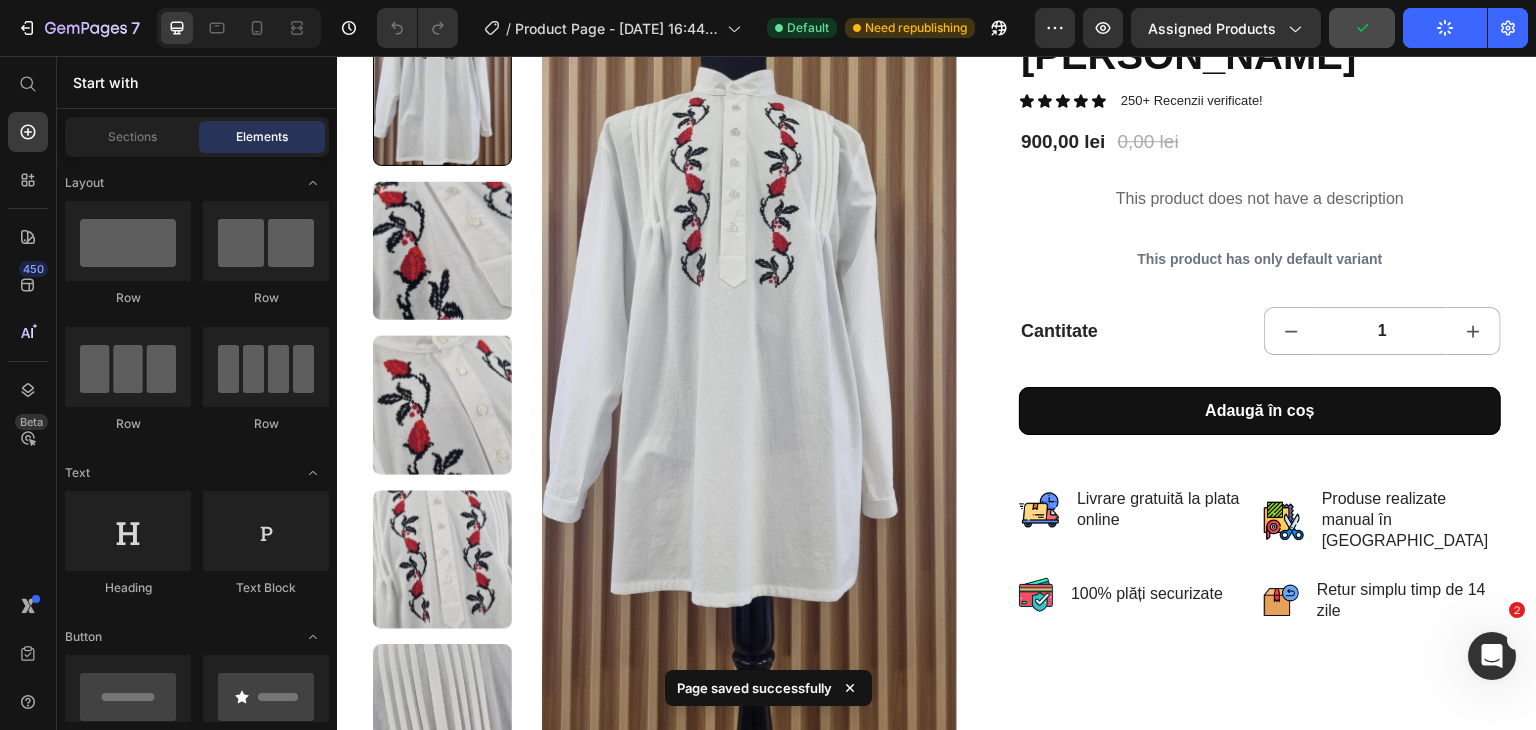 click on "Publish" 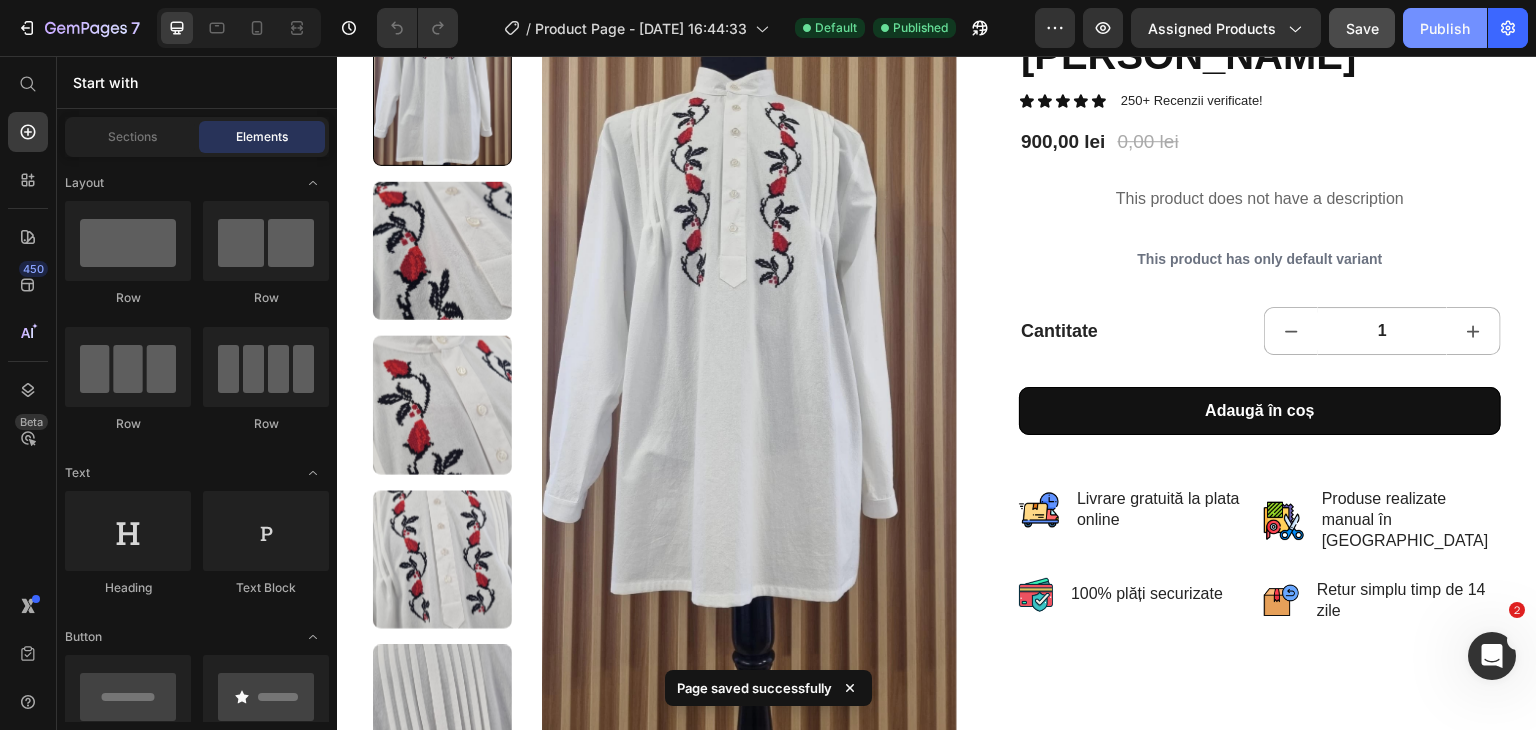 click on "Publish" at bounding box center [1445, 28] 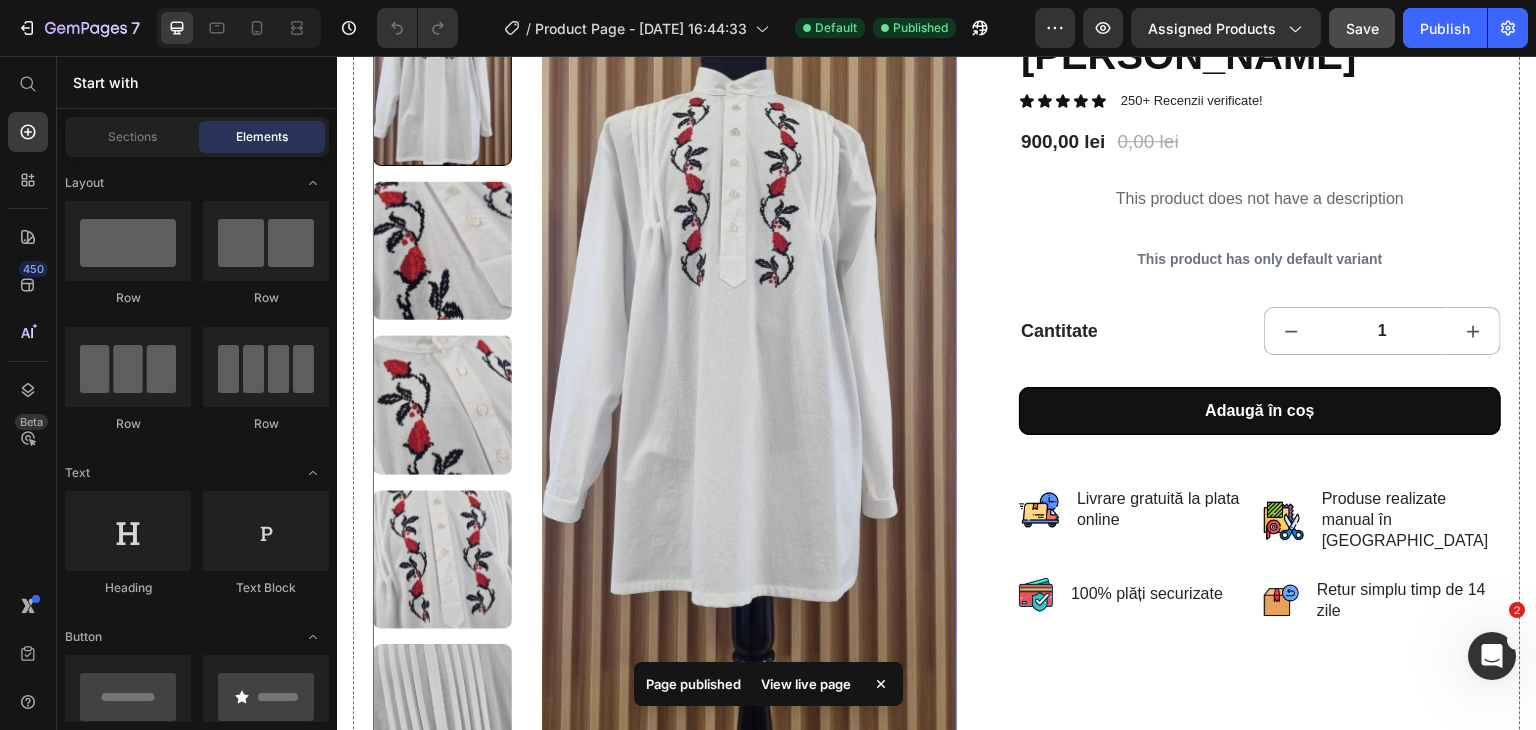 click at bounding box center [750, 396] 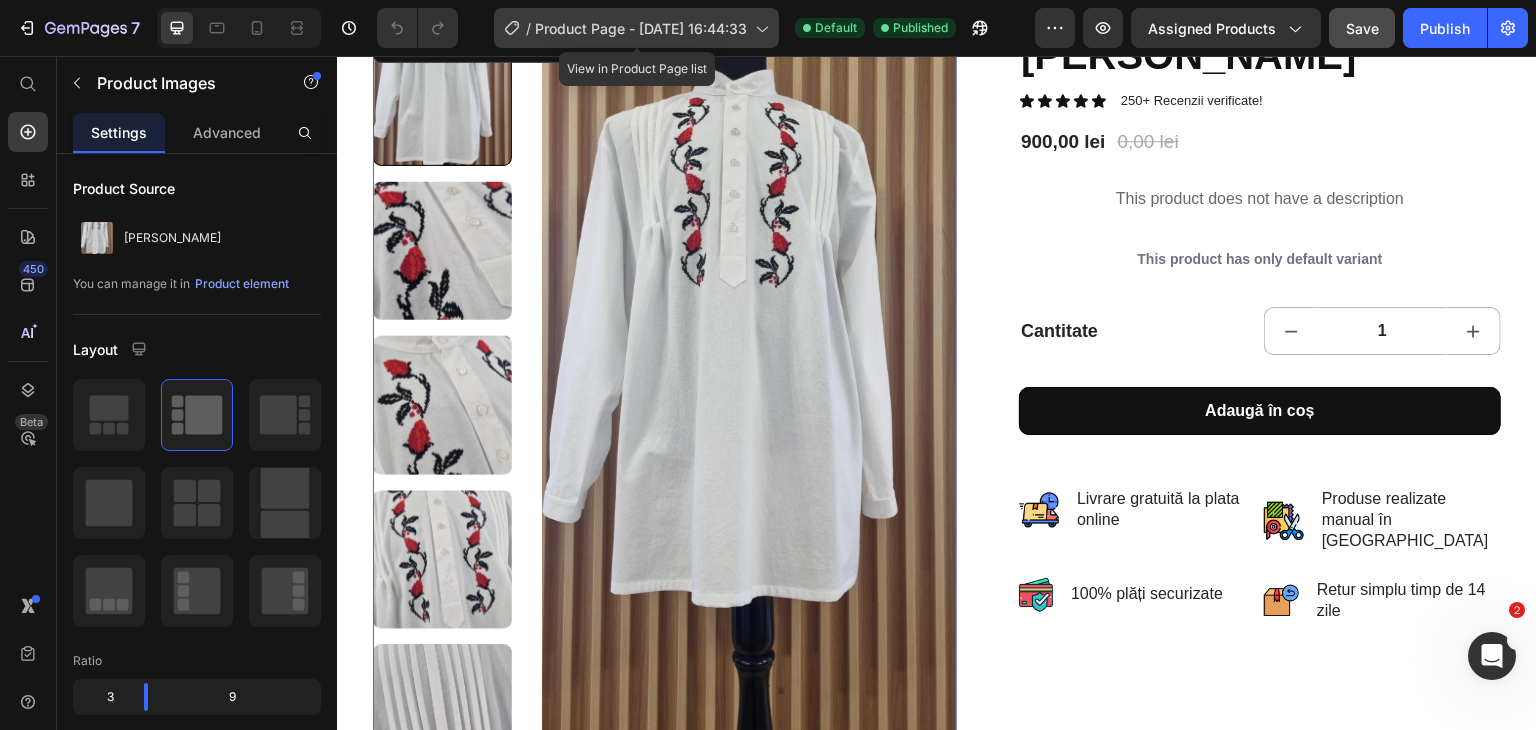 click on "Product Page - [DATE] 16:44:33" at bounding box center (641, 28) 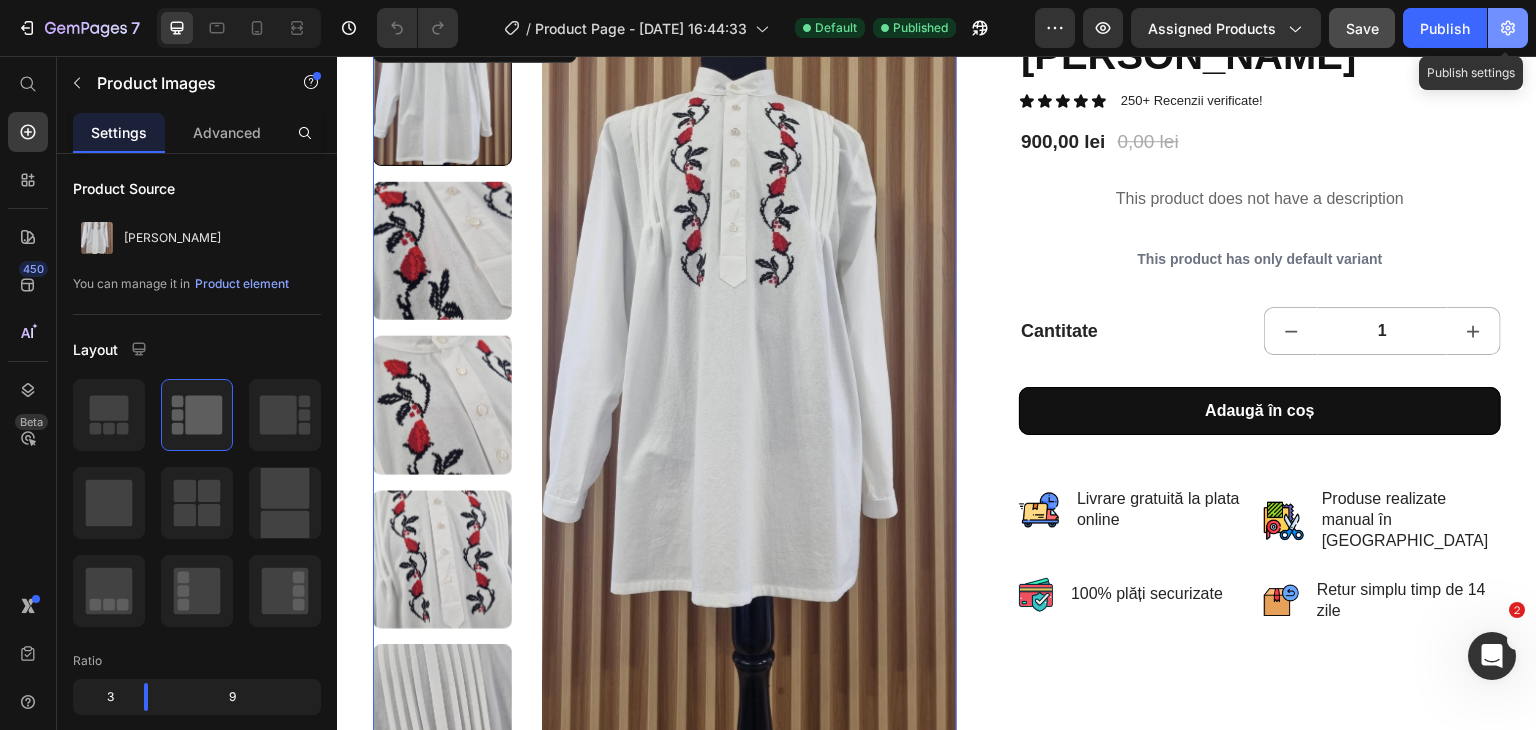 click 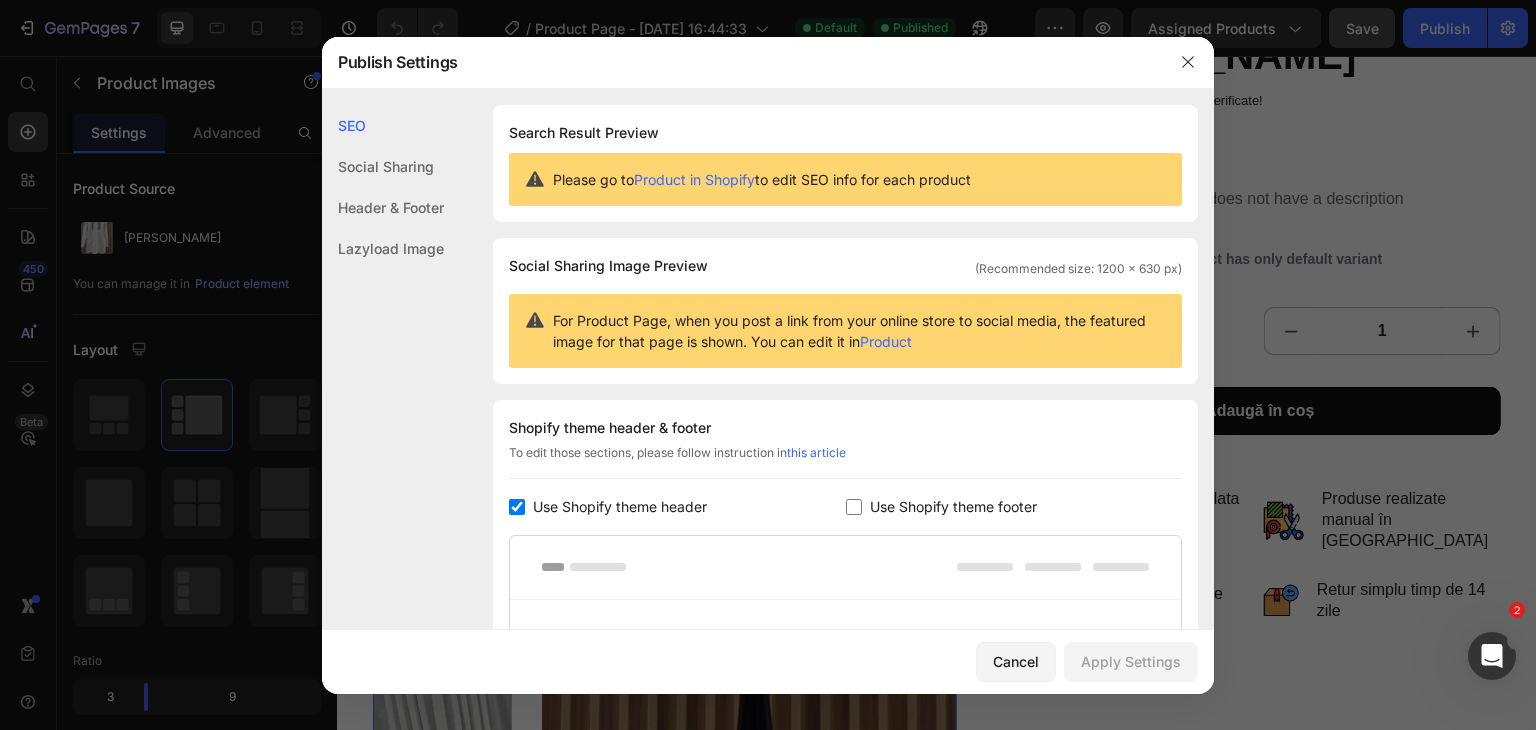 scroll, scrollTop: 336, scrollLeft: 0, axis: vertical 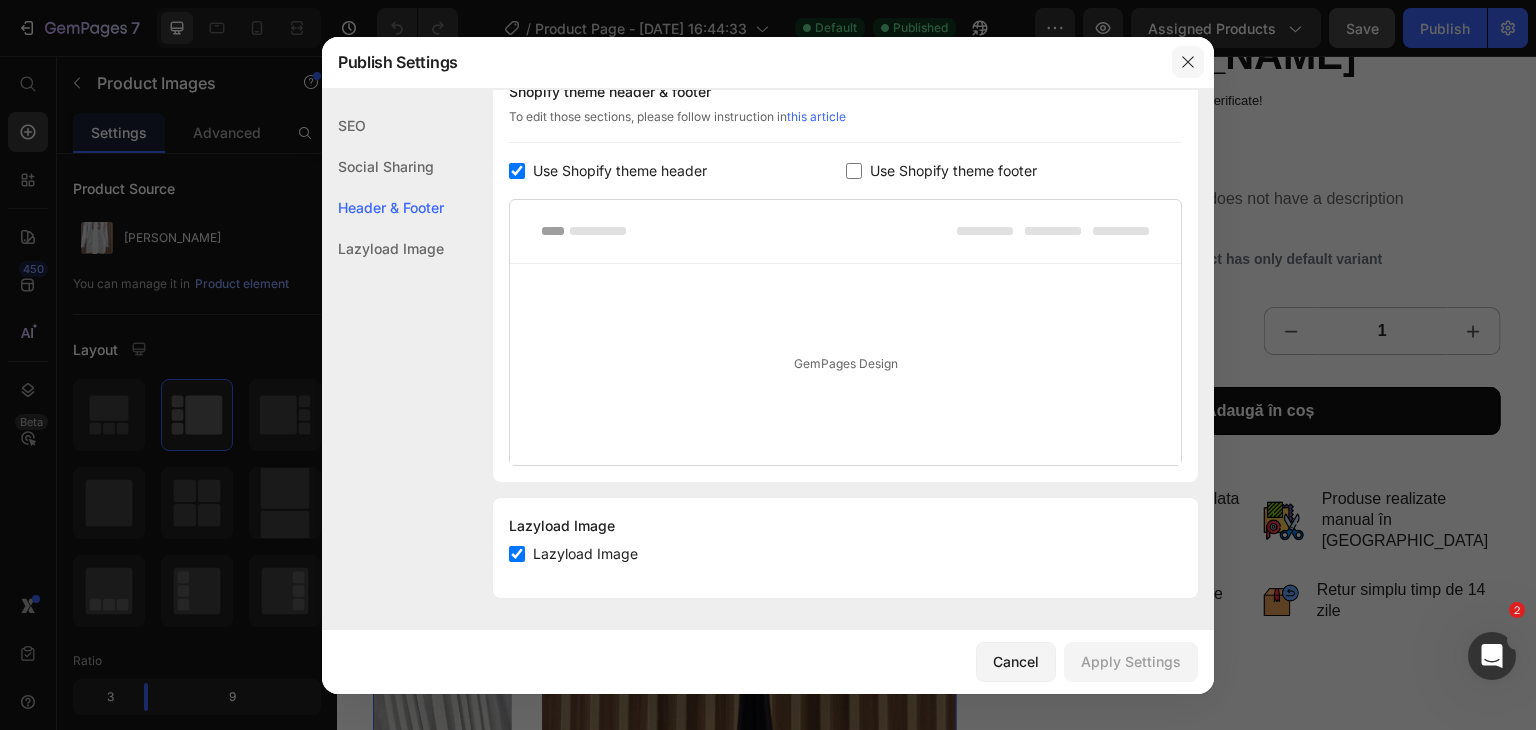 click 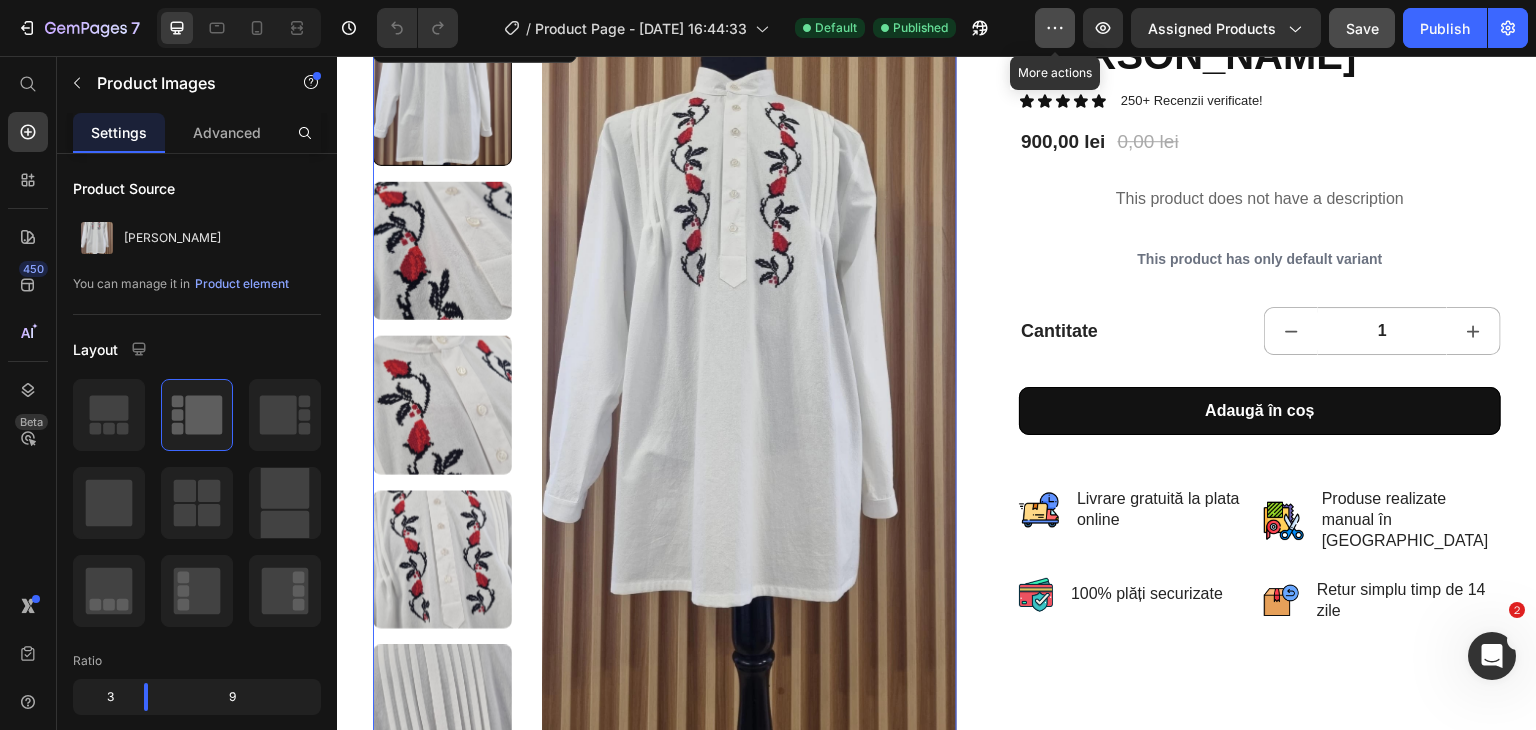 click 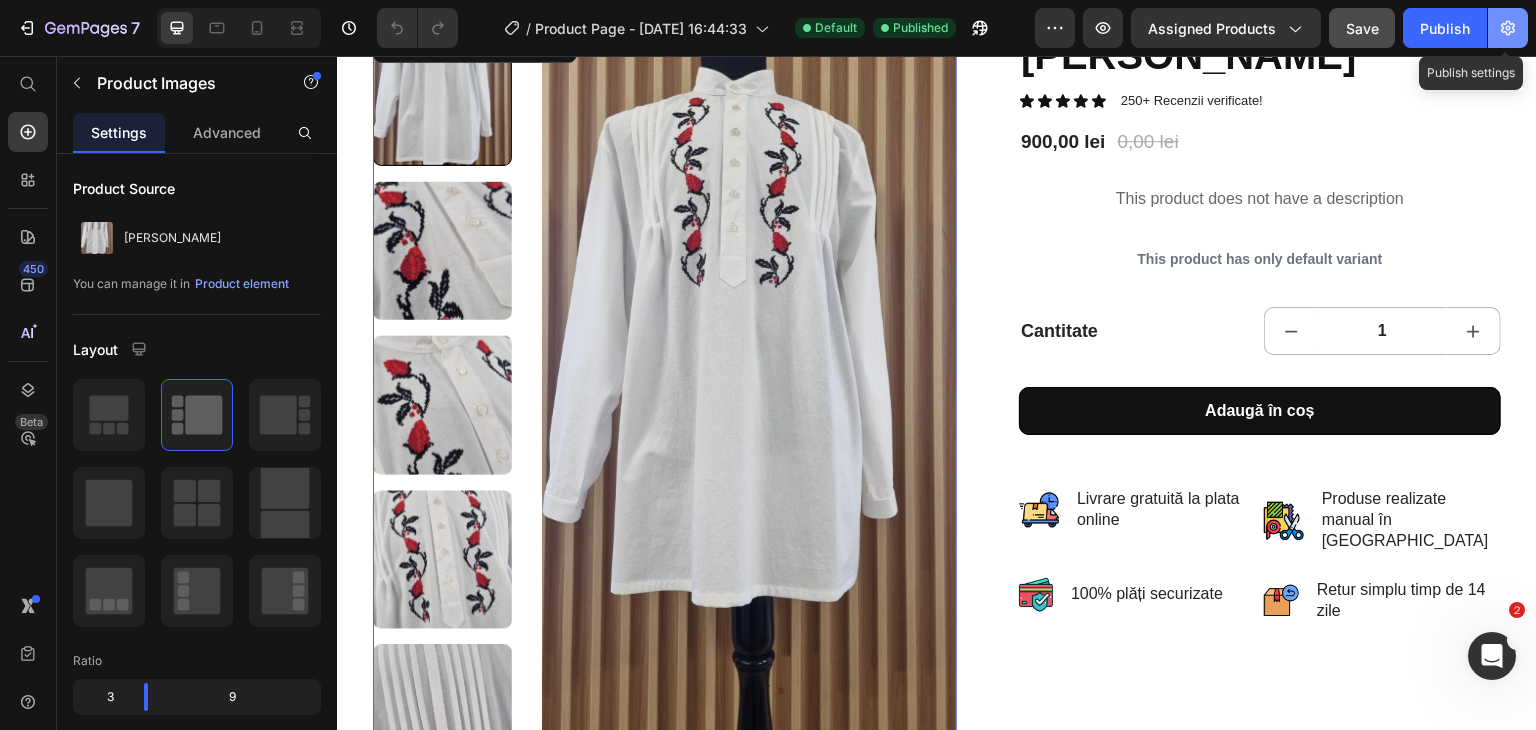 click 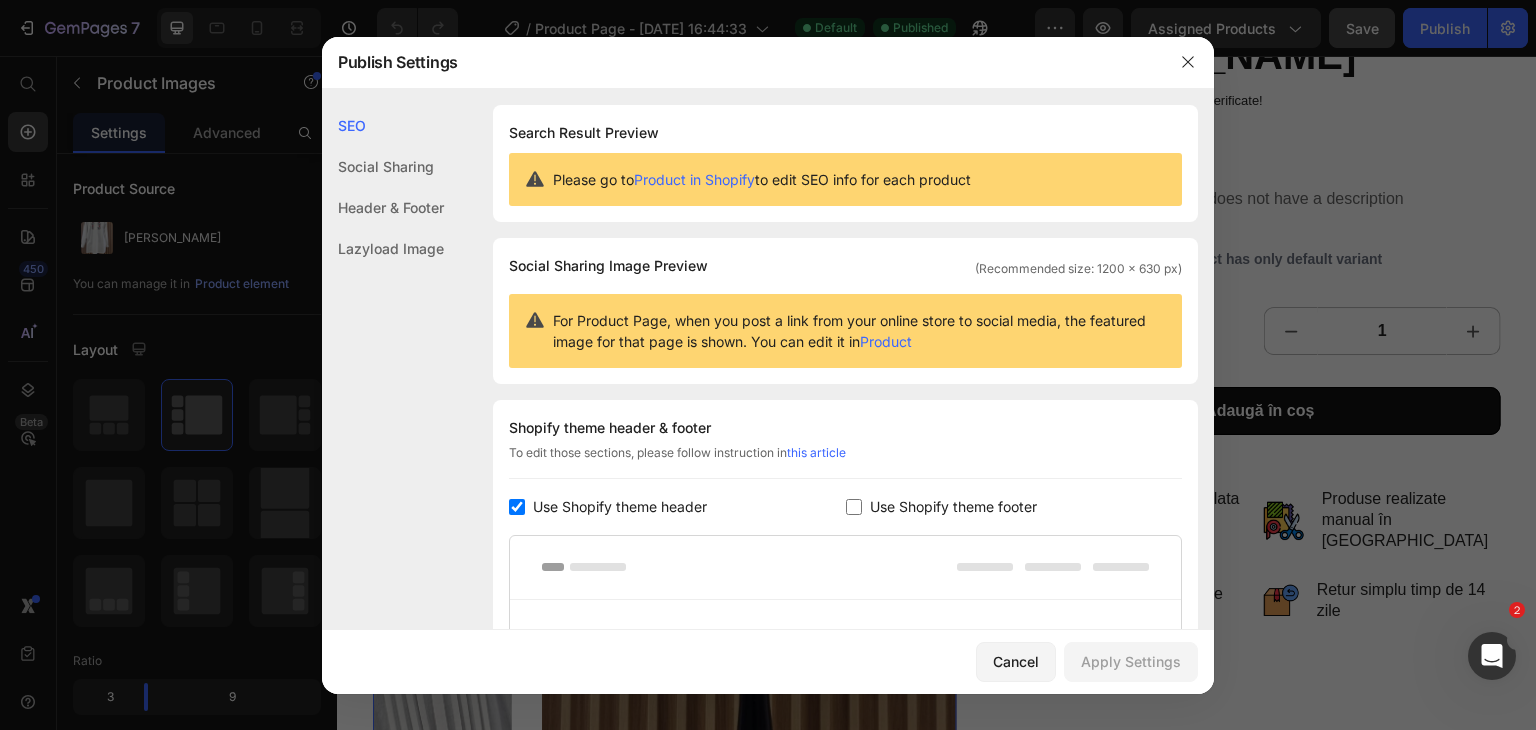 click at bounding box center [768, 365] 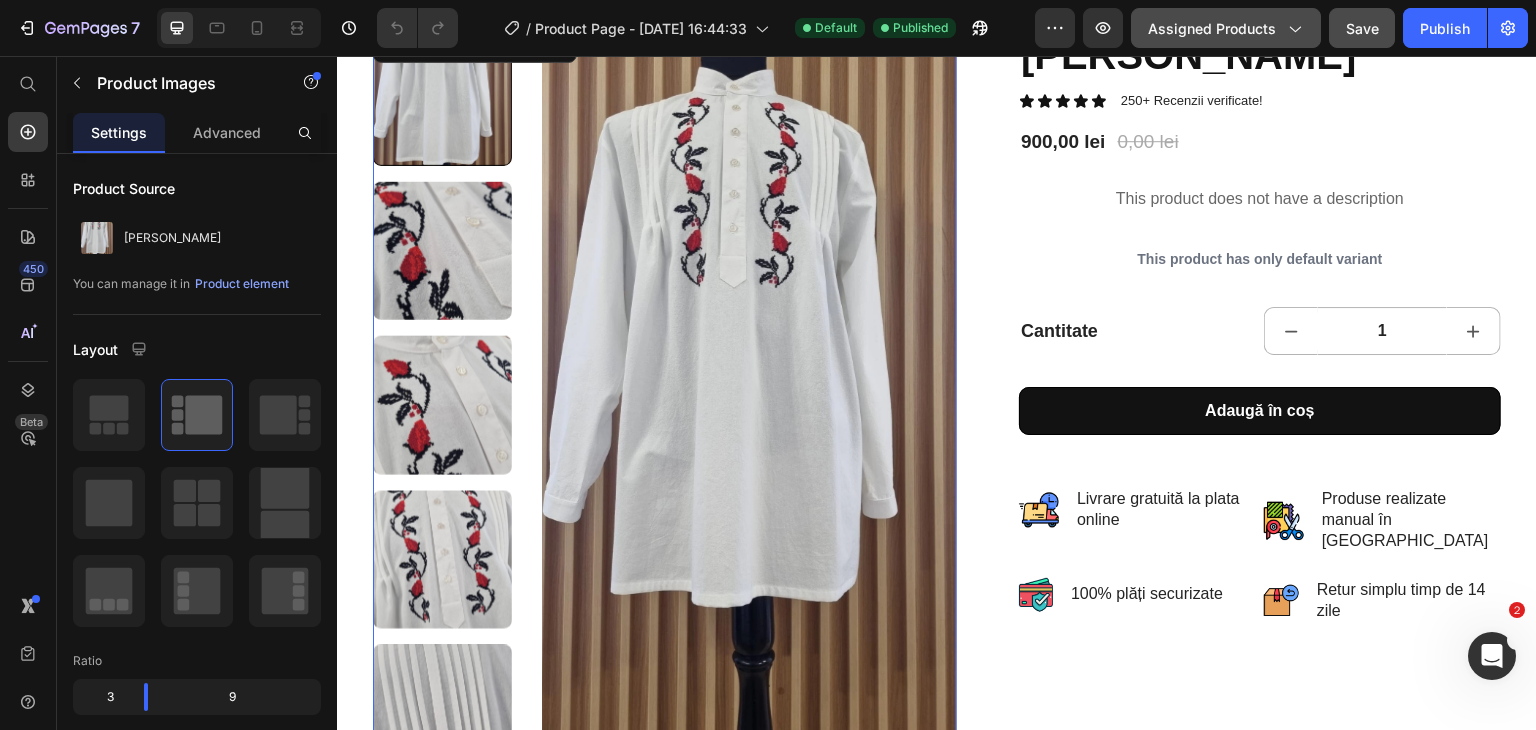 click on "Assigned Products" 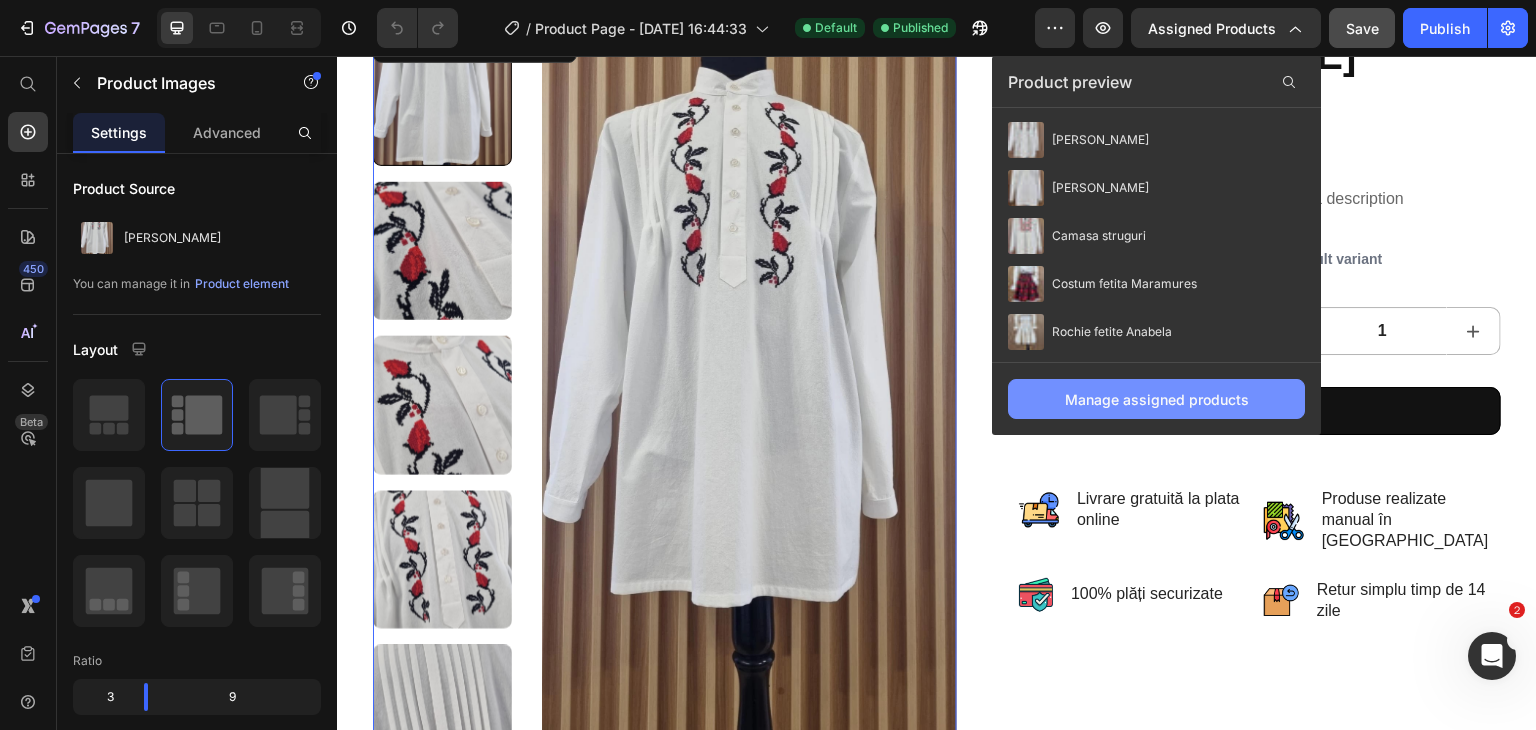click on "Manage assigned products" at bounding box center (1157, 399) 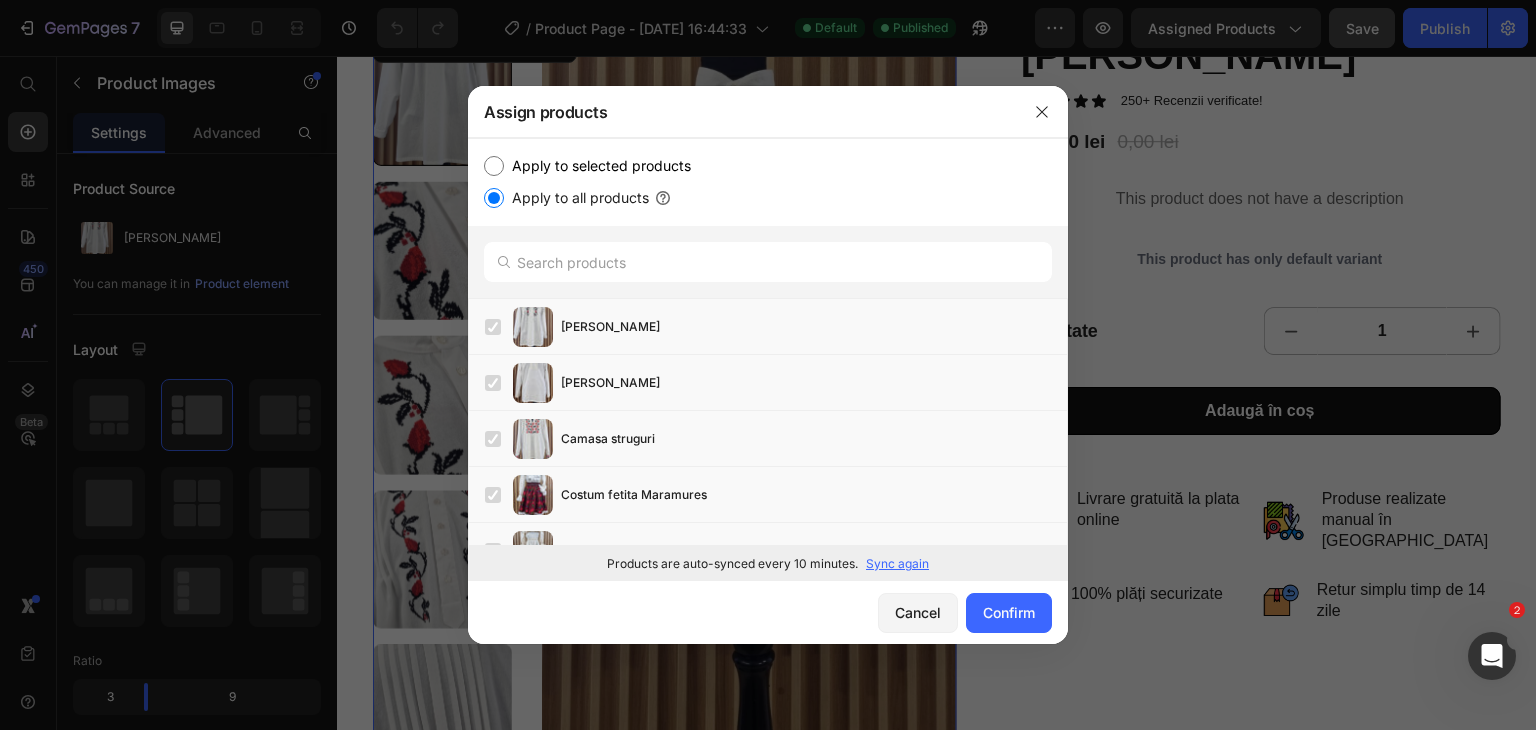 click at bounding box center [768, 365] 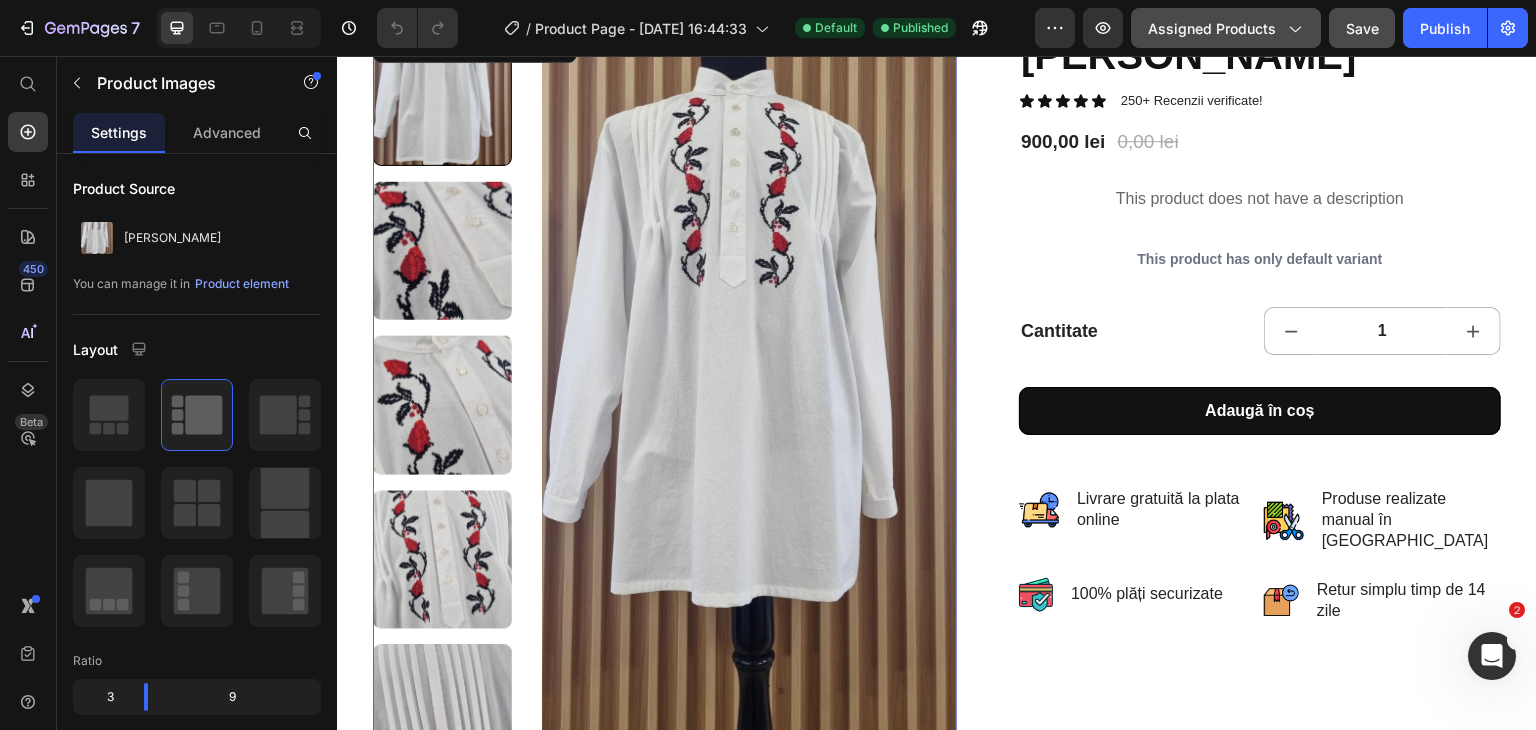 click on "Assigned Products" 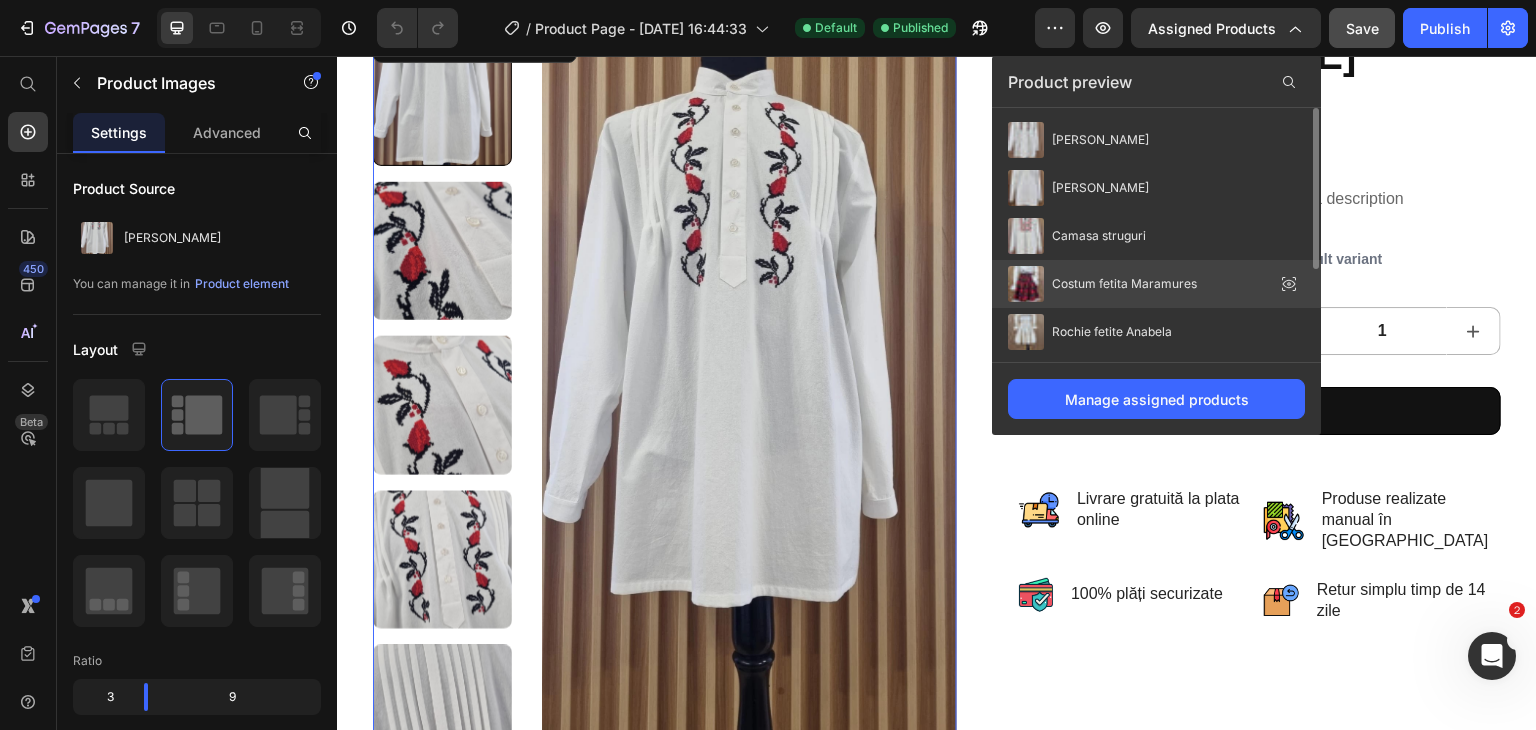 click on "Costum fetita Maramures" at bounding box center (1124, 284) 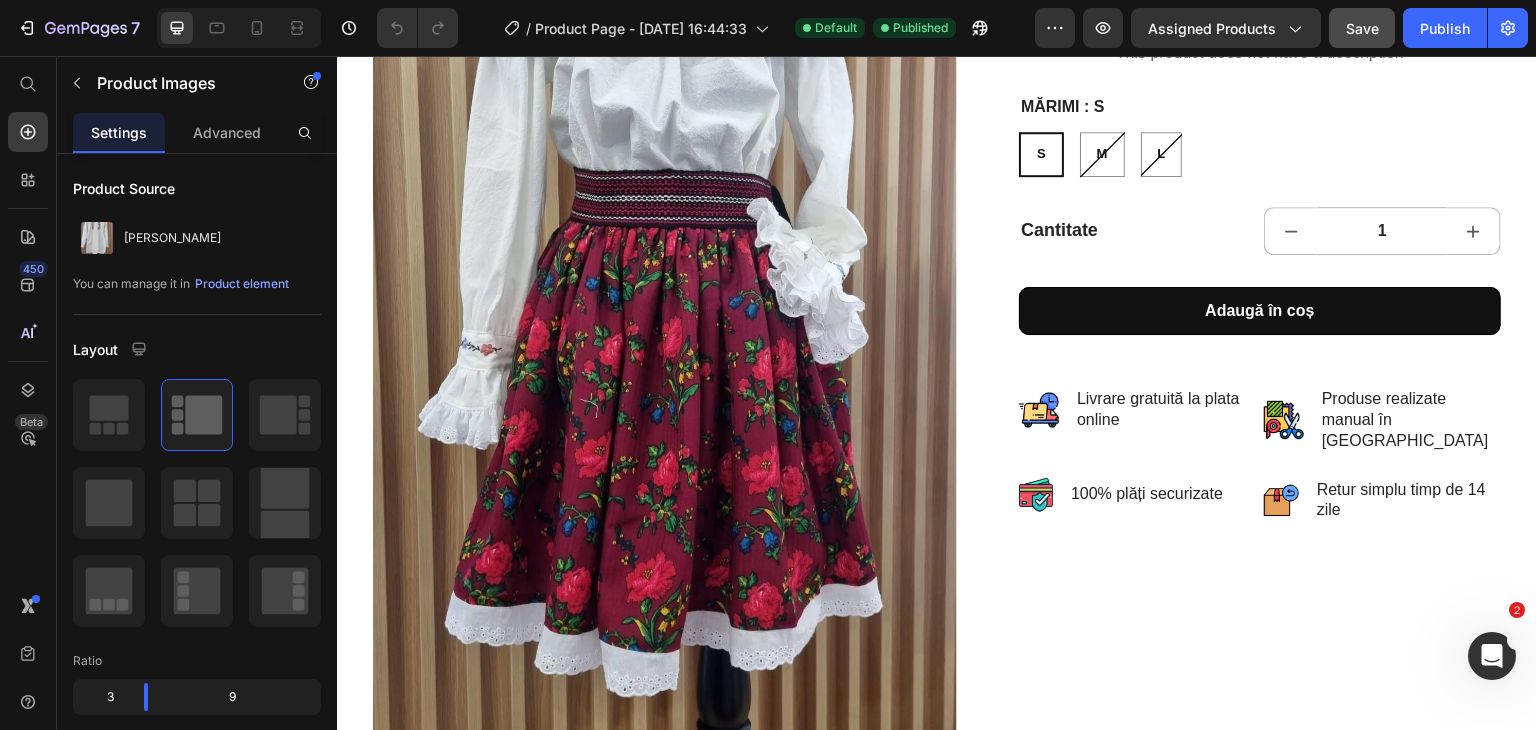 scroll, scrollTop: 0, scrollLeft: 0, axis: both 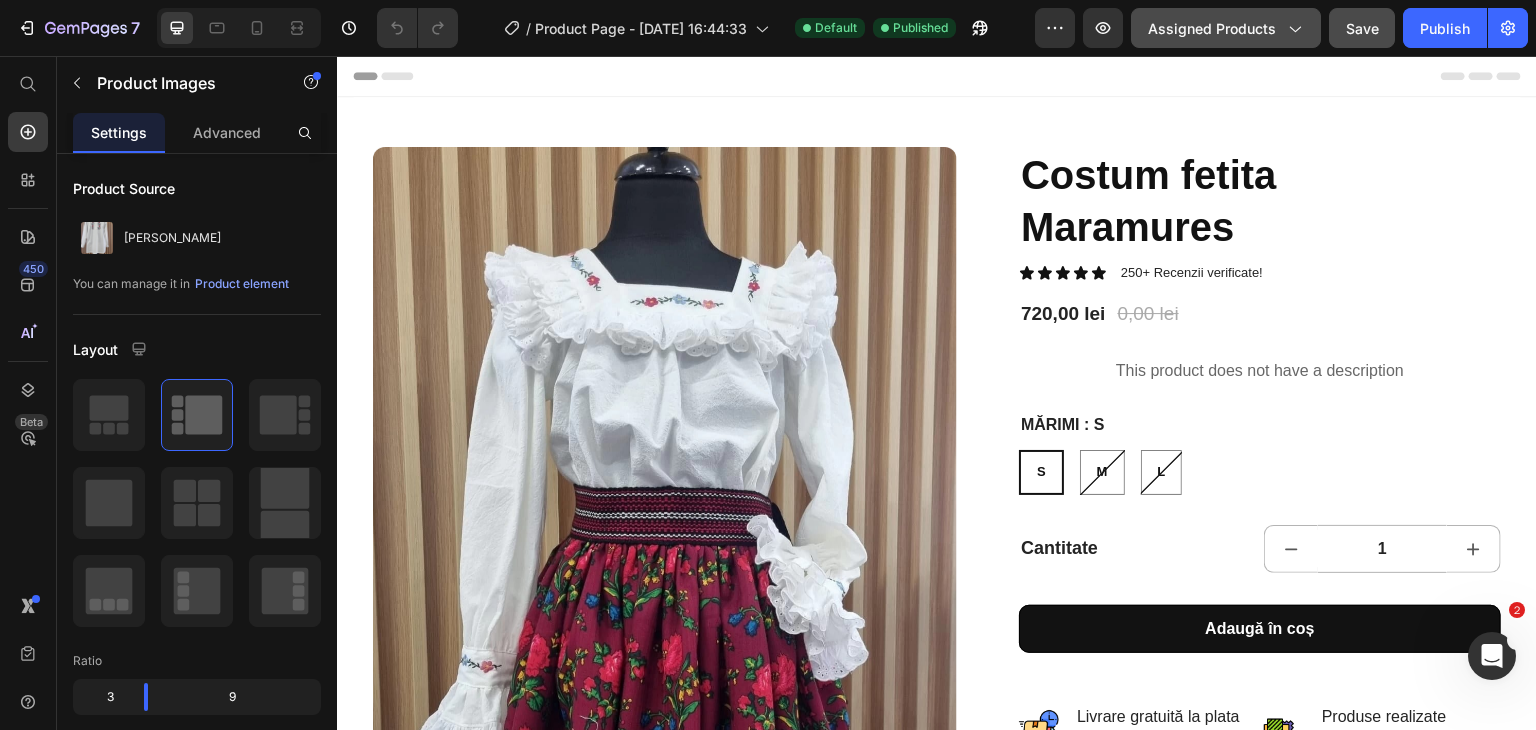 click on "Assigned Products" 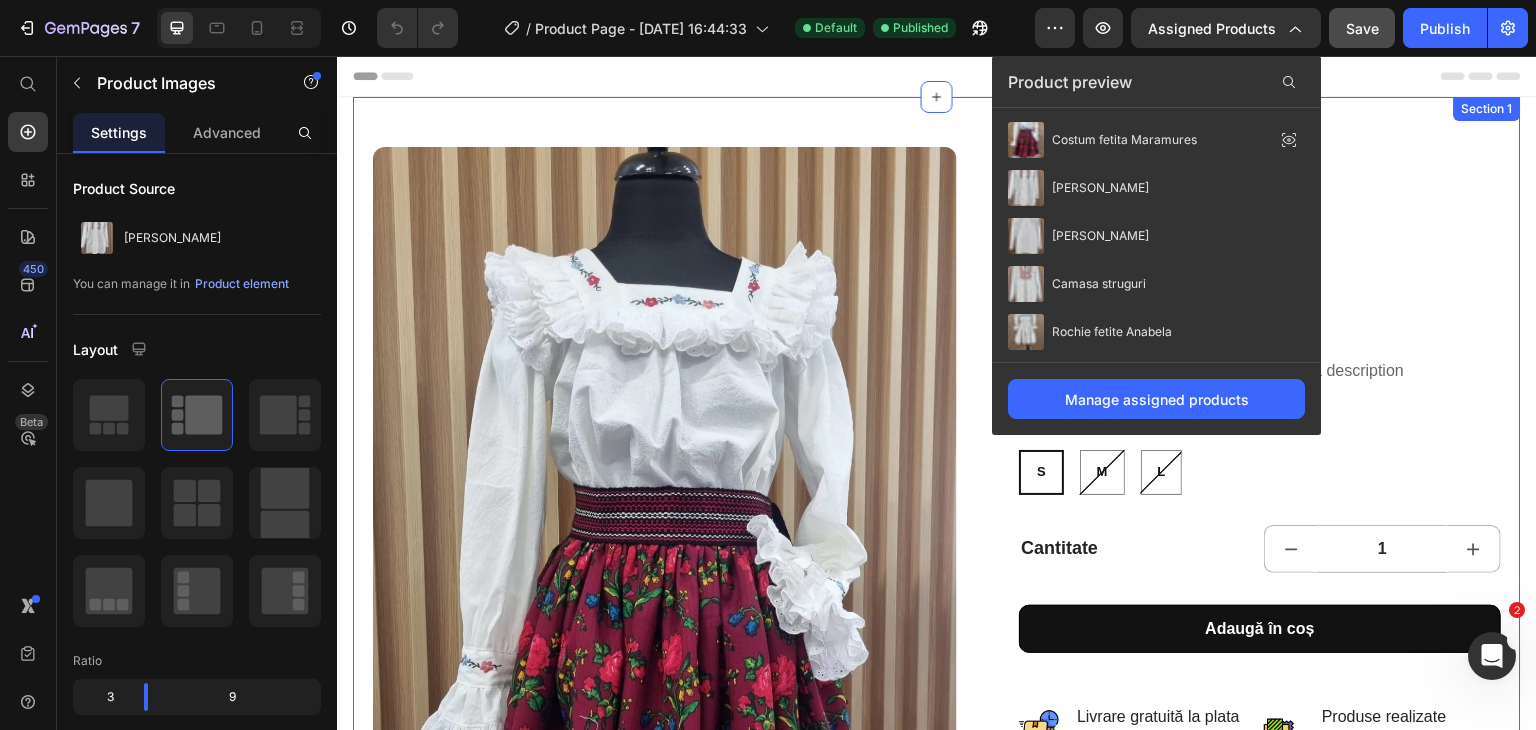 click on "Product Images Costum fetita Maramures Product Title Icon Icon Icon Icon Icon Icon List 250+ Recenzii verificate! Text Block Row 720,00 lei Product Price 0,00 lei Product Price Row This product does not have a description Product Description Mărimi : S S S S M M M L L L Product Variants & Swatches Cantitate Text Block 1 Product Quantity Row Adaugă în coș Add to Cart Image Livrare gratuită la plata online Text Block Row Row Image Produse realizate manual în România Text Block Row Row Image 100% plăți securizate Text Block Row Image Retur simplu timp de 14 zile Text Block Row Row Row Product" at bounding box center [937, 657] 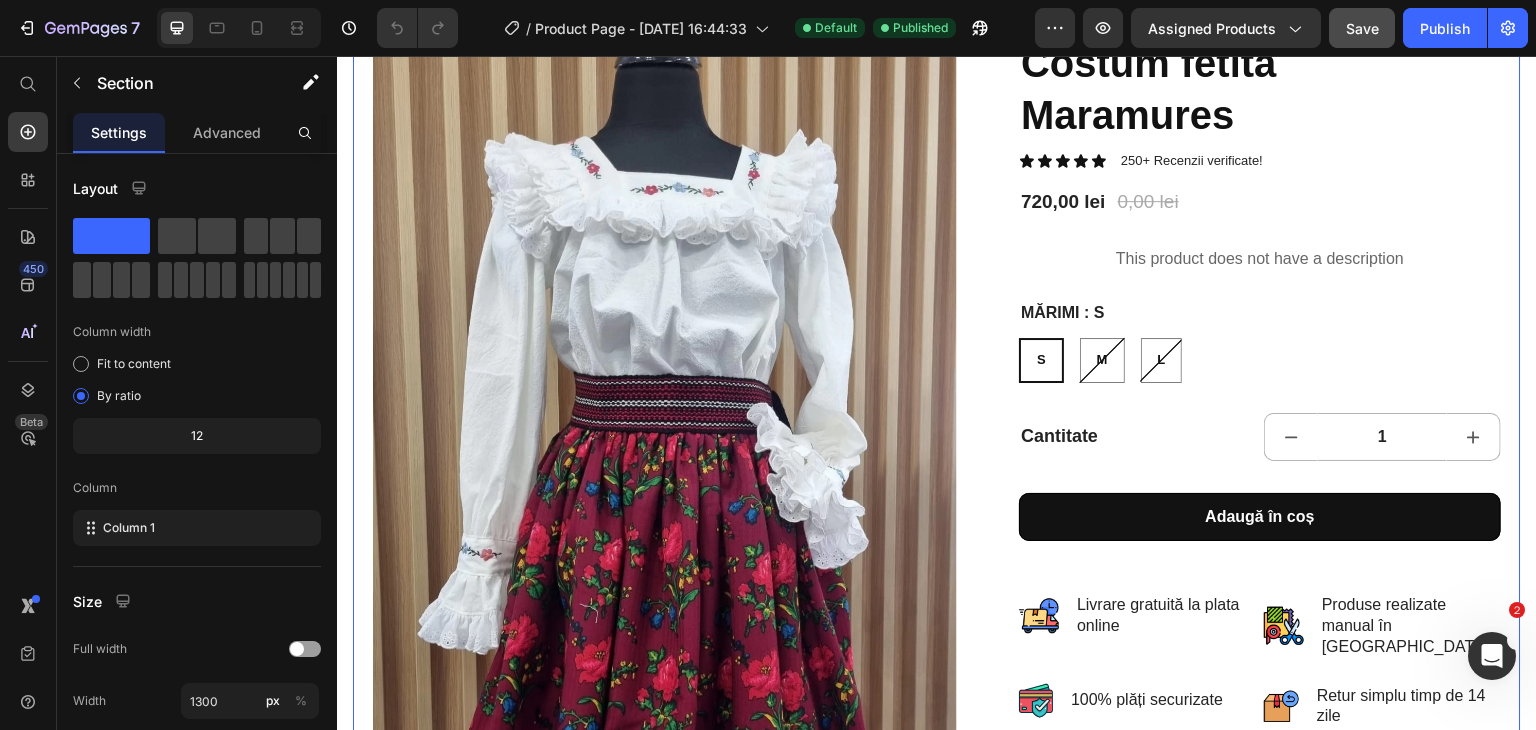 scroll, scrollTop: 112, scrollLeft: 0, axis: vertical 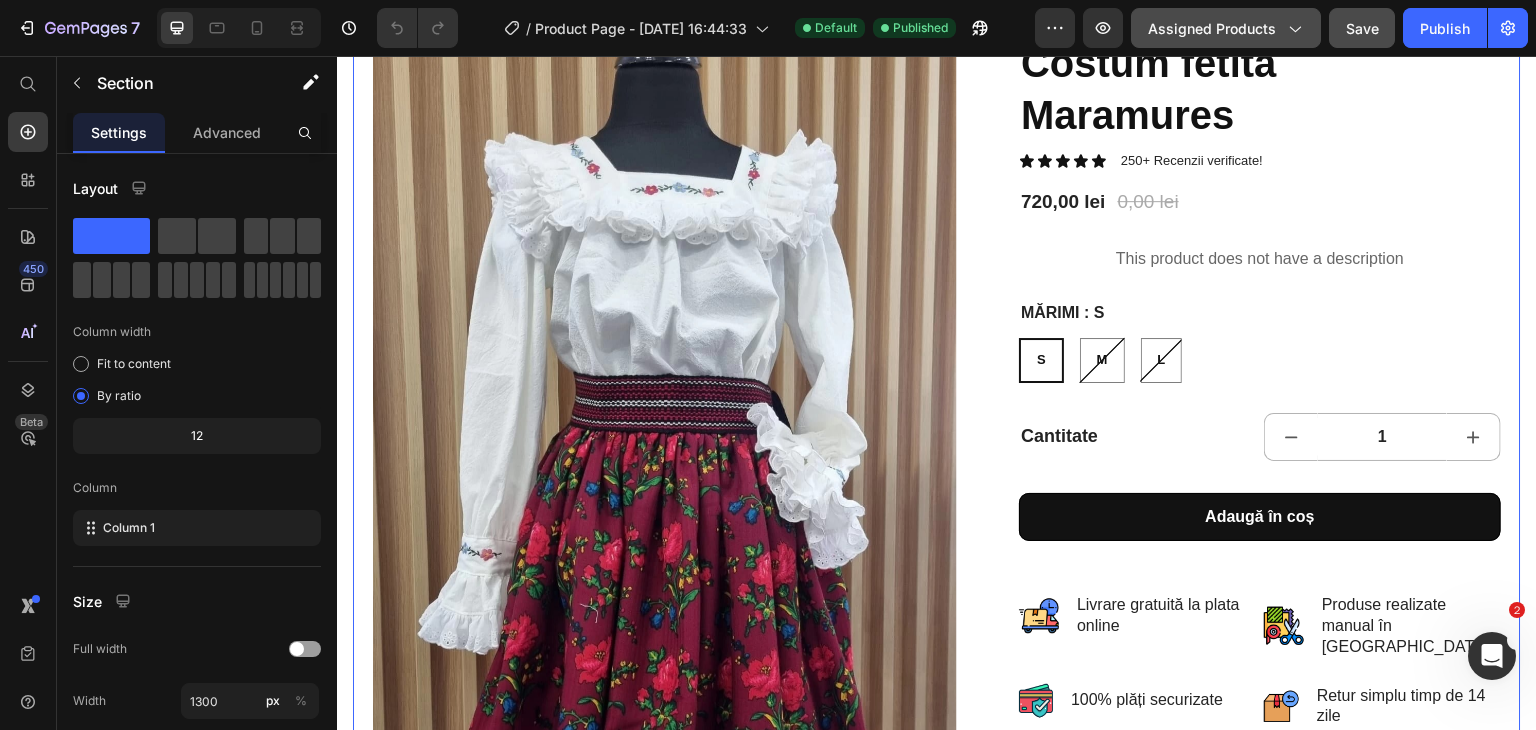 click on "Assigned Products" 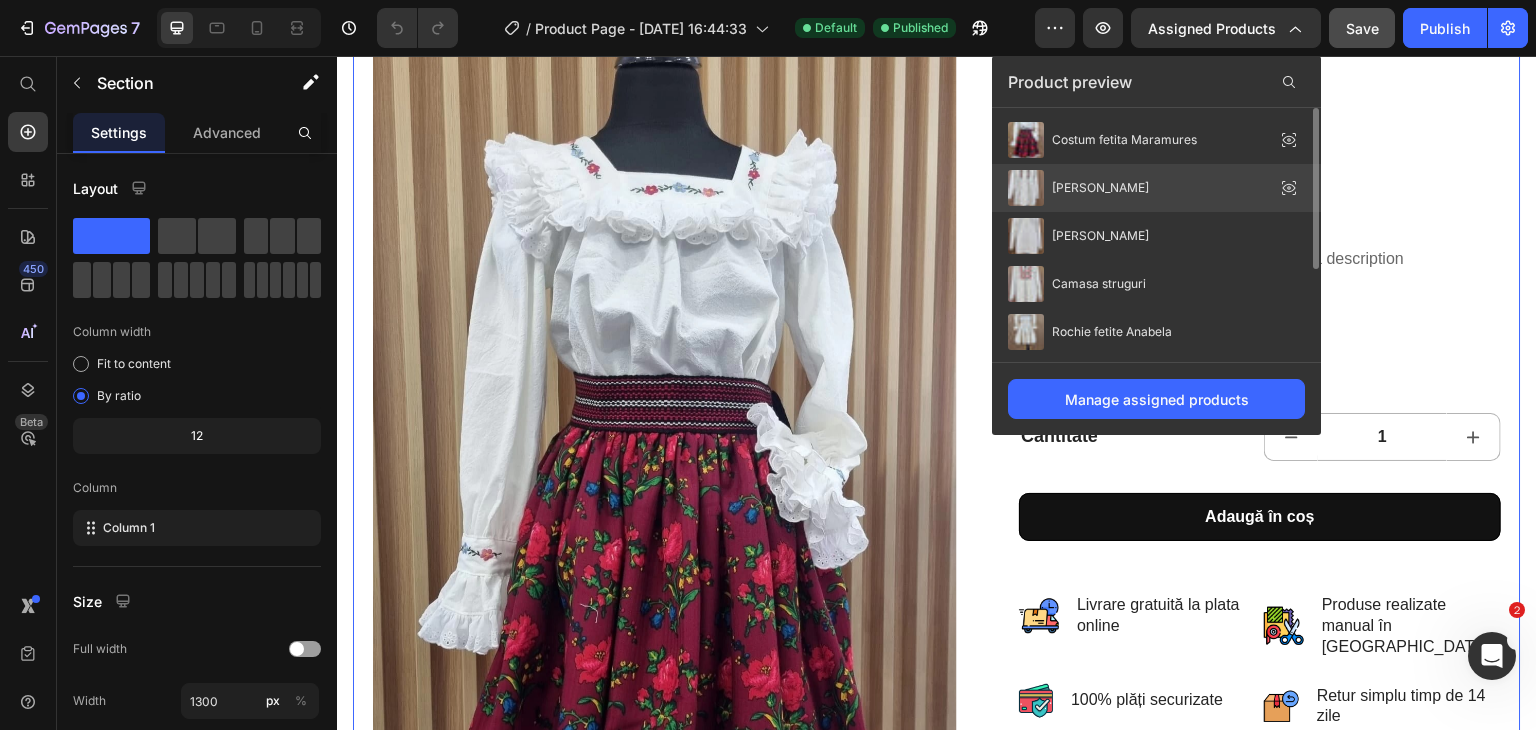 click on "[PERSON_NAME]" 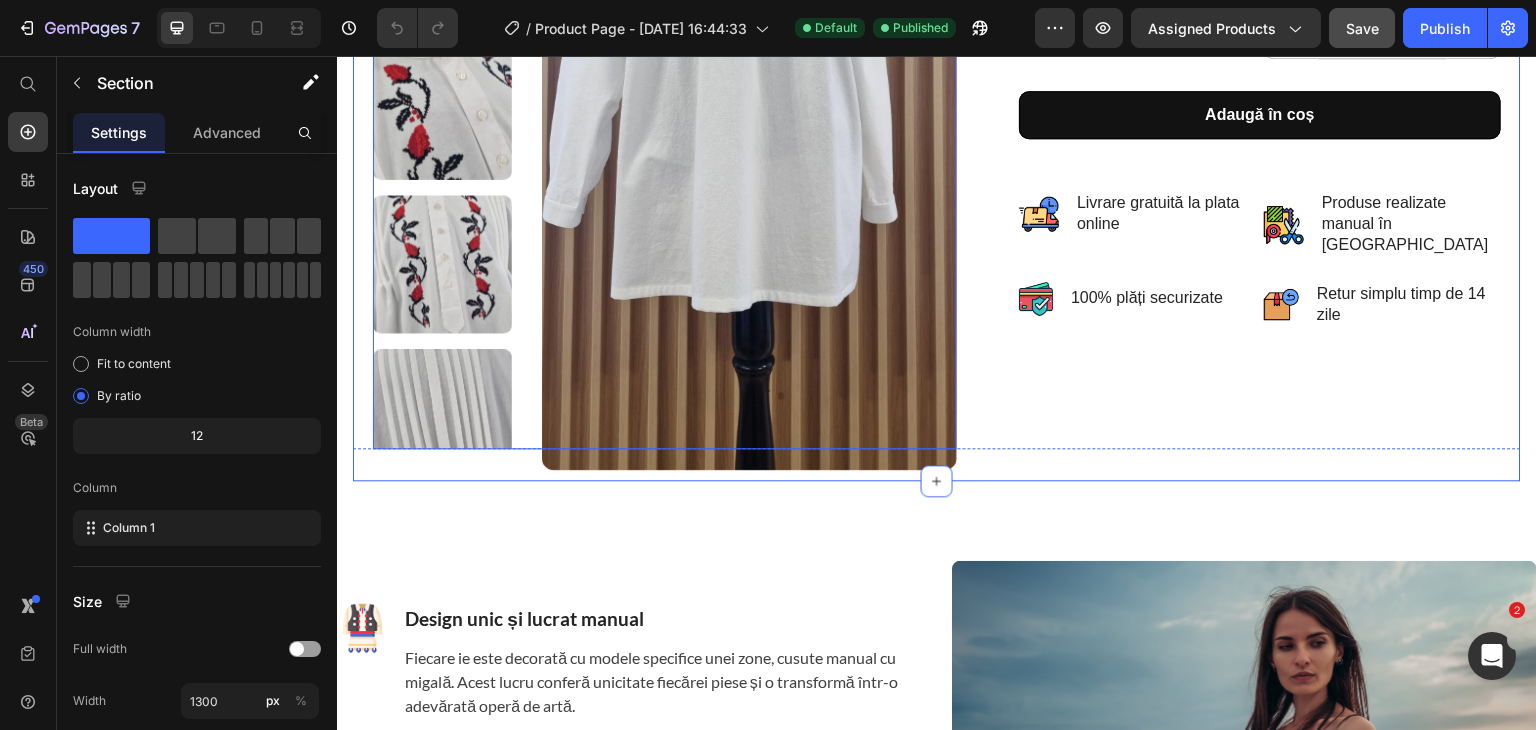 scroll, scrollTop: 684, scrollLeft: 0, axis: vertical 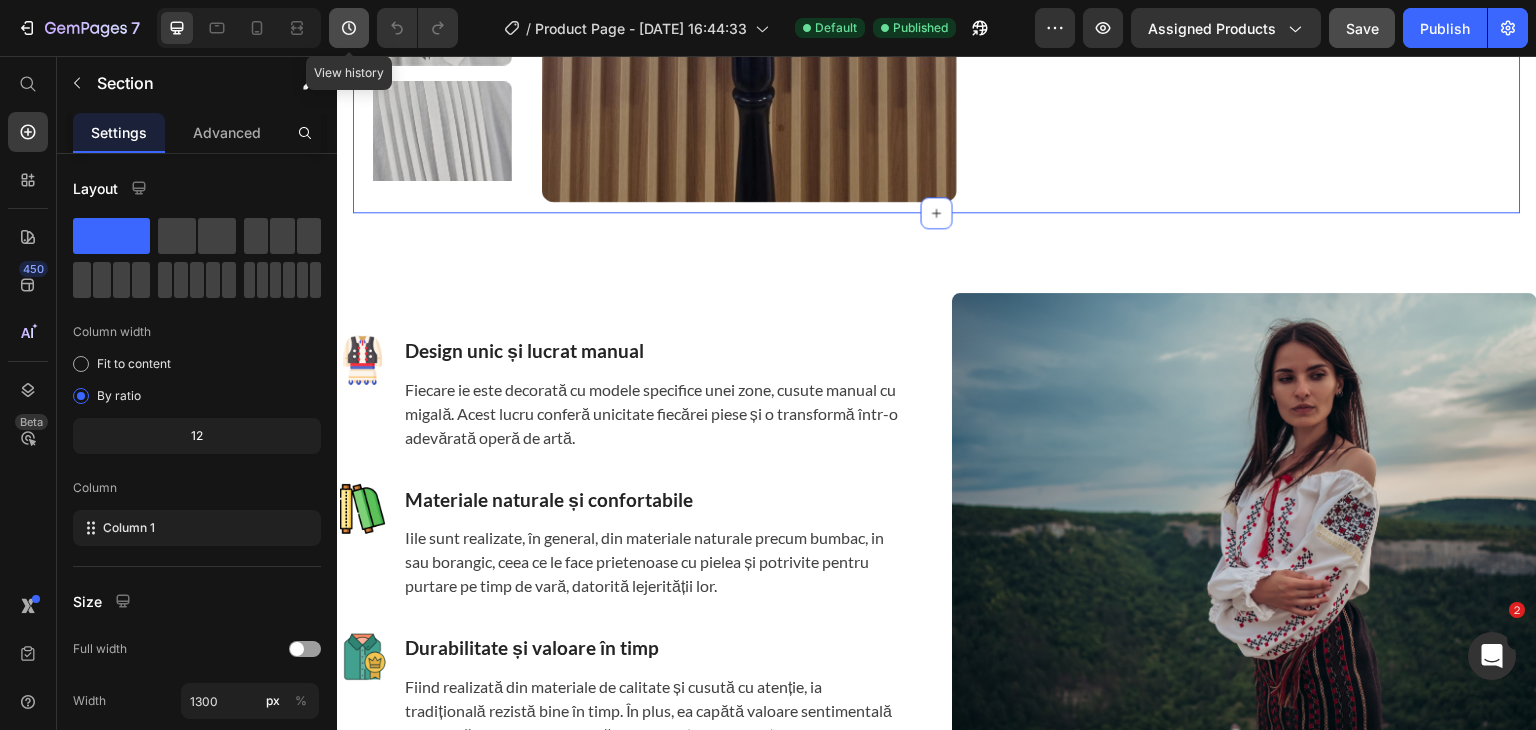 click 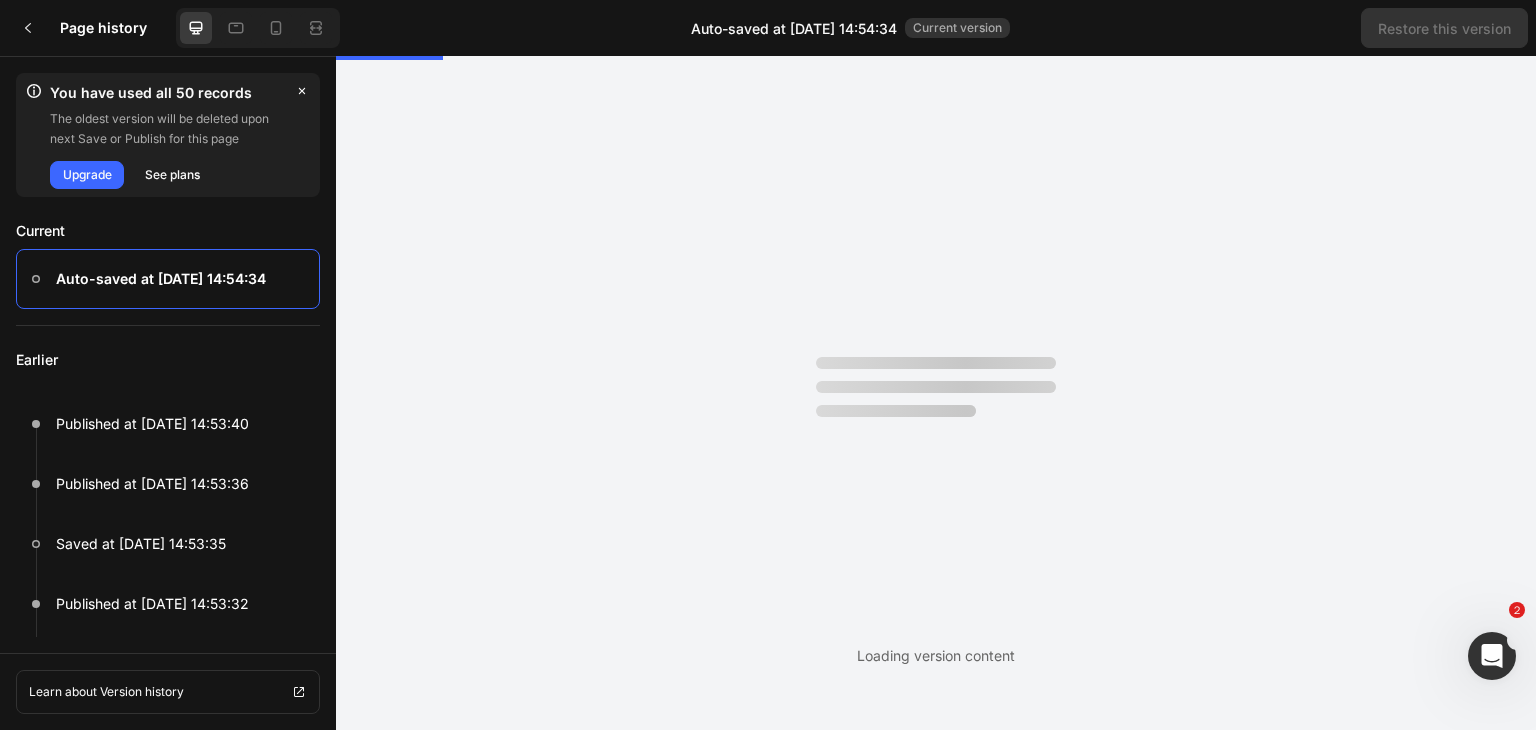scroll, scrollTop: 0, scrollLeft: 0, axis: both 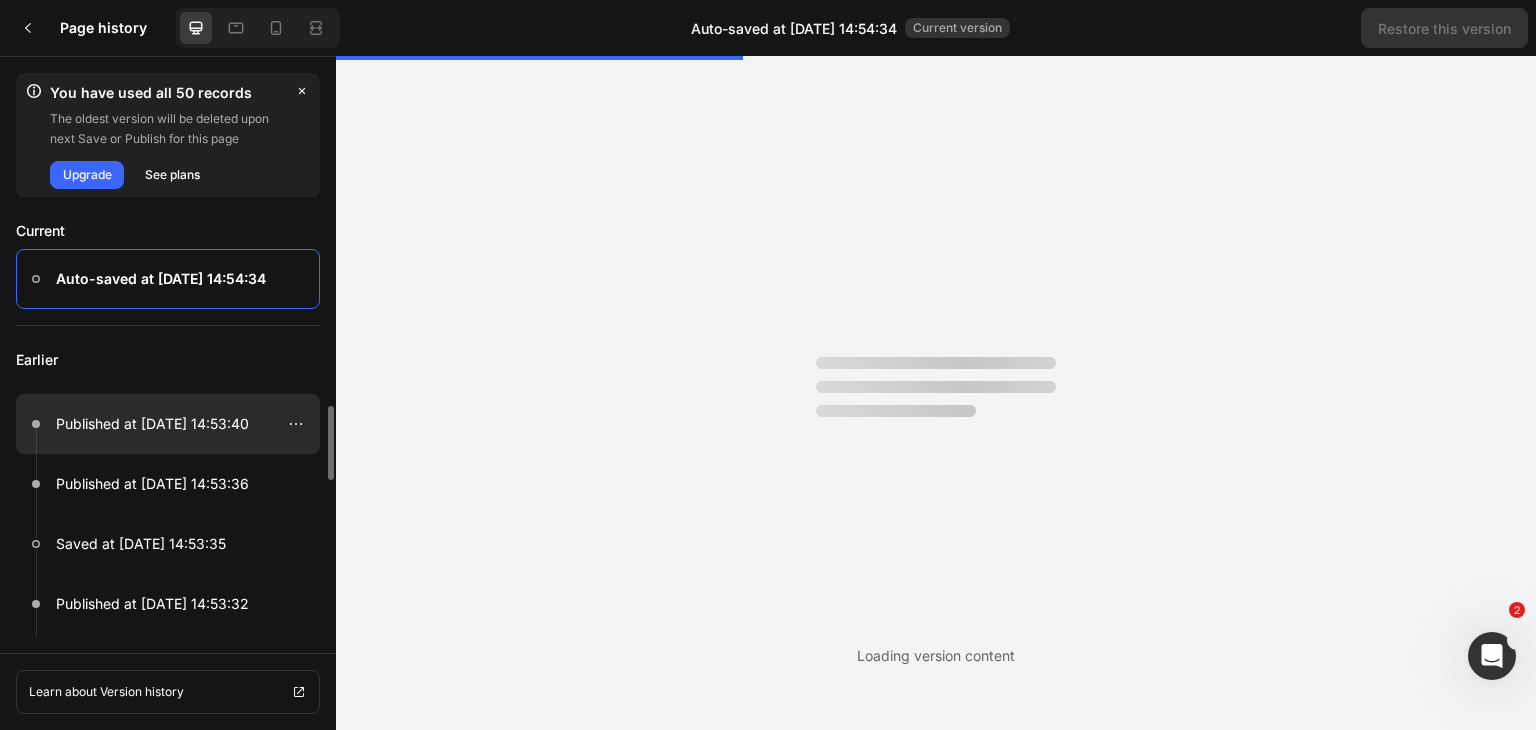 click on "Published at [DATE] 14:53:40" at bounding box center [152, 424] 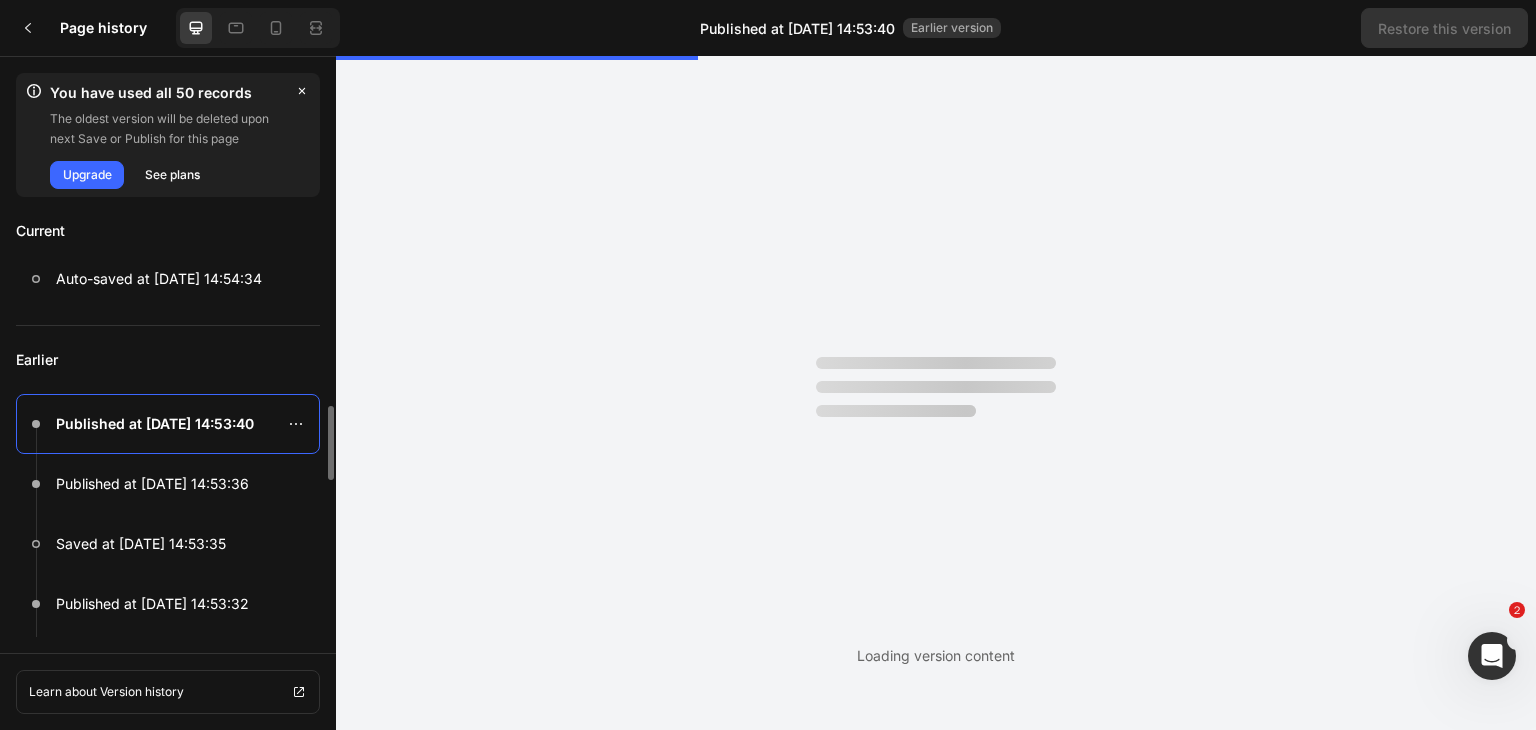 scroll, scrollTop: 0, scrollLeft: 0, axis: both 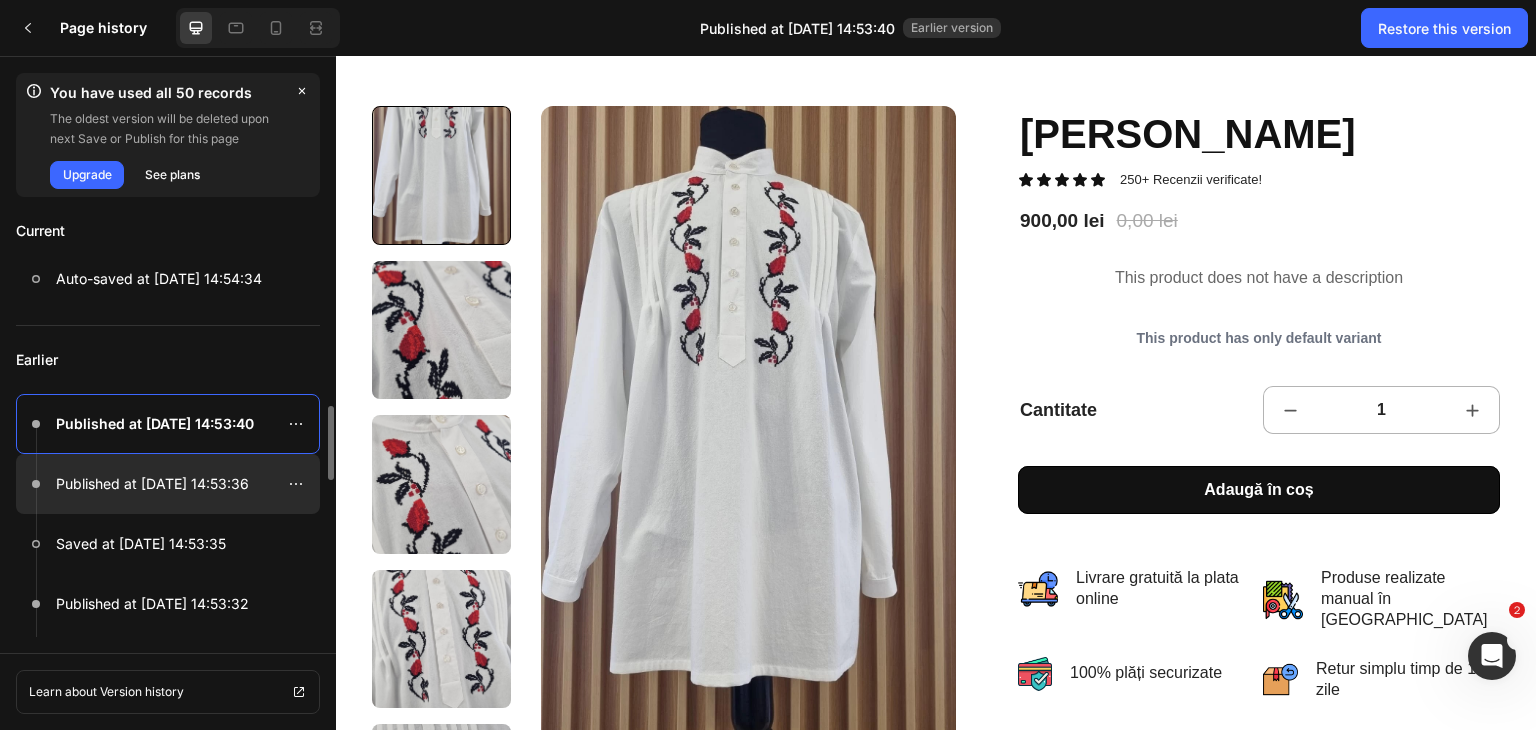 click on "Published at [DATE] 14:53:36" at bounding box center [152, 484] 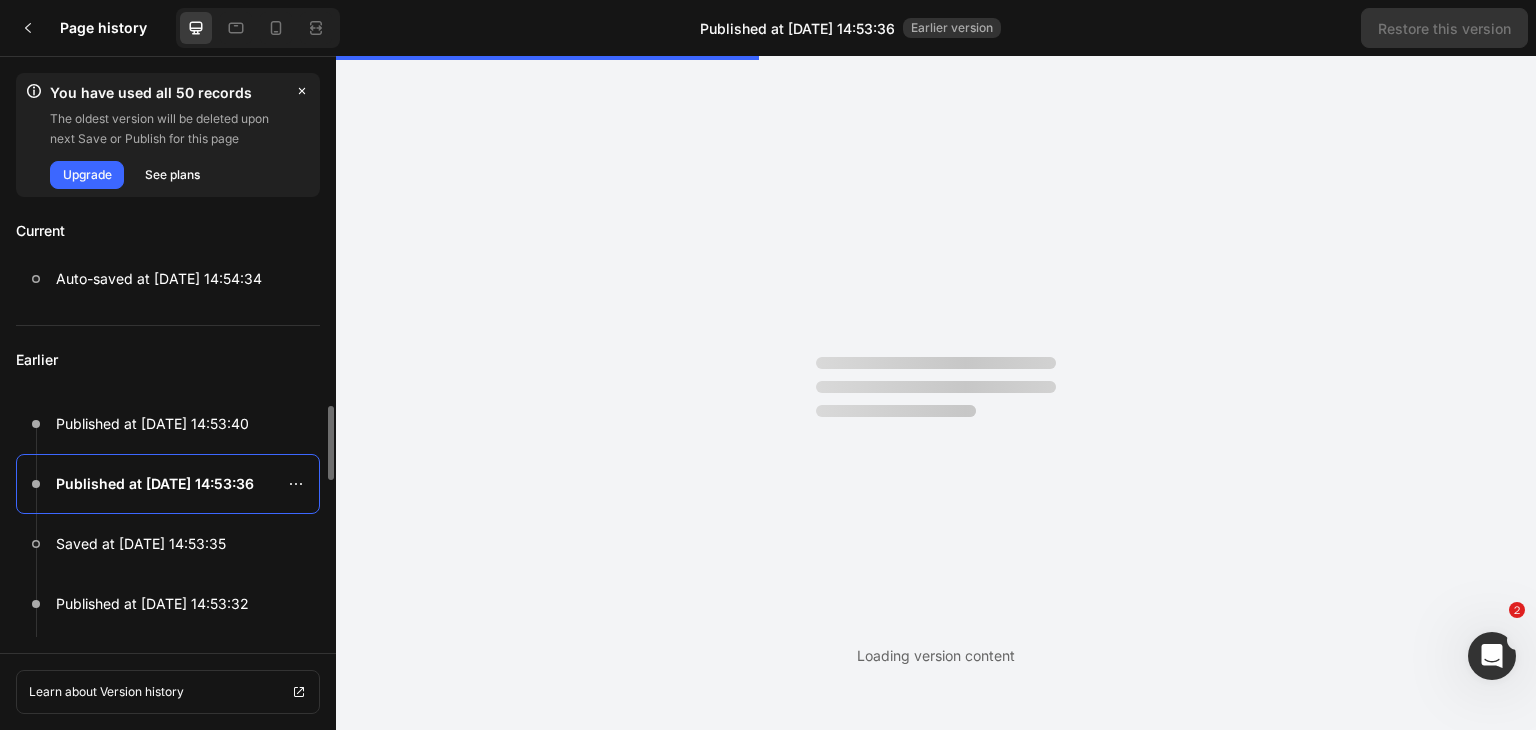 scroll, scrollTop: 0, scrollLeft: 0, axis: both 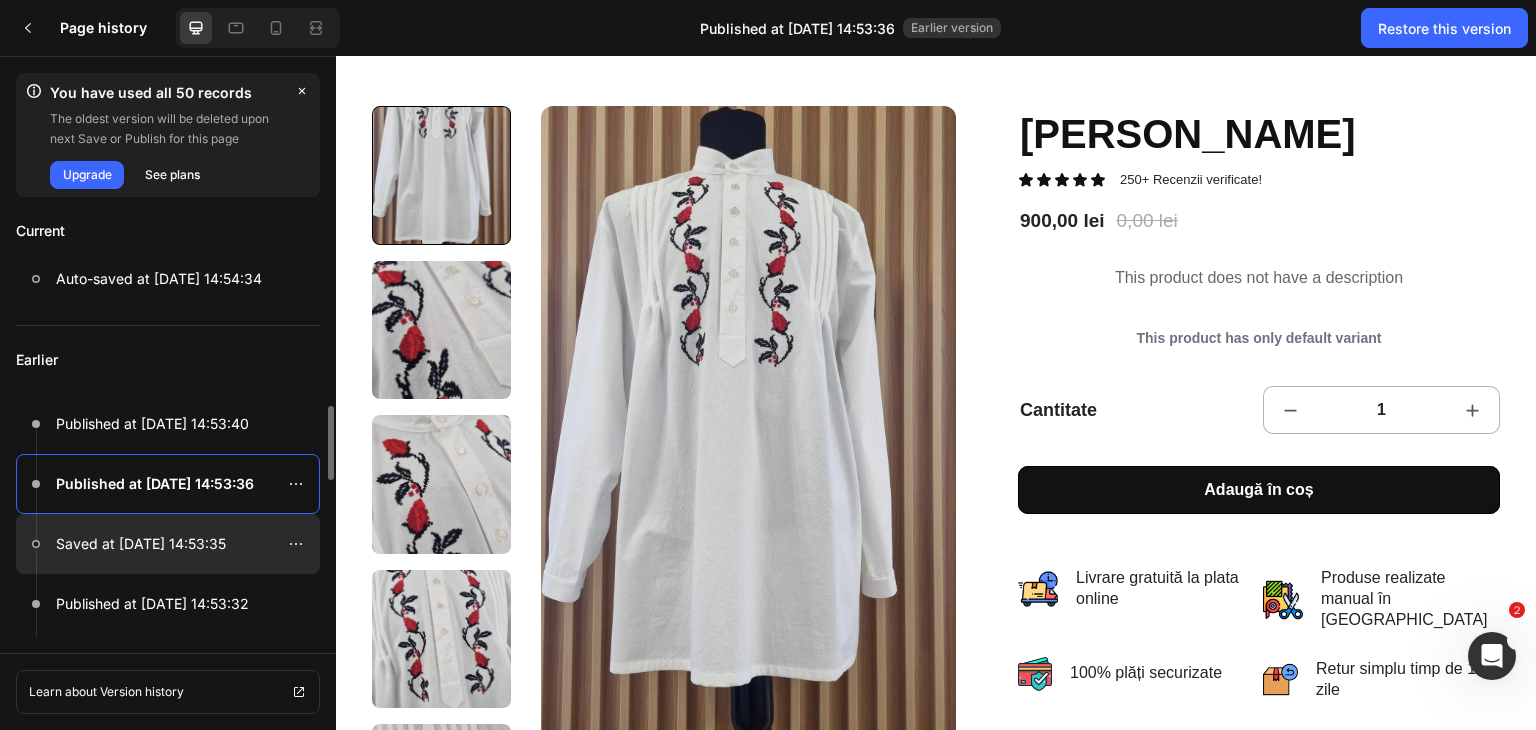 click on "Saved at [DATE] 14:53:35" at bounding box center (141, 544) 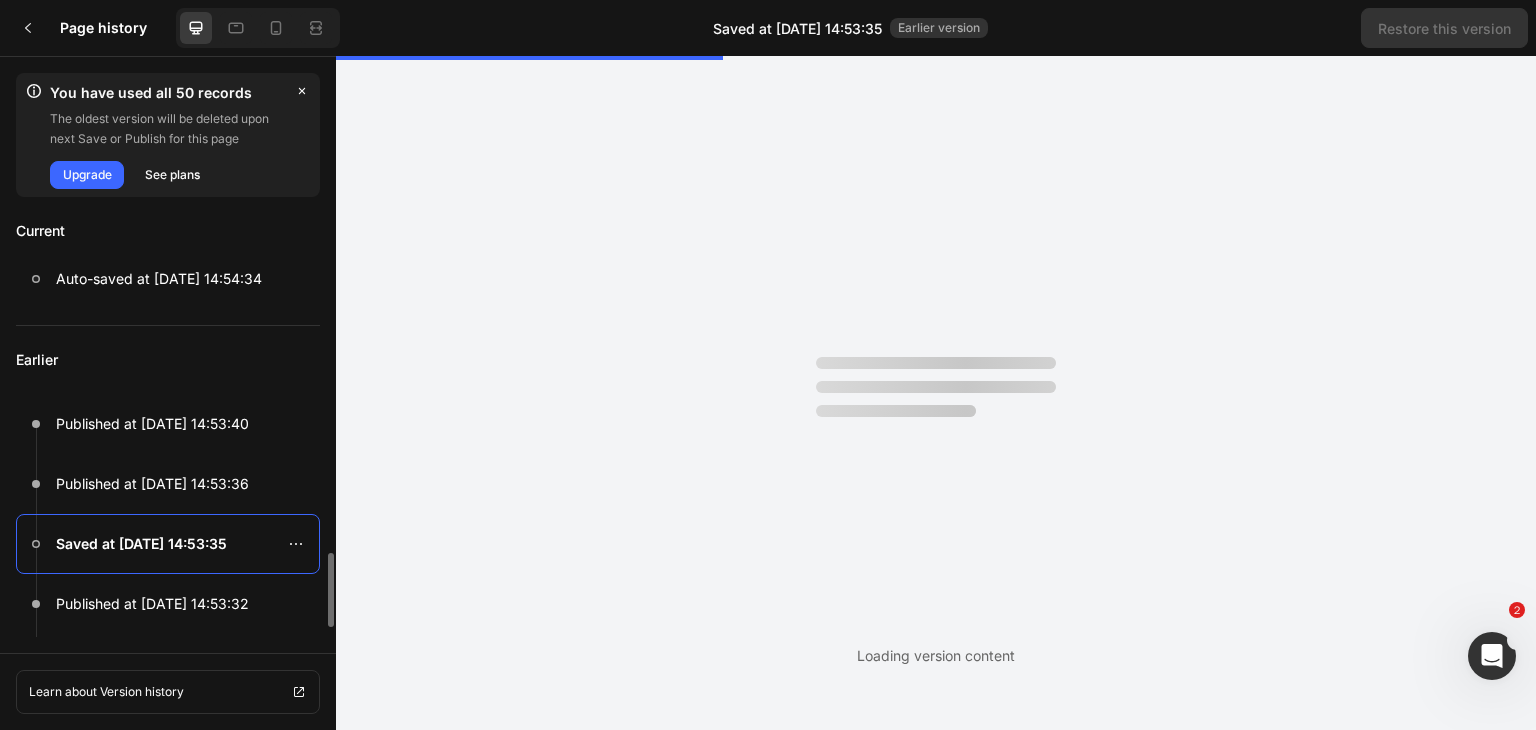 scroll, scrollTop: 119, scrollLeft: 0, axis: vertical 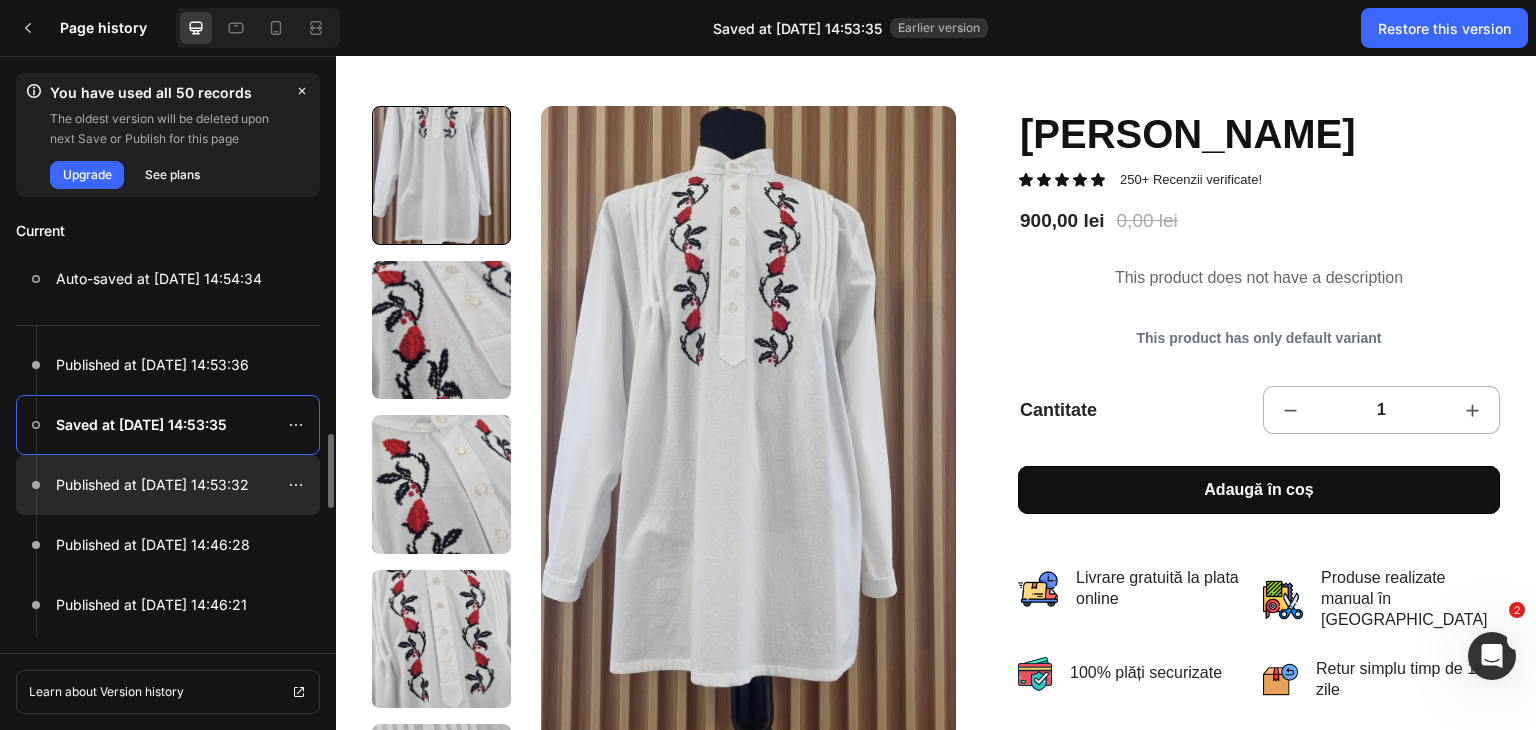 click at bounding box center [168, 485] 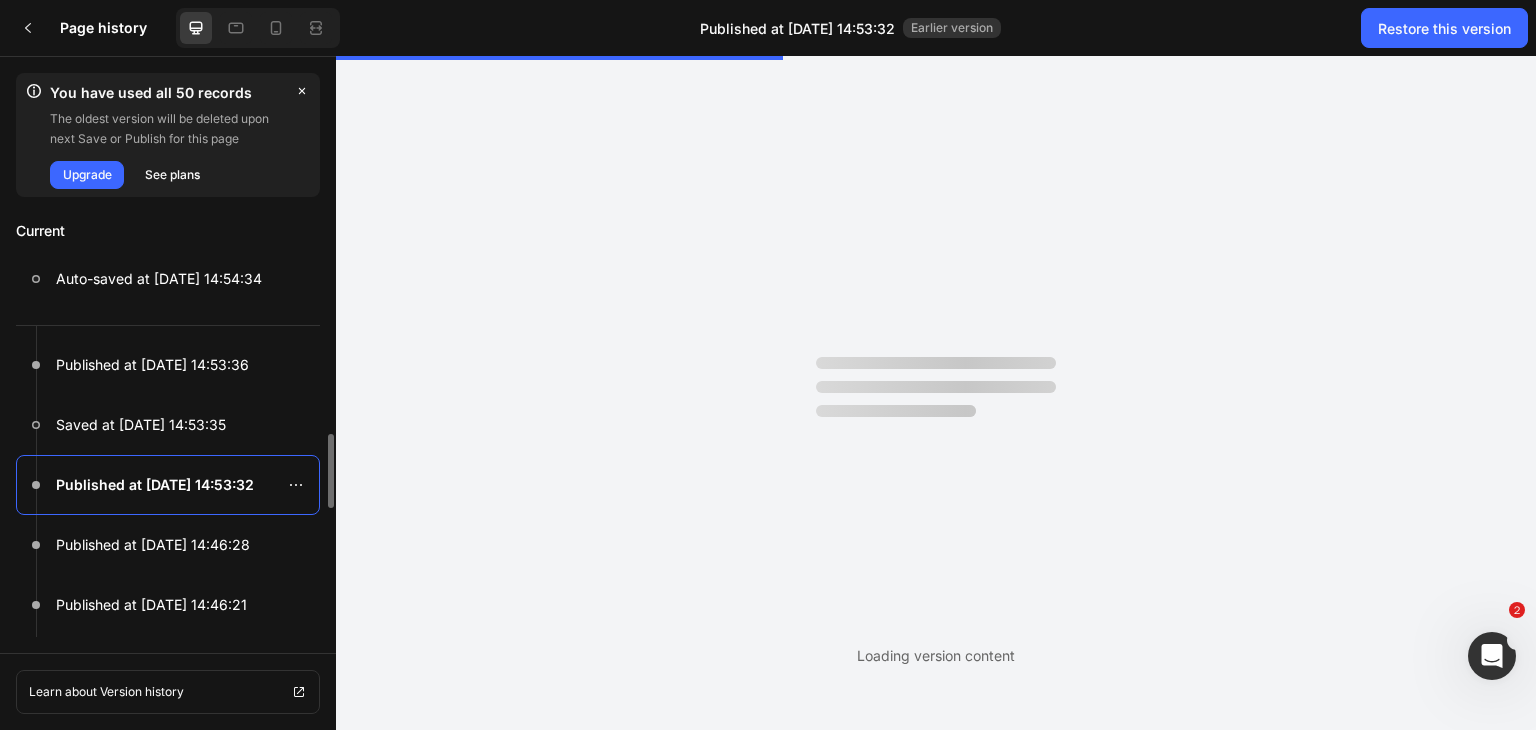 scroll, scrollTop: 0, scrollLeft: 0, axis: both 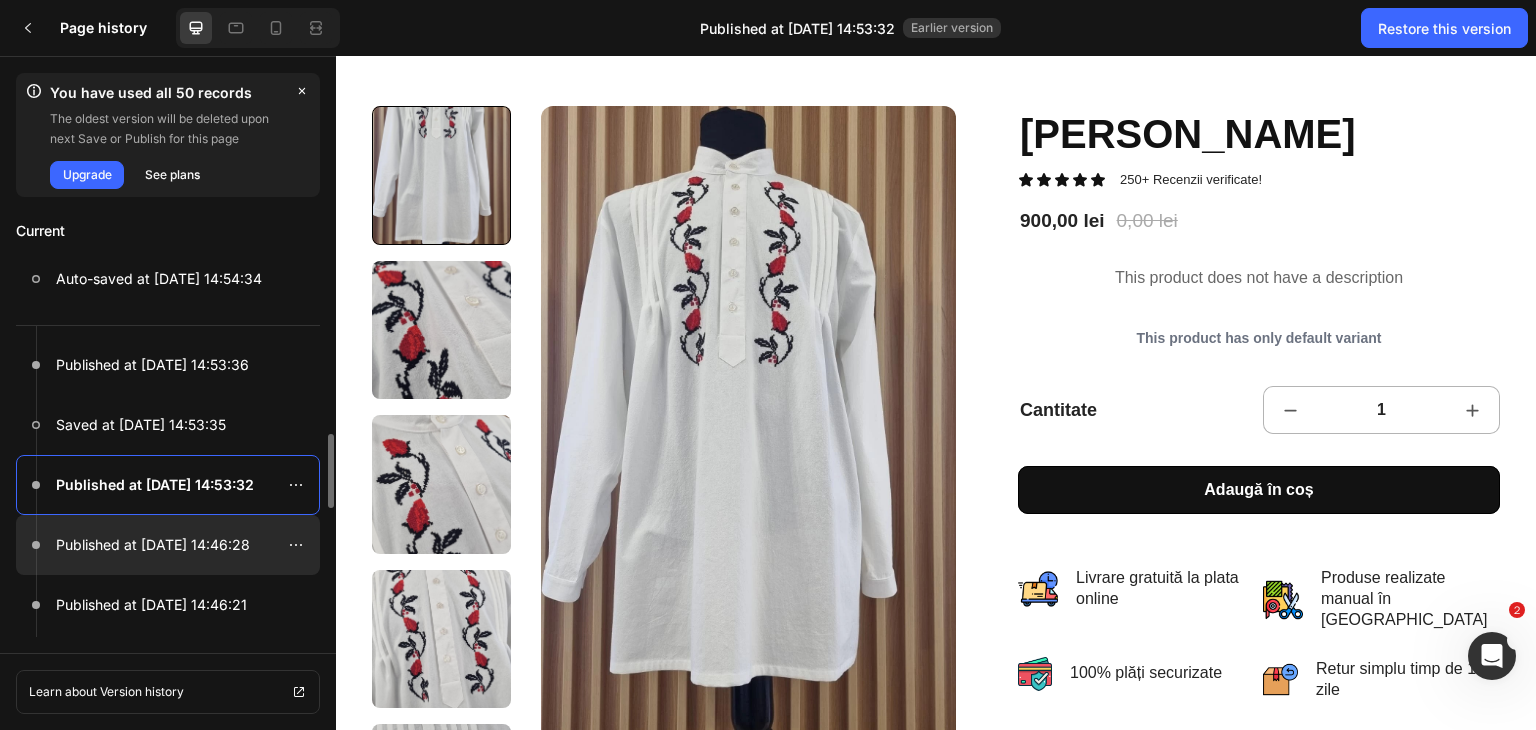 click on "Published at [DATE] 14:46:28" at bounding box center [153, 545] 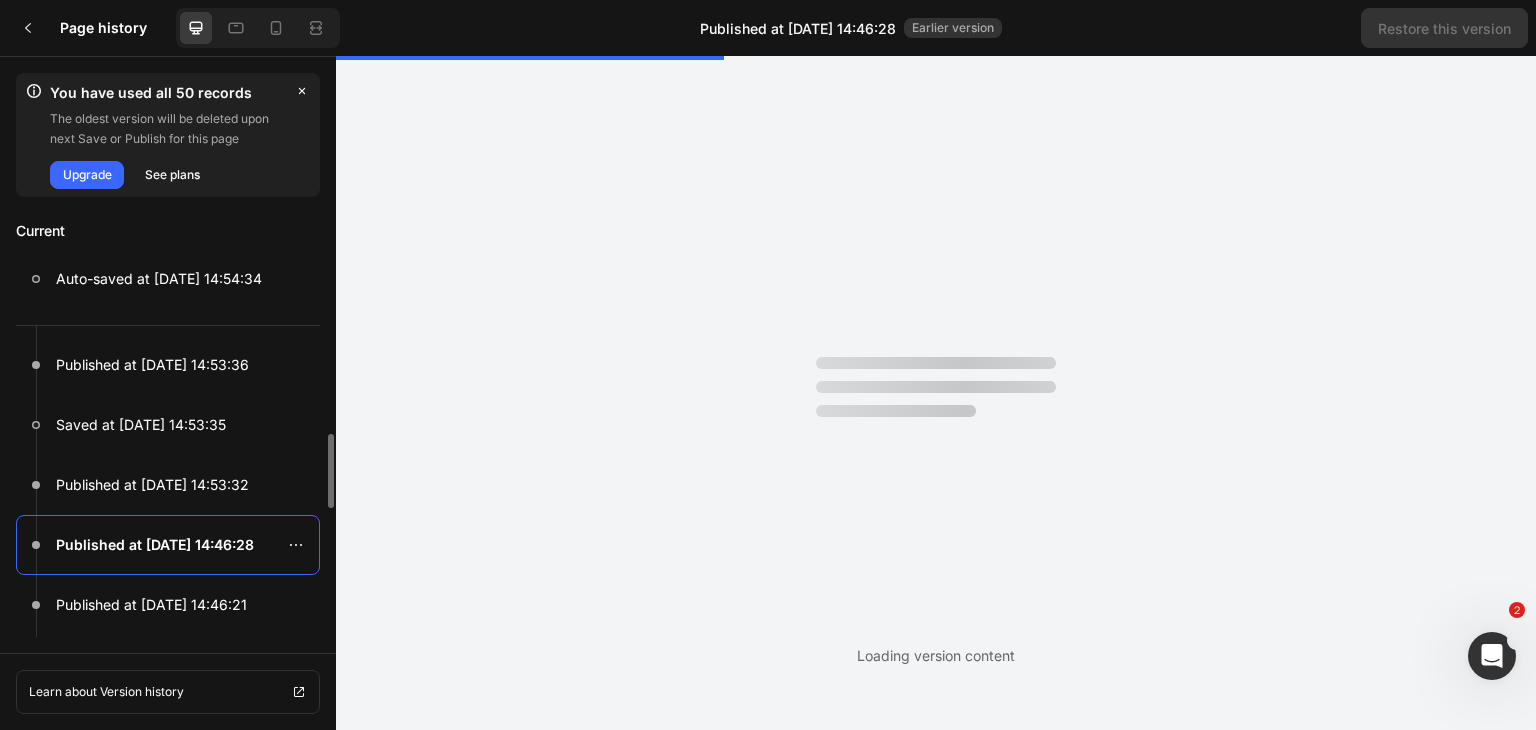 scroll, scrollTop: 0, scrollLeft: 0, axis: both 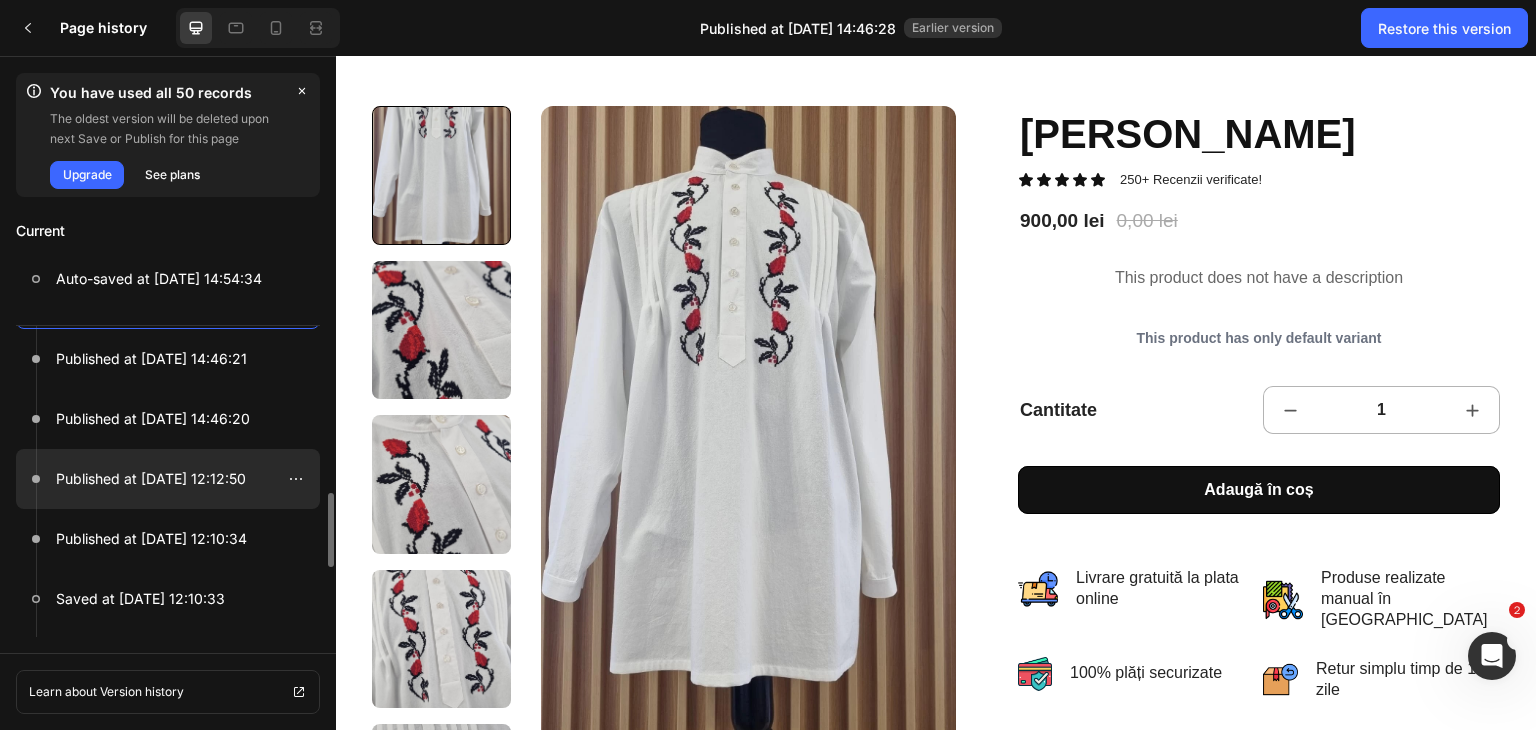 click on "Published at [DATE] 12:12:50" at bounding box center [151, 479] 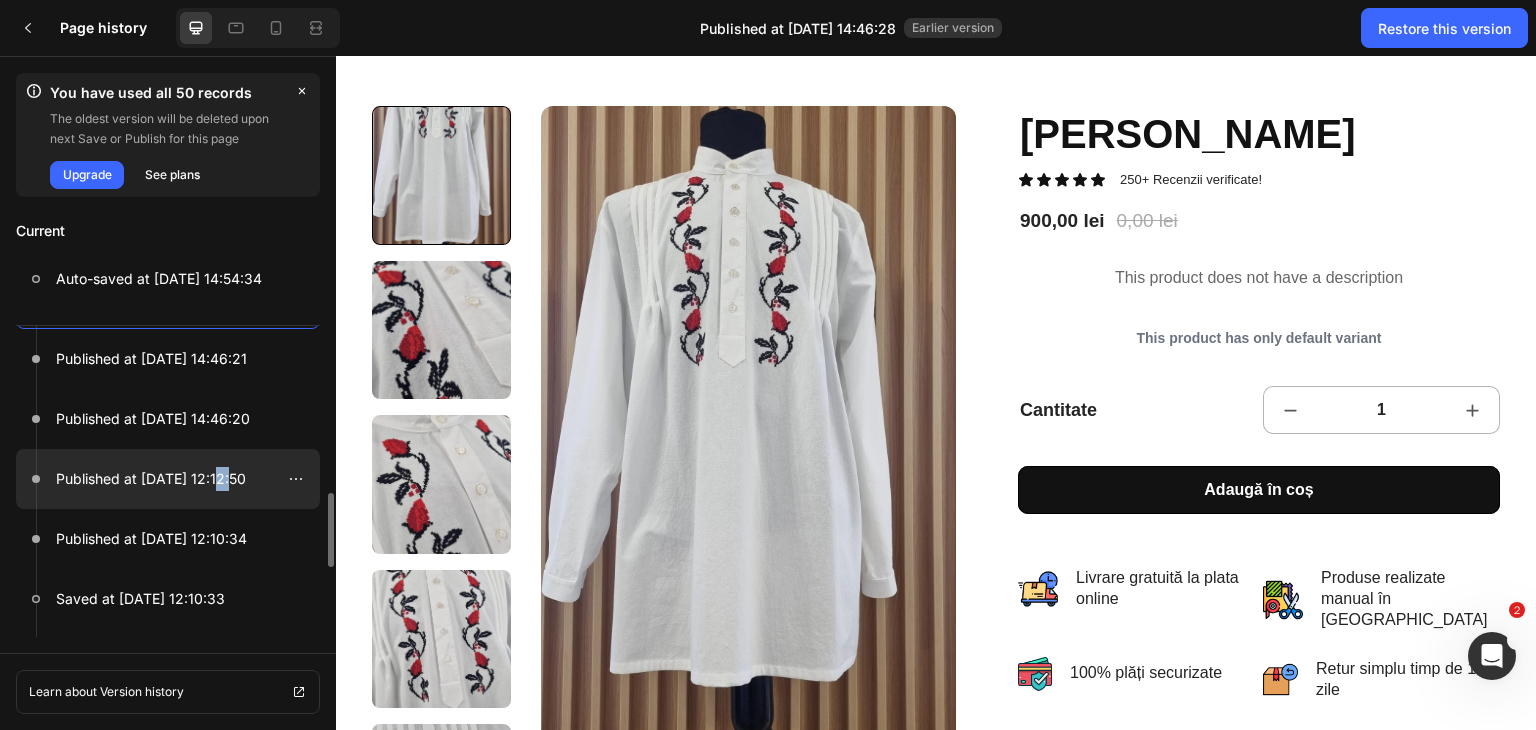 click on "Published at [DATE] 12:12:50" at bounding box center (151, 479) 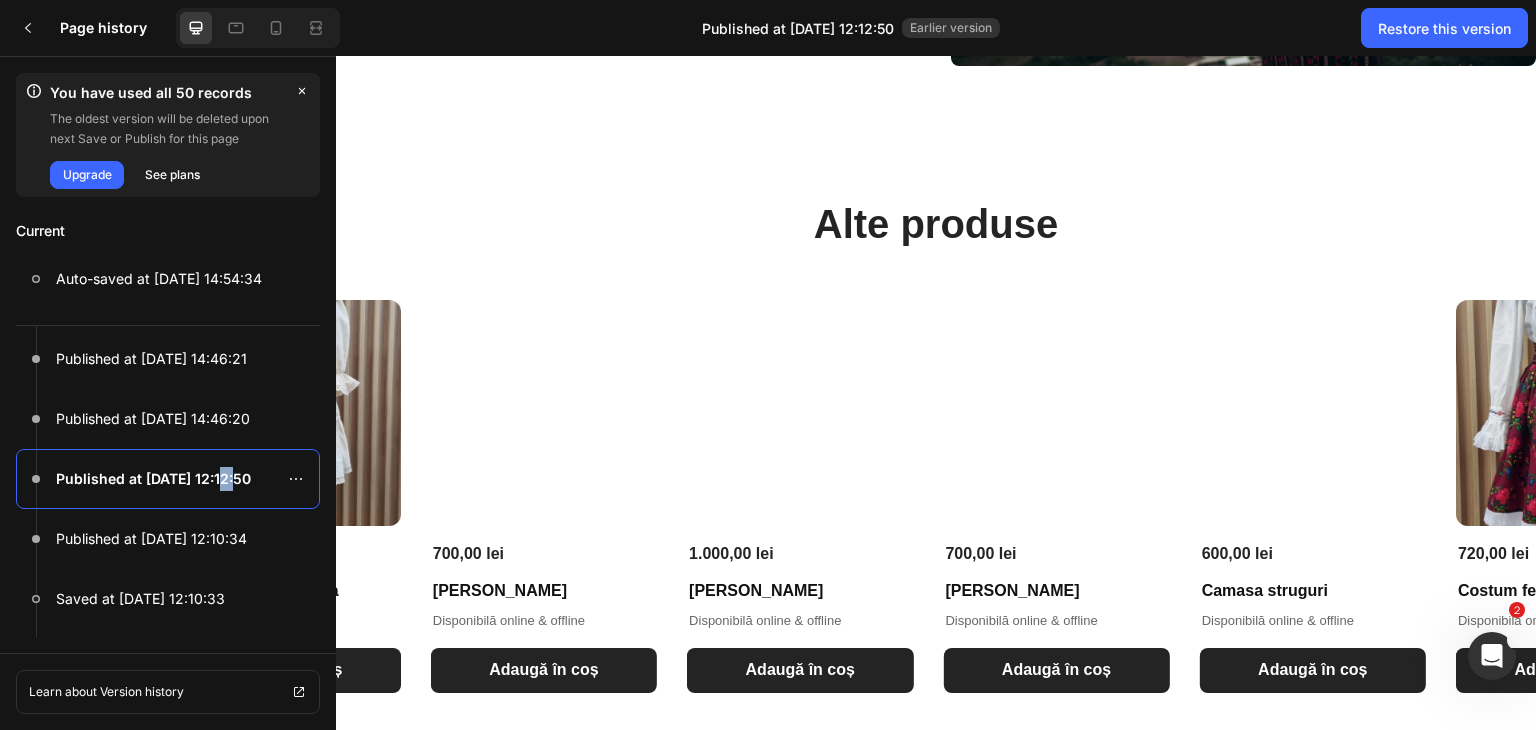 scroll, scrollTop: 1356, scrollLeft: 0, axis: vertical 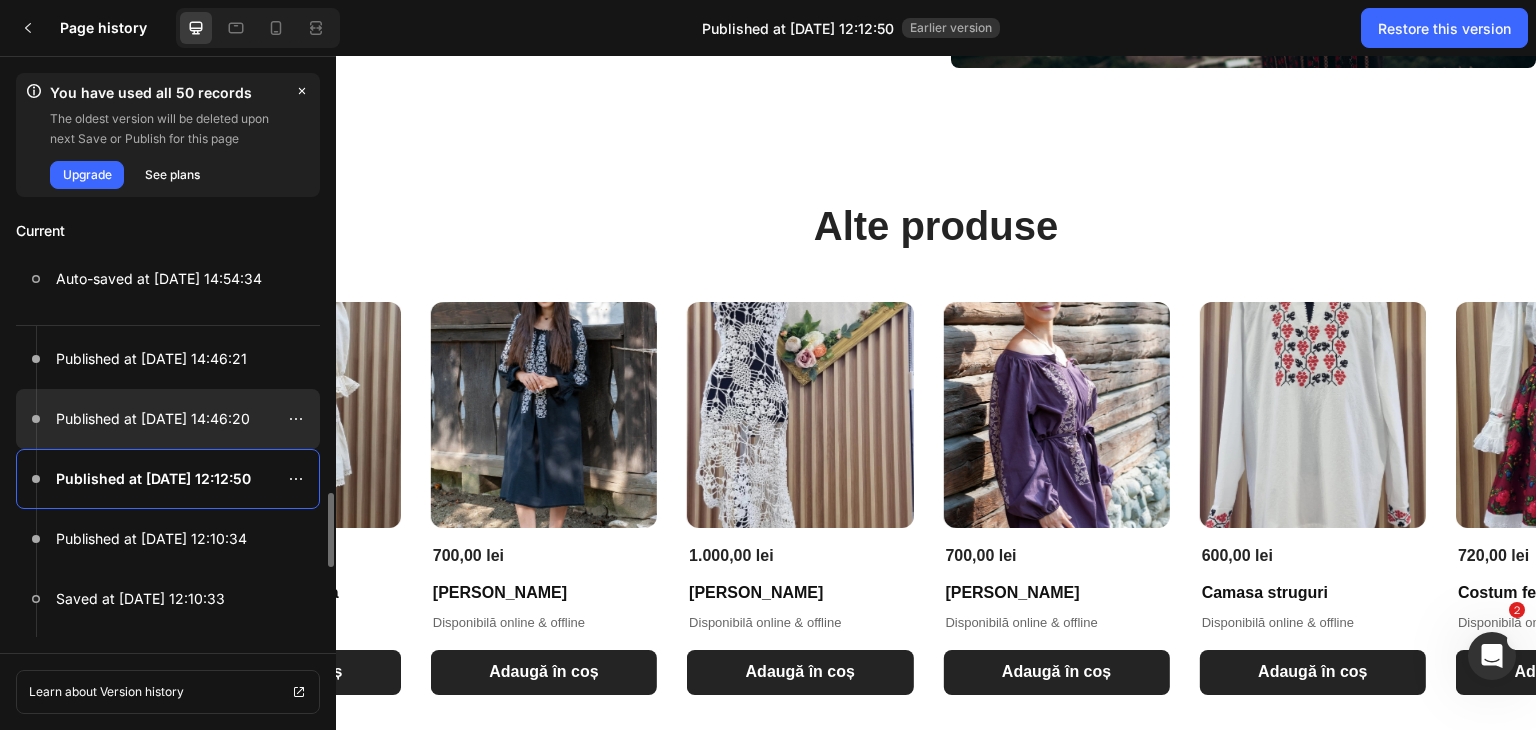 click at bounding box center (168, 419) 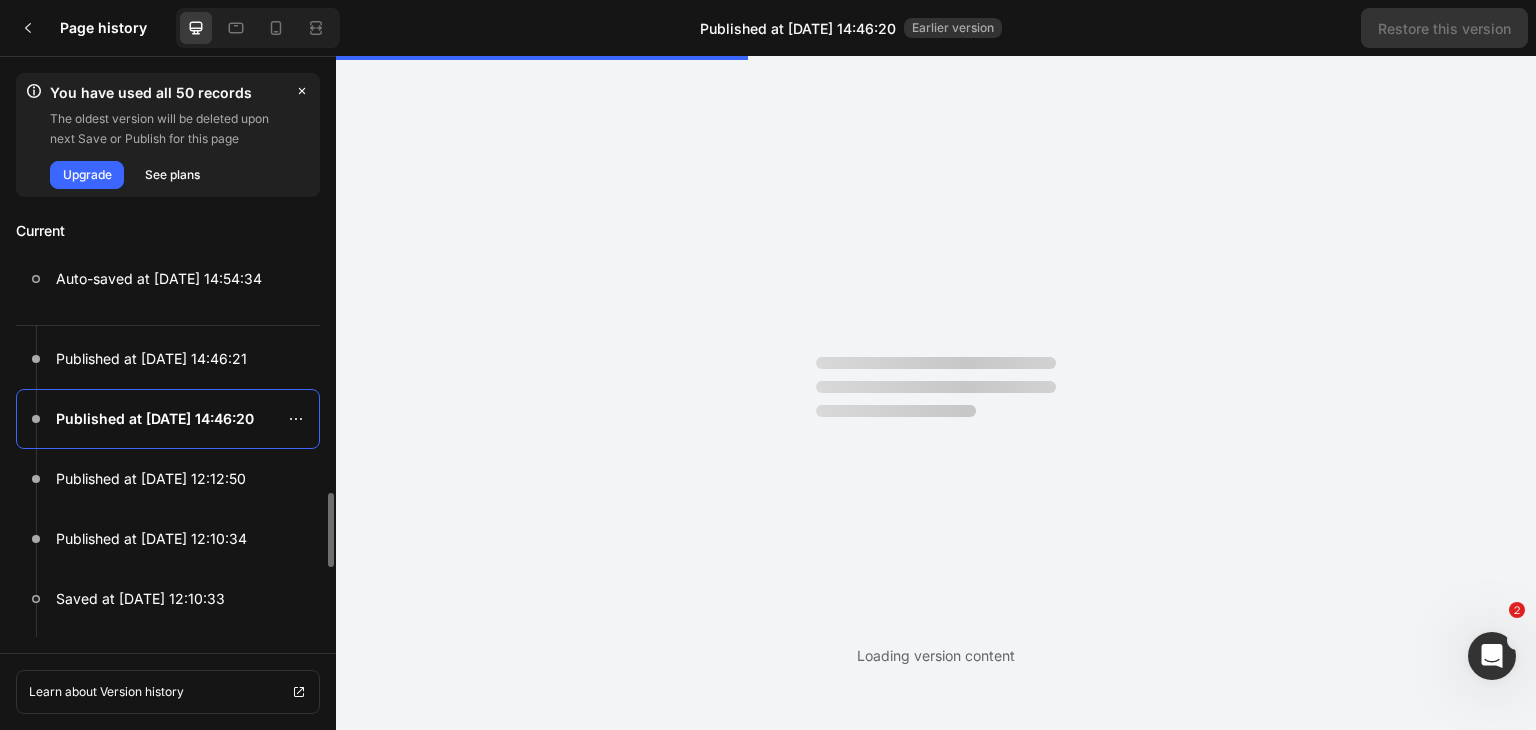 scroll, scrollTop: 0, scrollLeft: 0, axis: both 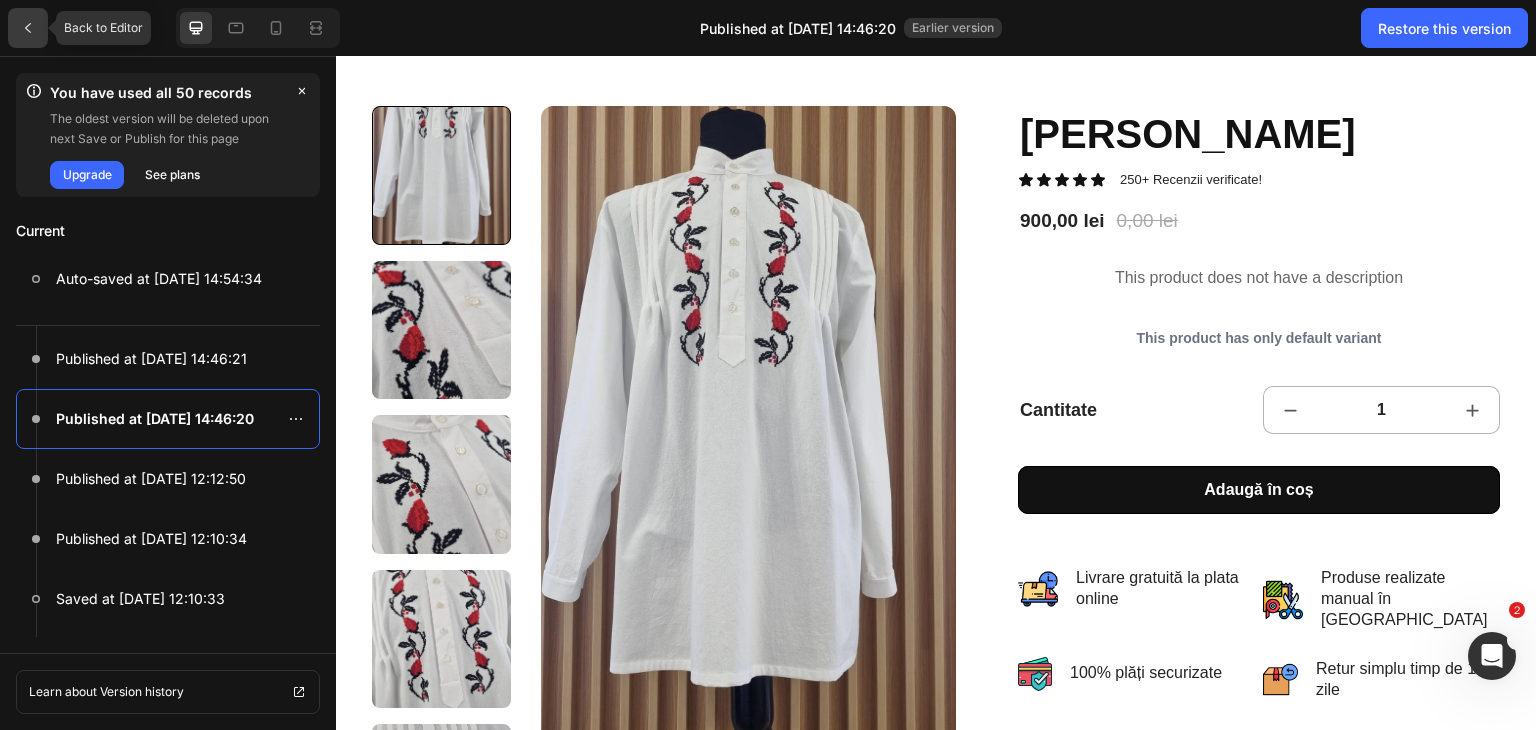 click 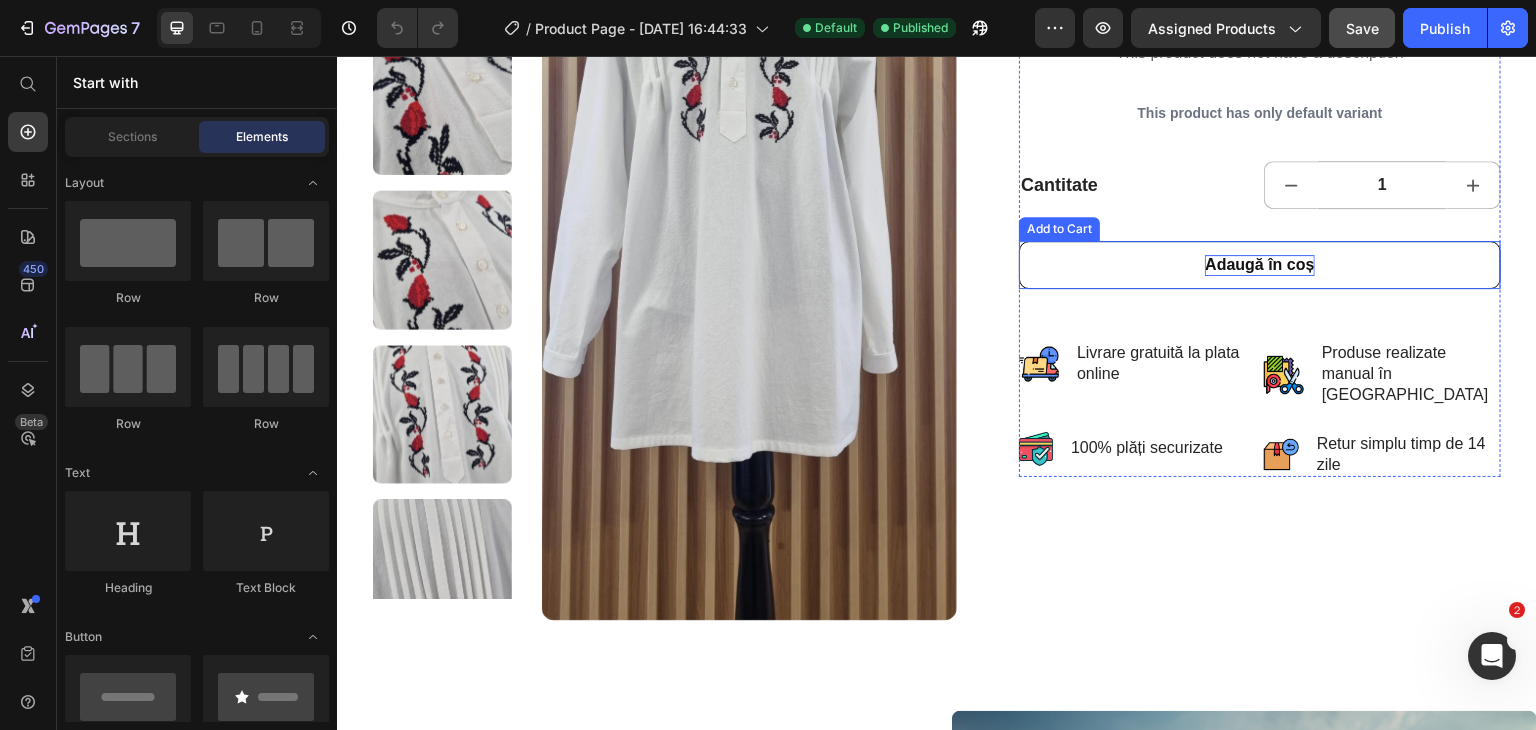 scroll, scrollTop: 262, scrollLeft: 0, axis: vertical 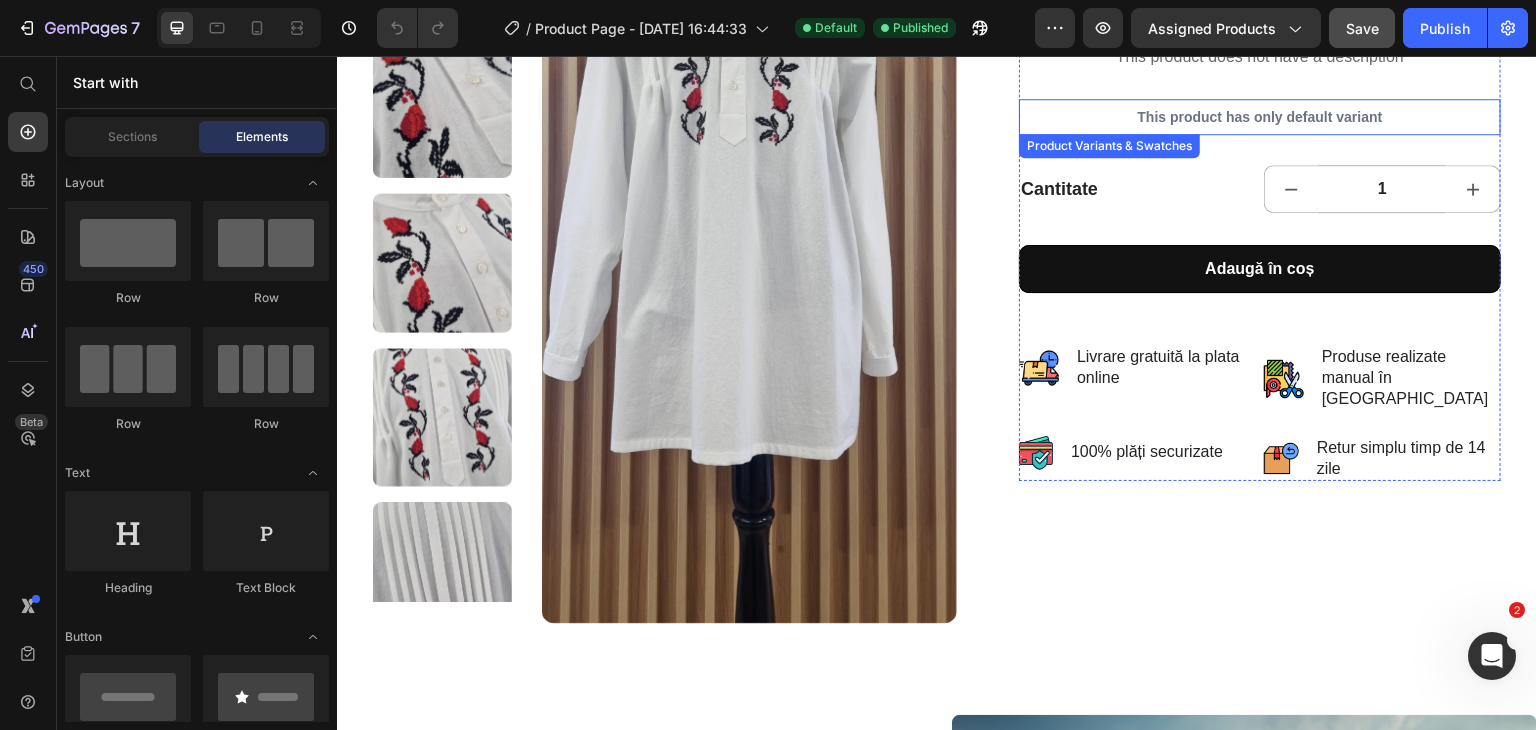 click on "This product has only default variant" at bounding box center [1260, 117] 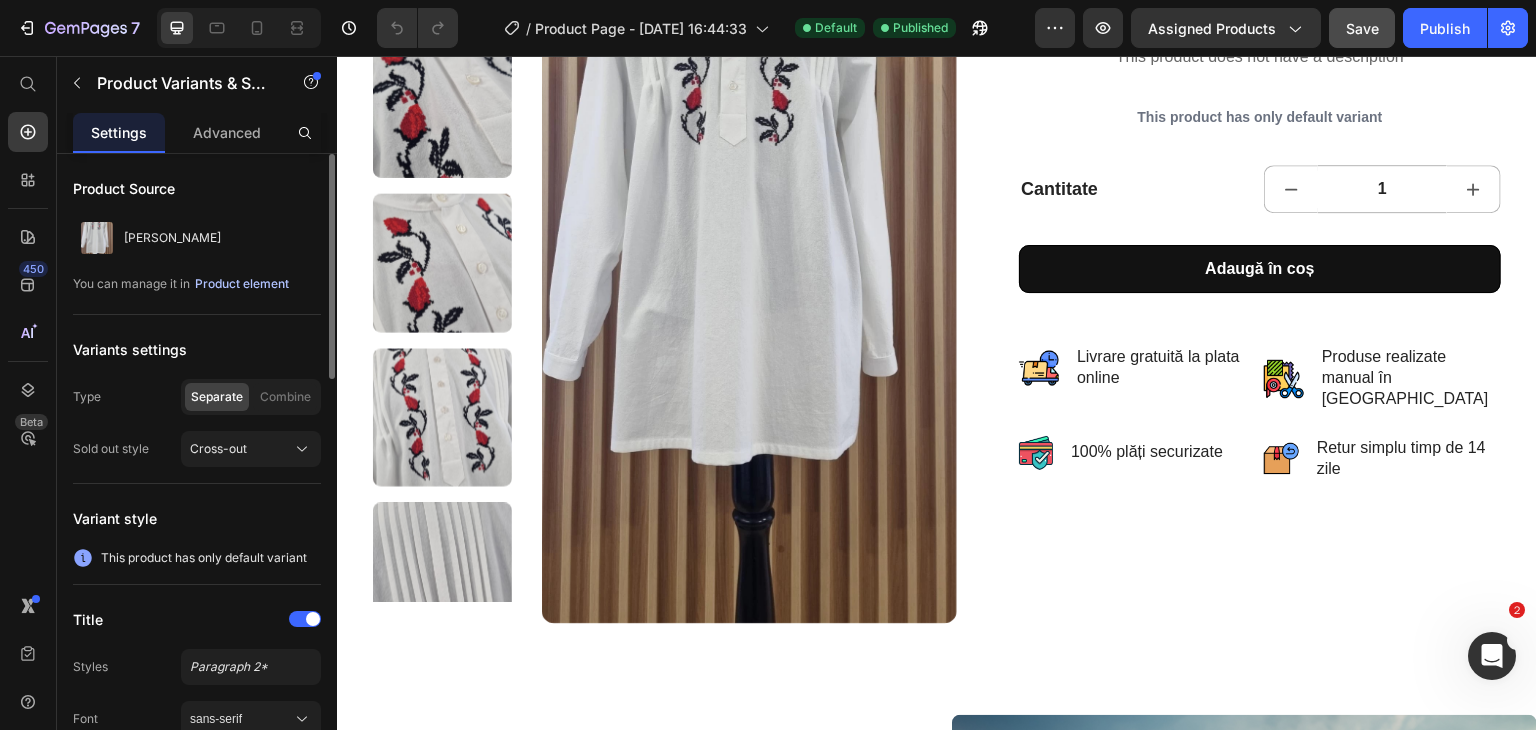 click on "Product element" at bounding box center [242, 284] 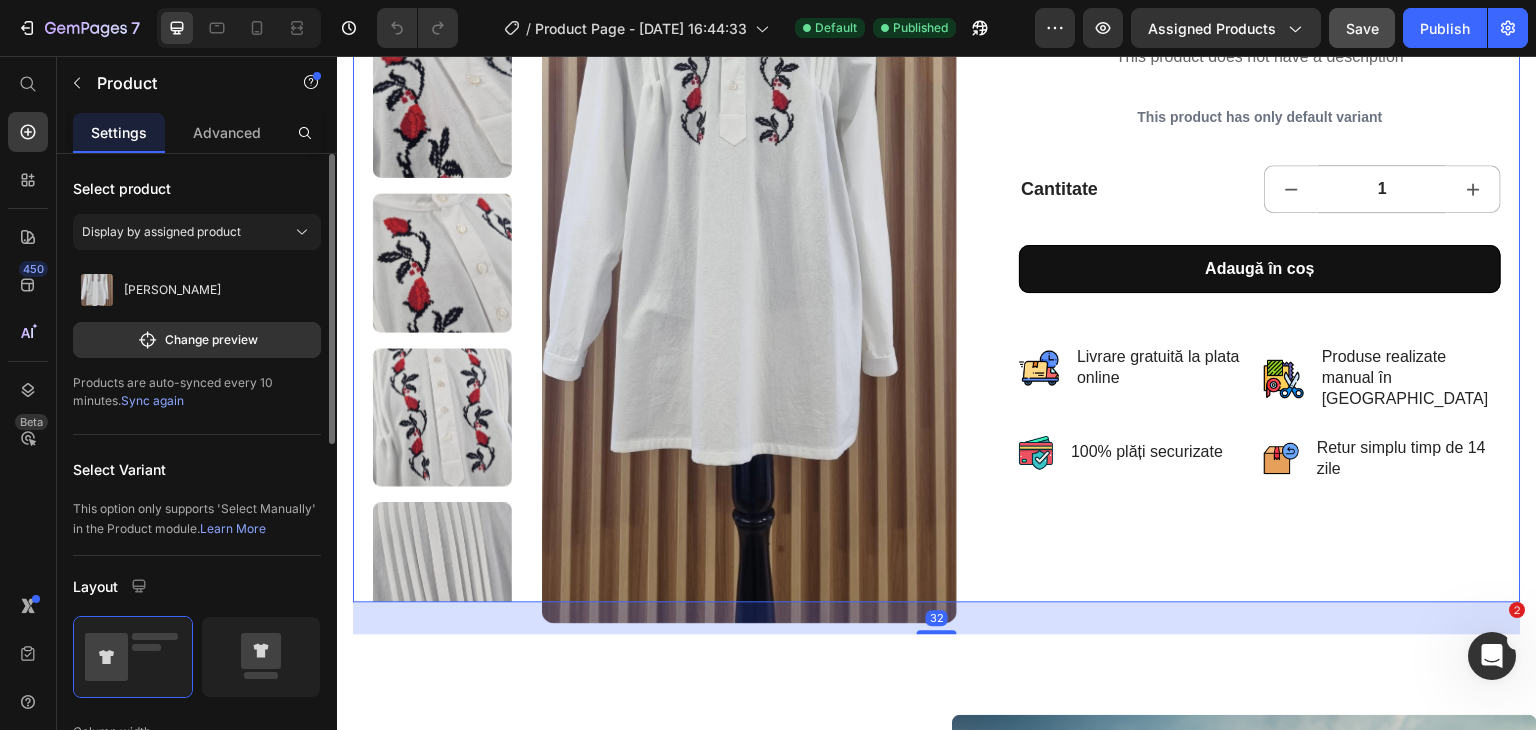 click on "Sync again" at bounding box center (152, 400) 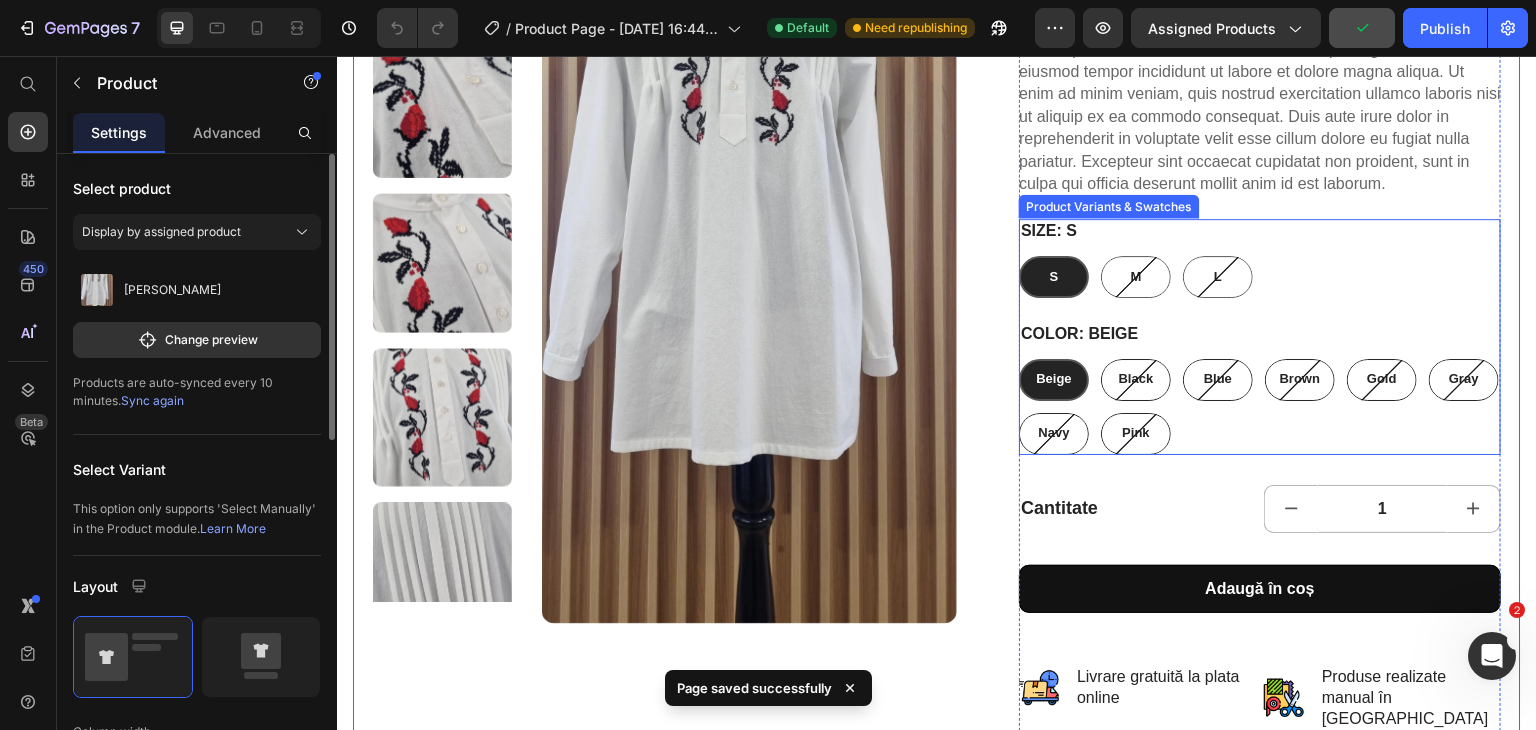 click on "Beige Beige Beige Black Black Black Blue Blue Blue Brown Brown Brown Gold Gold Gold Gray Gray Gray Navy Navy Navy Pink Pink Pink" at bounding box center [1260, 407] 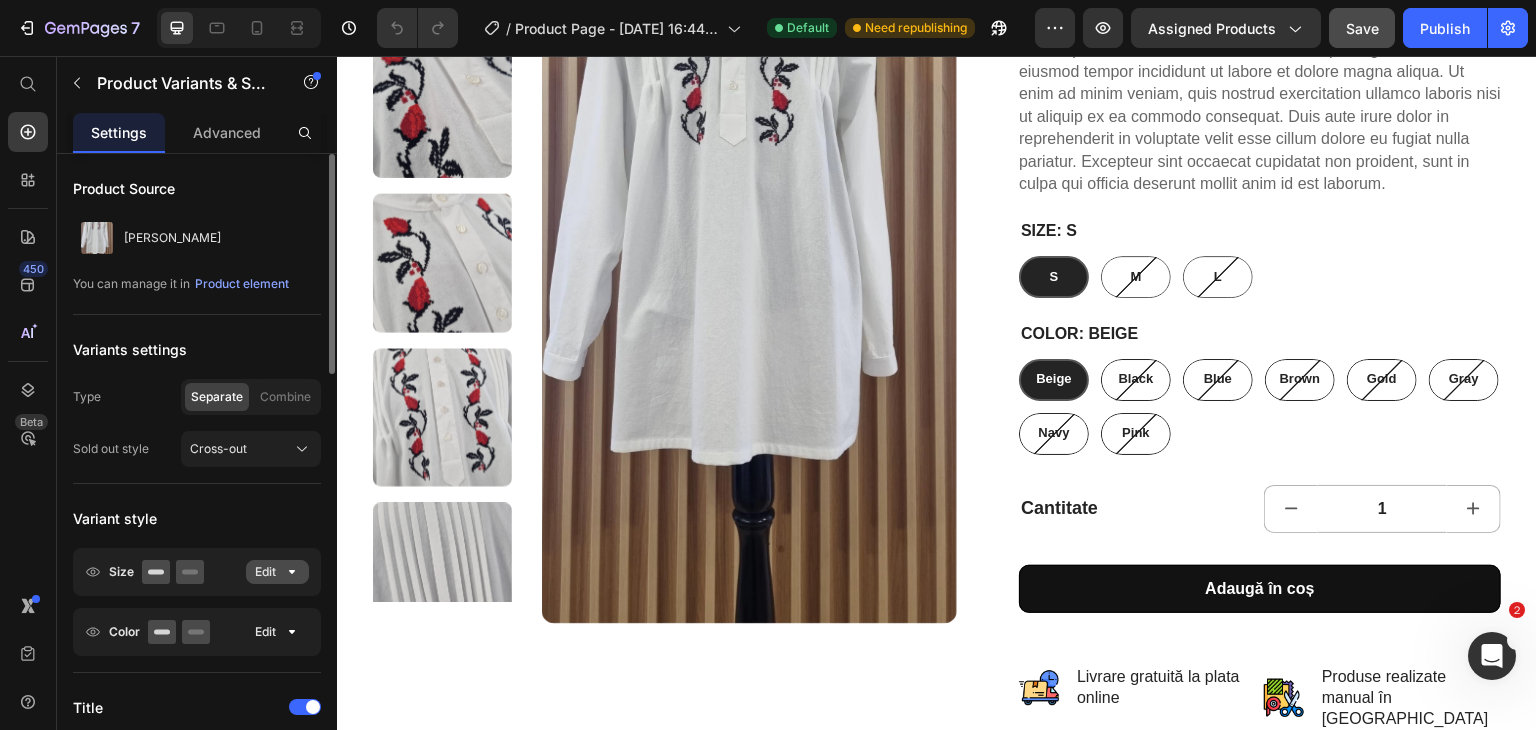 click on "Edit" 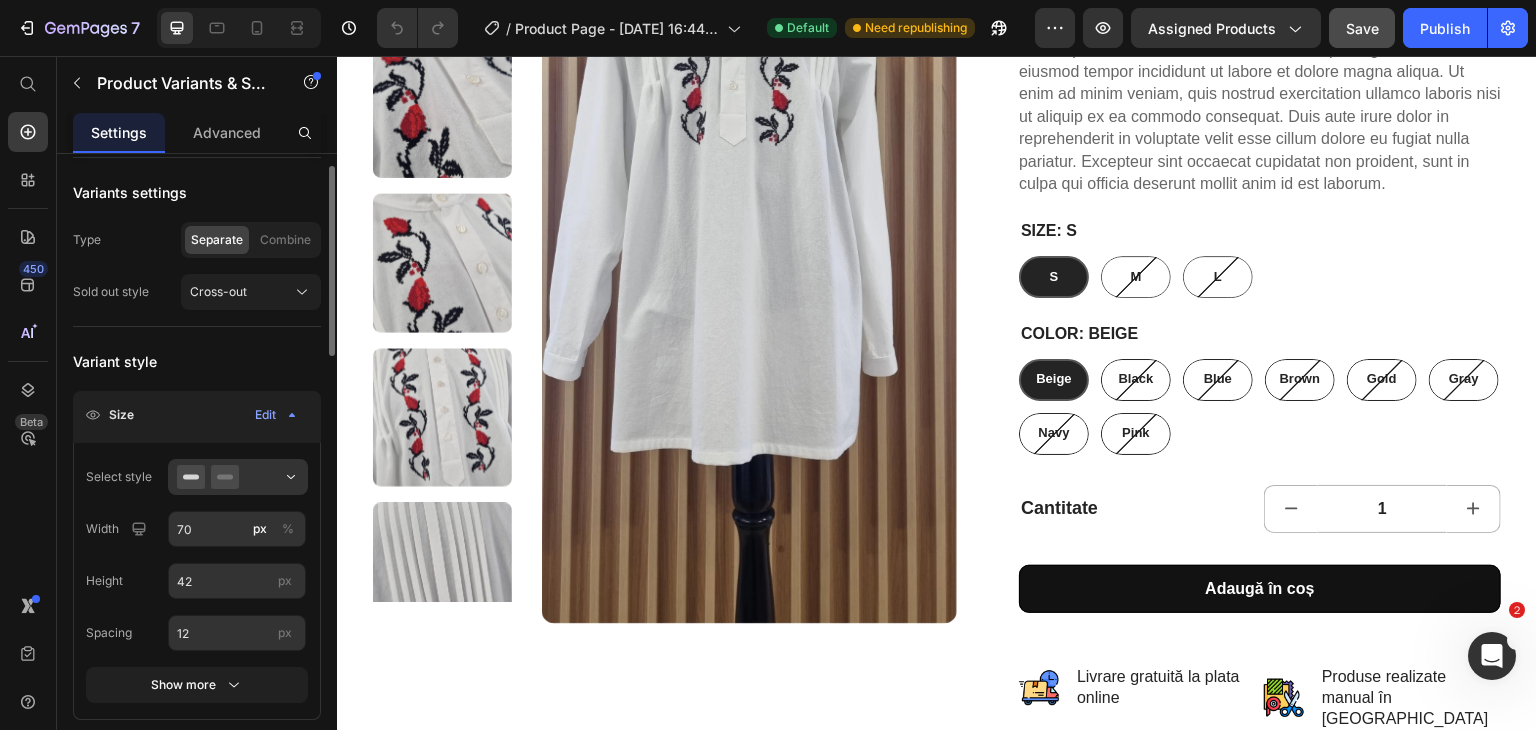 scroll, scrollTop: 176, scrollLeft: 0, axis: vertical 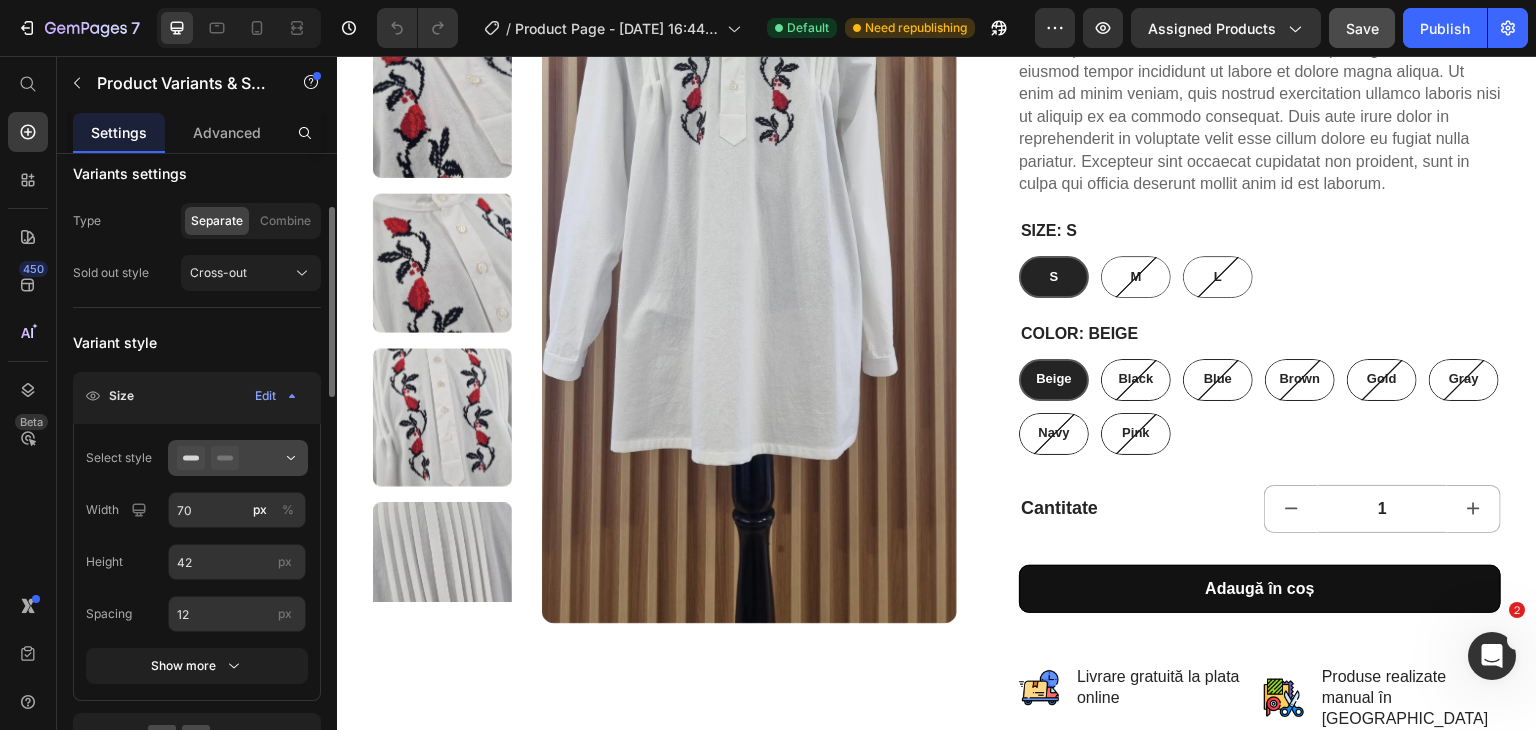 click at bounding box center [238, 458] 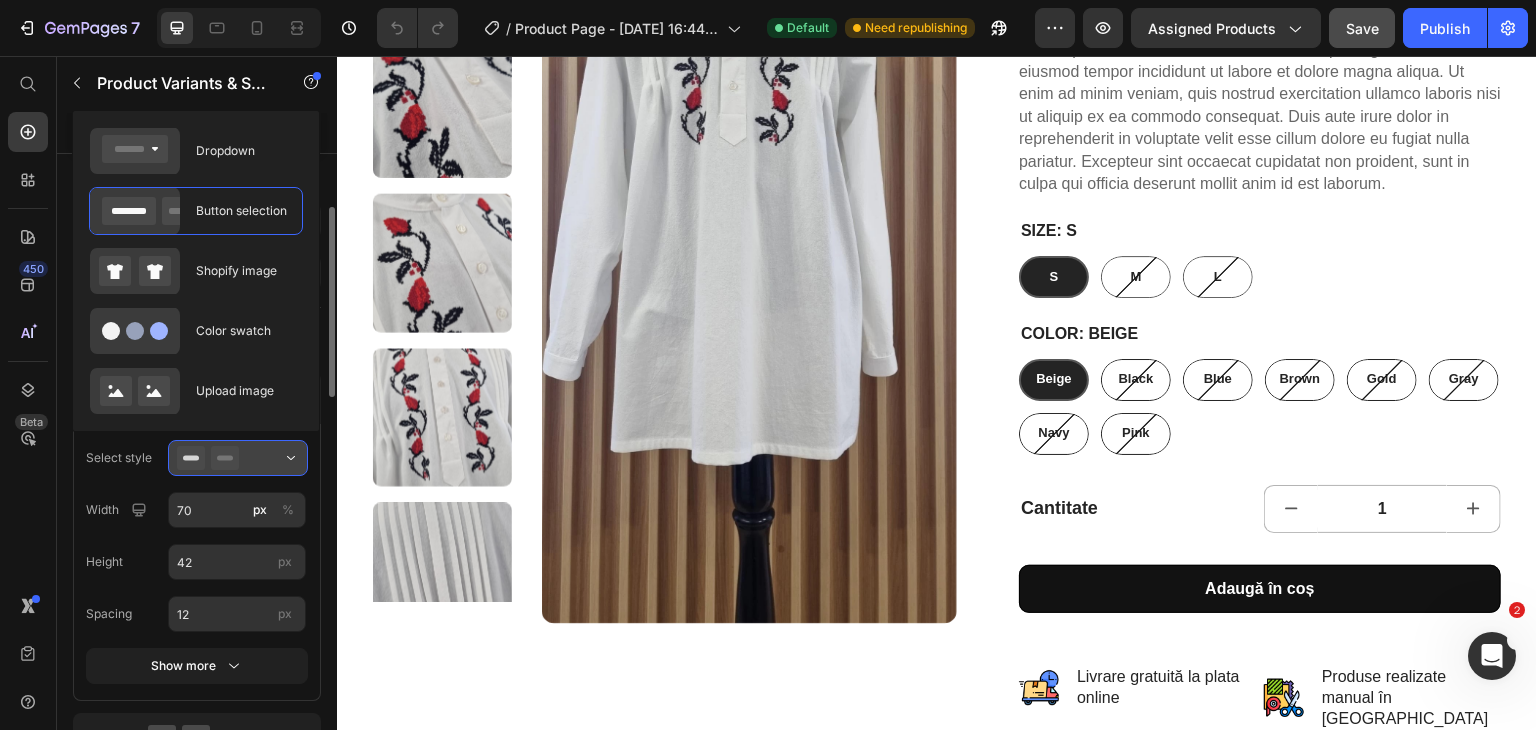 click at bounding box center (238, 458) 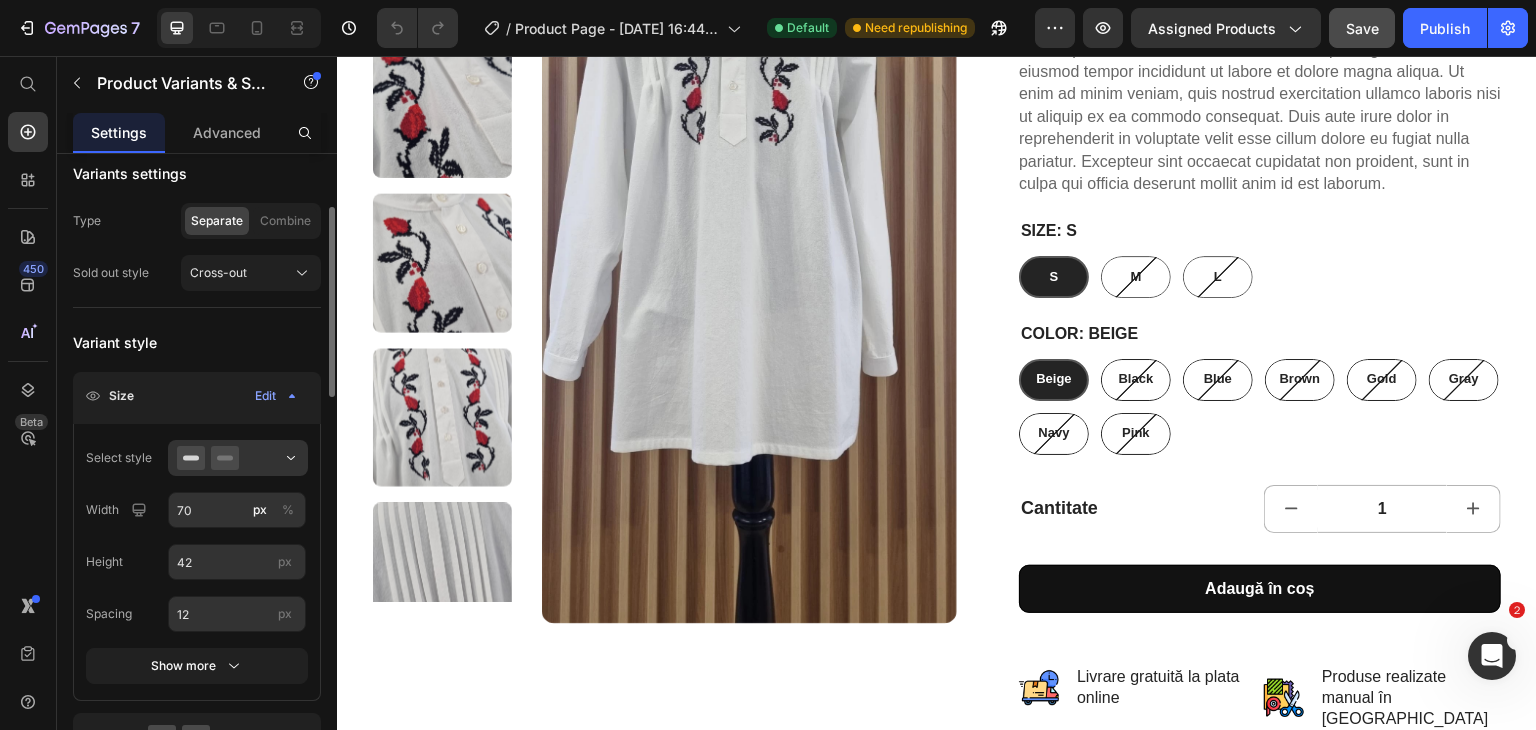 click on "Size" at bounding box center [121, 396] 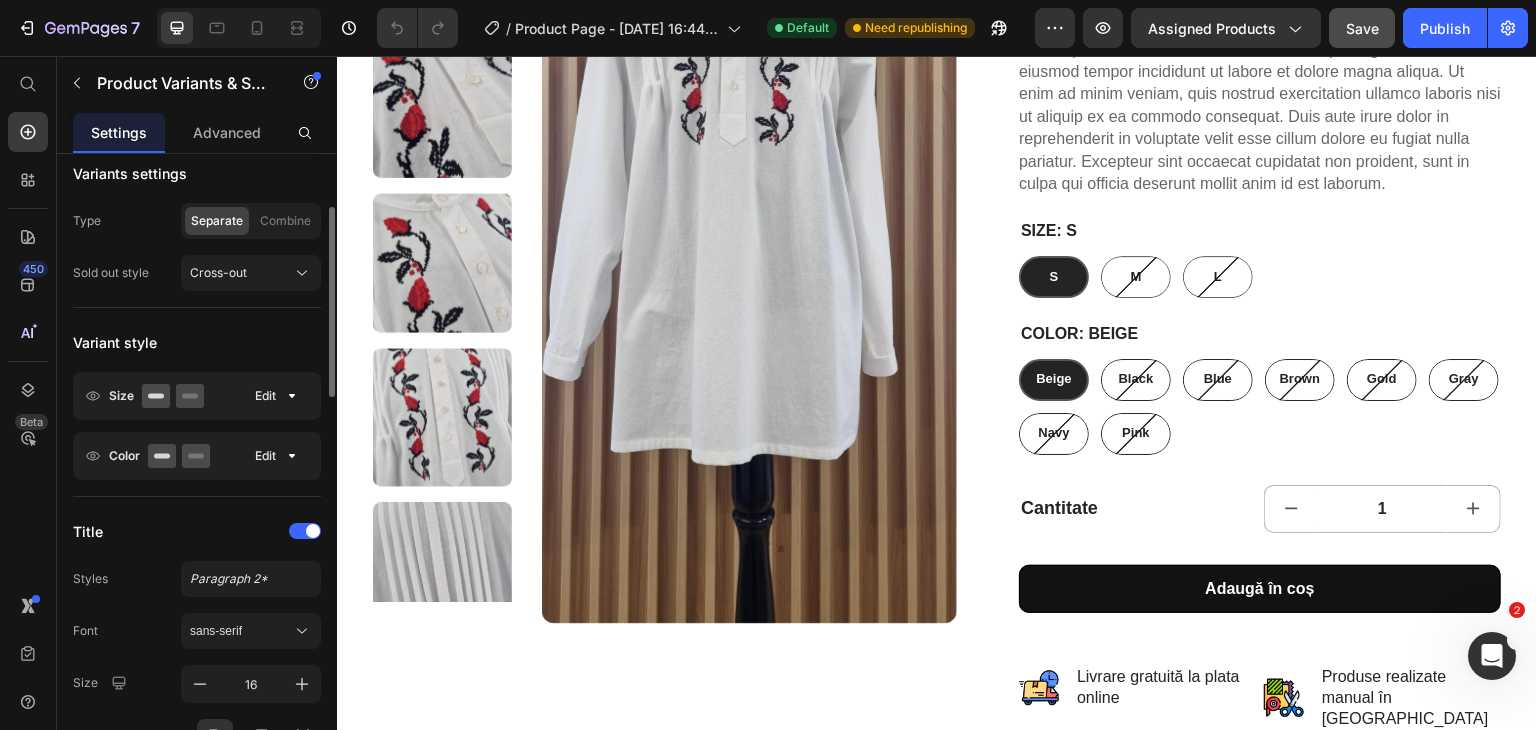 click on "Size" at bounding box center [121, 396] 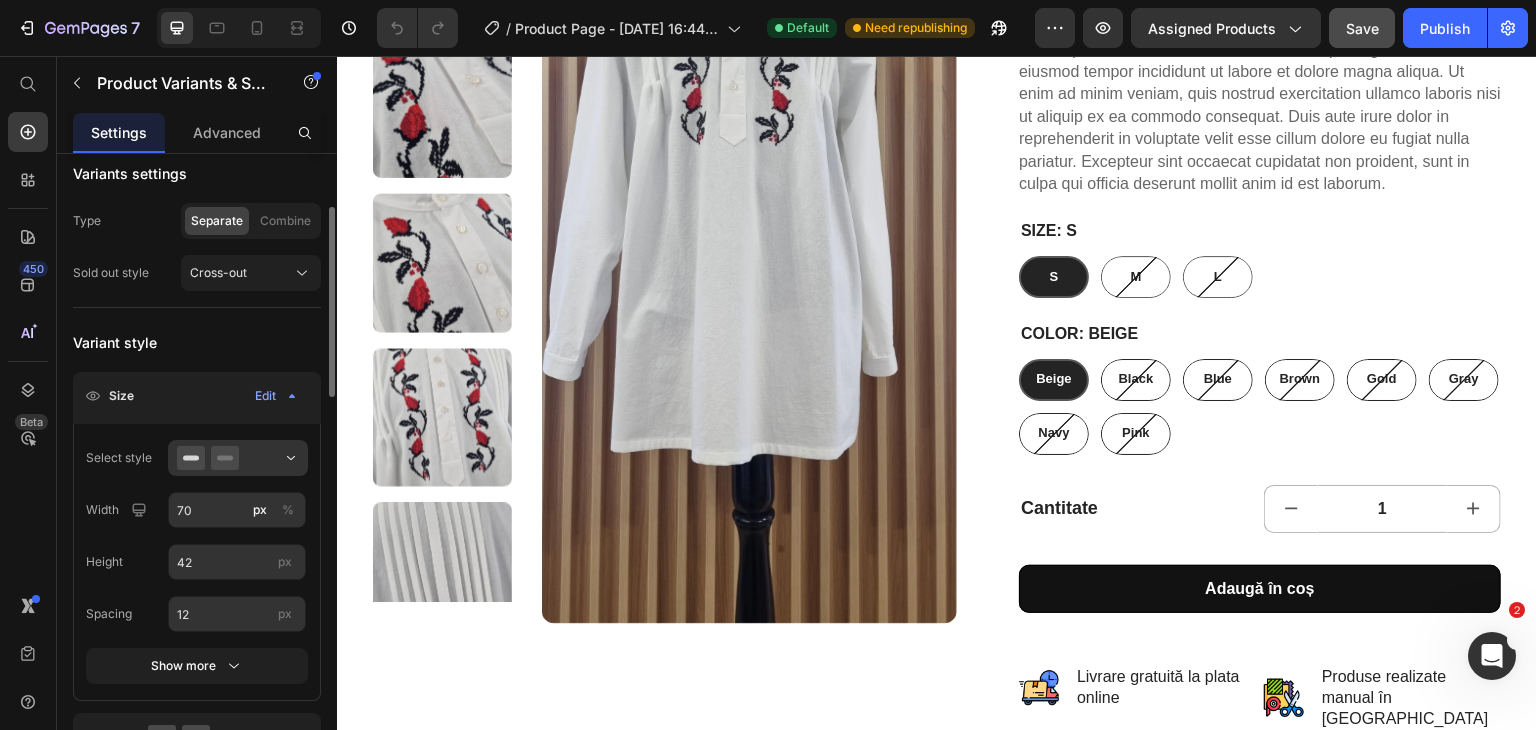 click on "Size" at bounding box center (121, 396) 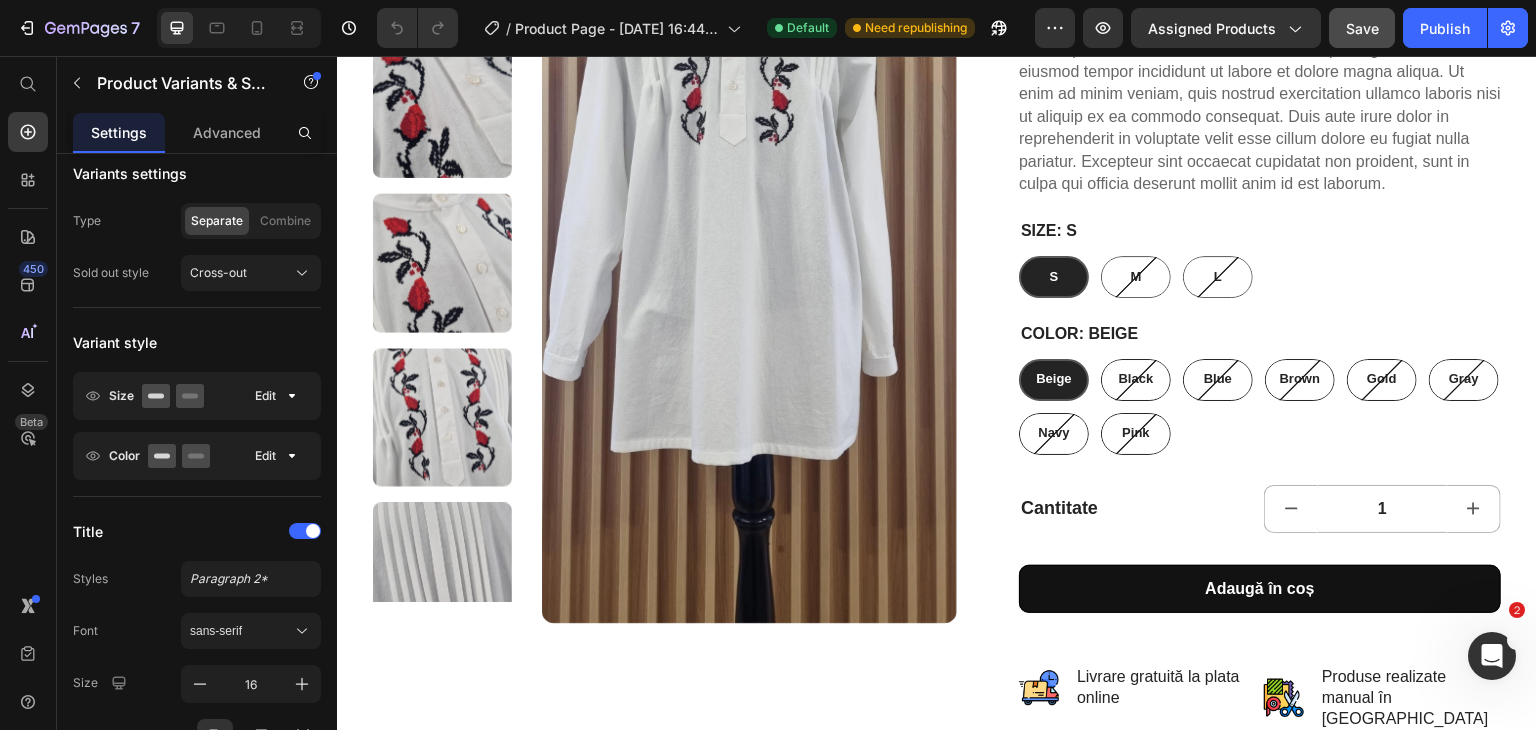 click on "Size: S" at bounding box center (1049, 231) 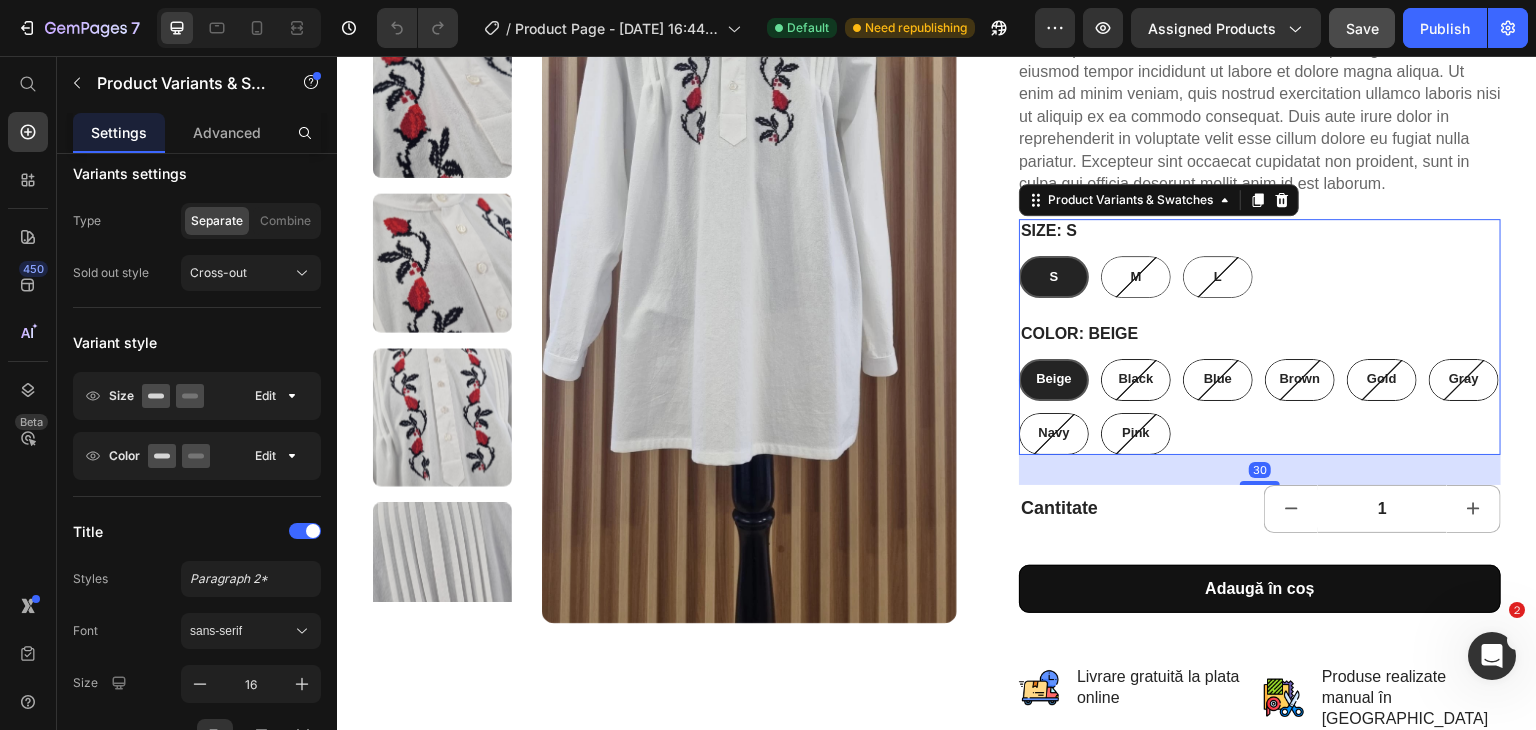 click on "Size: S" at bounding box center [1049, 231] 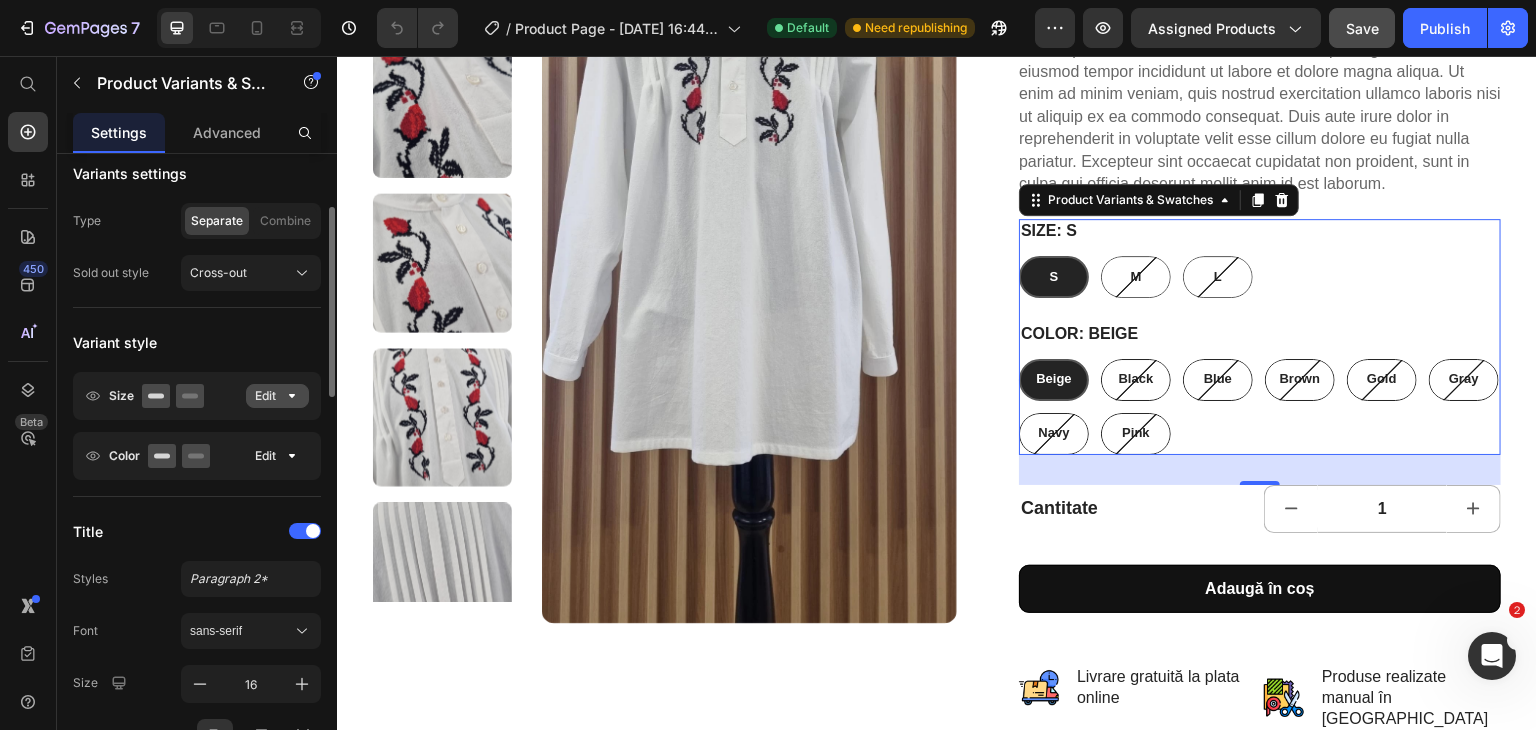 click on "Edit" at bounding box center (277, 396) 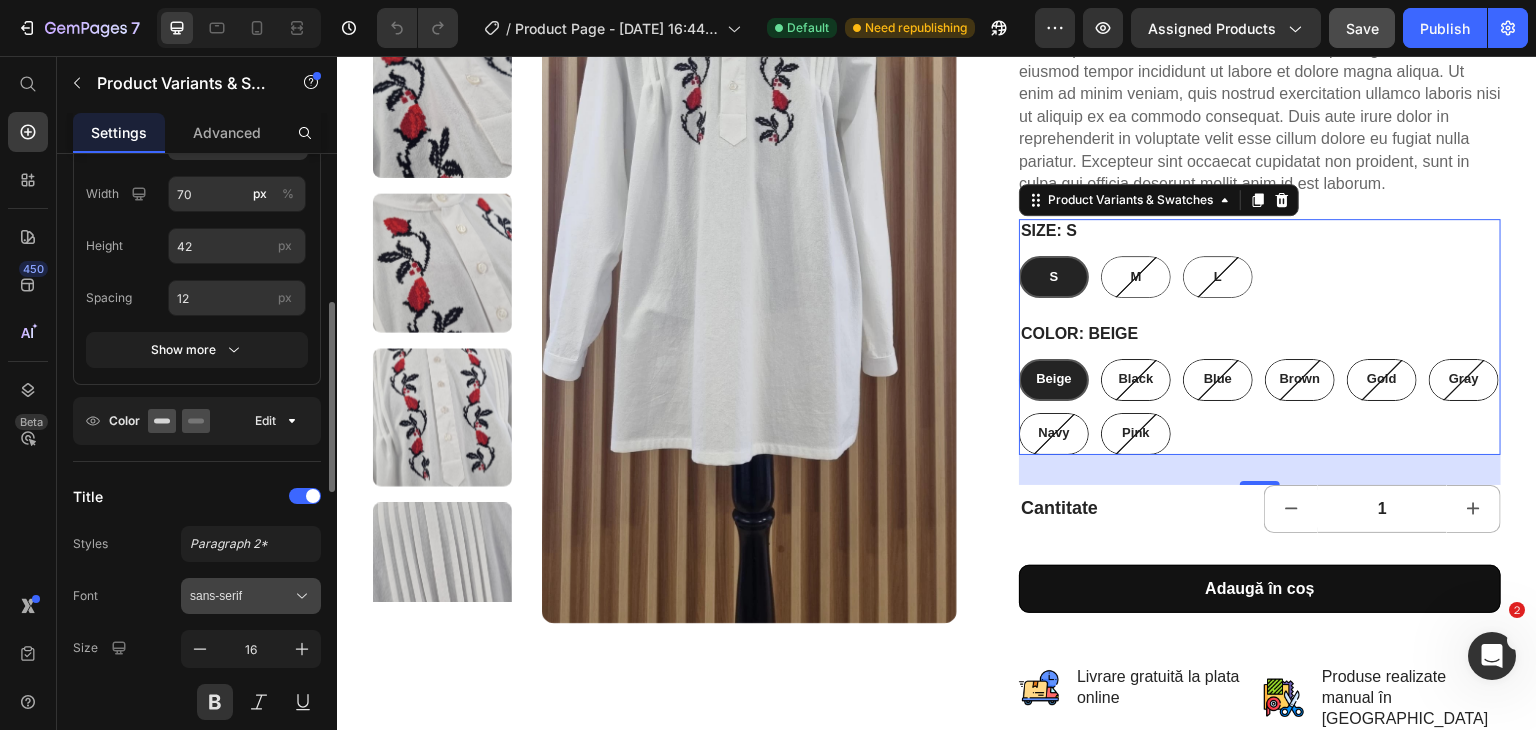 scroll, scrollTop: 492, scrollLeft: 0, axis: vertical 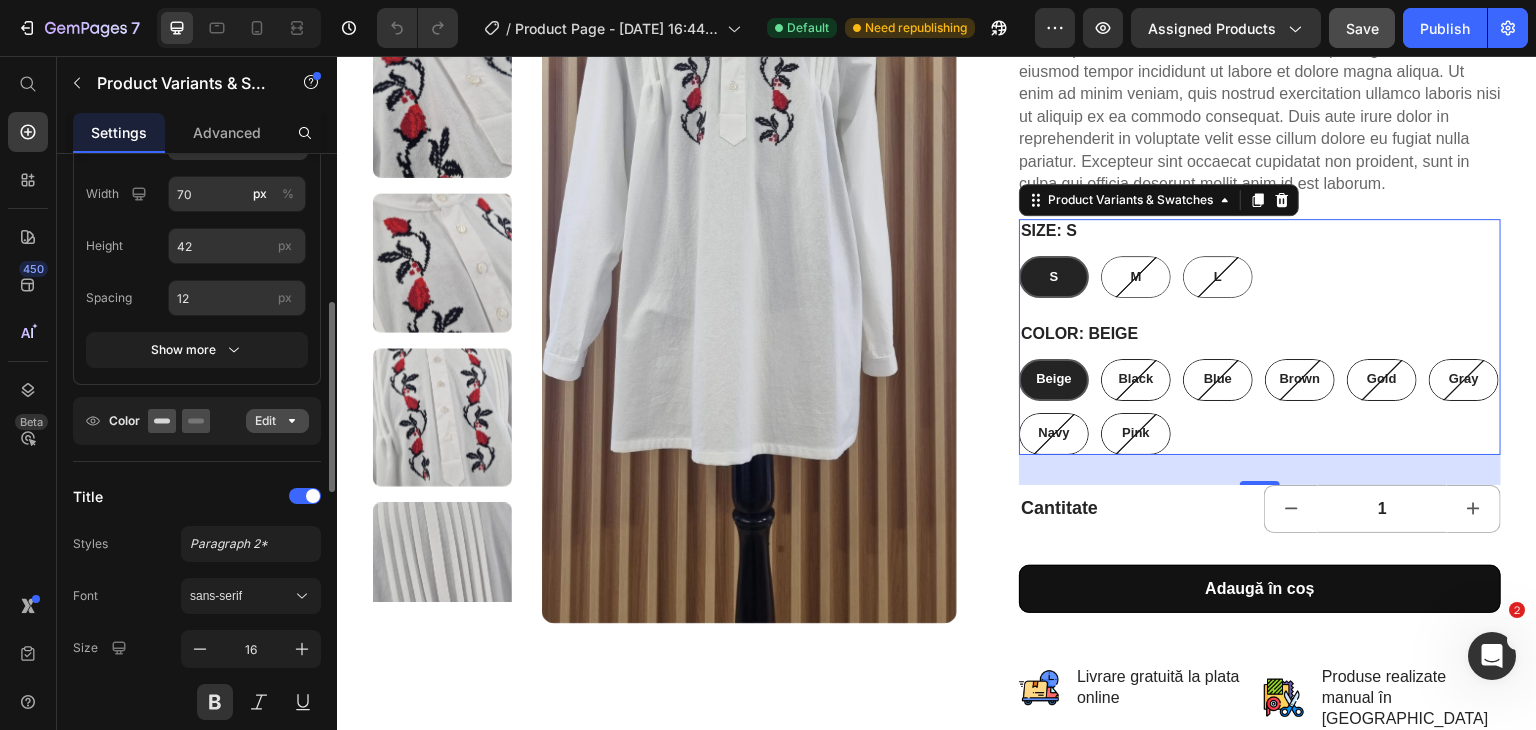 click on "Edit" at bounding box center [277, 421] 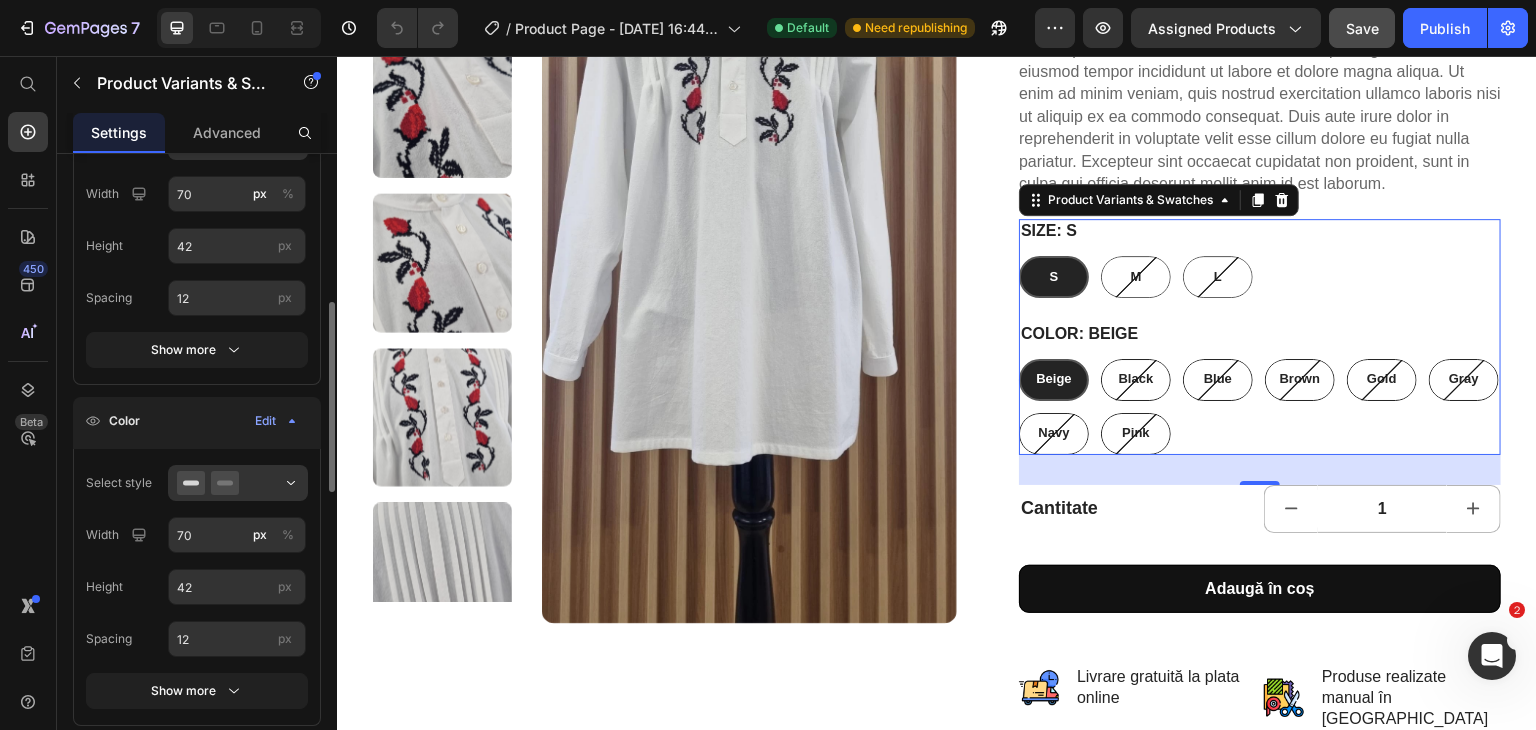 click on "Color Edit" 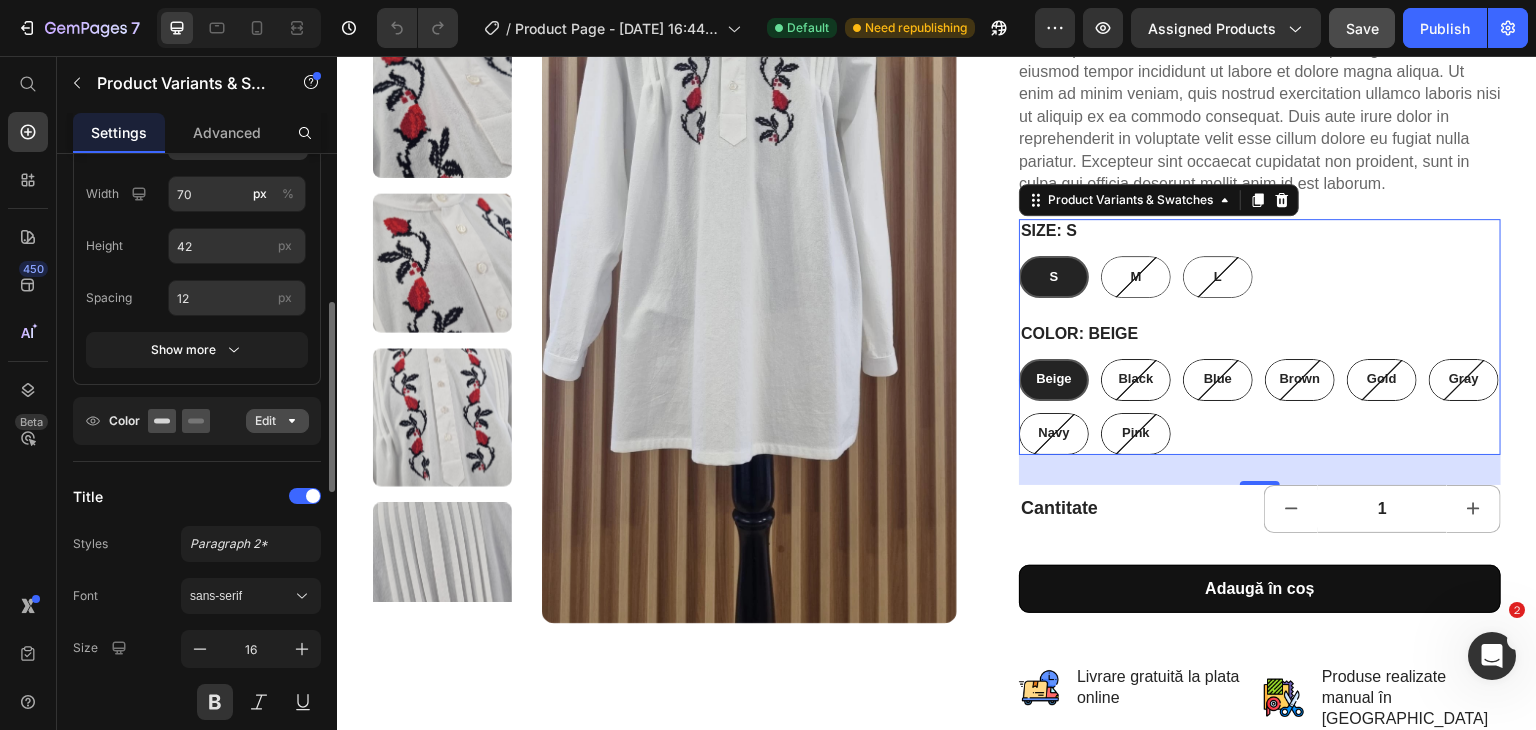 click on "Edit" 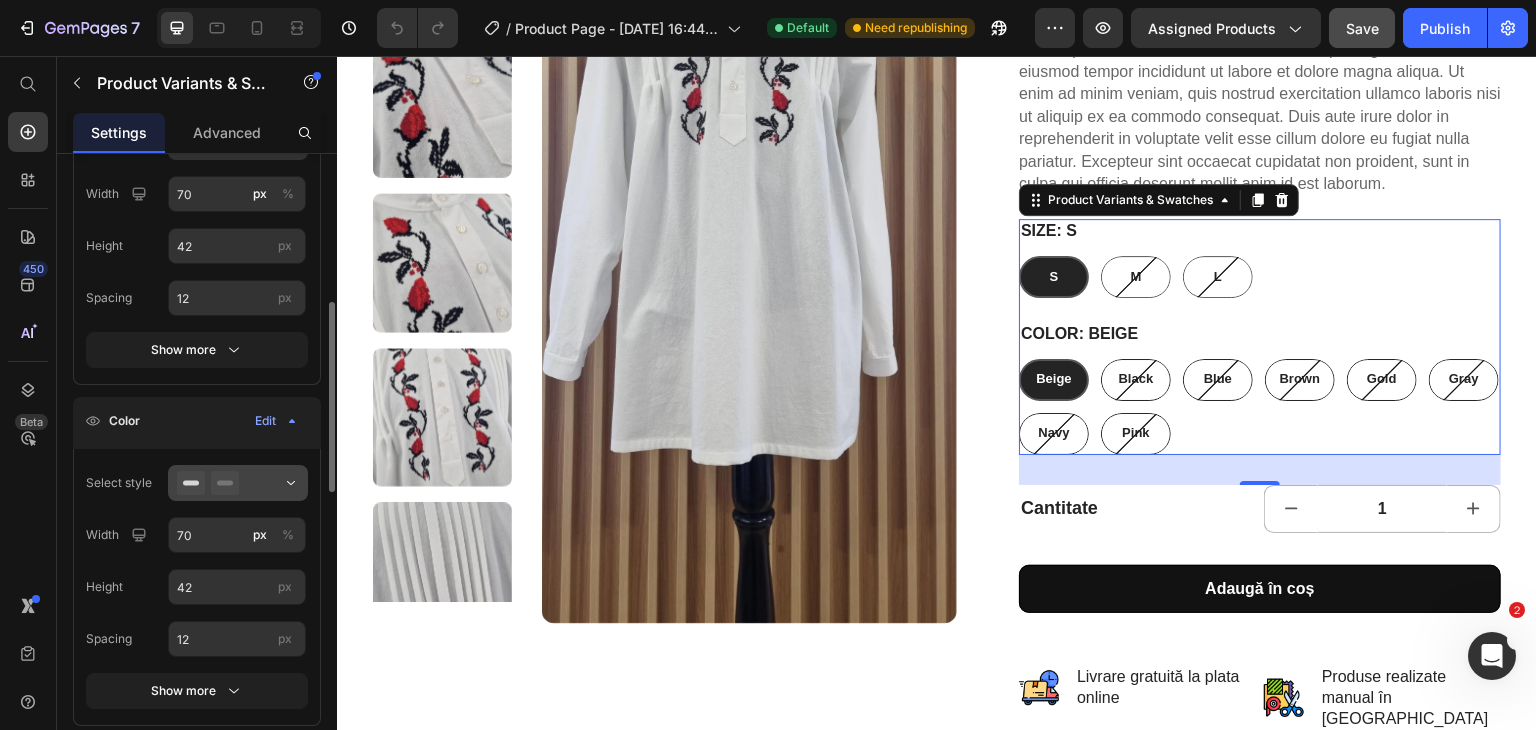 click at bounding box center (238, 483) 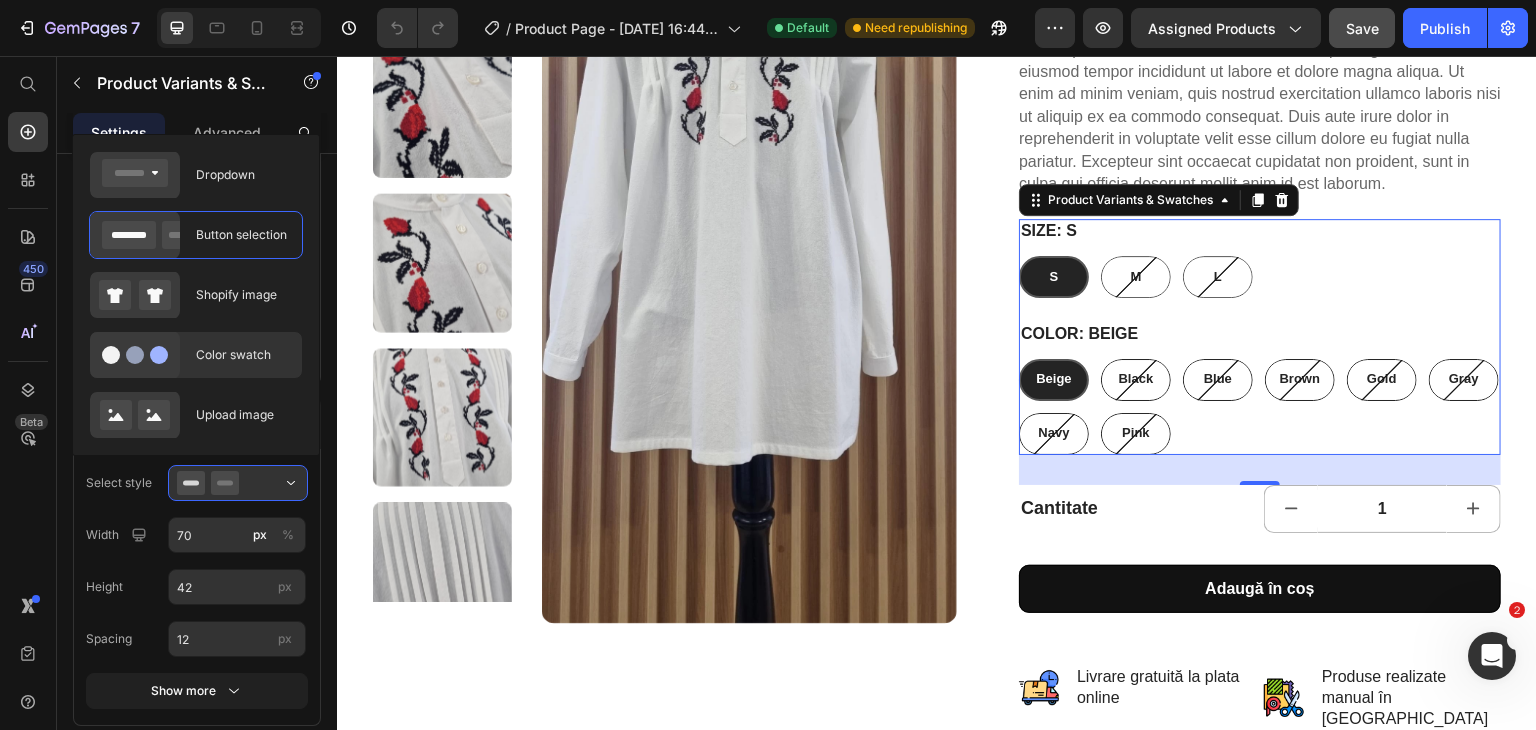 click on "Color swatch" at bounding box center (243, 355) 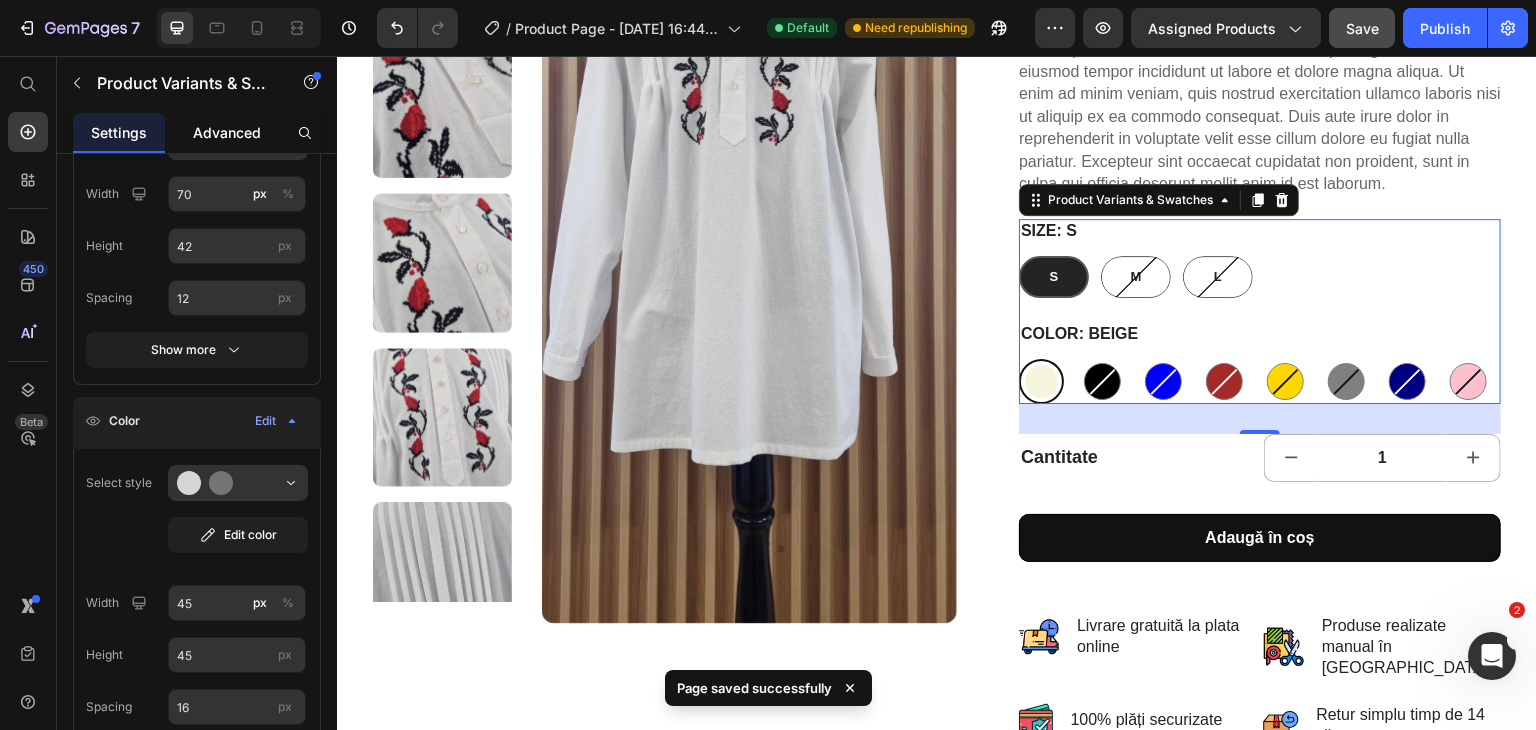 click on "Advanced" at bounding box center (227, 132) 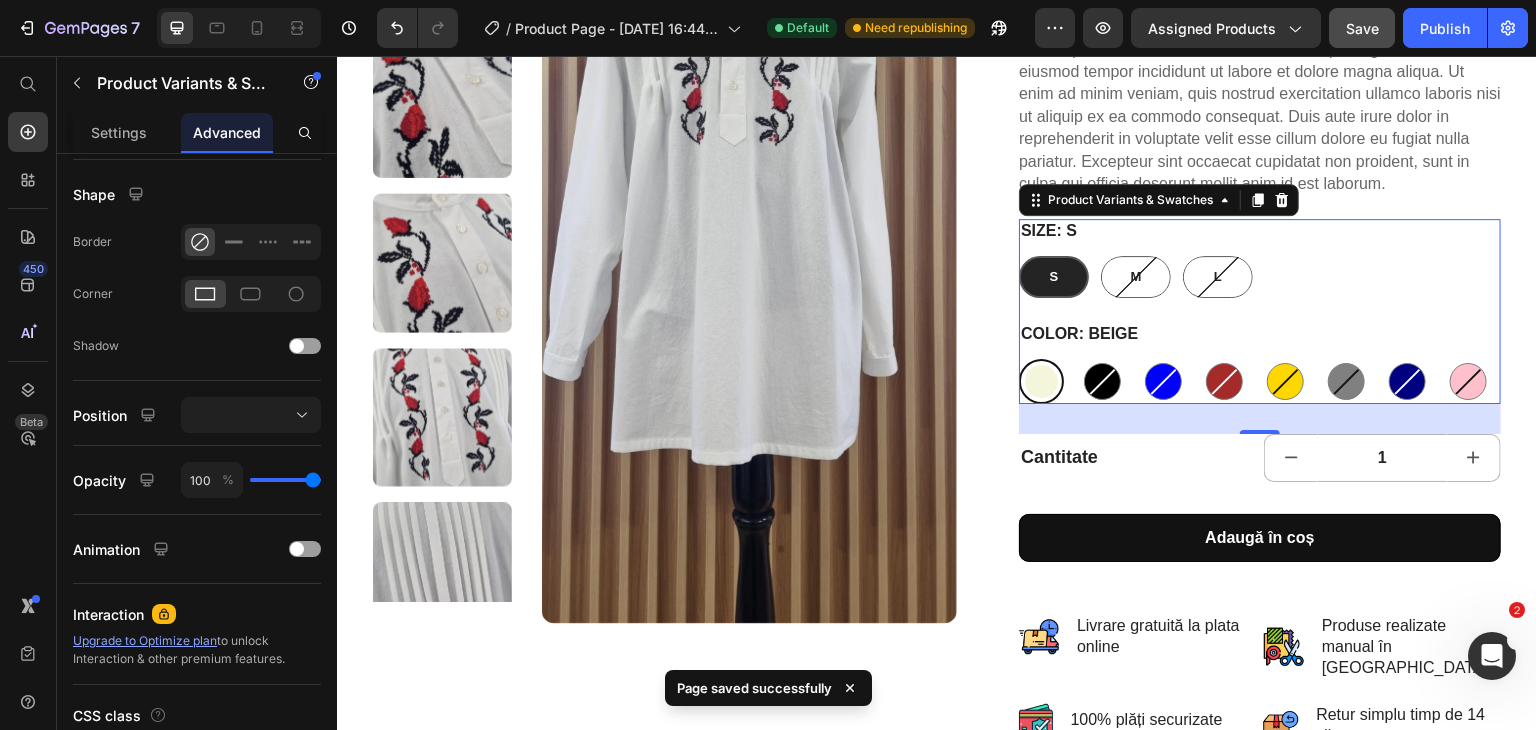 scroll, scrollTop: 0, scrollLeft: 0, axis: both 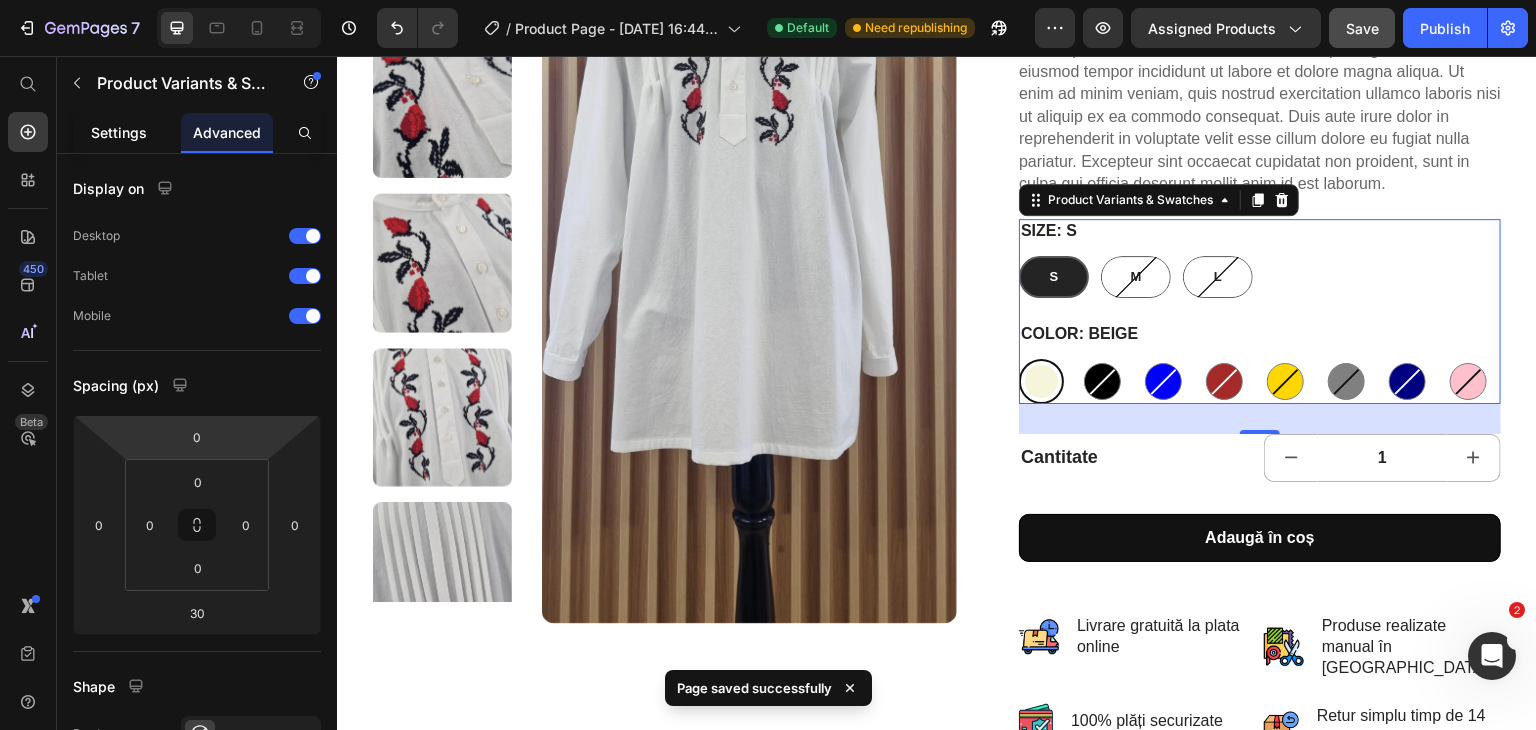 click on "Settings" 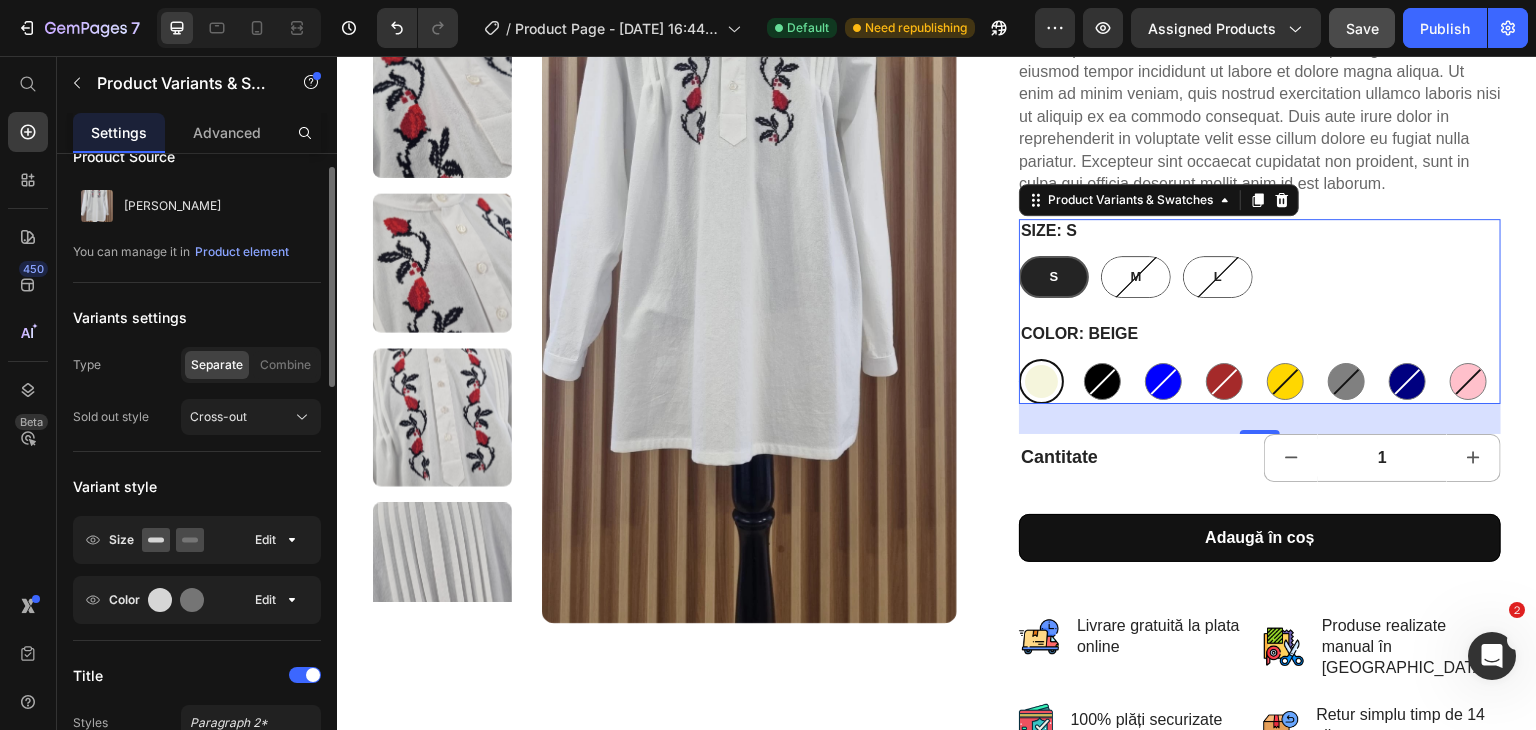 scroll, scrollTop: 34, scrollLeft: 0, axis: vertical 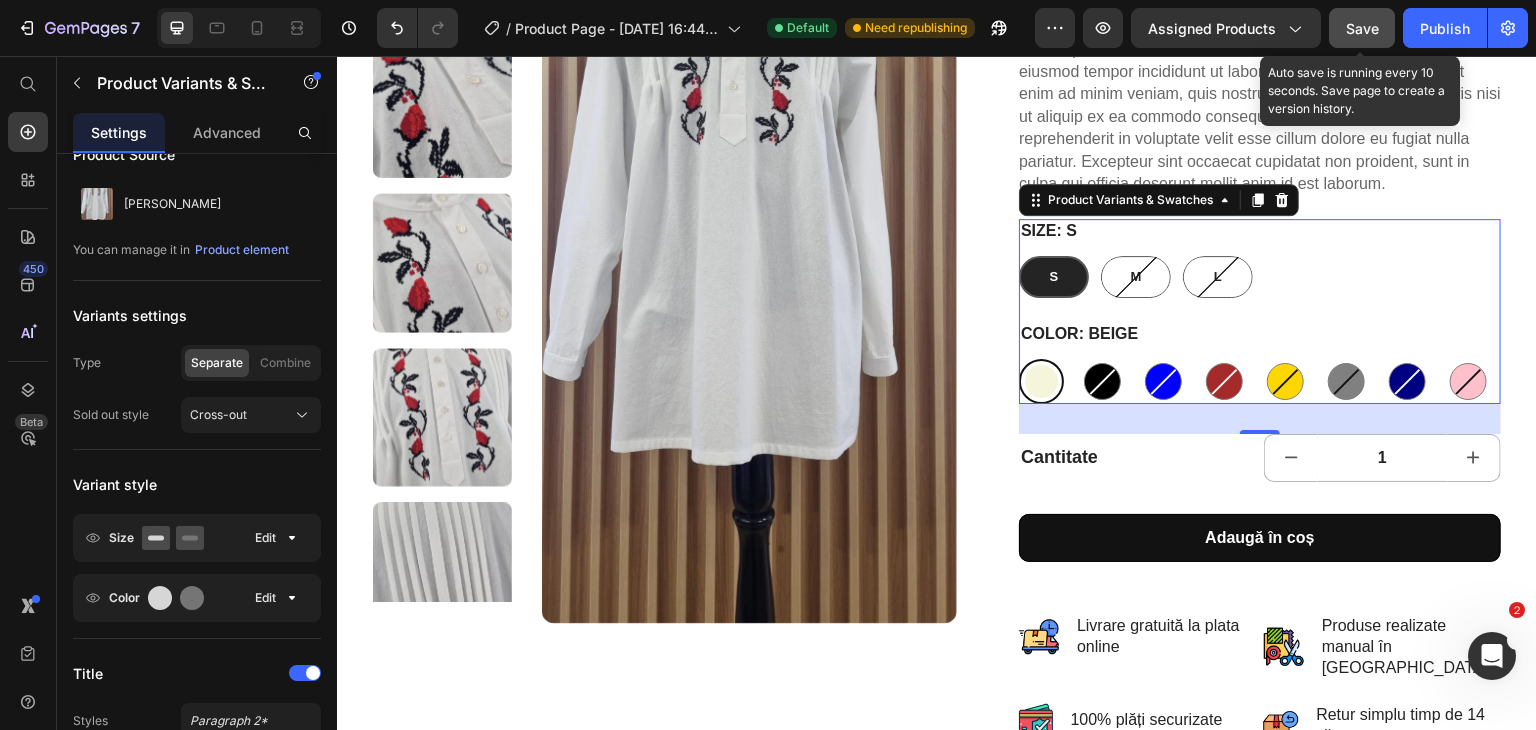 click on "Save" at bounding box center (1362, 28) 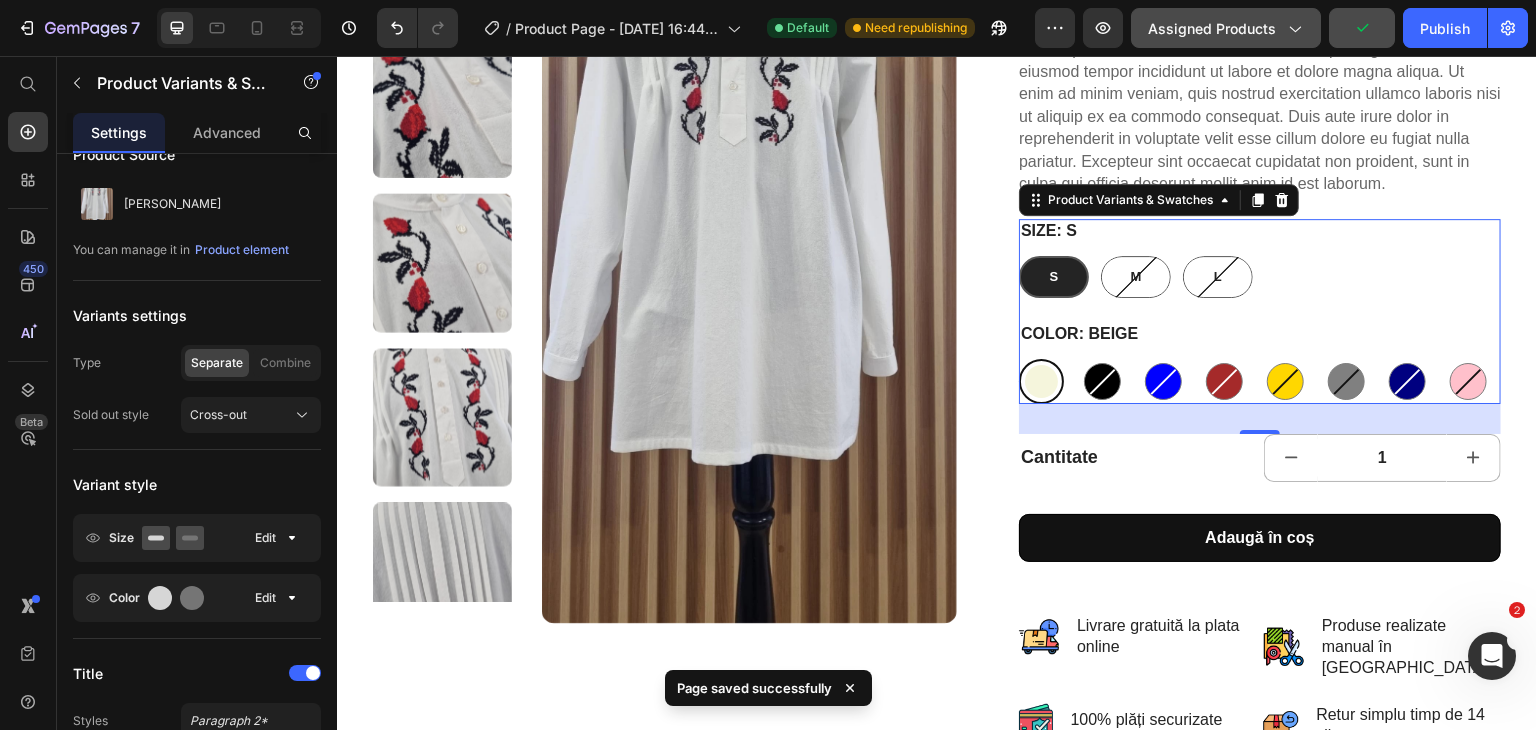 click on "Assigned Products" 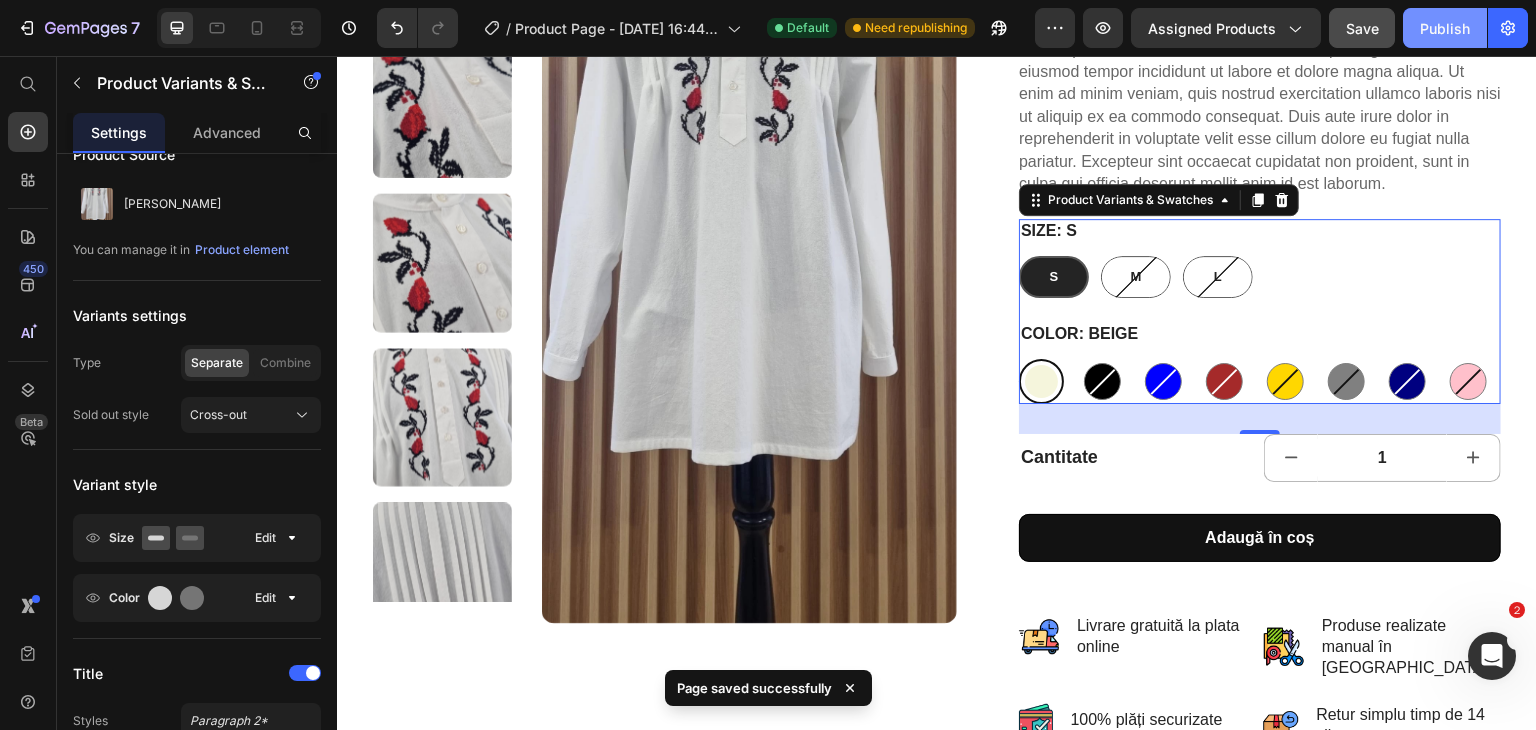 click on "Publish" at bounding box center (1445, 28) 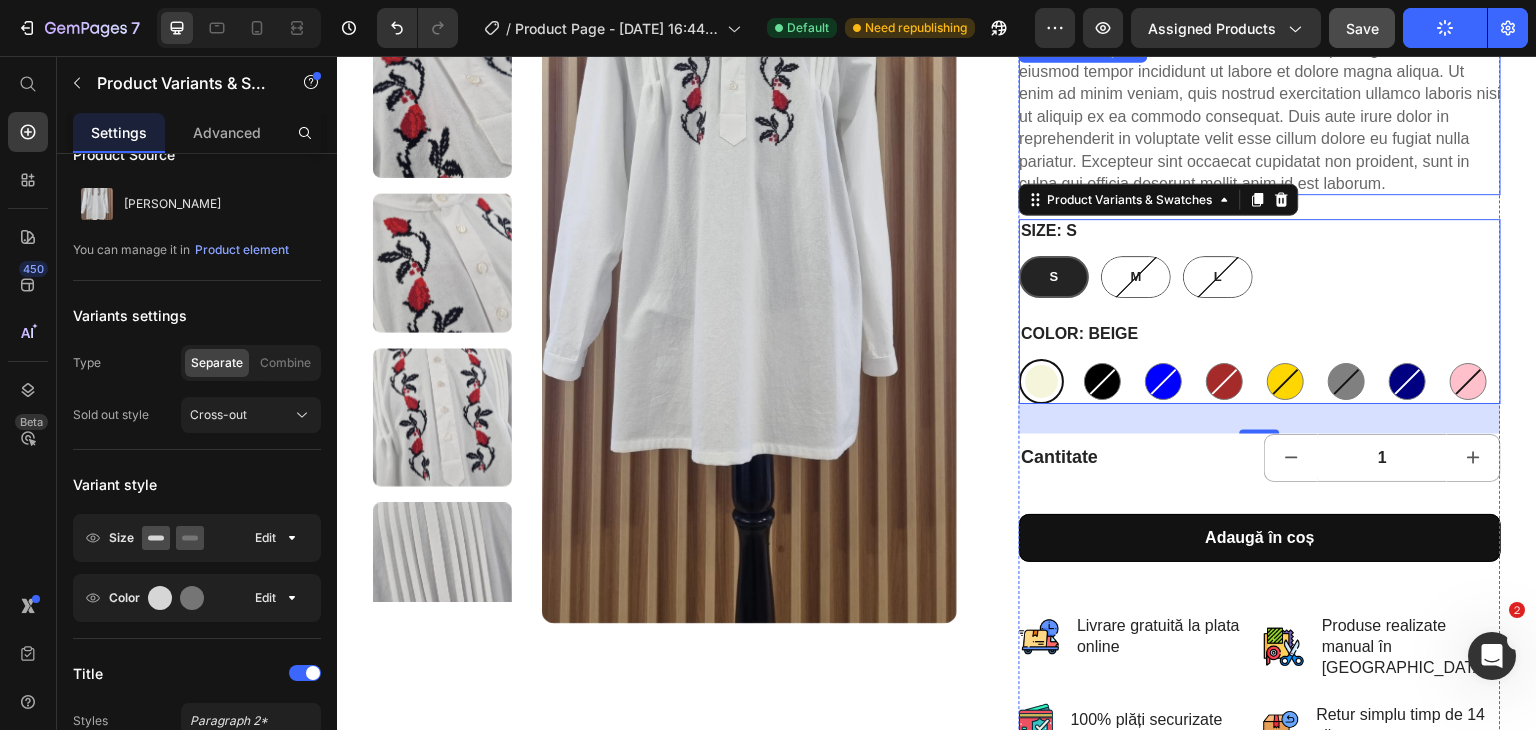 scroll, scrollTop: 356, scrollLeft: 0, axis: vertical 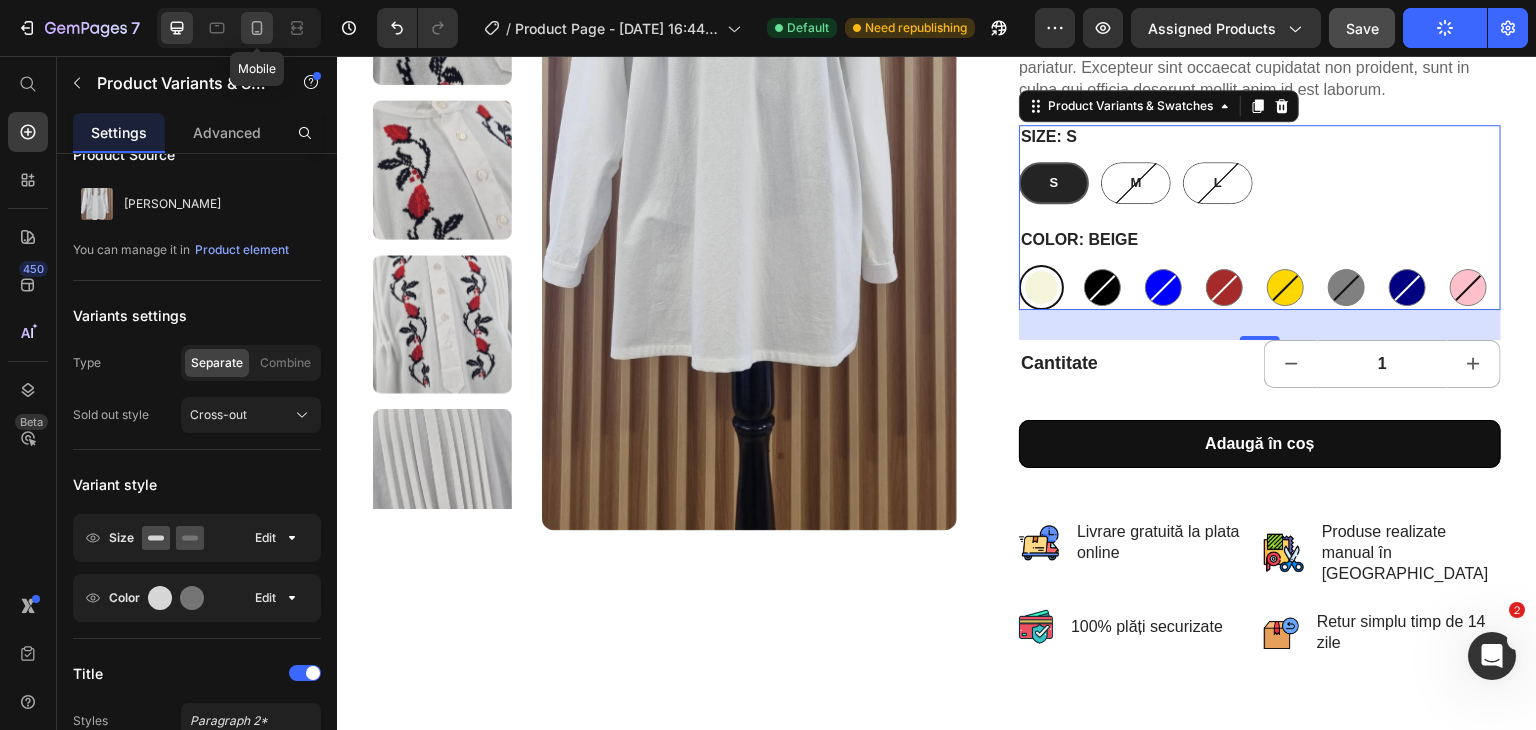 click 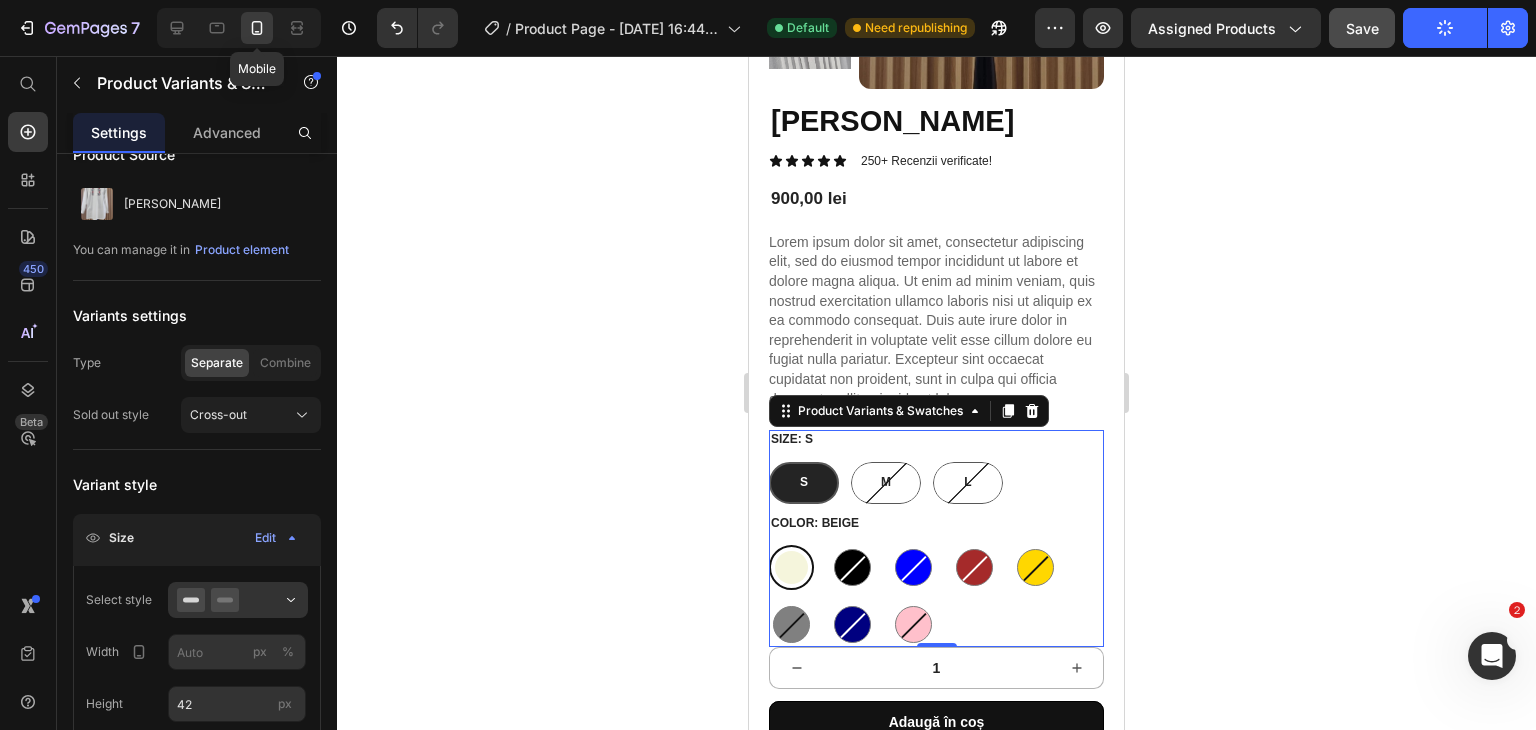 scroll, scrollTop: 768, scrollLeft: 0, axis: vertical 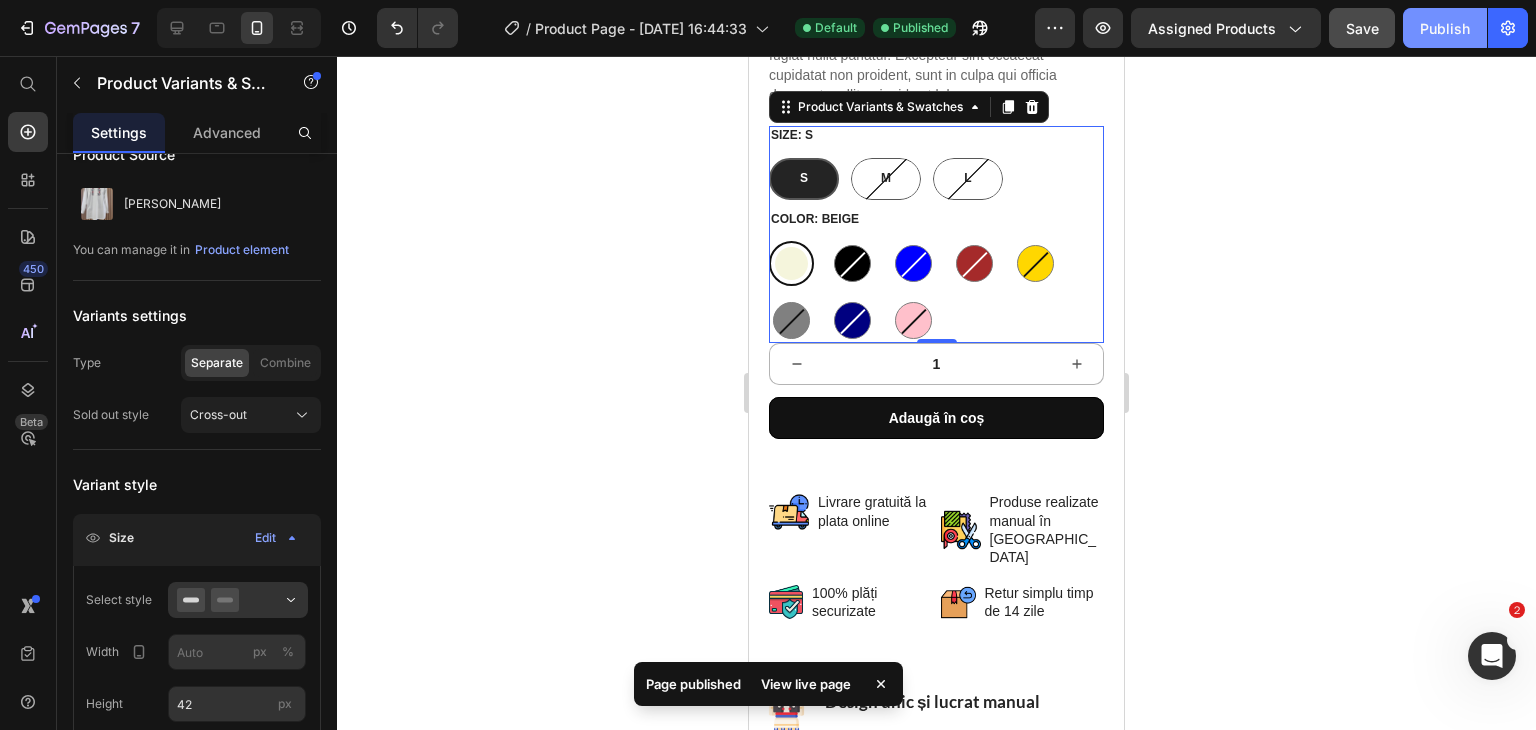 click on "Publish" 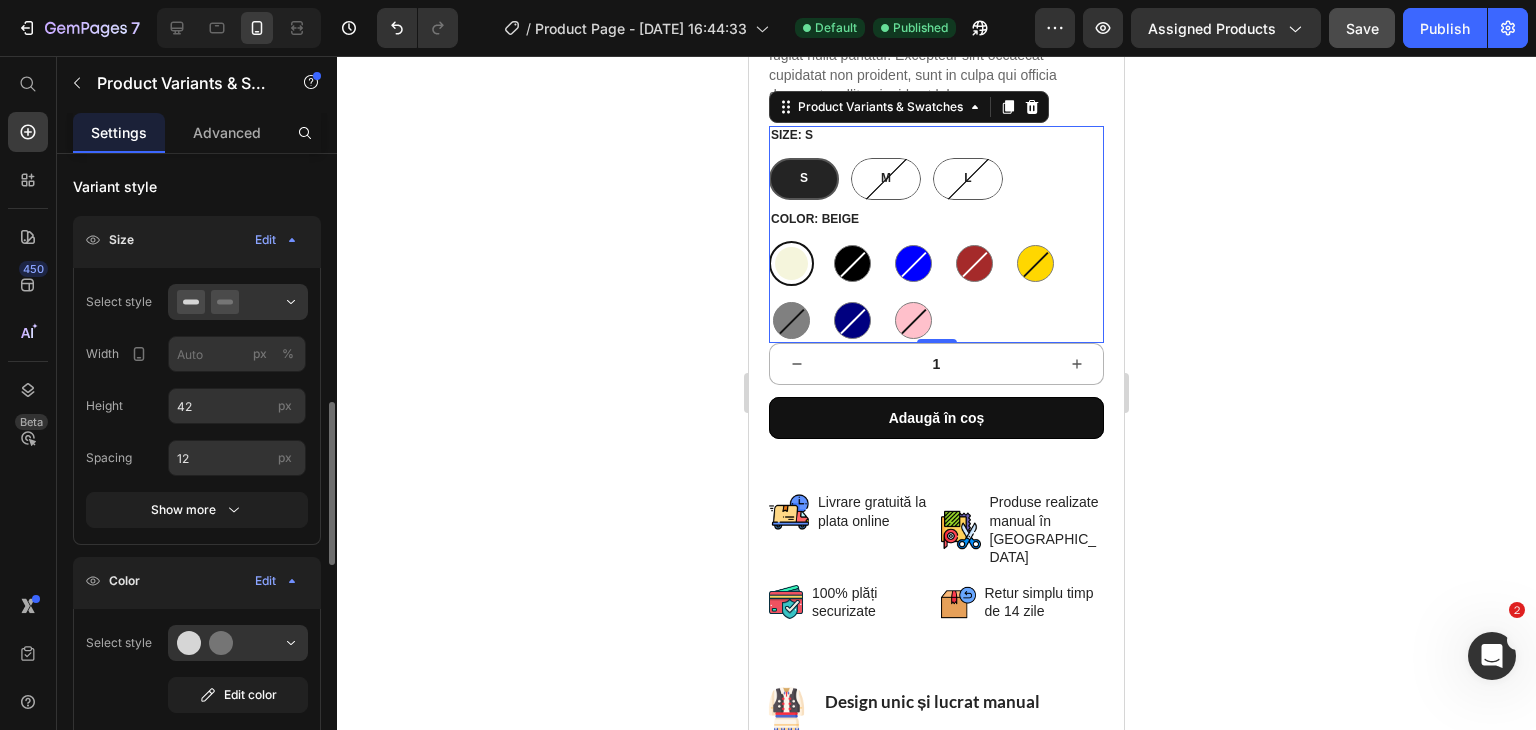 scroll, scrollTop: 466, scrollLeft: 0, axis: vertical 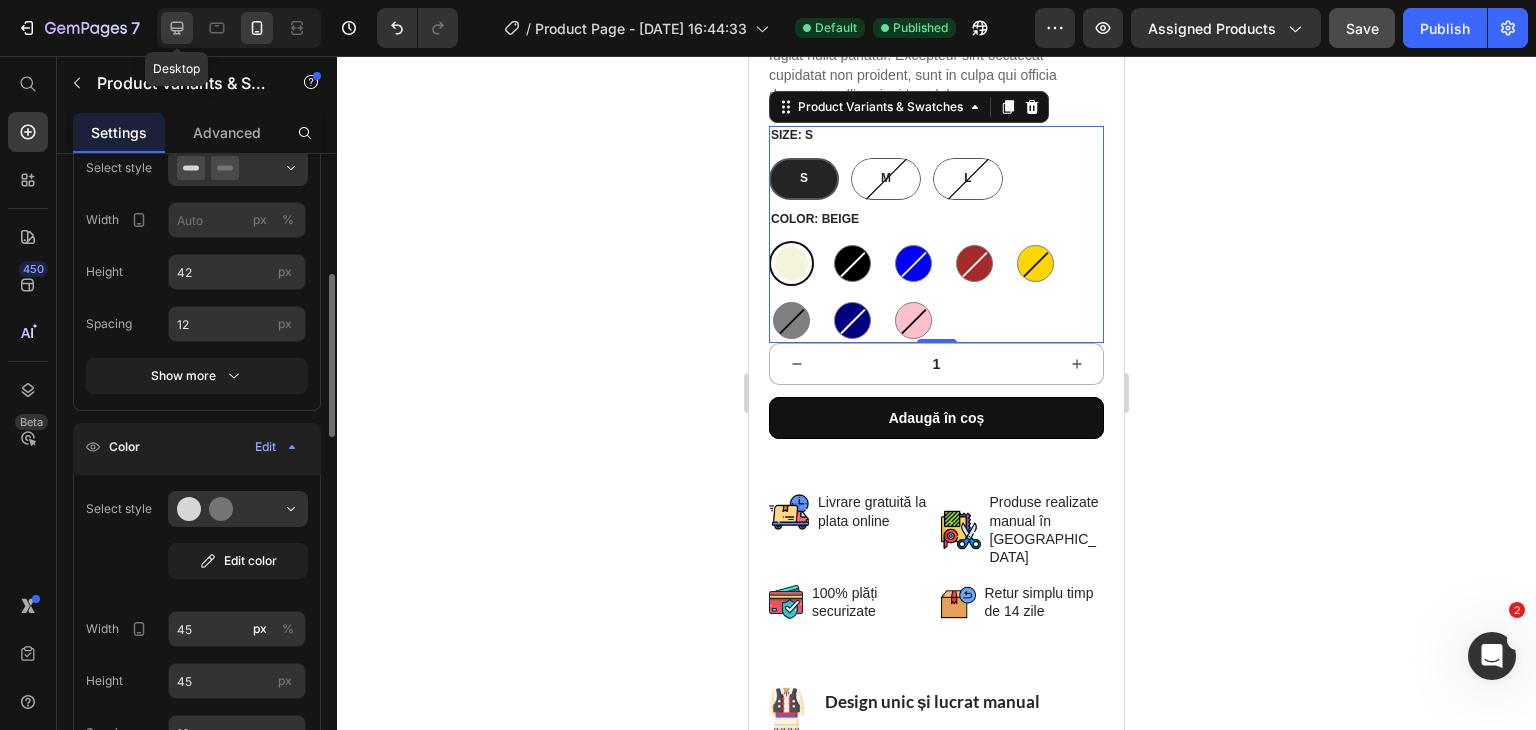 click 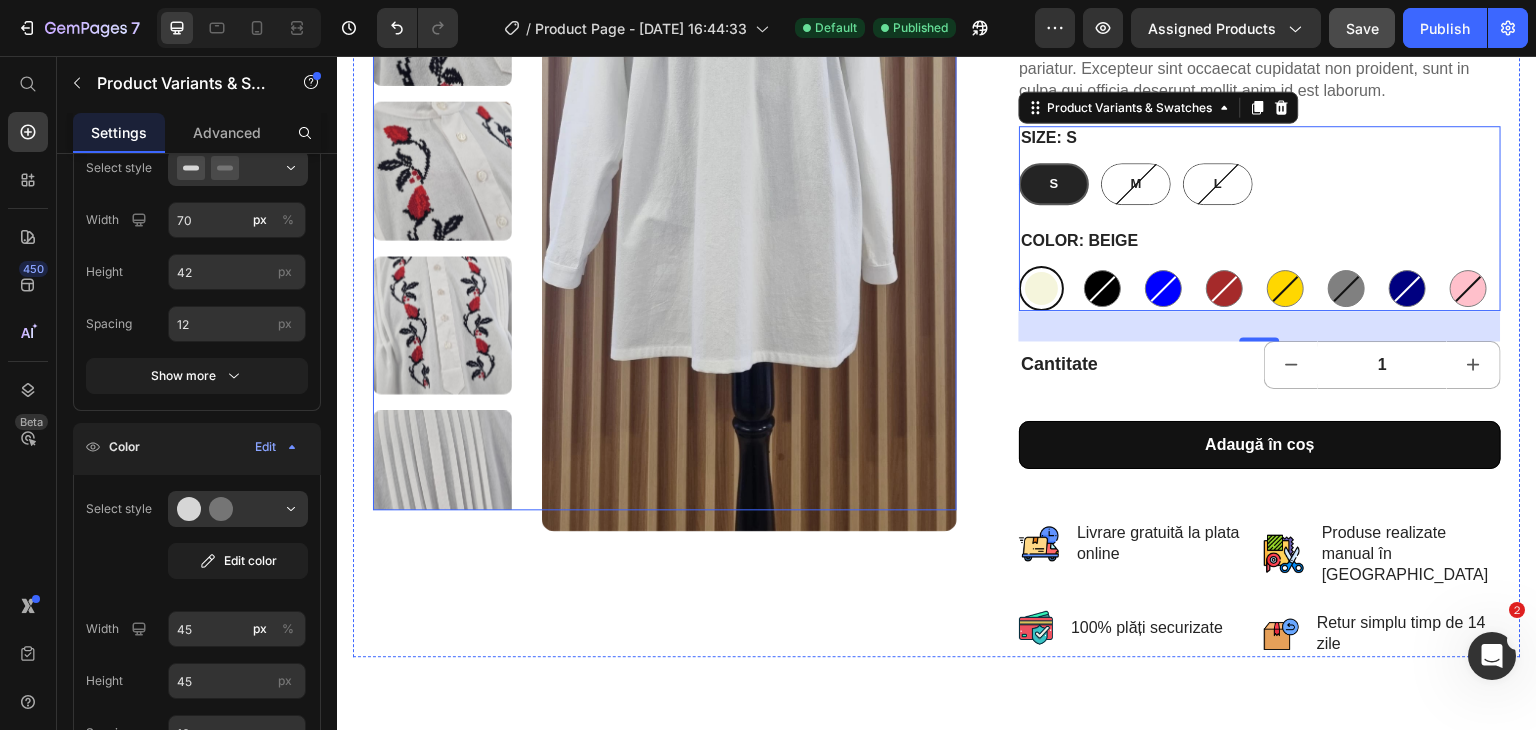 scroll, scrollTop: 233, scrollLeft: 0, axis: vertical 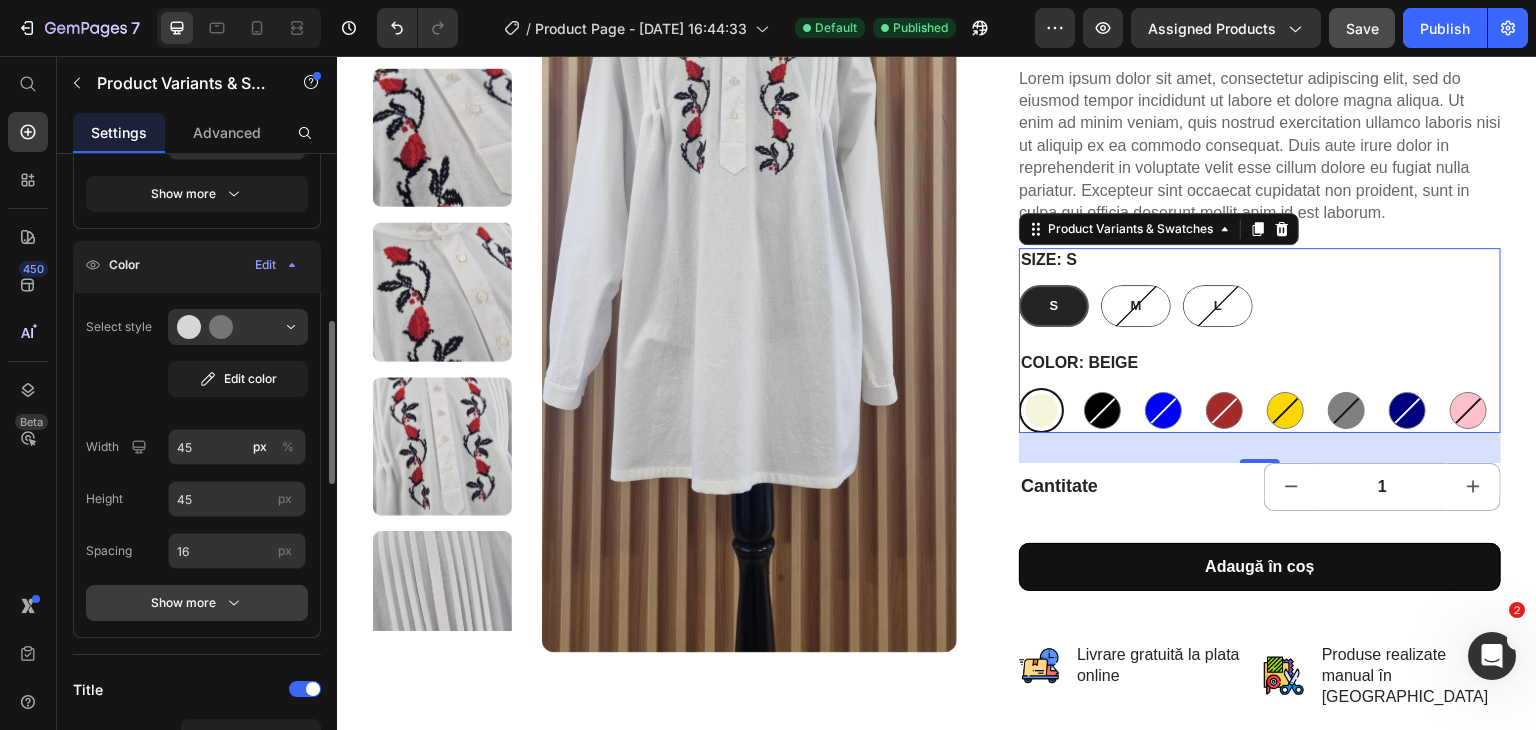 click on "Show more" at bounding box center [197, 603] 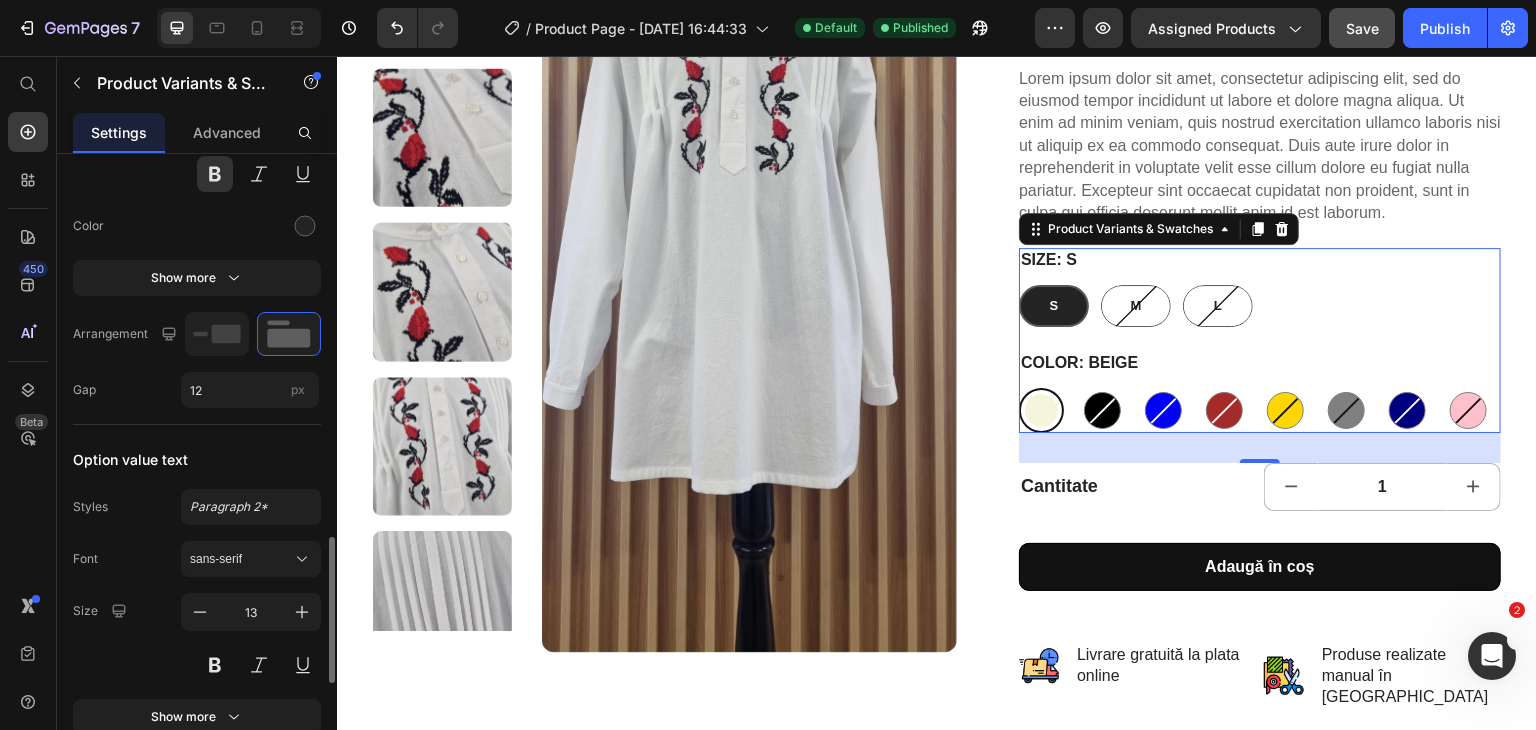 scroll, scrollTop: 1734, scrollLeft: 0, axis: vertical 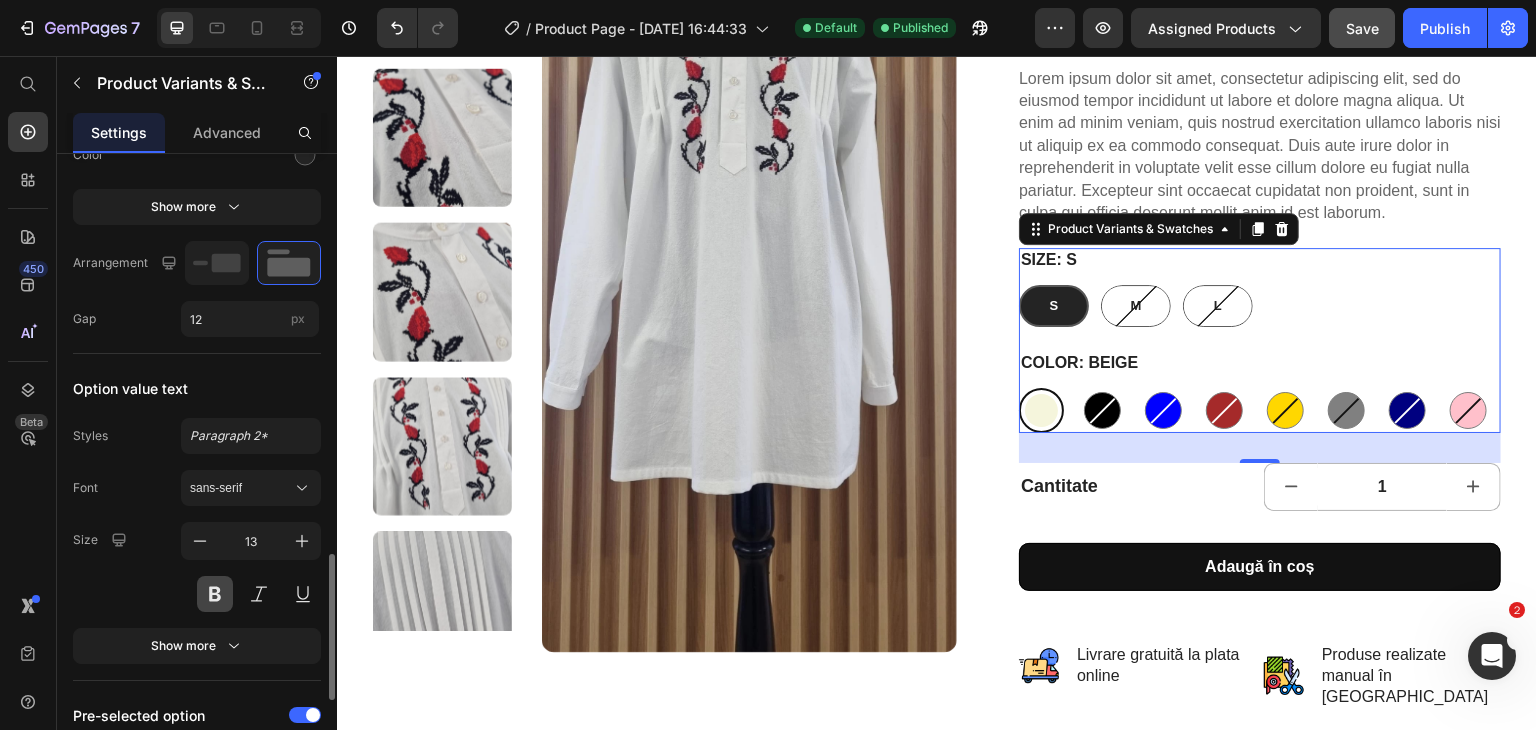 click at bounding box center (215, 594) 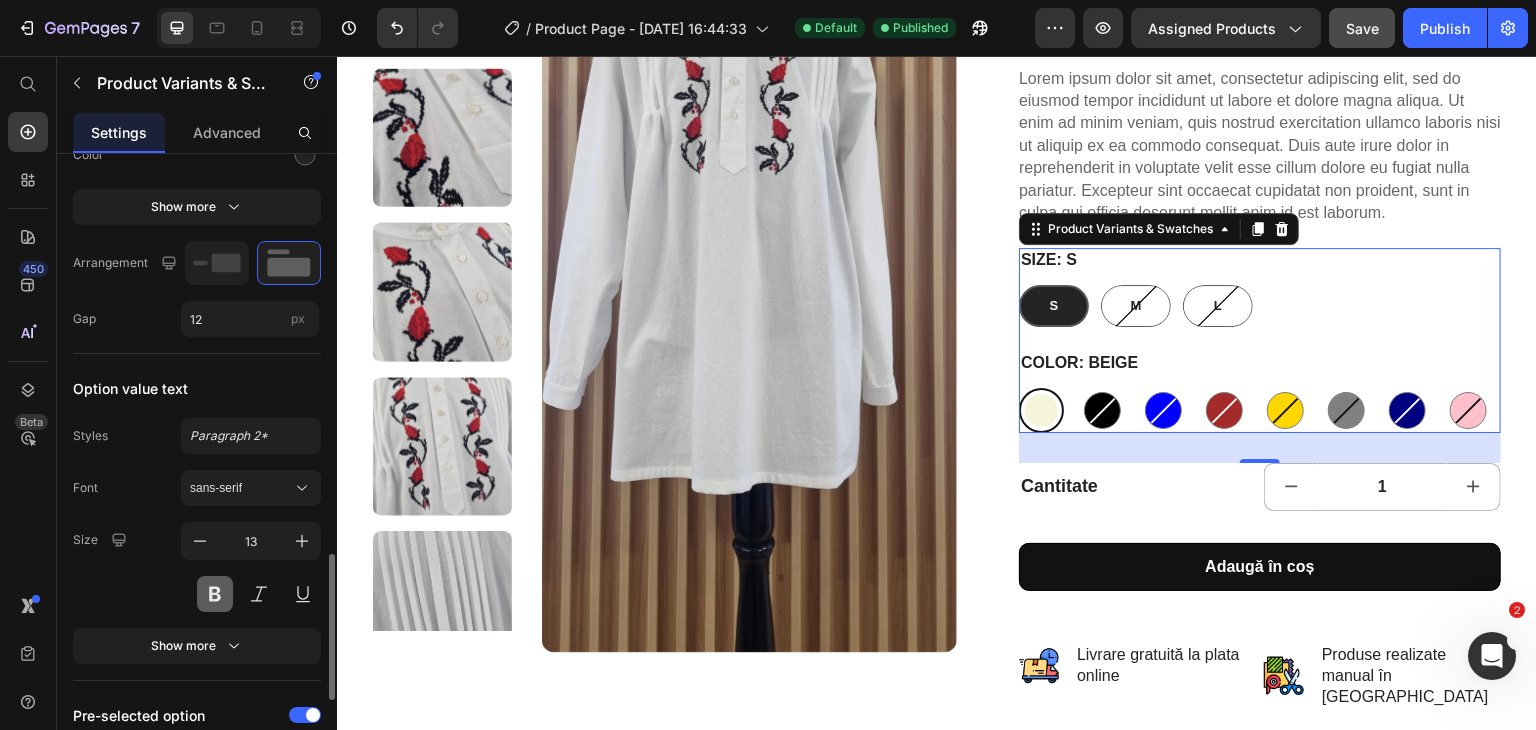 click at bounding box center [215, 594] 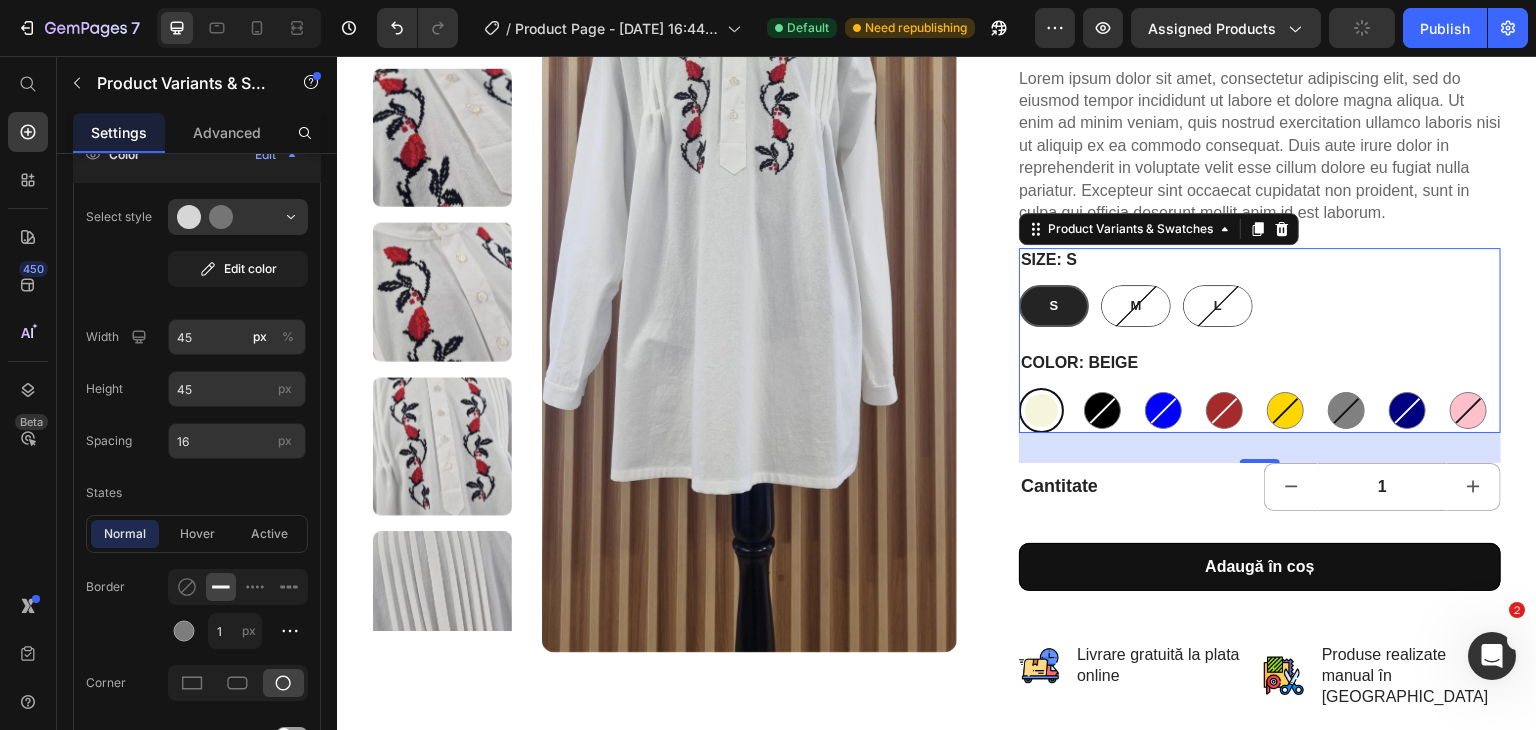 scroll, scrollTop: 464, scrollLeft: 0, axis: vertical 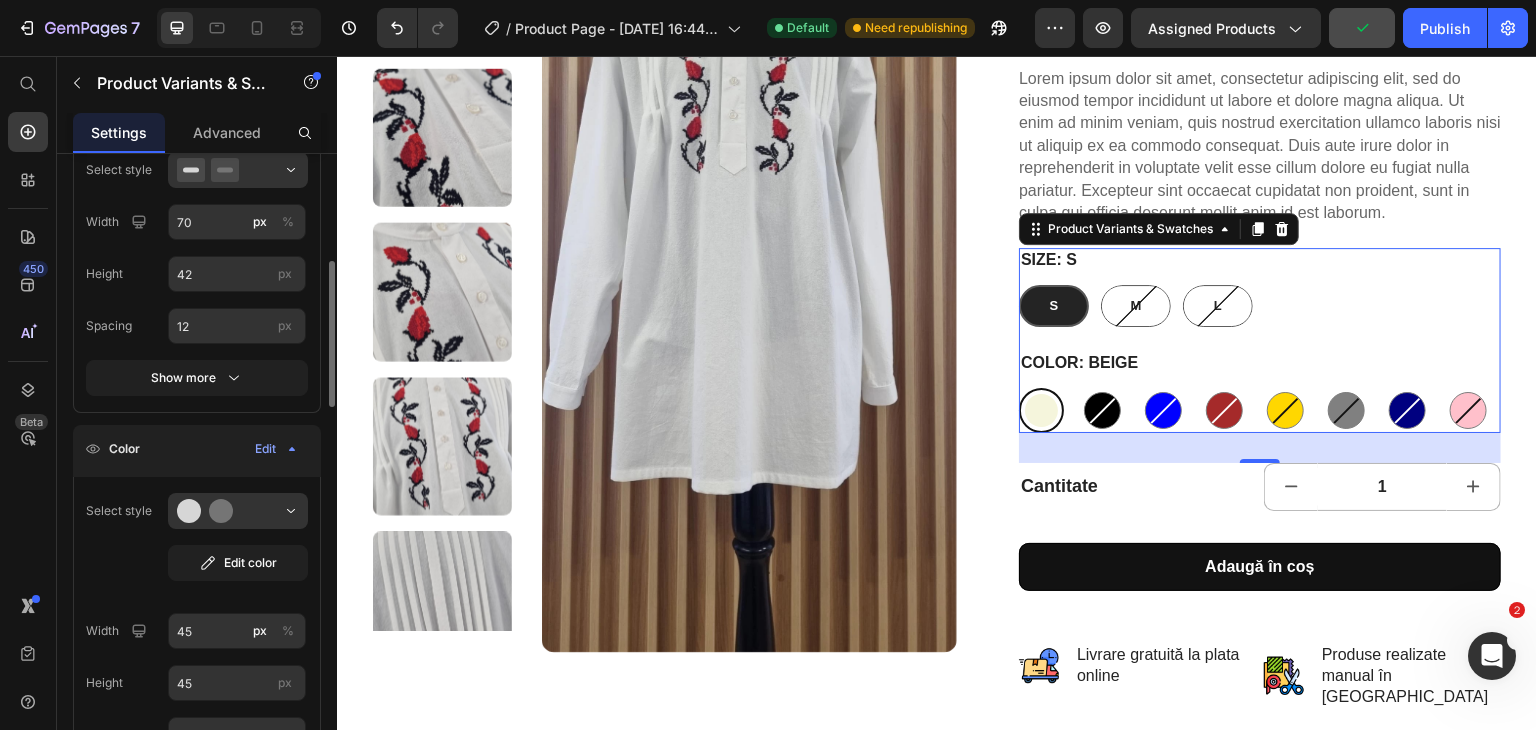 click on "Color" at bounding box center (124, 449) 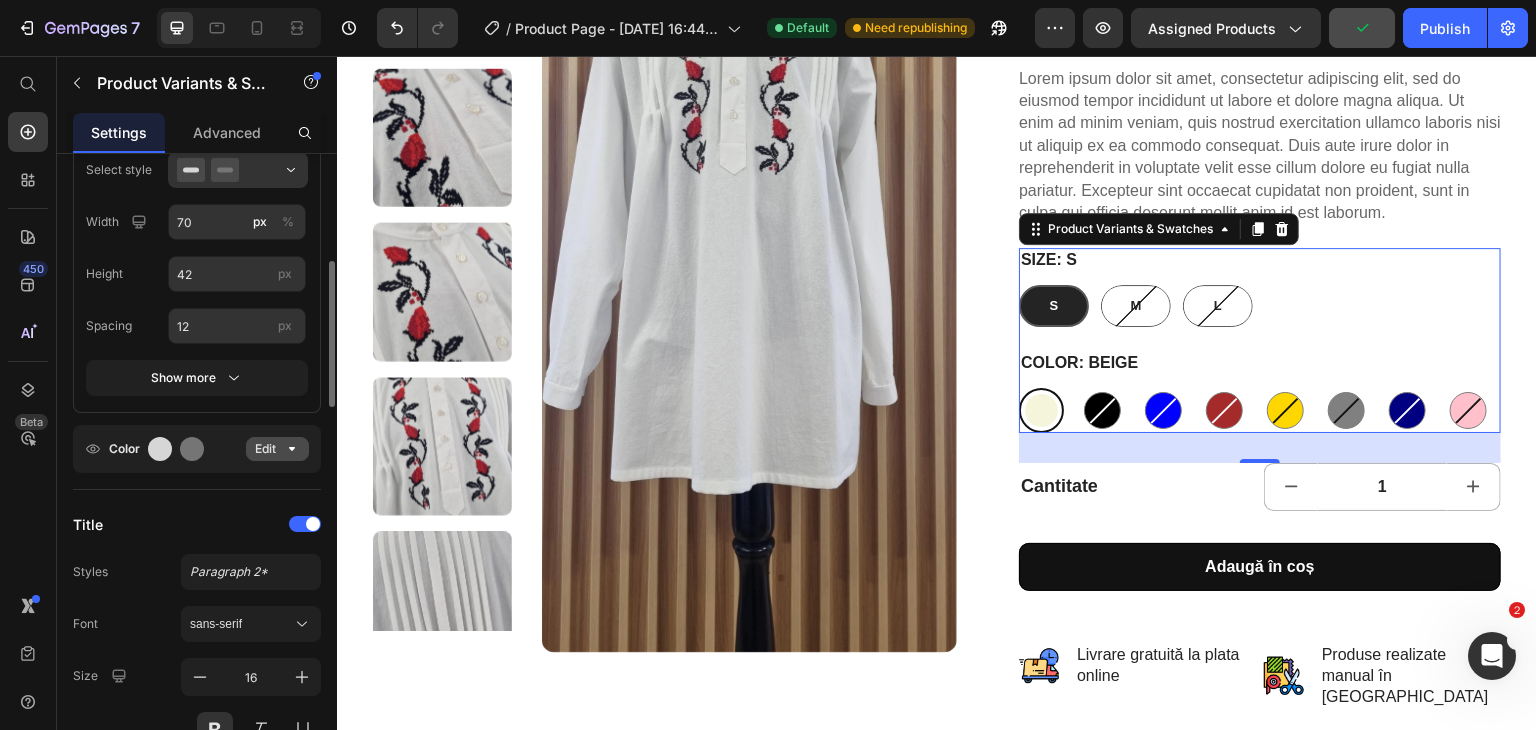 click on "Edit" 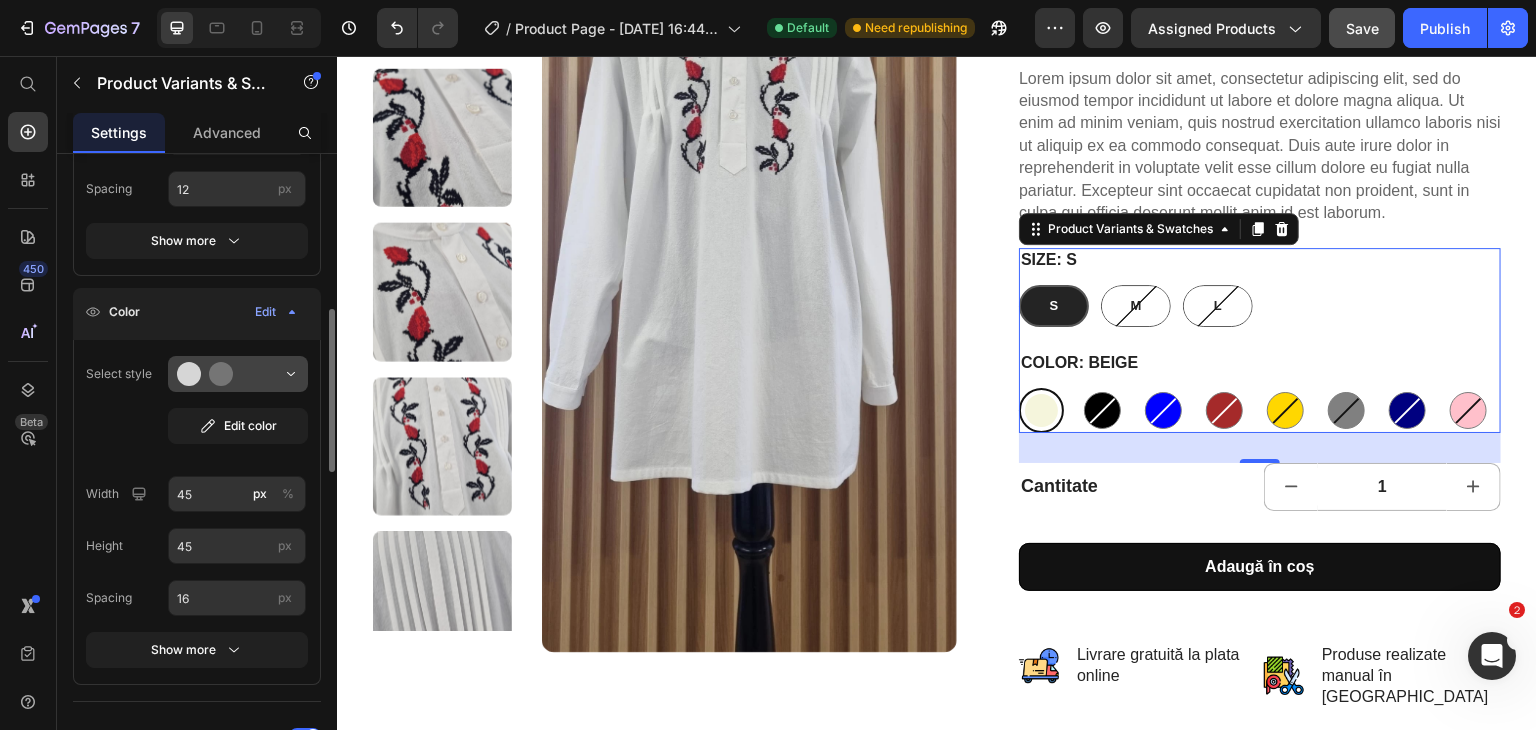scroll, scrollTop: 650, scrollLeft: 0, axis: vertical 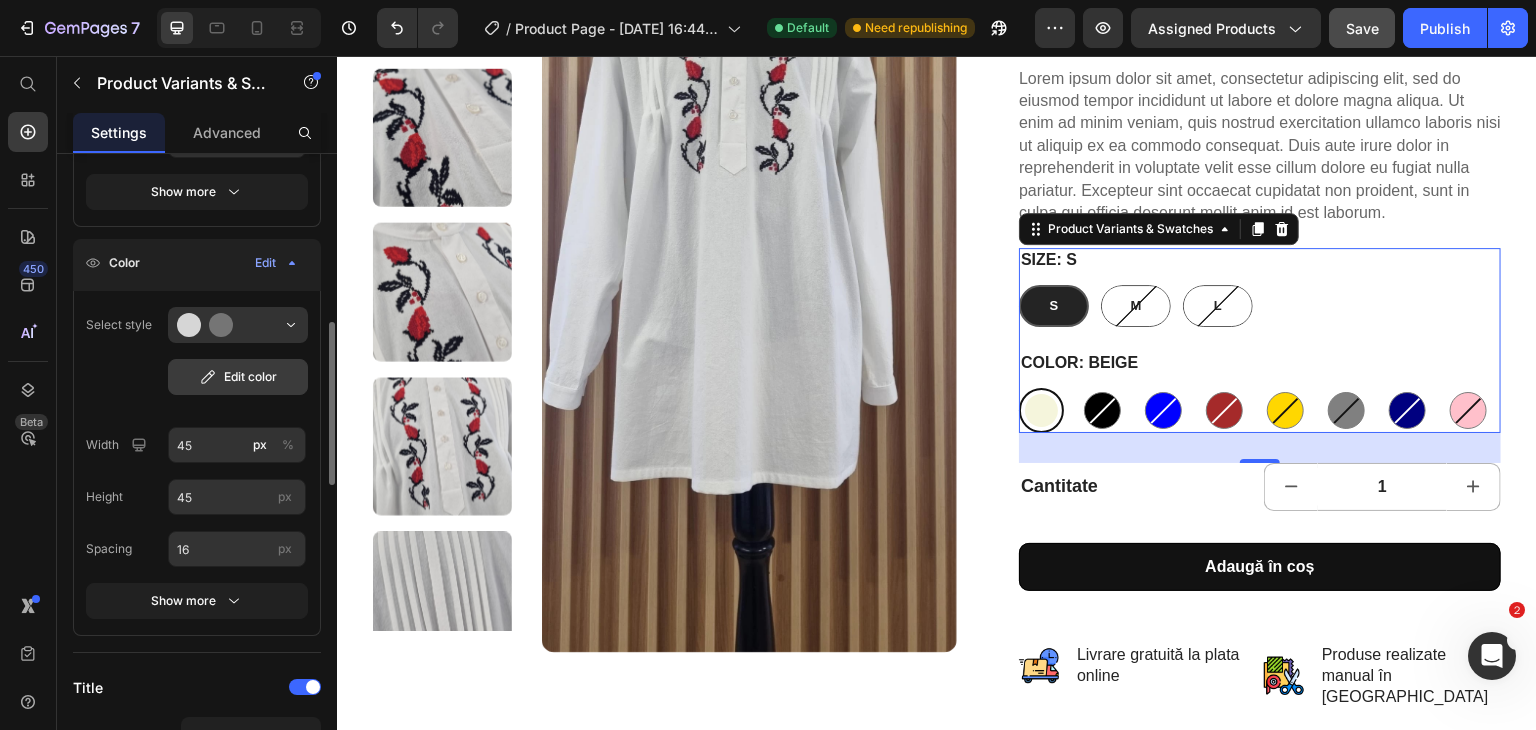 click on "Edit color" 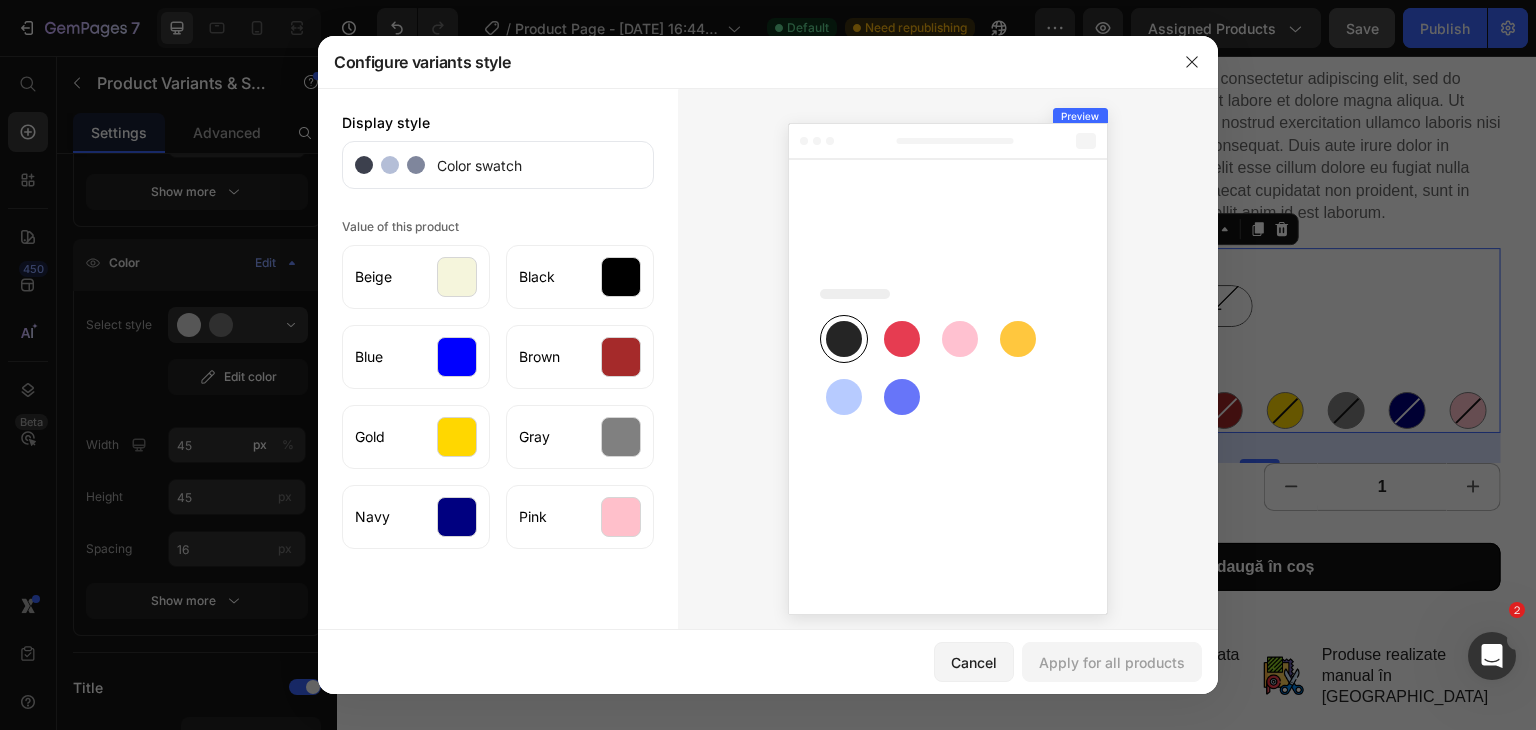 click at bounding box center (768, 365) 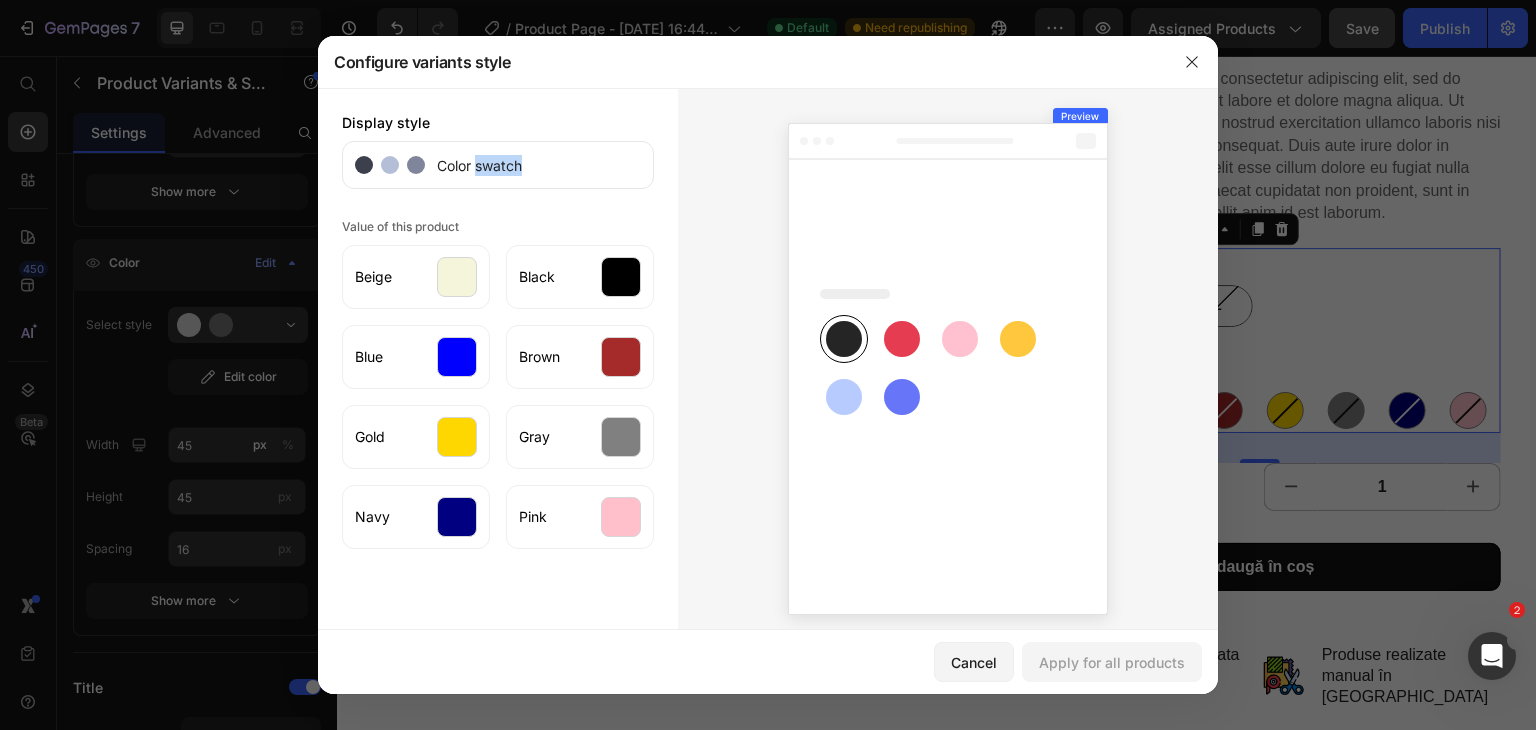 click on "Color swatch" at bounding box center [473, 165] 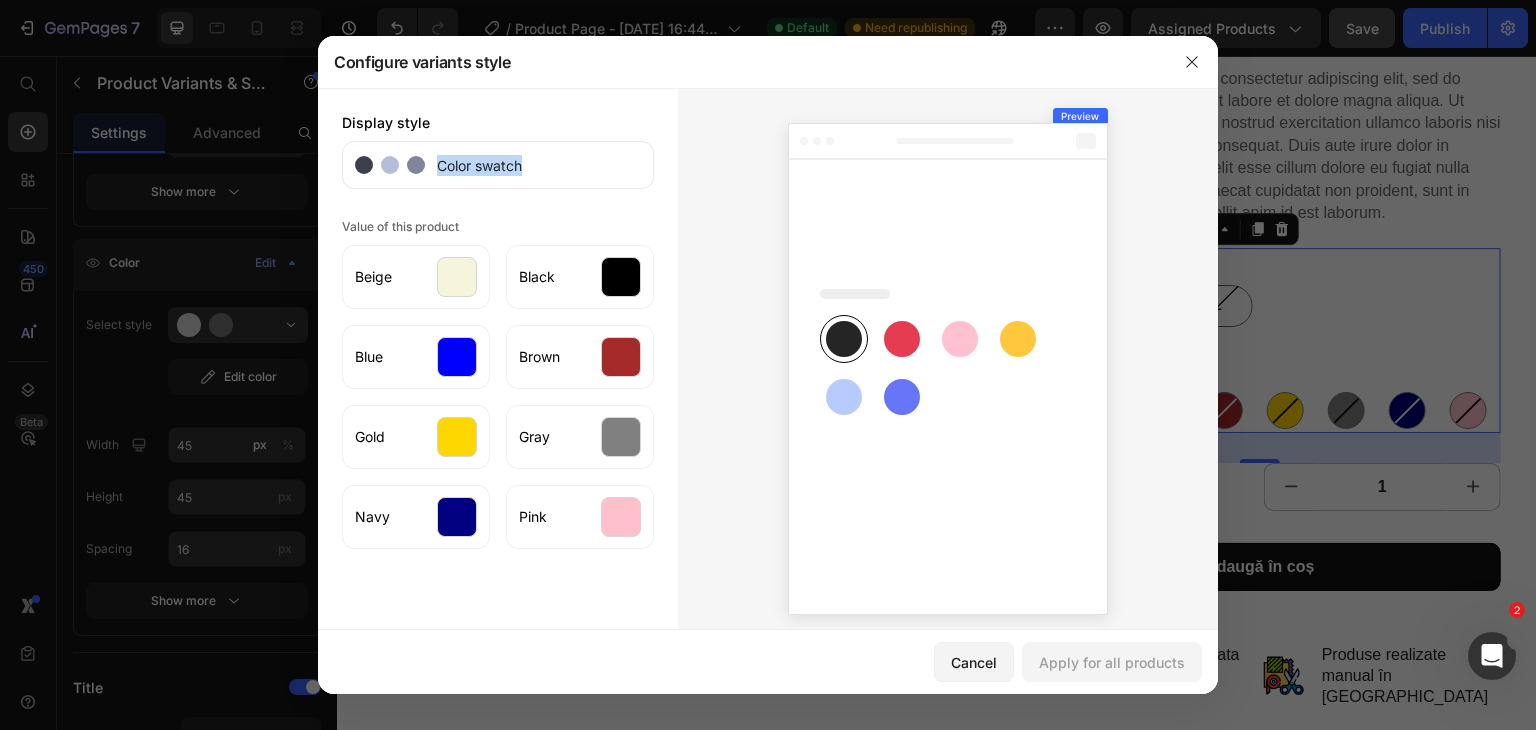 click on "Color swatch" at bounding box center [473, 165] 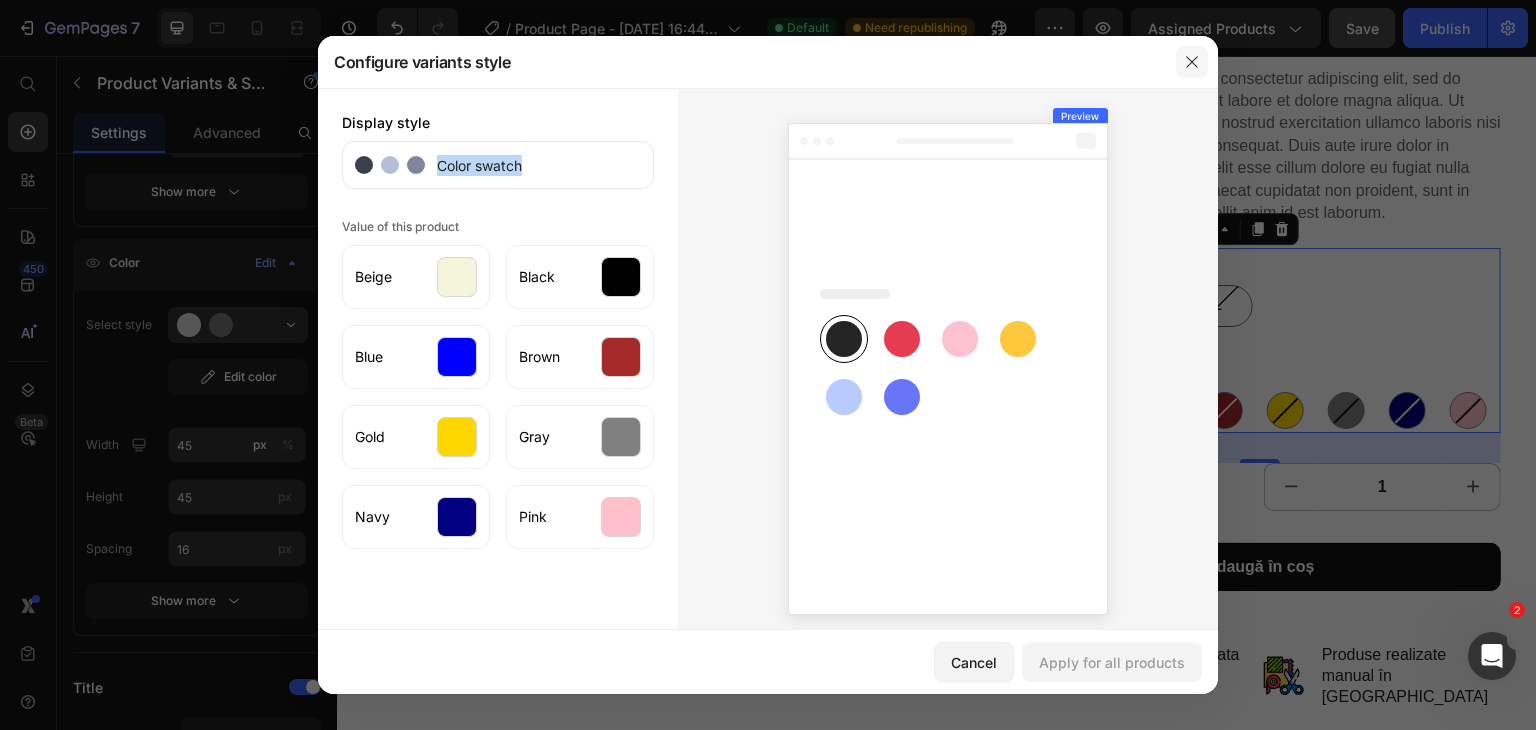 click 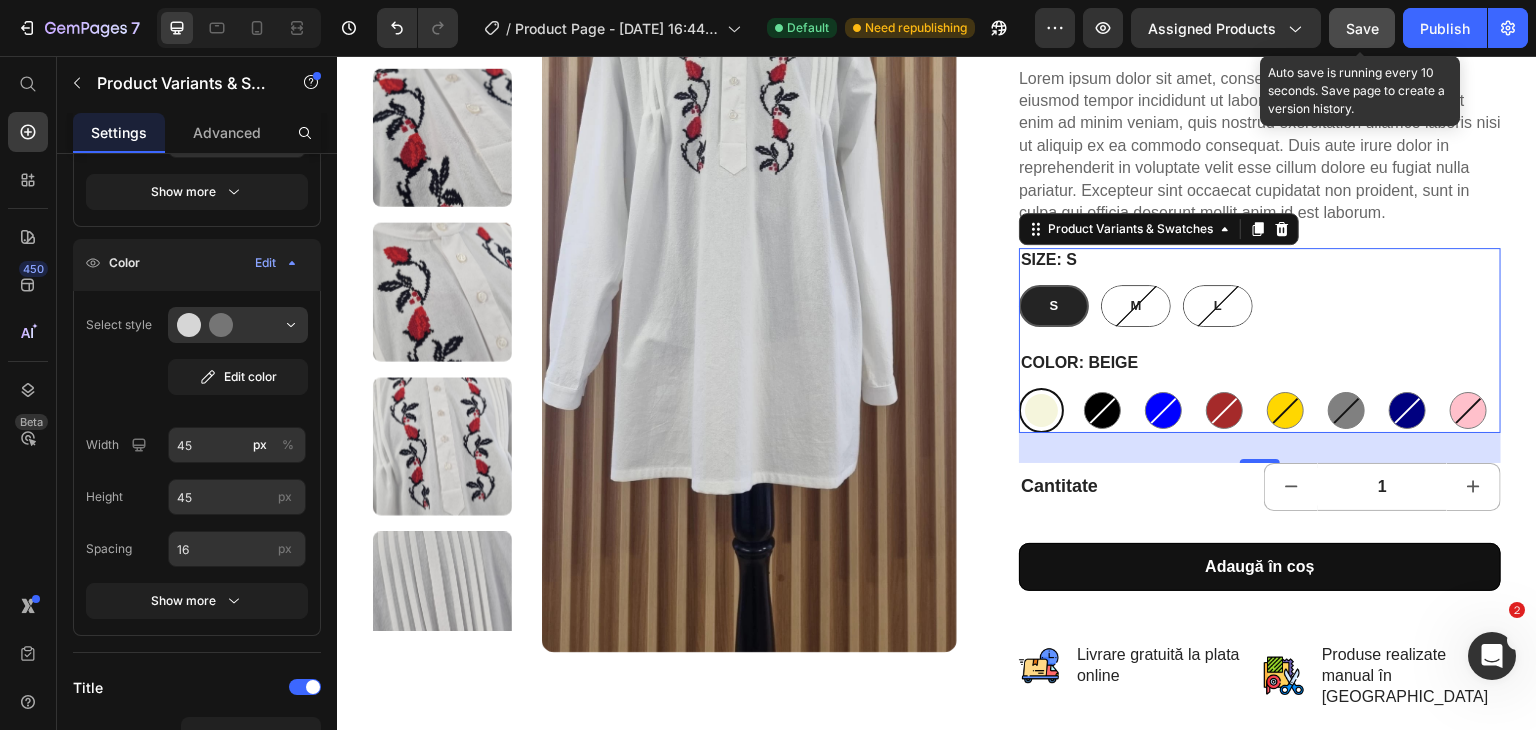 click on "Save" at bounding box center (1362, 28) 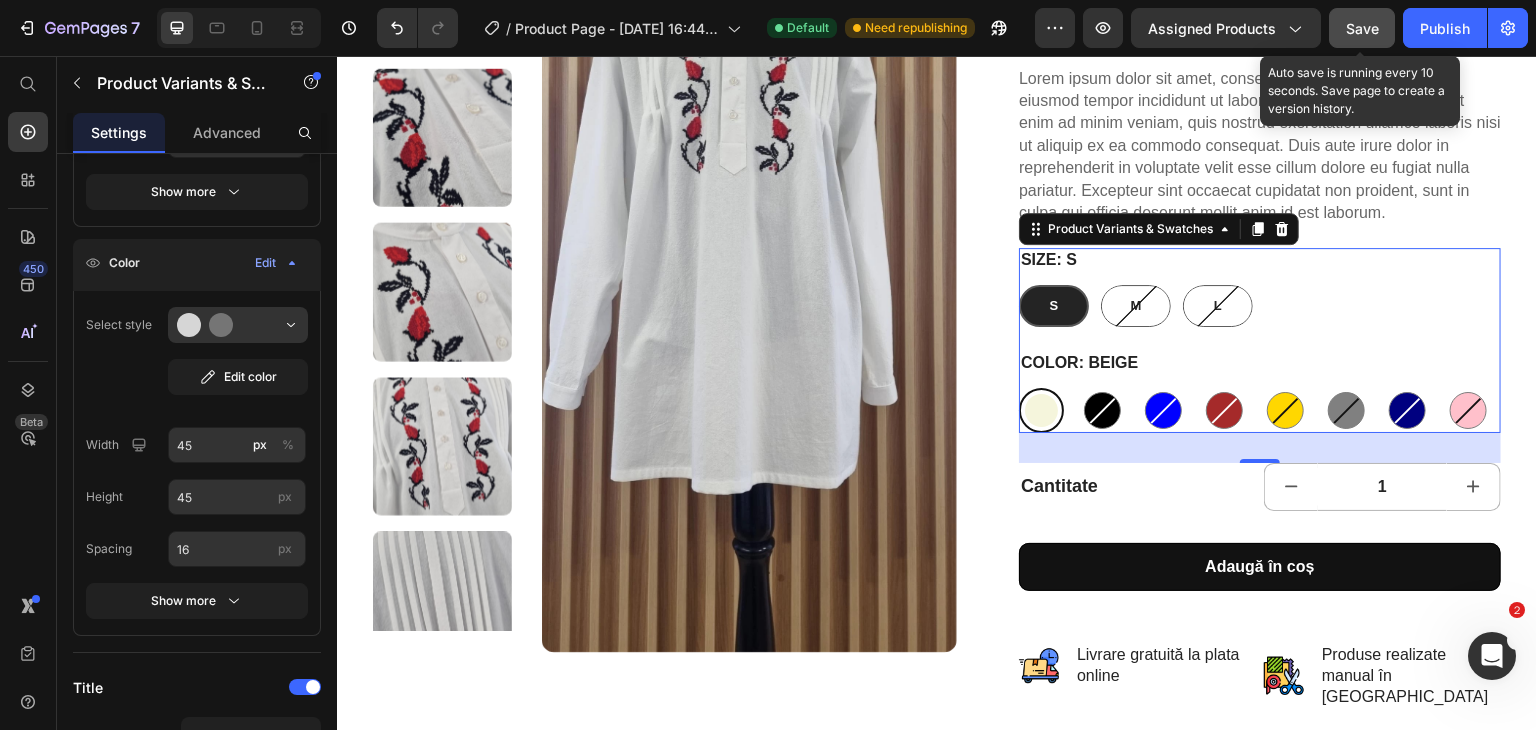 click on "Save" at bounding box center [1362, 28] 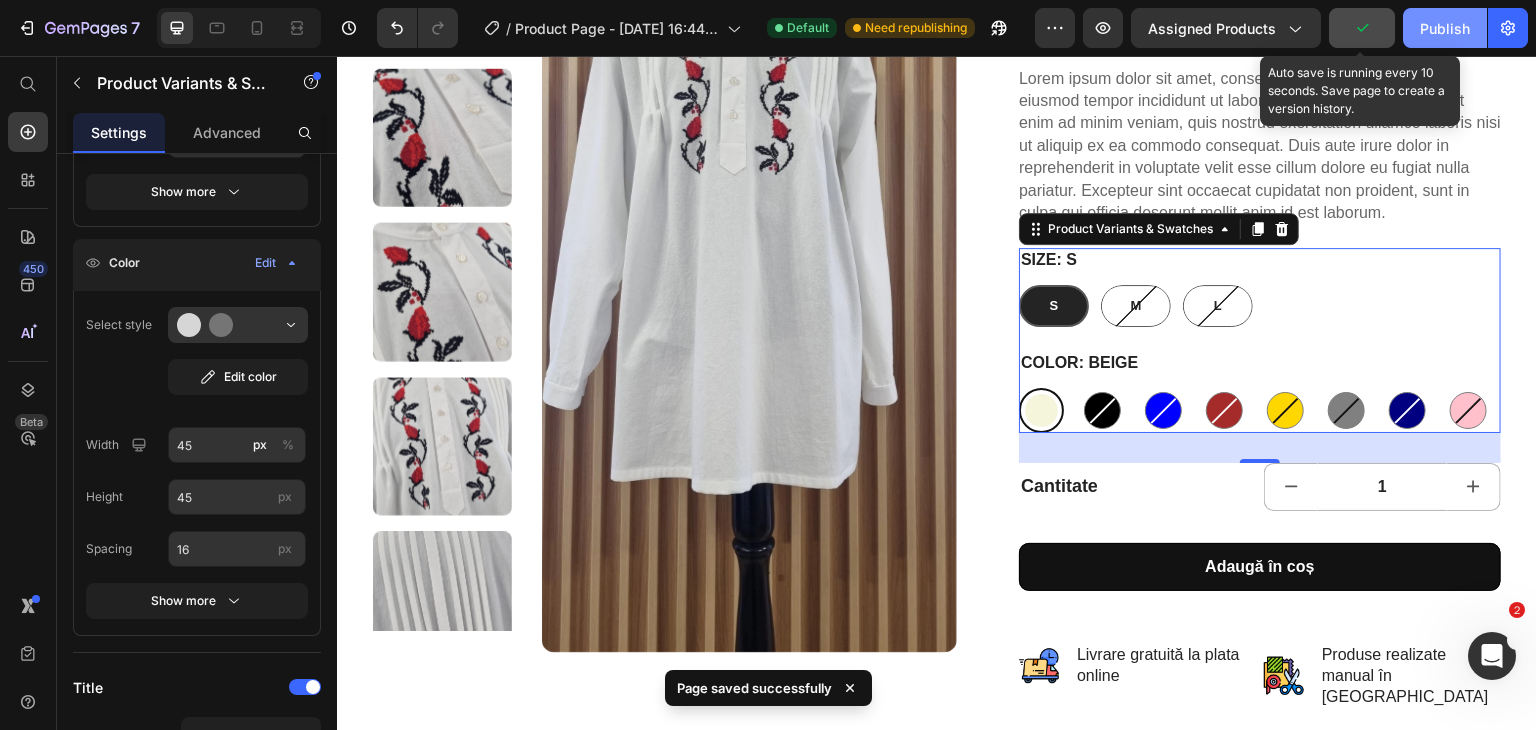 click on "Publish" at bounding box center [1445, 28] 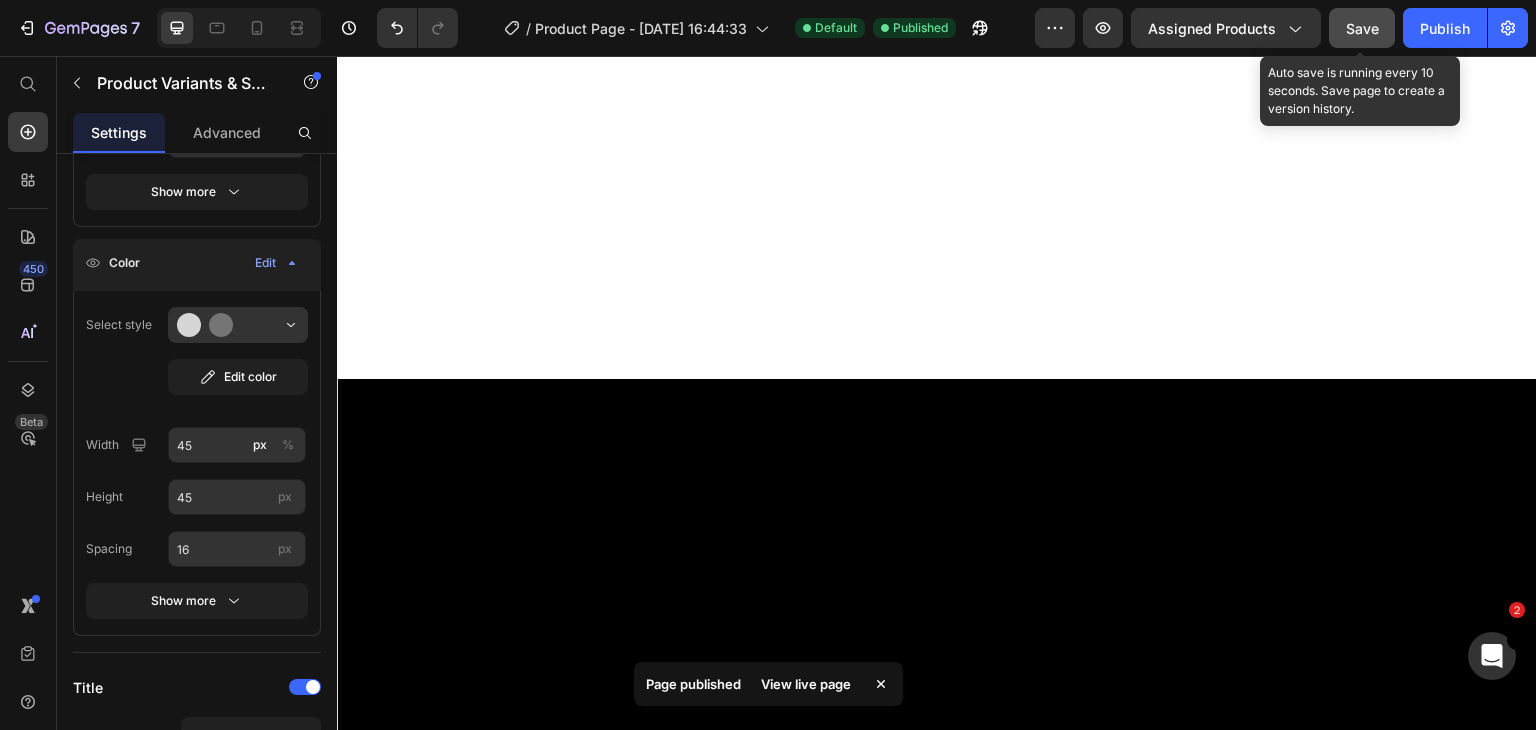 scroll, scrollTop: 0, scrollLeft: 0, axis: both 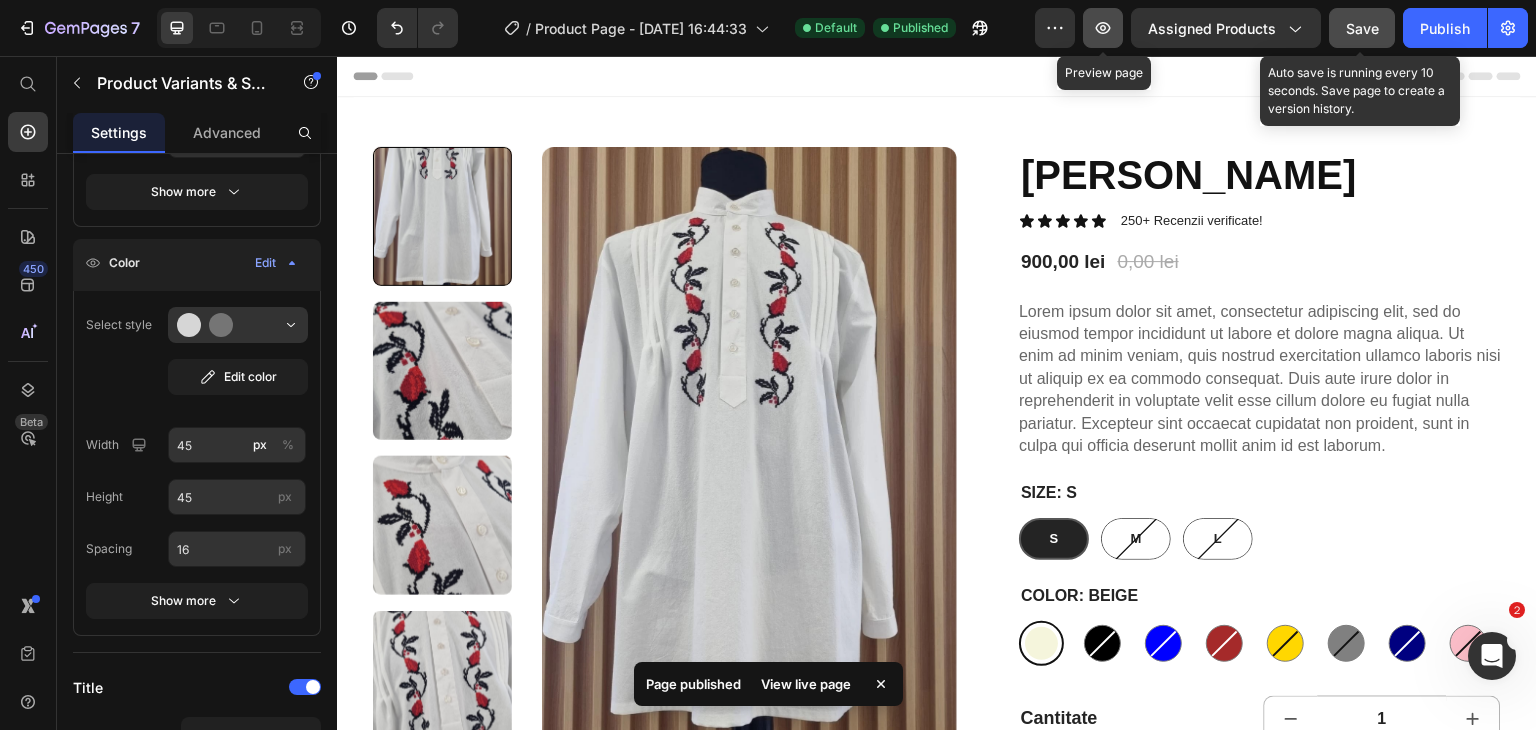 click 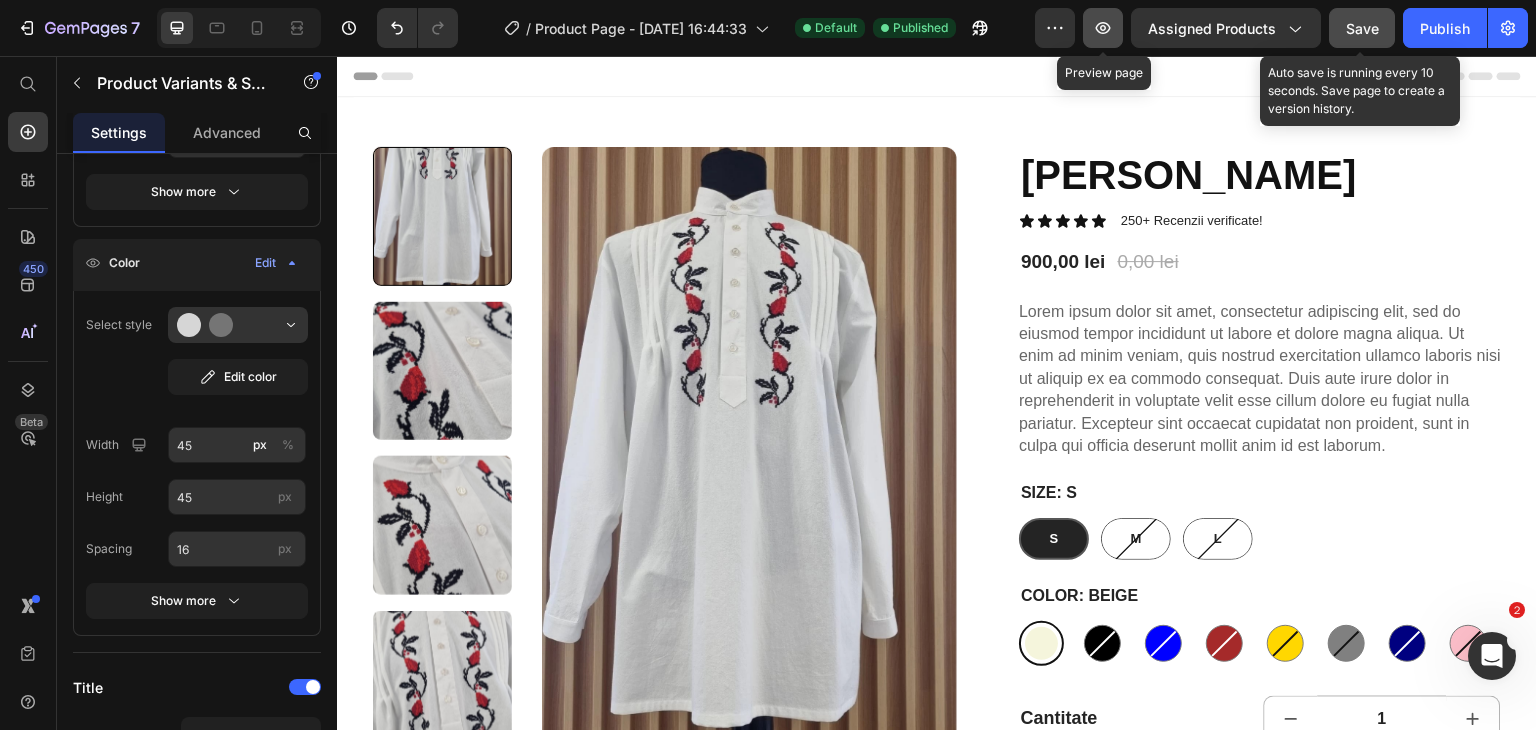 click 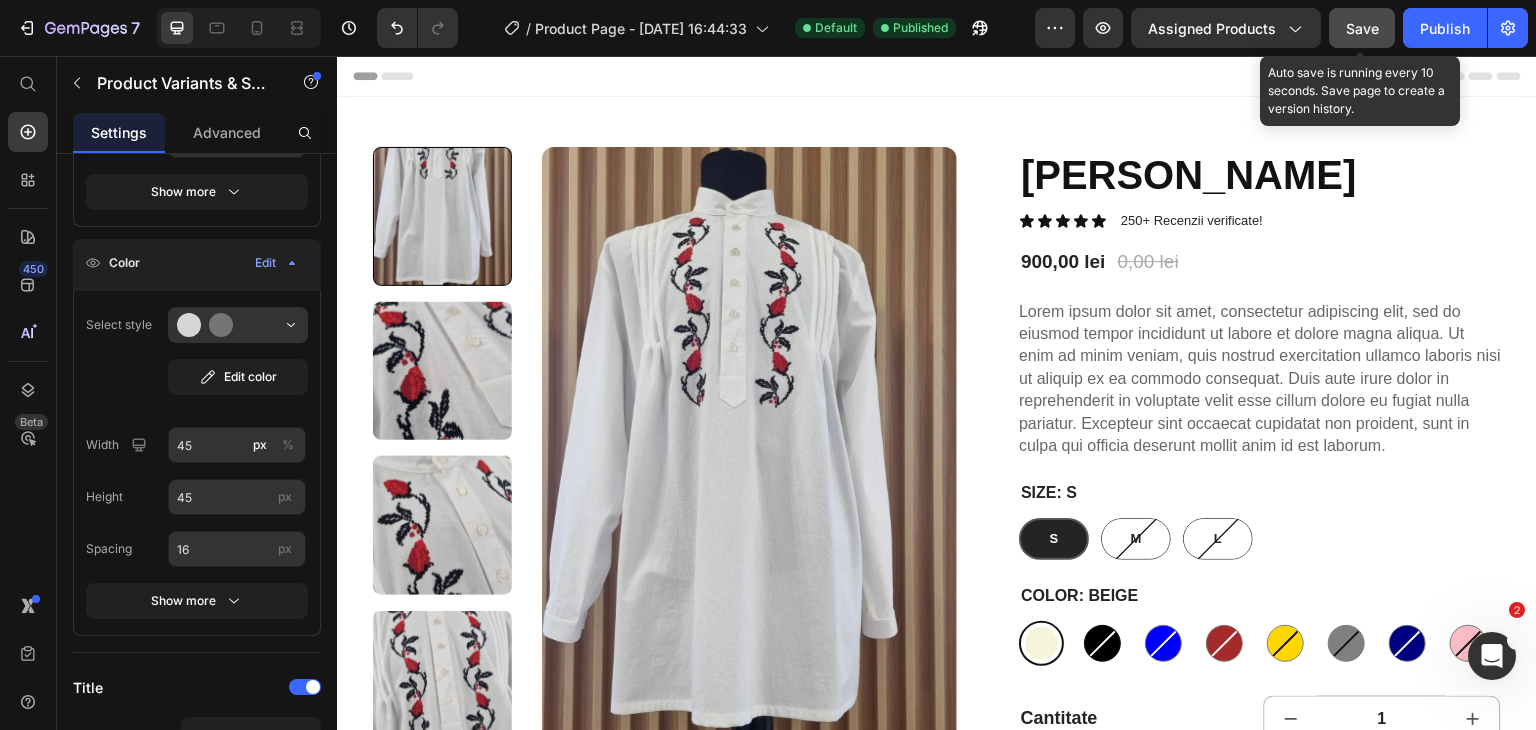 click at bounding box center [1102, 643] 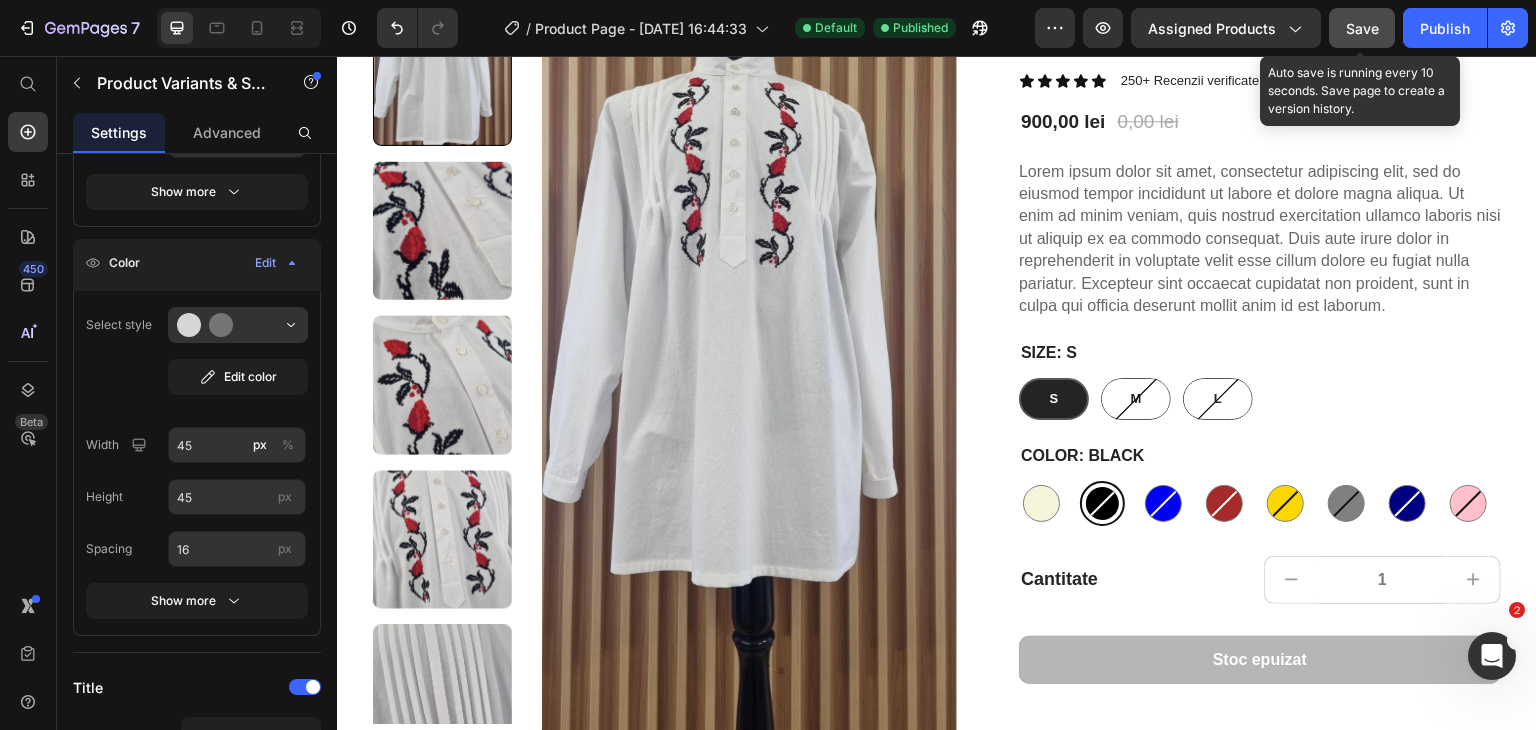 scroll, scrollTop: 142, scrollLeft: 0, axis: vertical 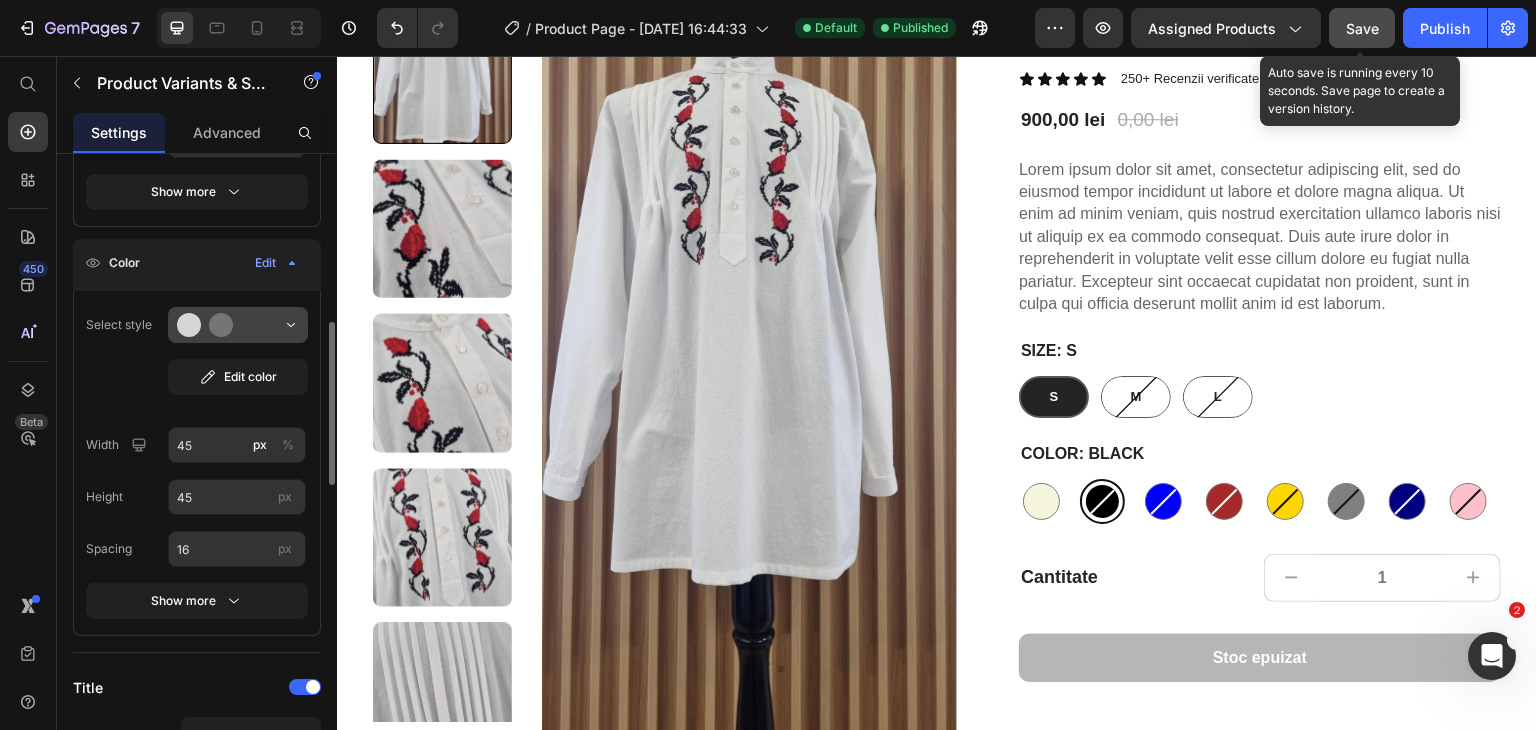 click at bounding box center (238, 325) 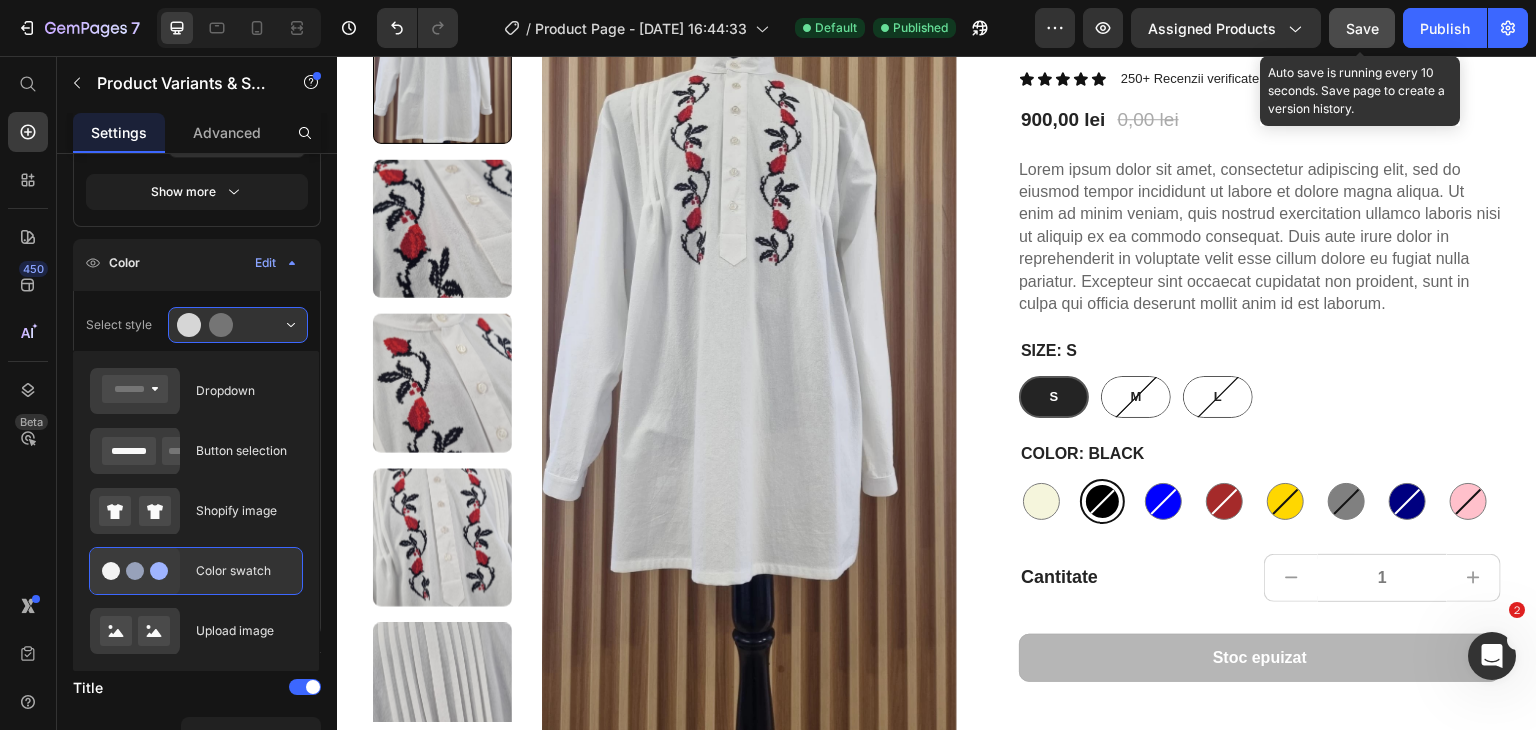 click on "Color swatch" 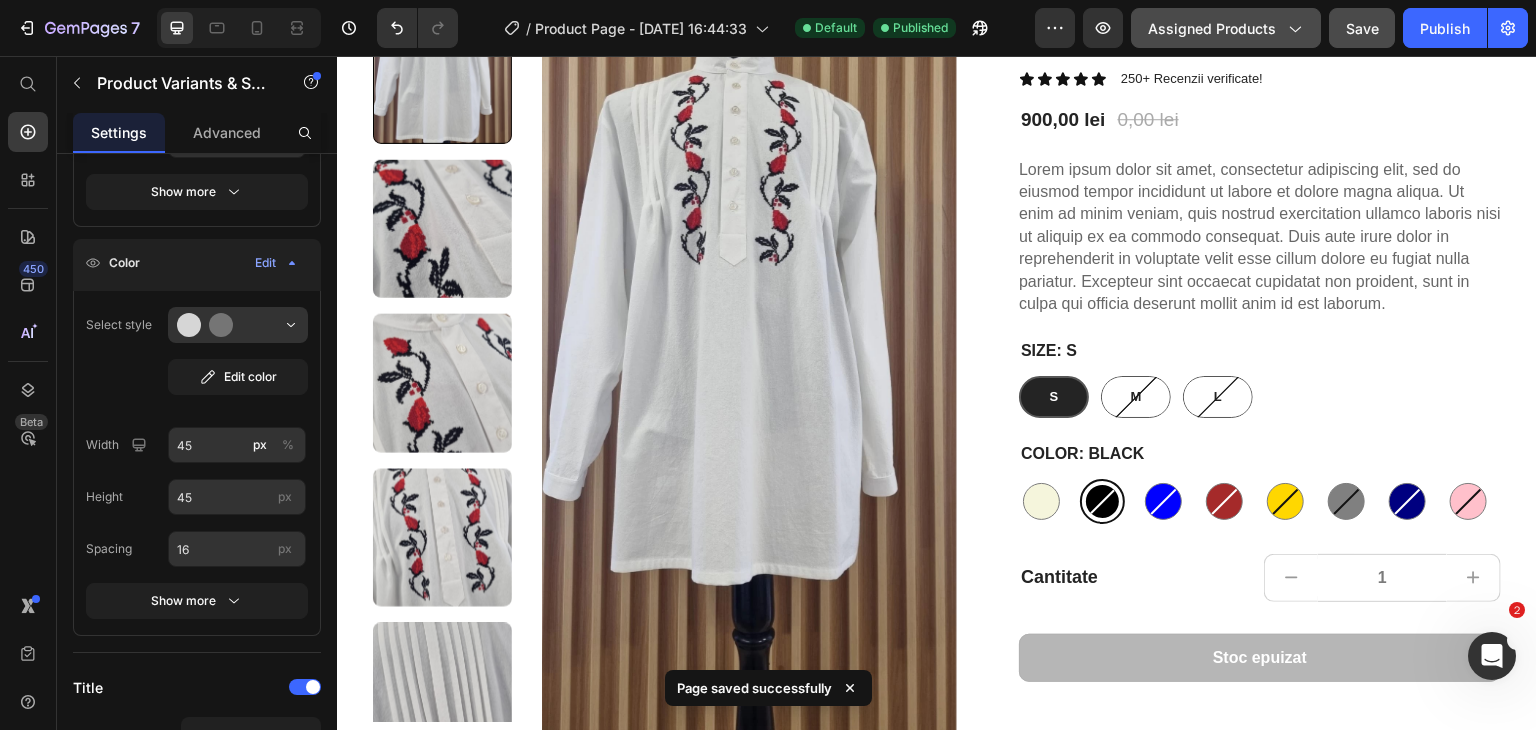 click on "Assigned Products" 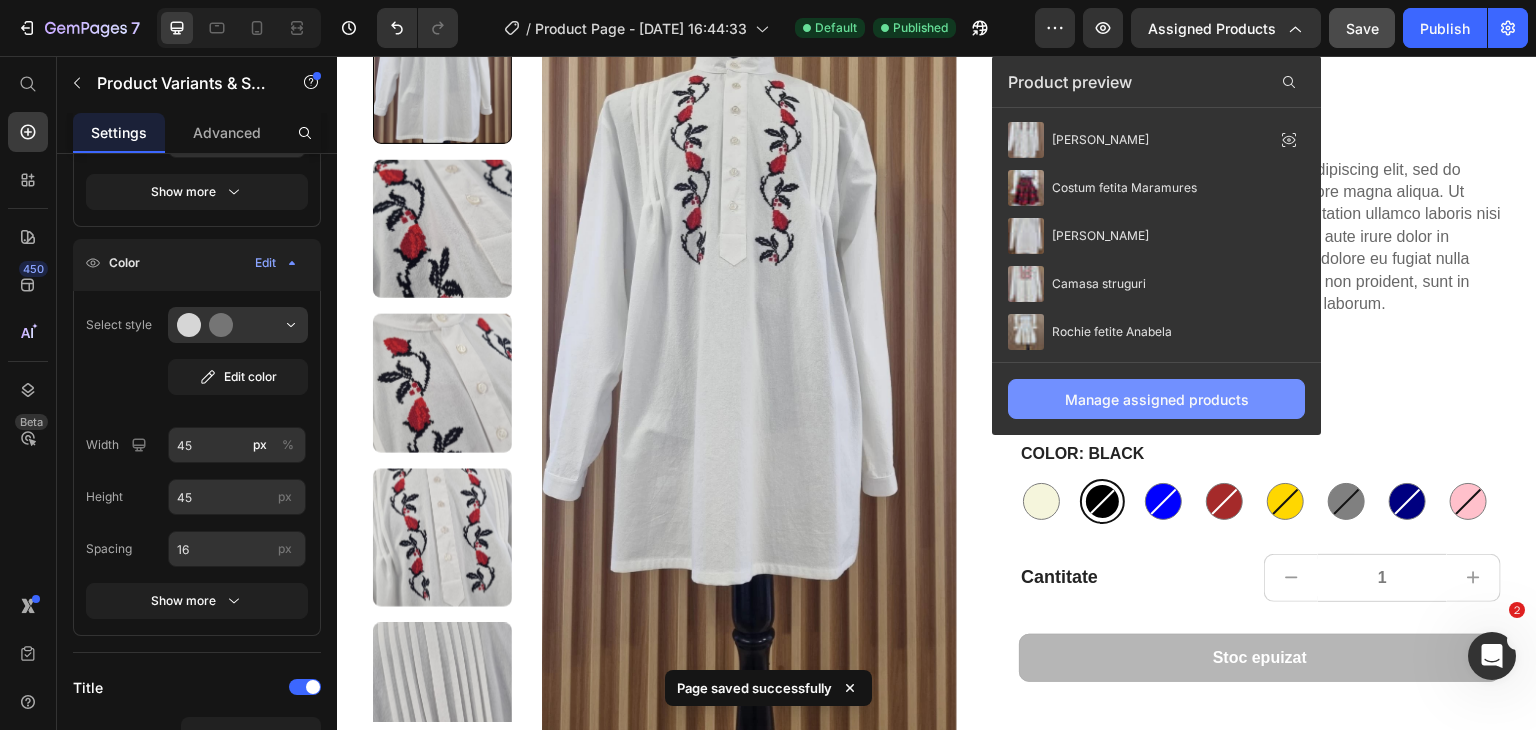 click on "Manage assigned products" at bounding box center (1157, 399) 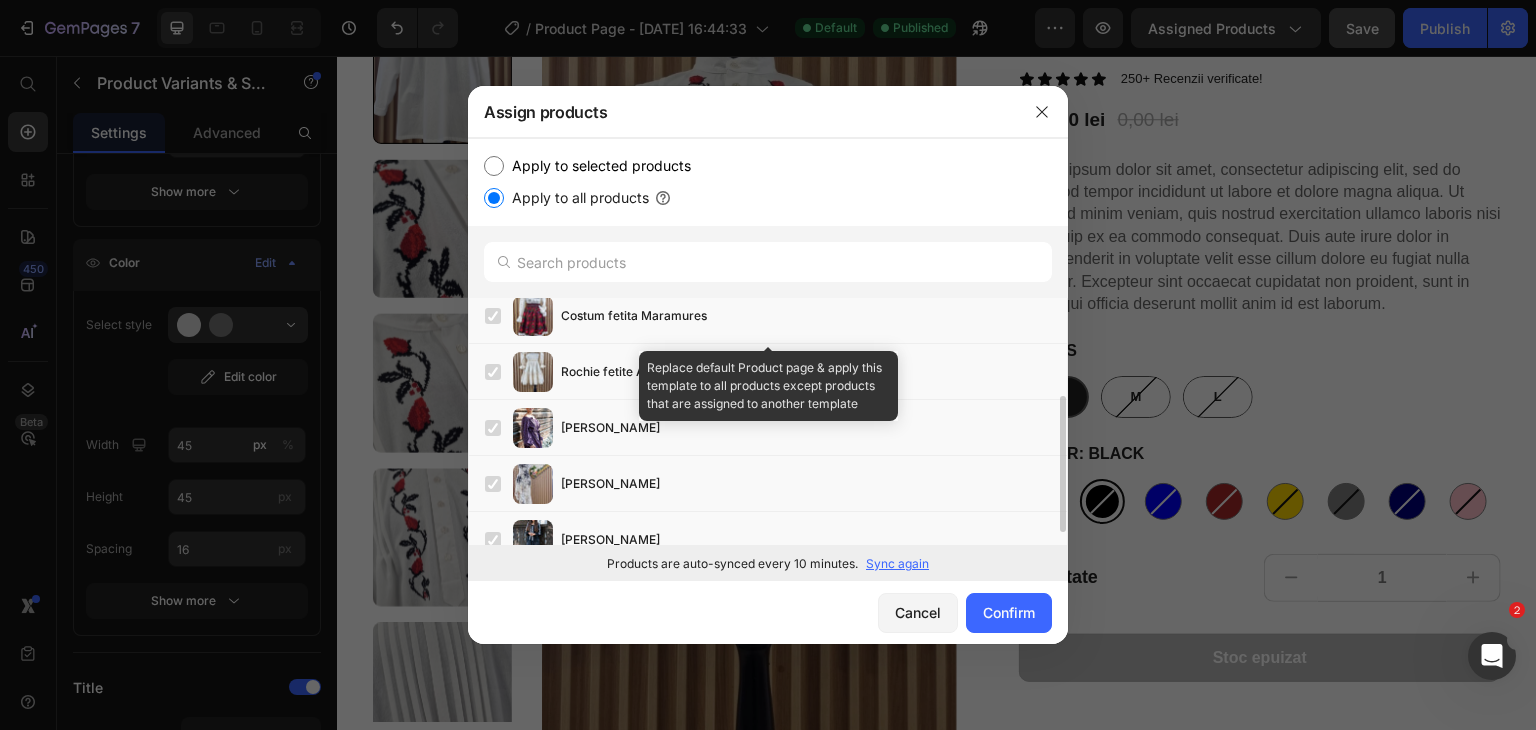 scroll, scrollTop: 0, scrollLeft: 0, axis: both 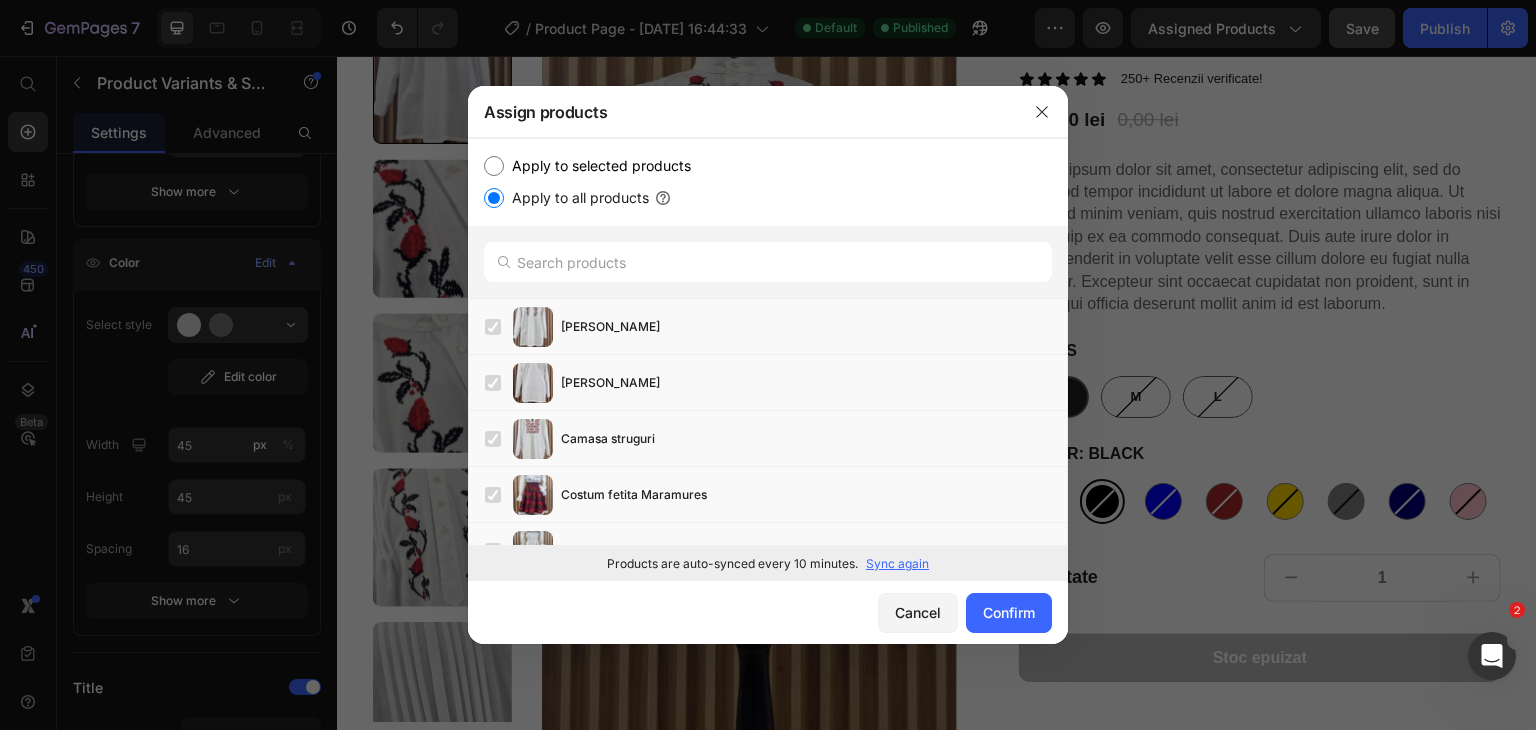 click on "Sync again" at bounding box center (897, 564) 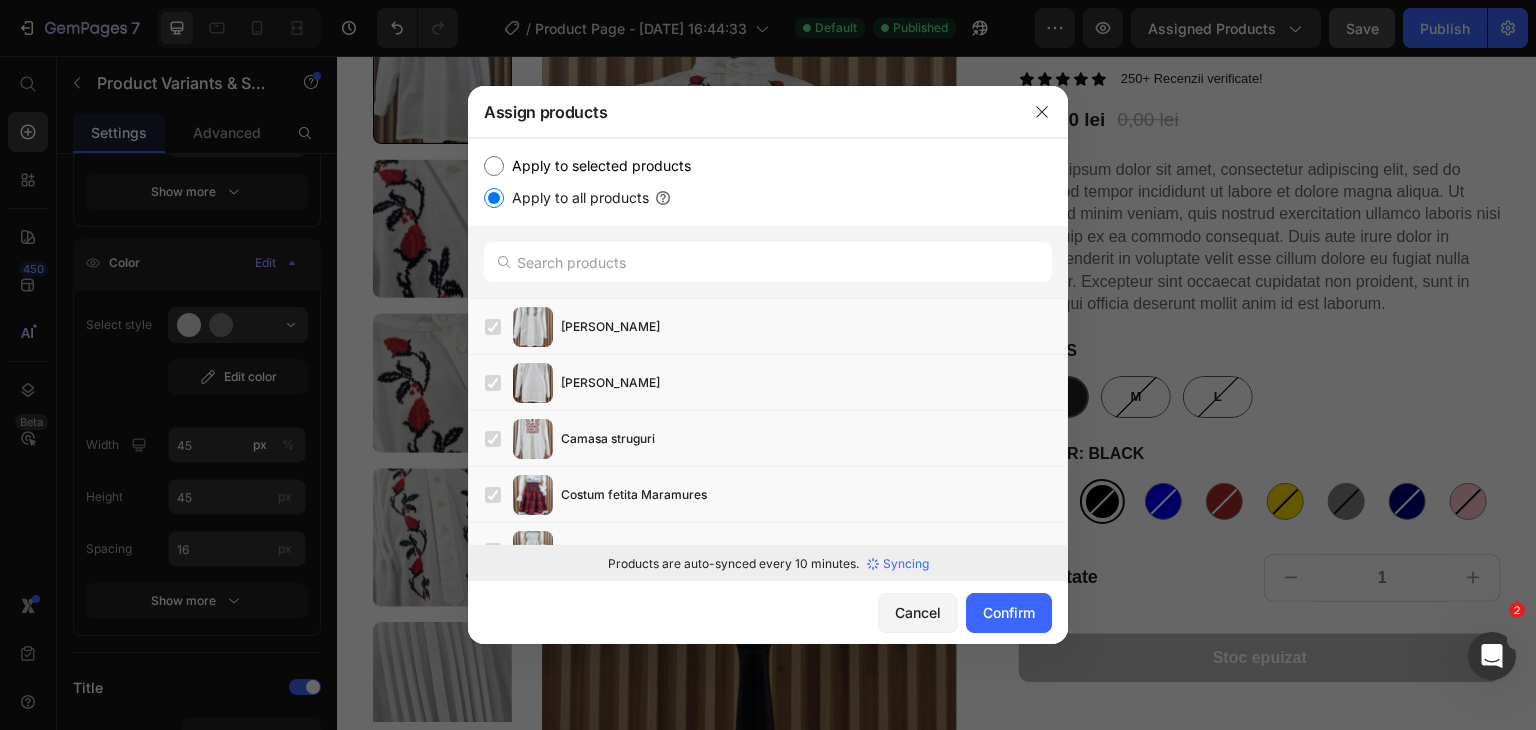 click on "Apply to selected products" at bounding box center [597, 166] 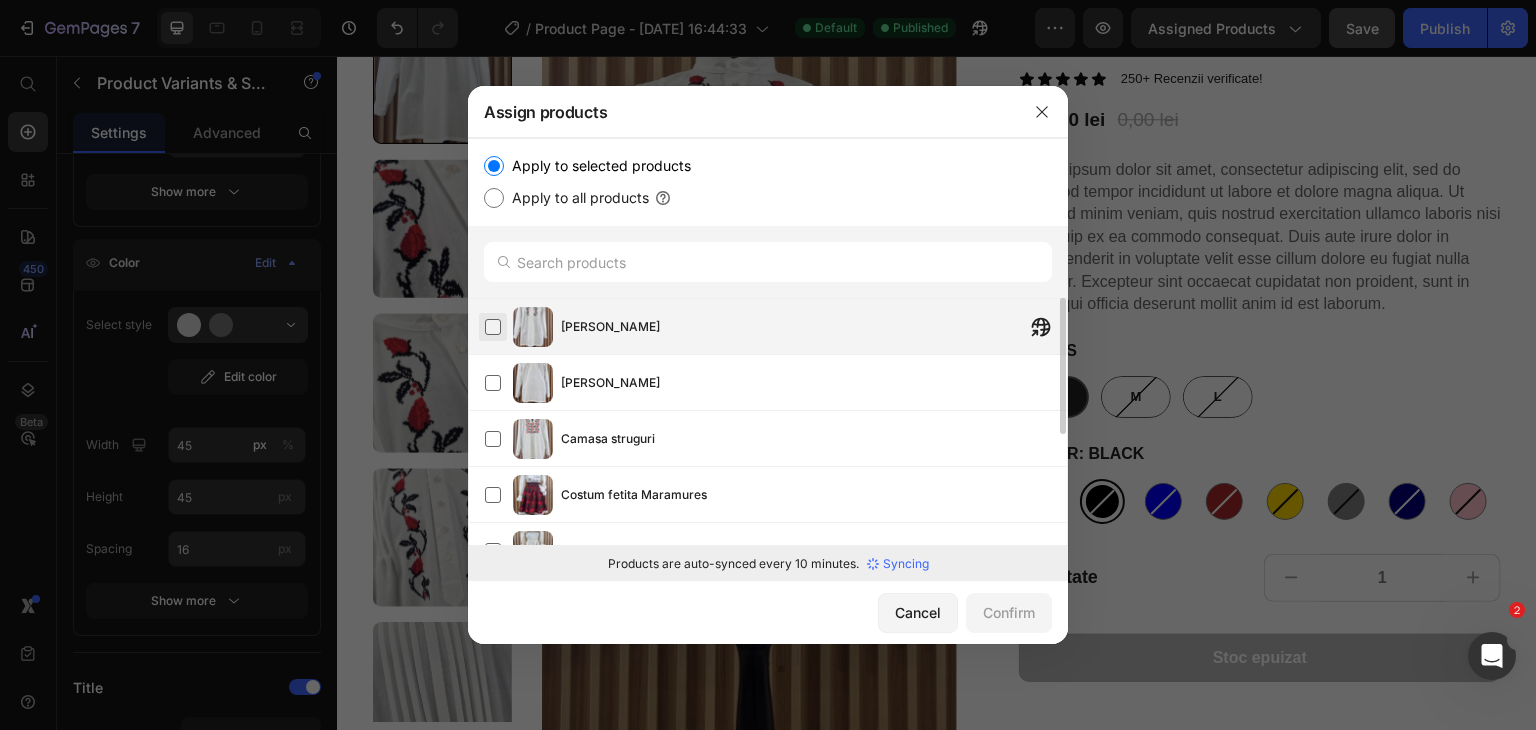 click at bounding box center (493, 327) 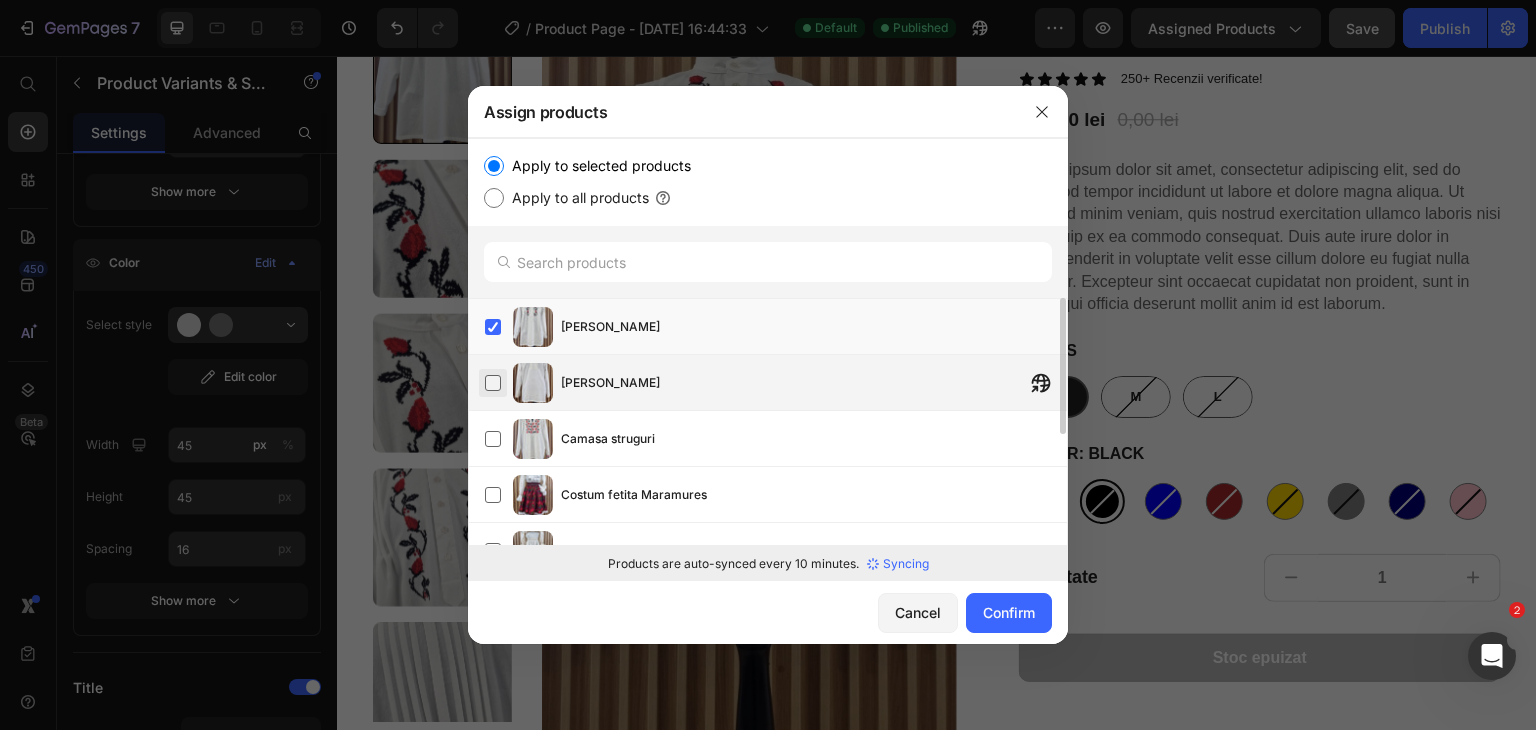 click at bounding box center (493, 383) 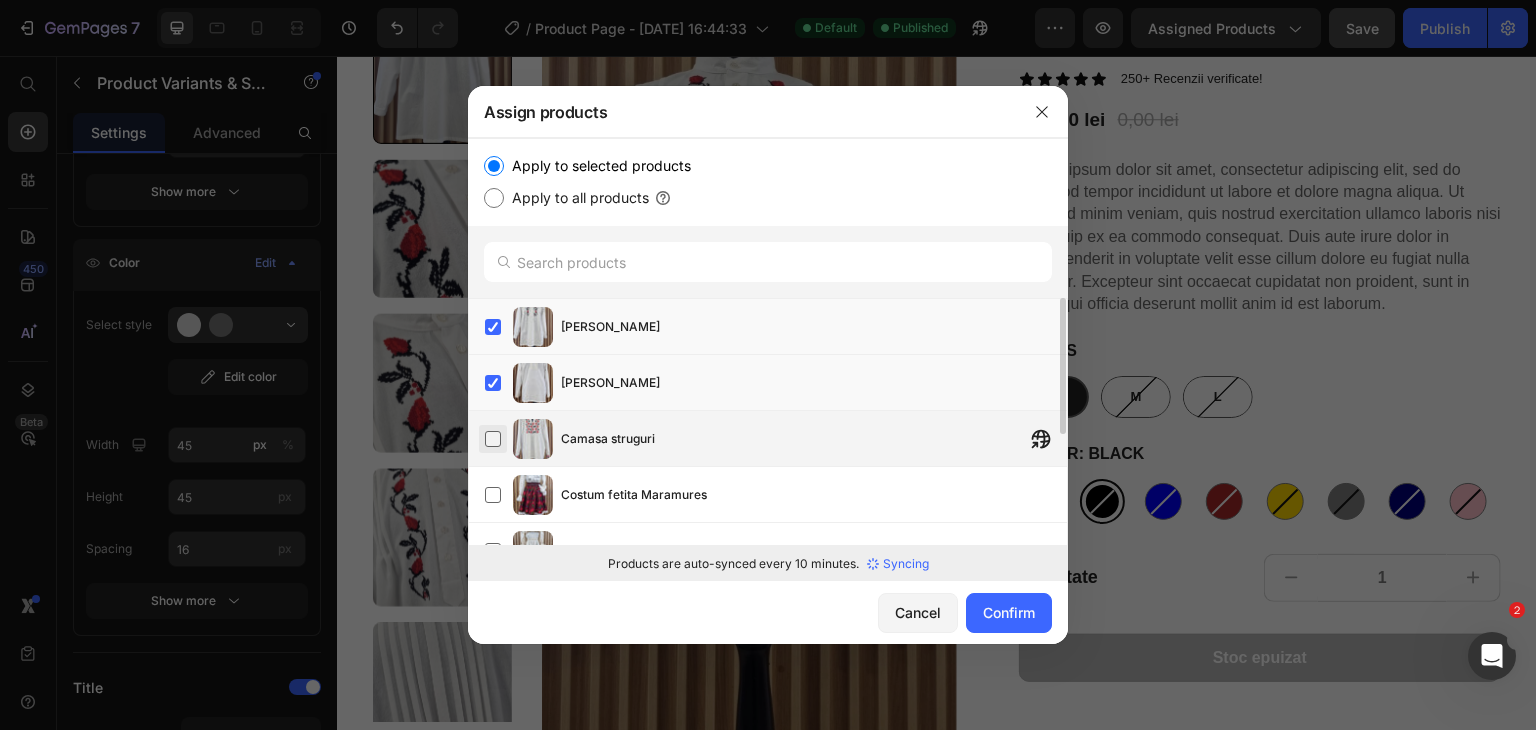 click at bounding box center [493, 439] 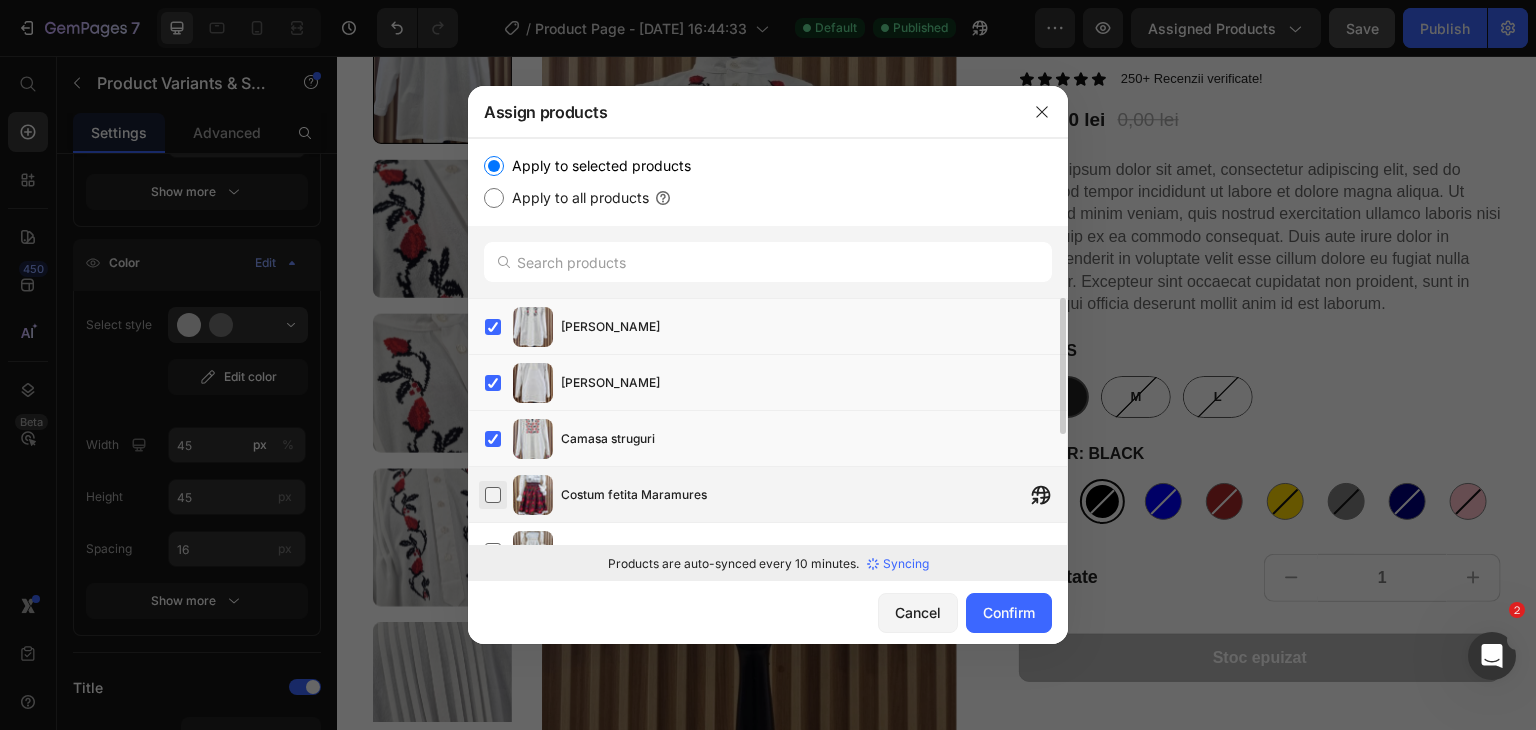 click at bounding box center [493, 495] 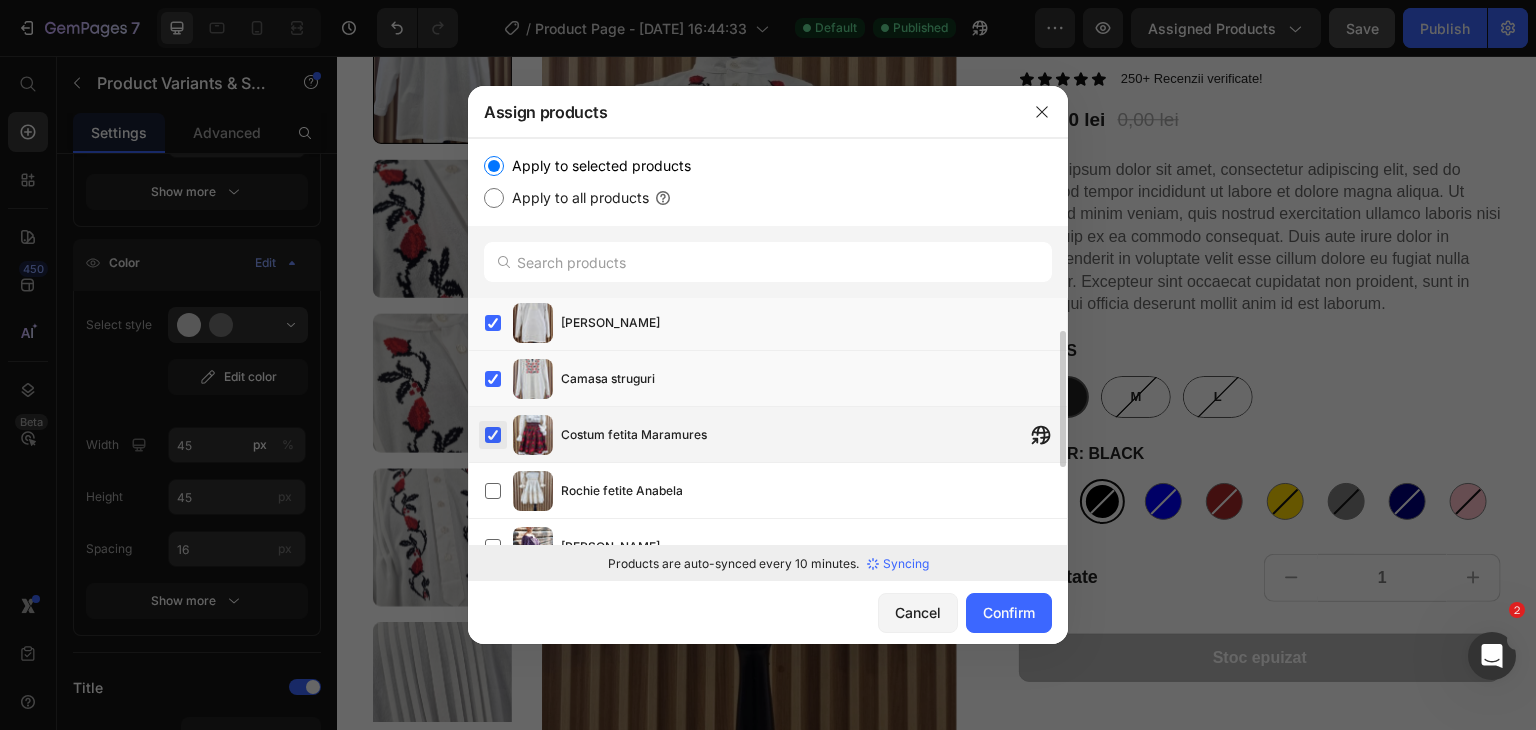 click at bounding box center (493, 491) 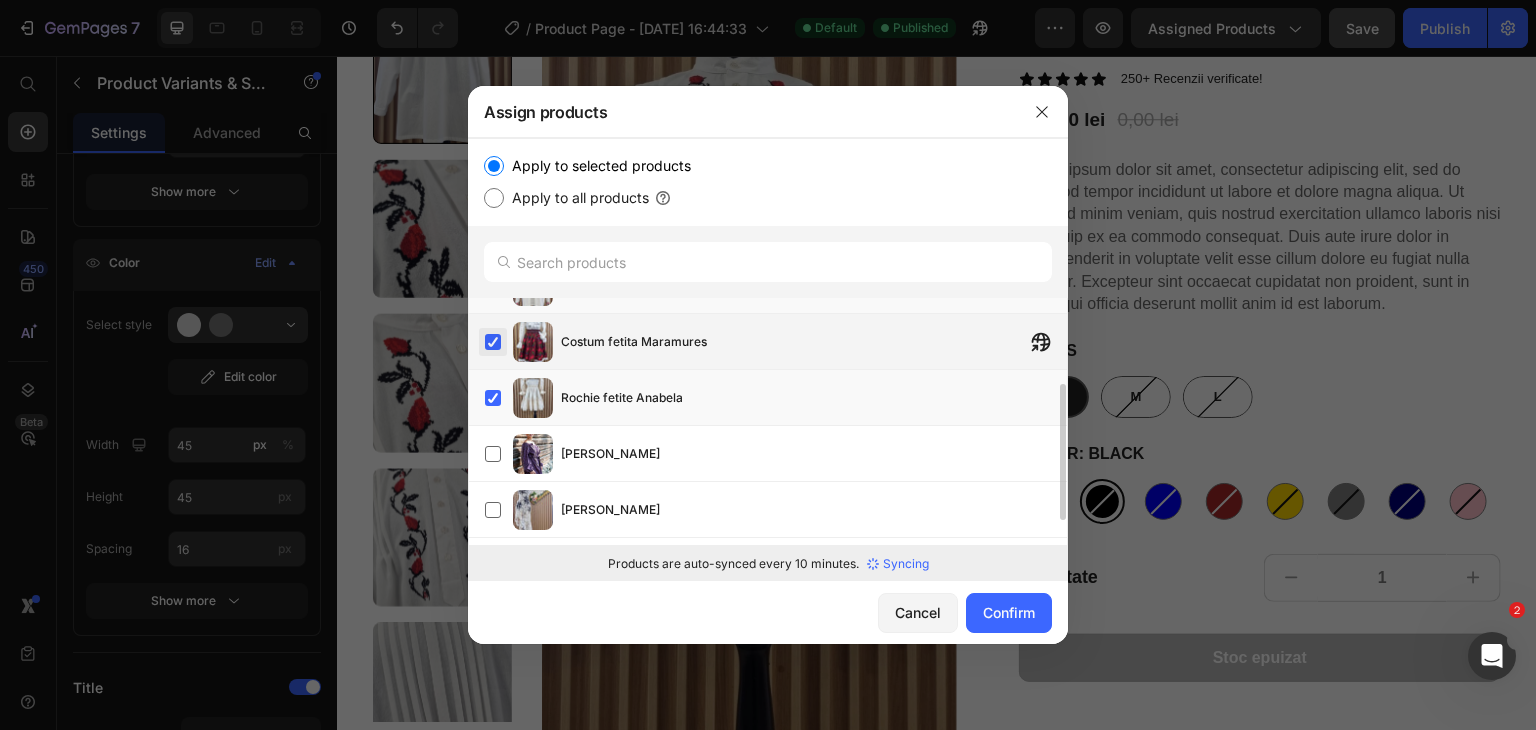 scroll, scrollTop: 154, scrollLeft: 0, axis: vertical 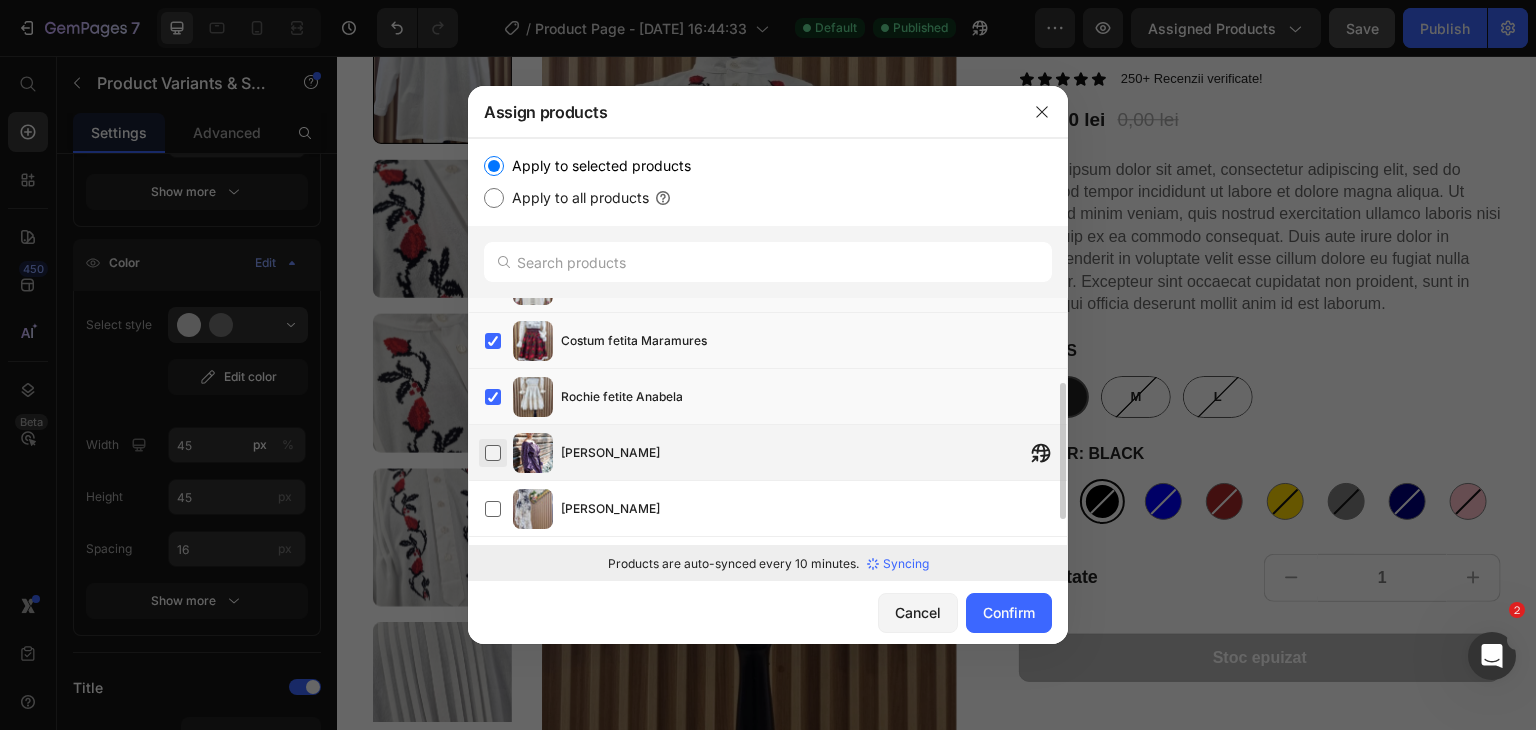 click at bounding box center [493, 453] 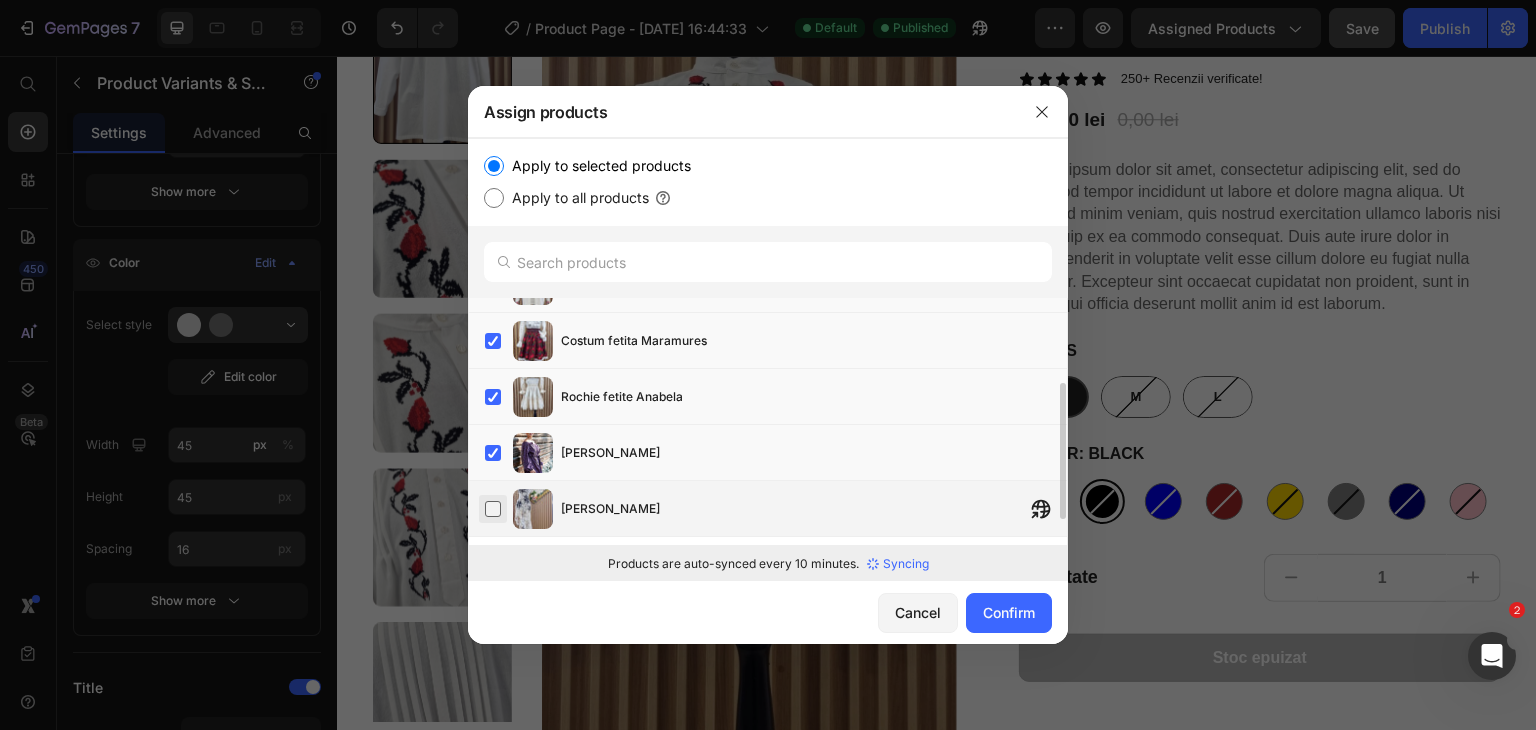 click at bounding box center (493, 509) 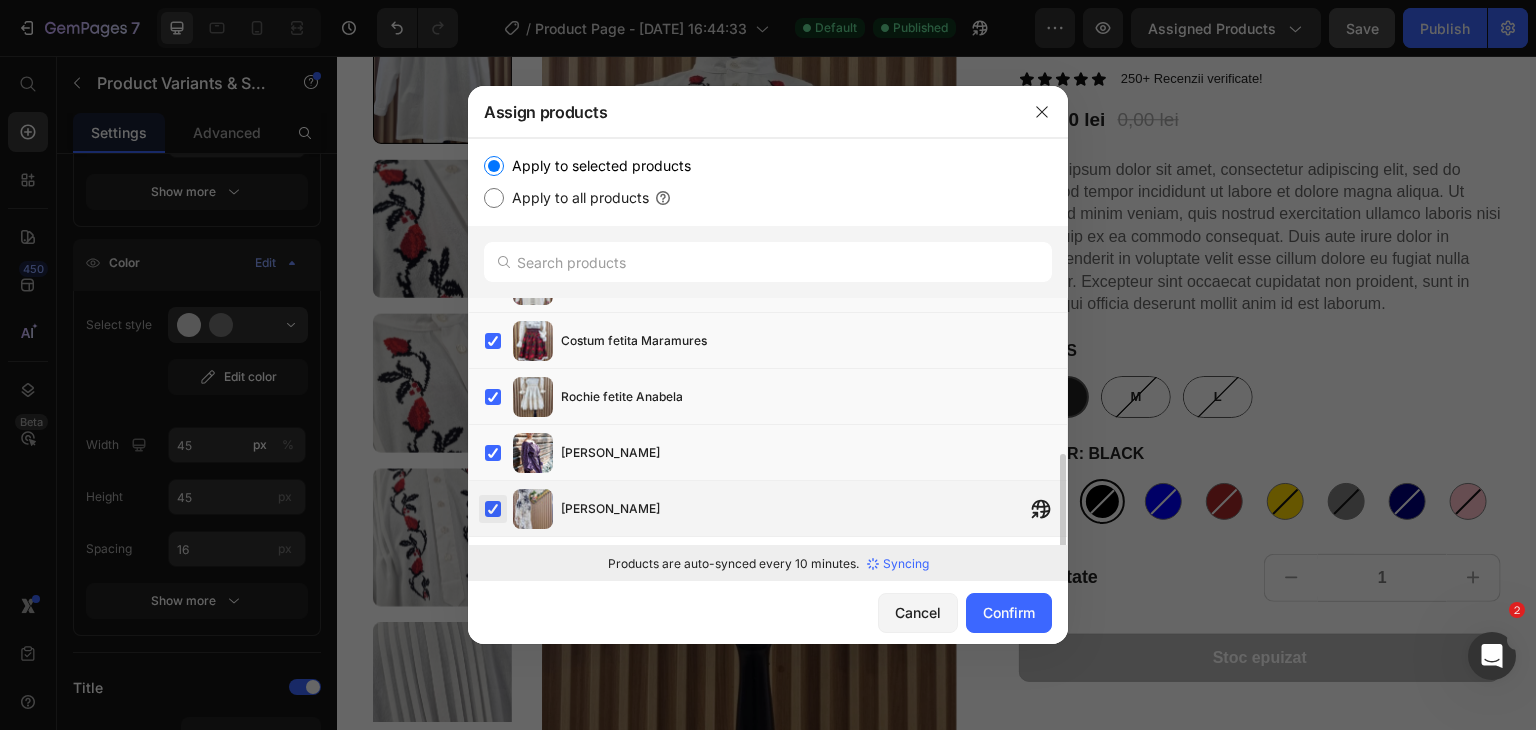scroll, scrollTop: 200, scrollLeft: 0, axis: vertical 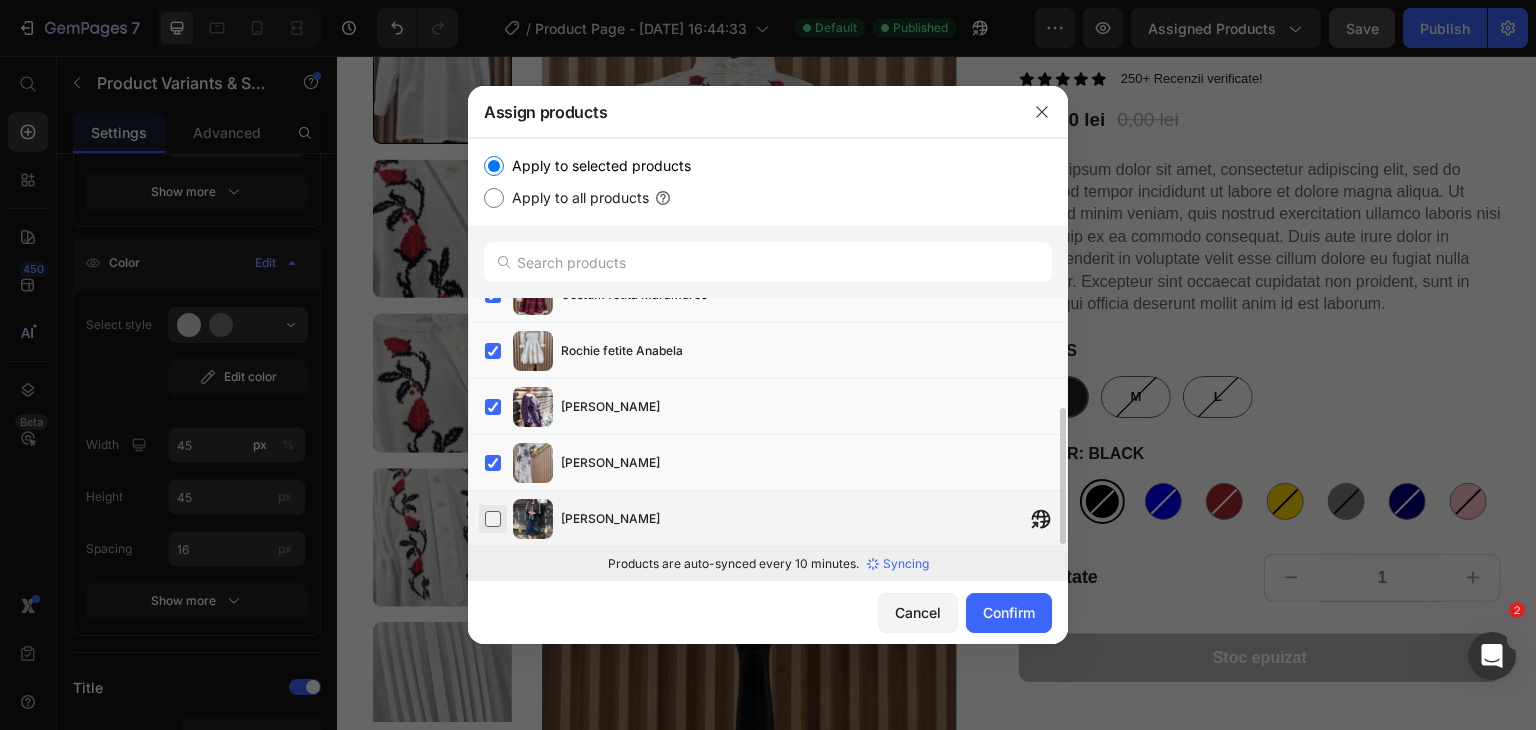 click at bounding box center [493, 519] 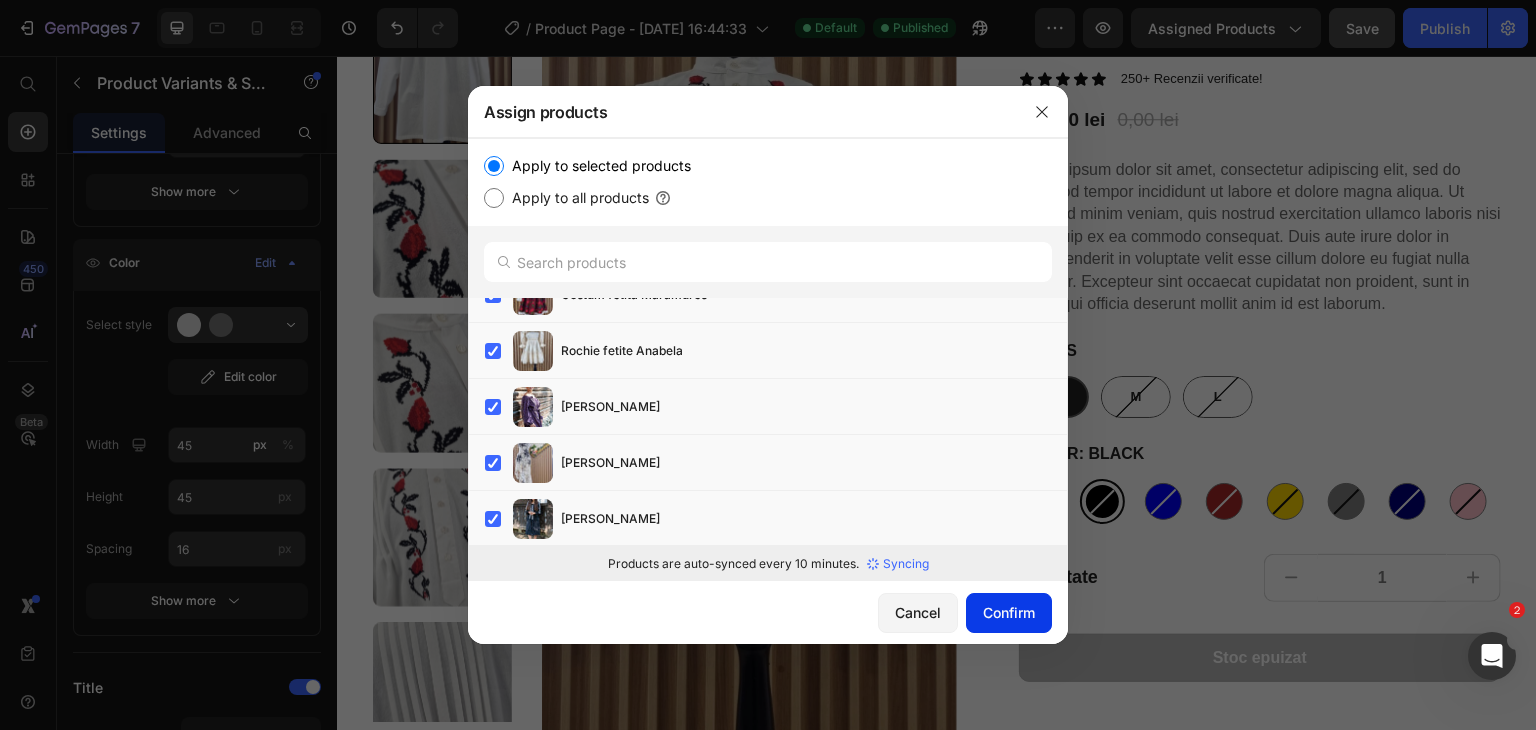 click on "Confirm" at bounding box center (1009, 612) 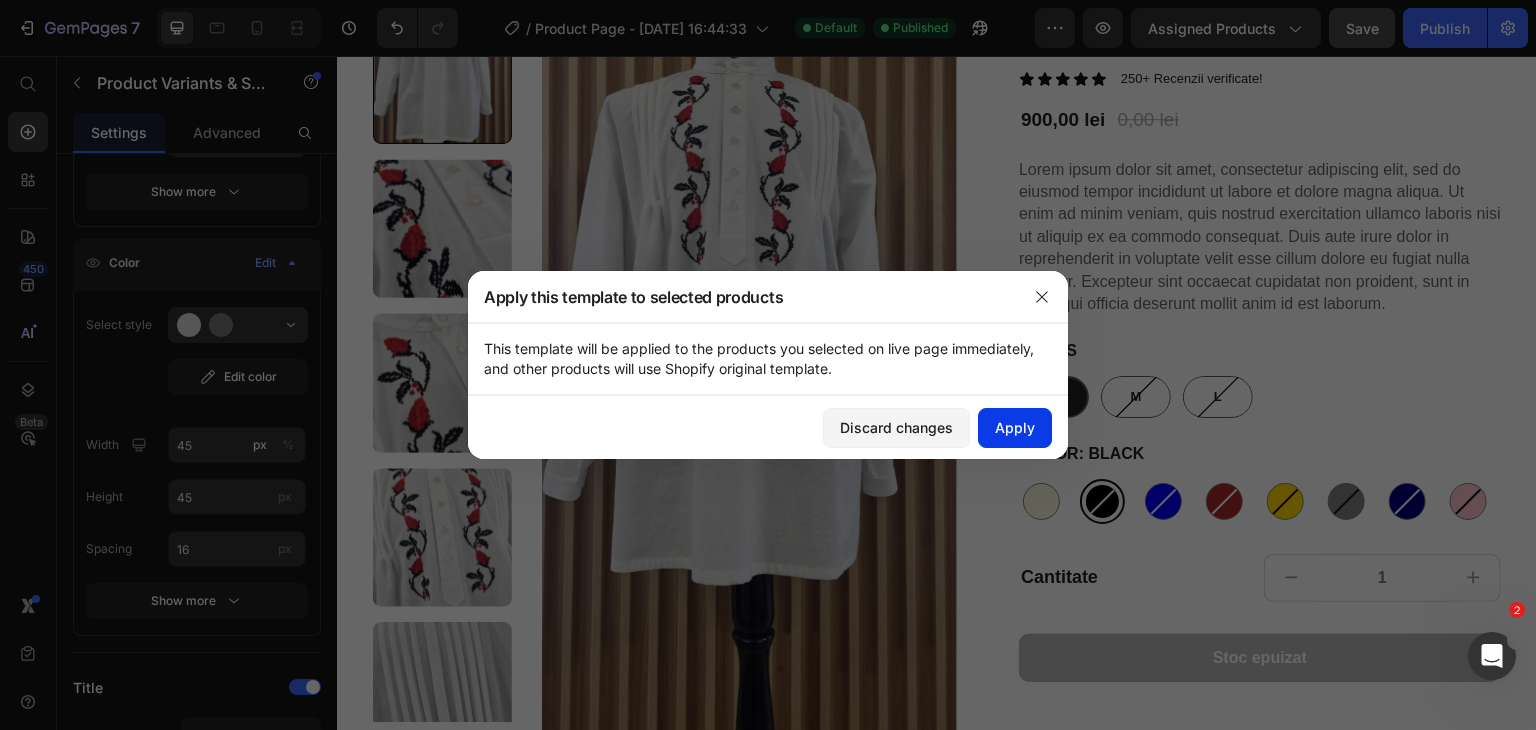 click on "Apply" at bounding box center (1015, 427) 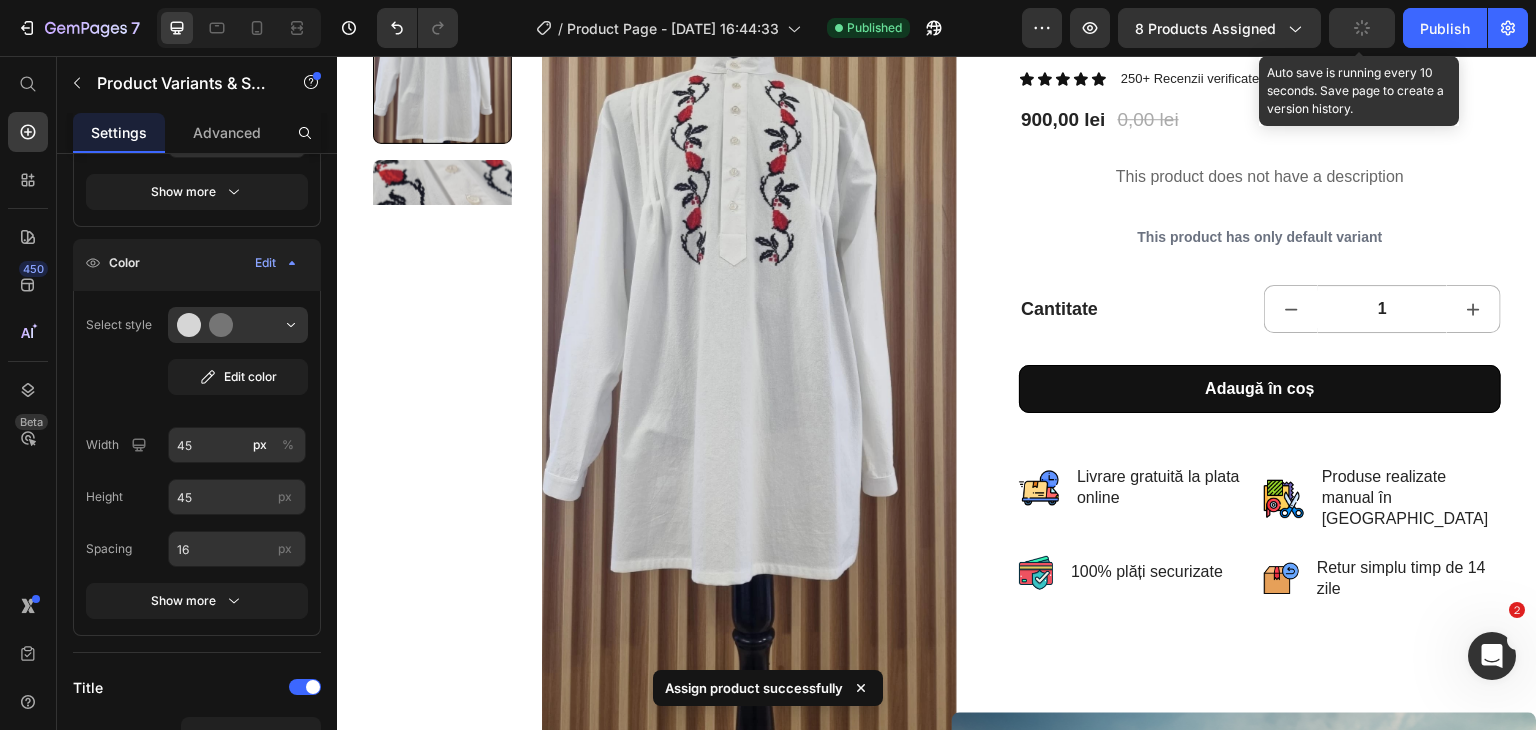 click 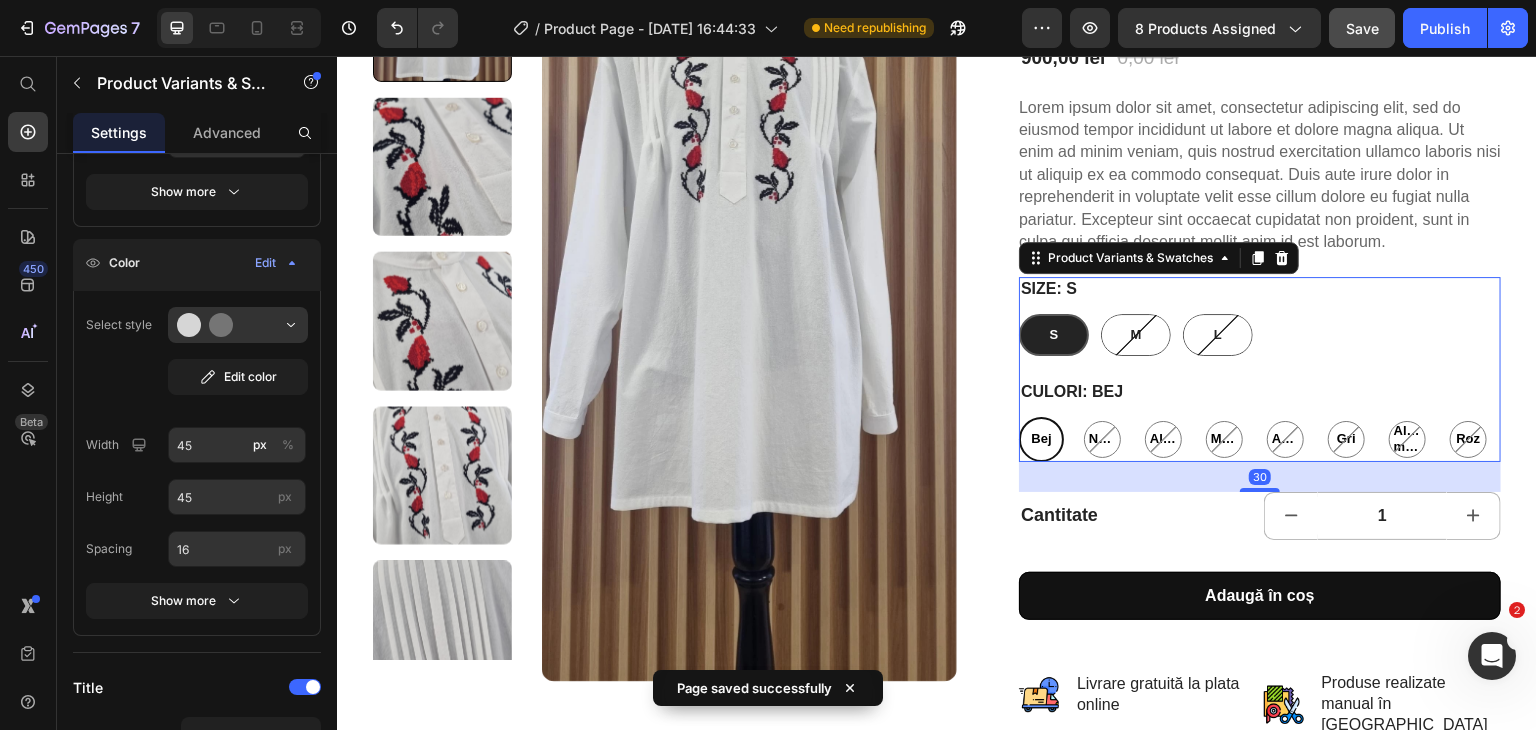 scroll, scrollTop: 204, scrollLeft: 0, axis: vertical 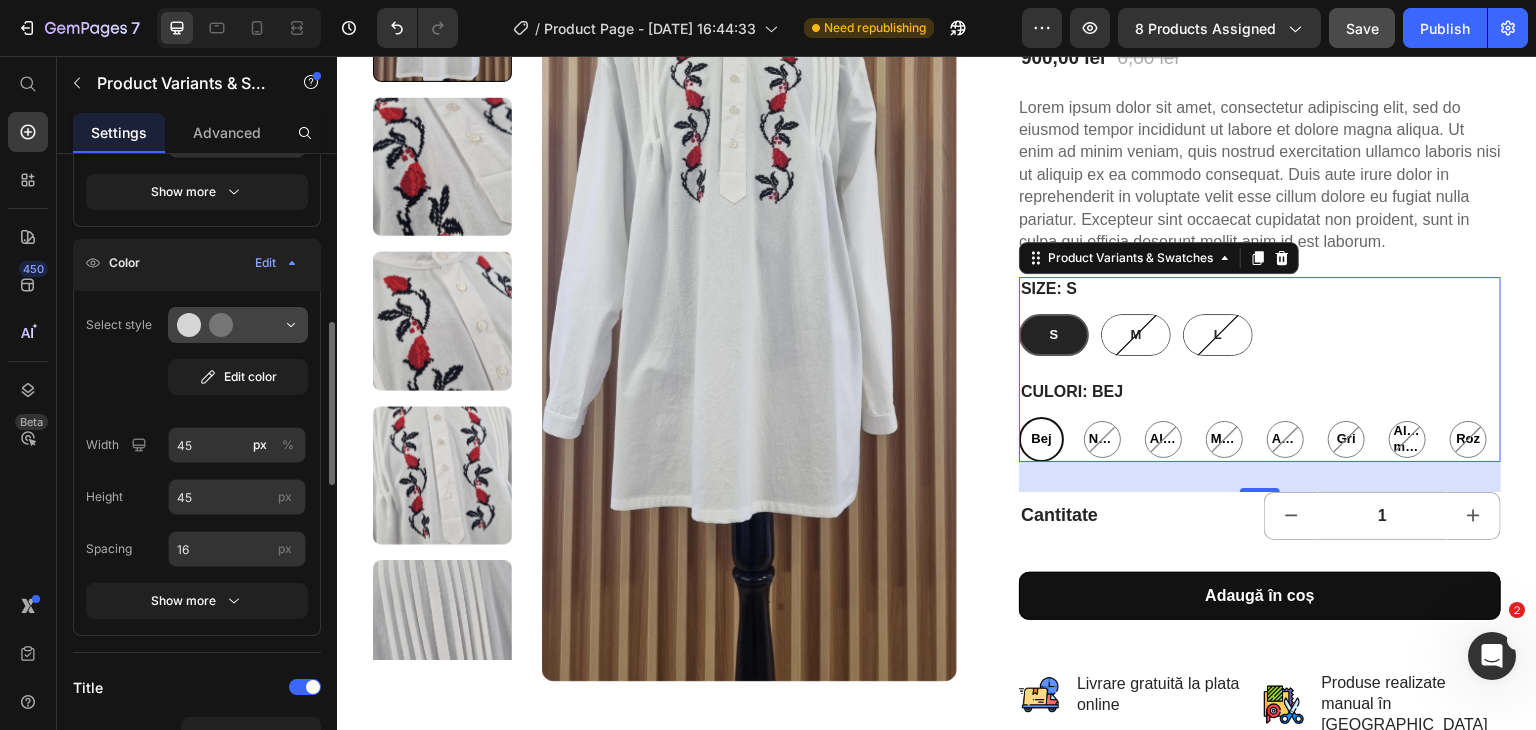click at bounding box center [238, 325] 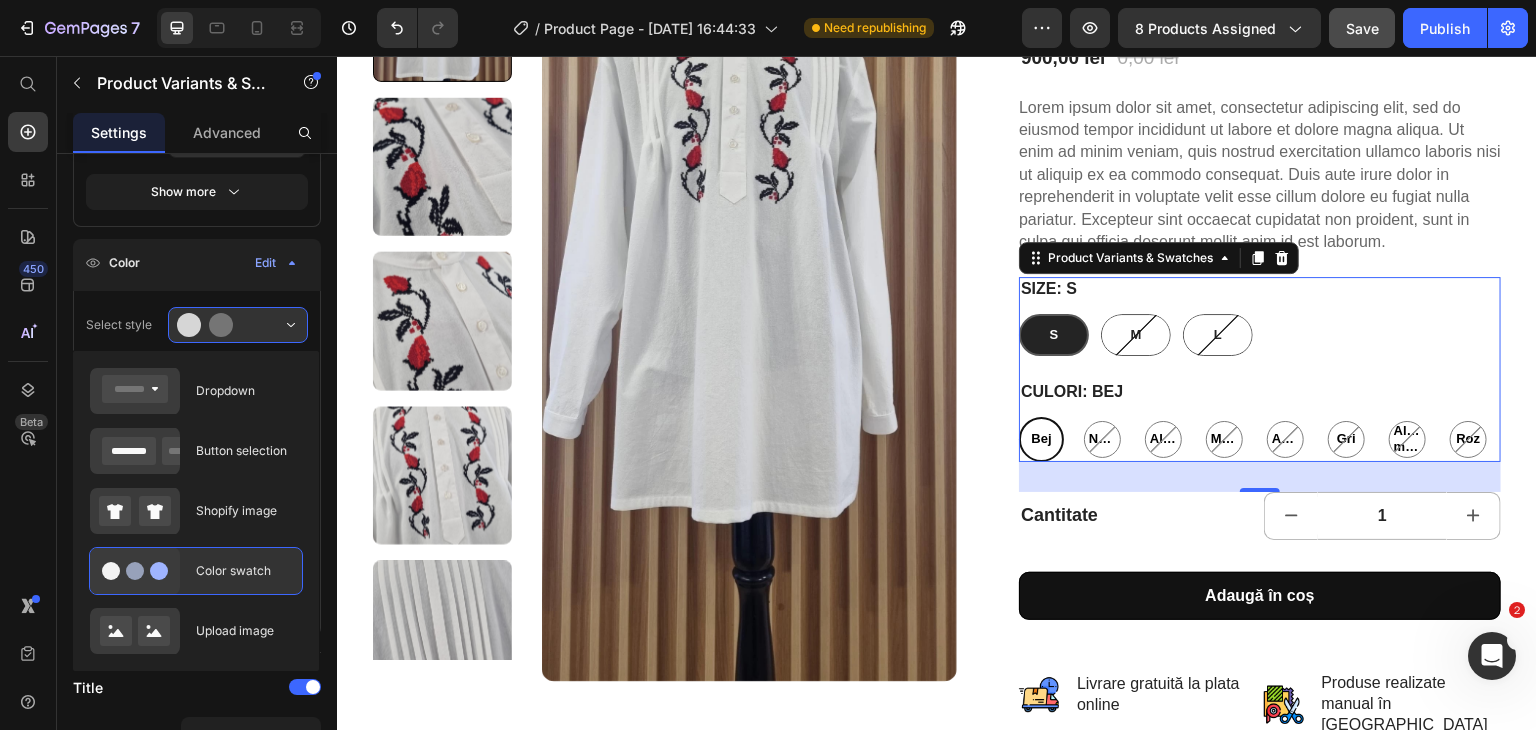 click on "Color swatch" 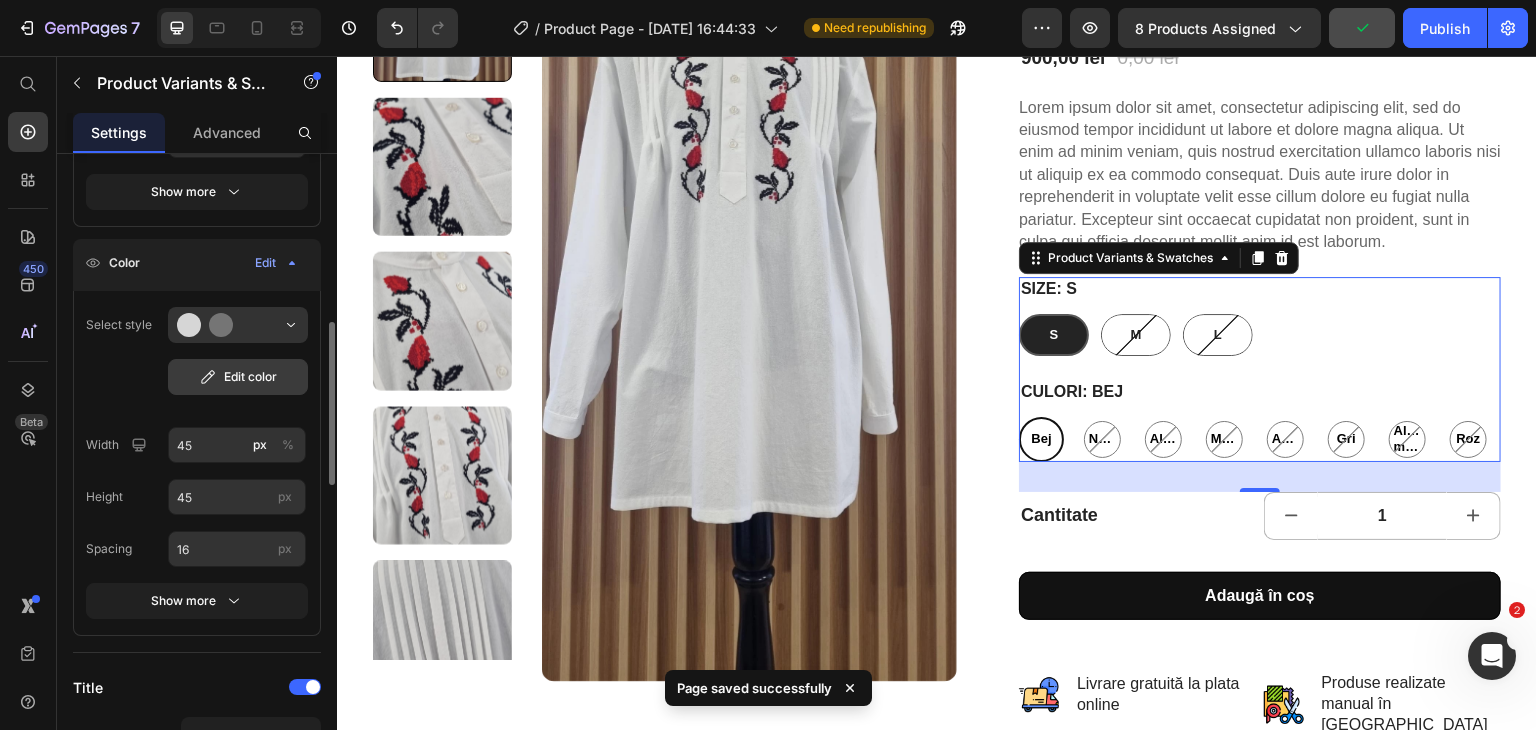 click on "Edit color" at bounding box center (238, 377) 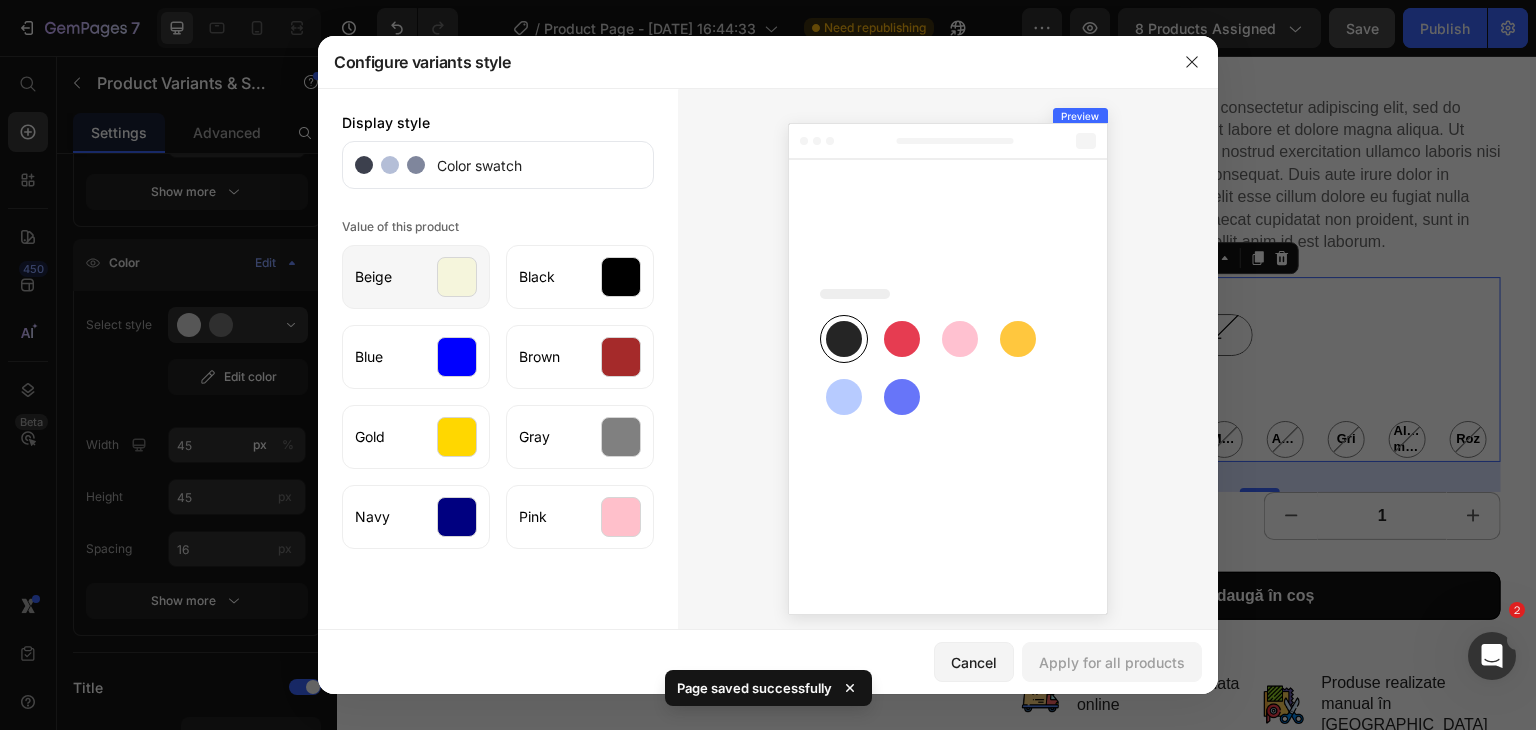 click at bounding box center (457, 277) 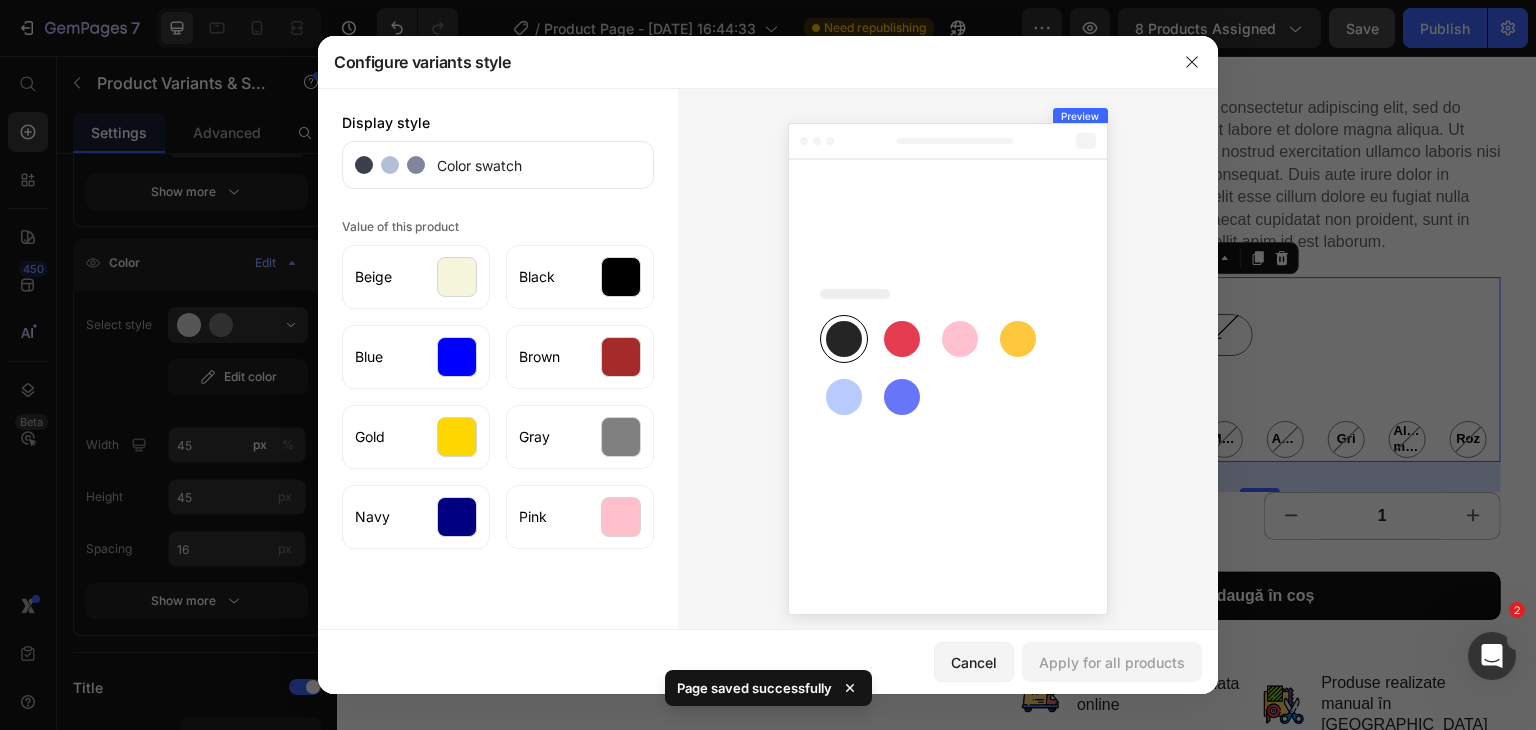 click on "Display style Color swatch Value of this product Beige Black Blue Brown Gold Gray Navy Pink" at bounding box center [498, 365] 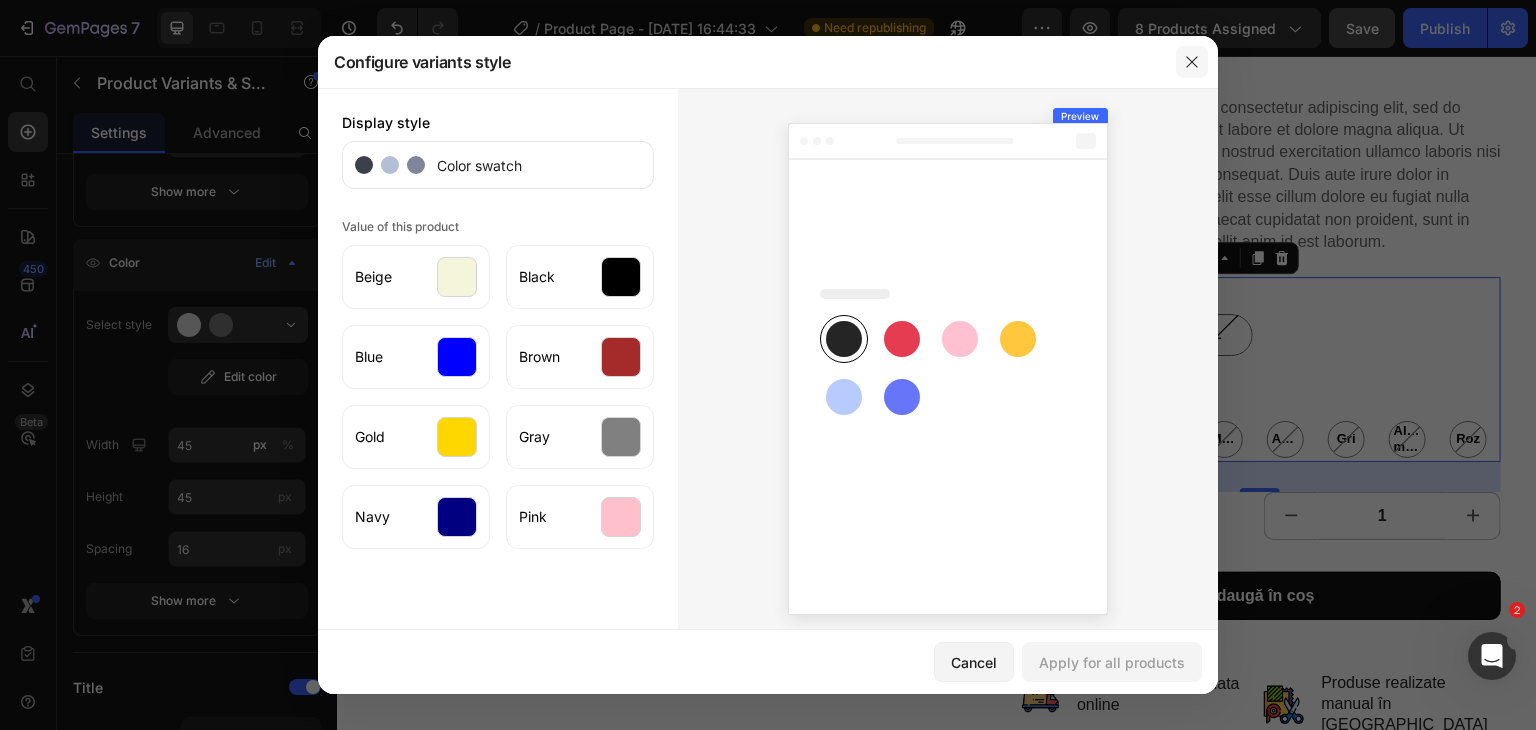 click 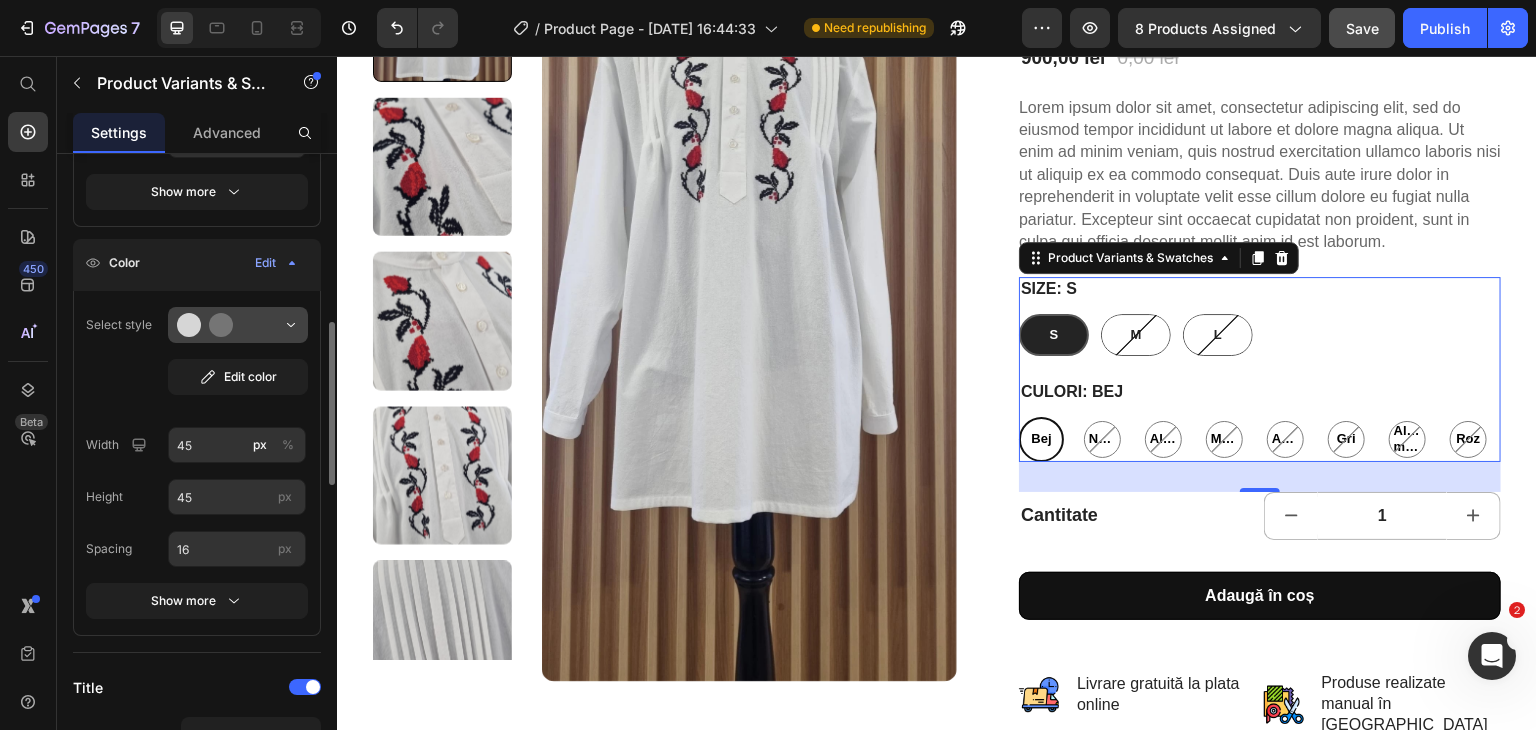 click at bounding box center (238, 325) 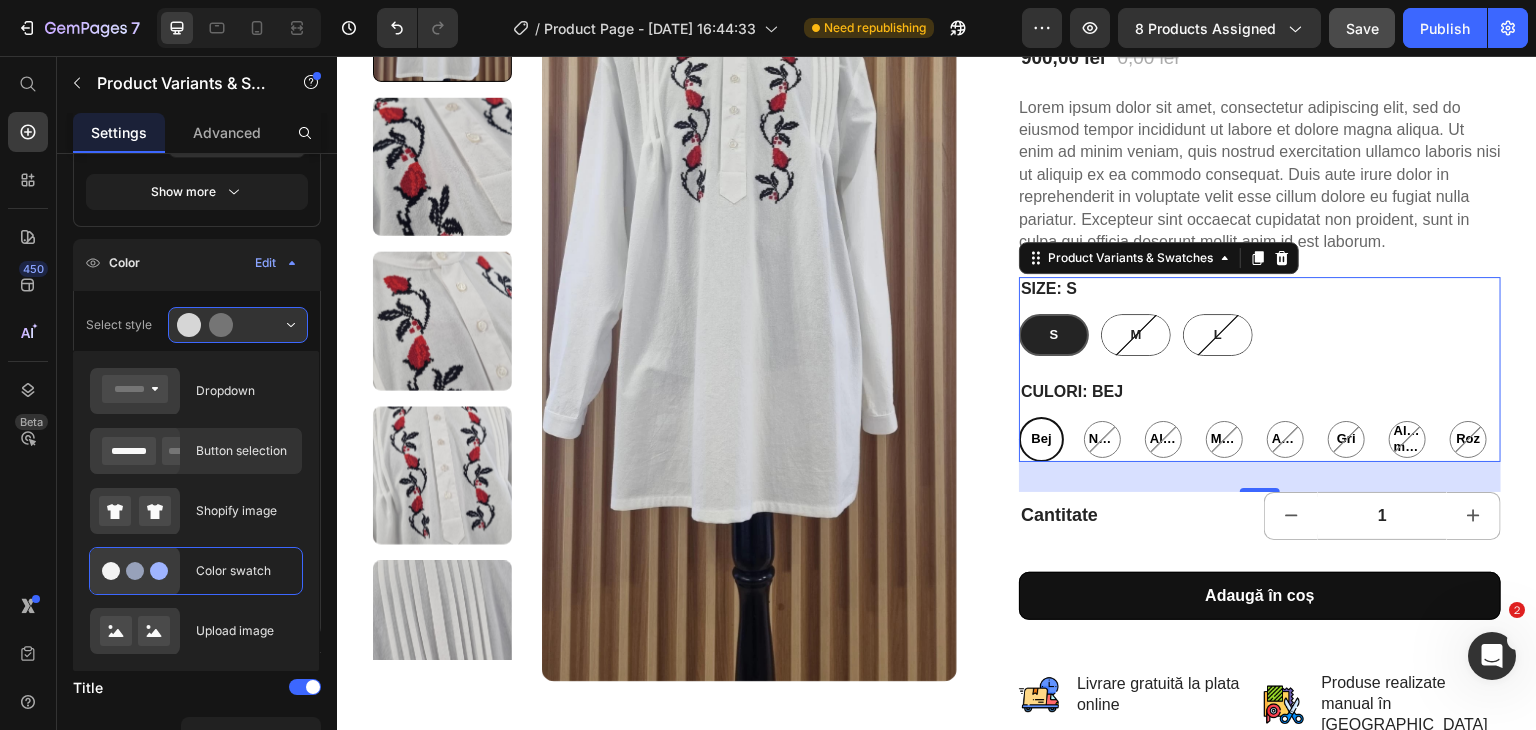 click on "Button selection" at bounding box center (243, 451) 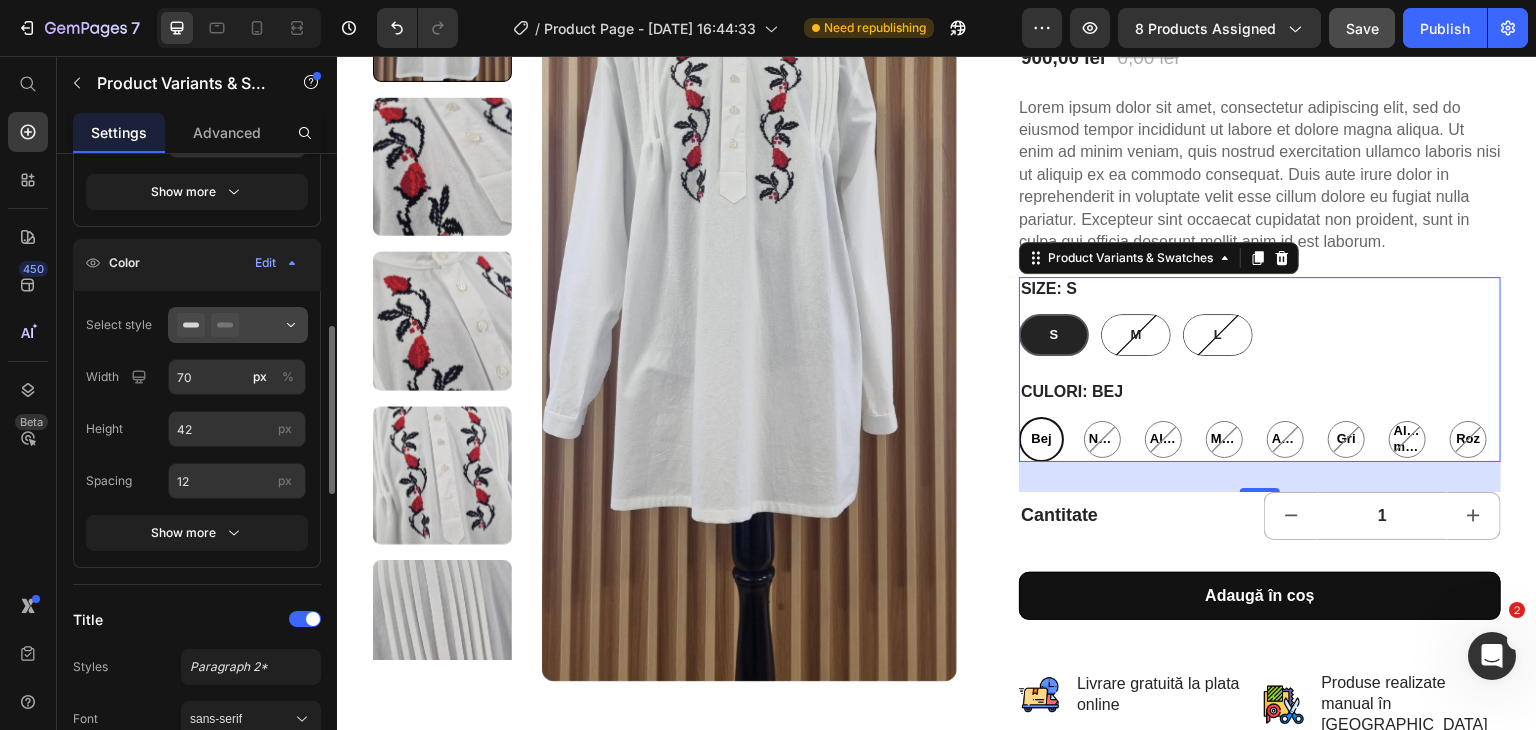 click at bounding box center [238, 325] 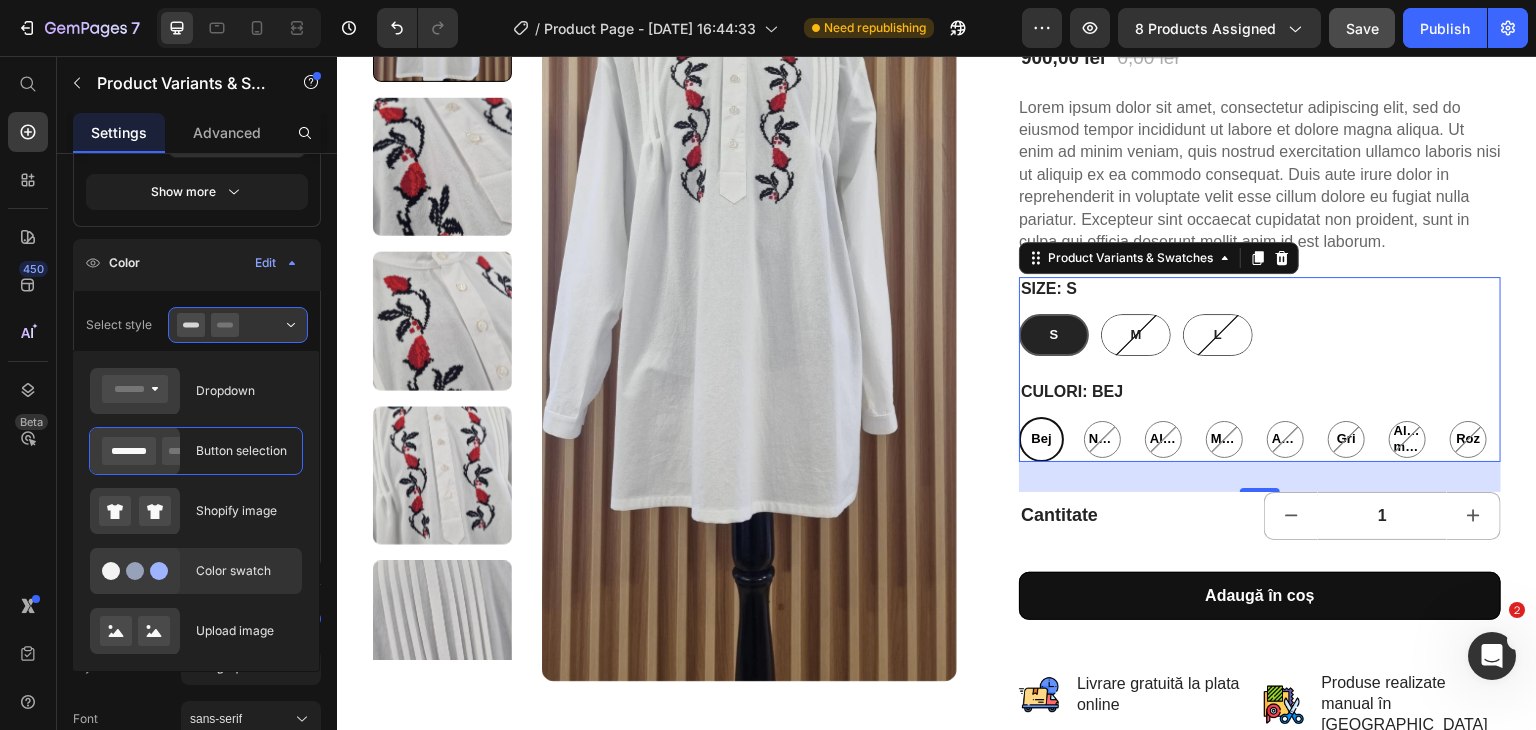 click on "Color swatch" at bounding box center (243, 571) 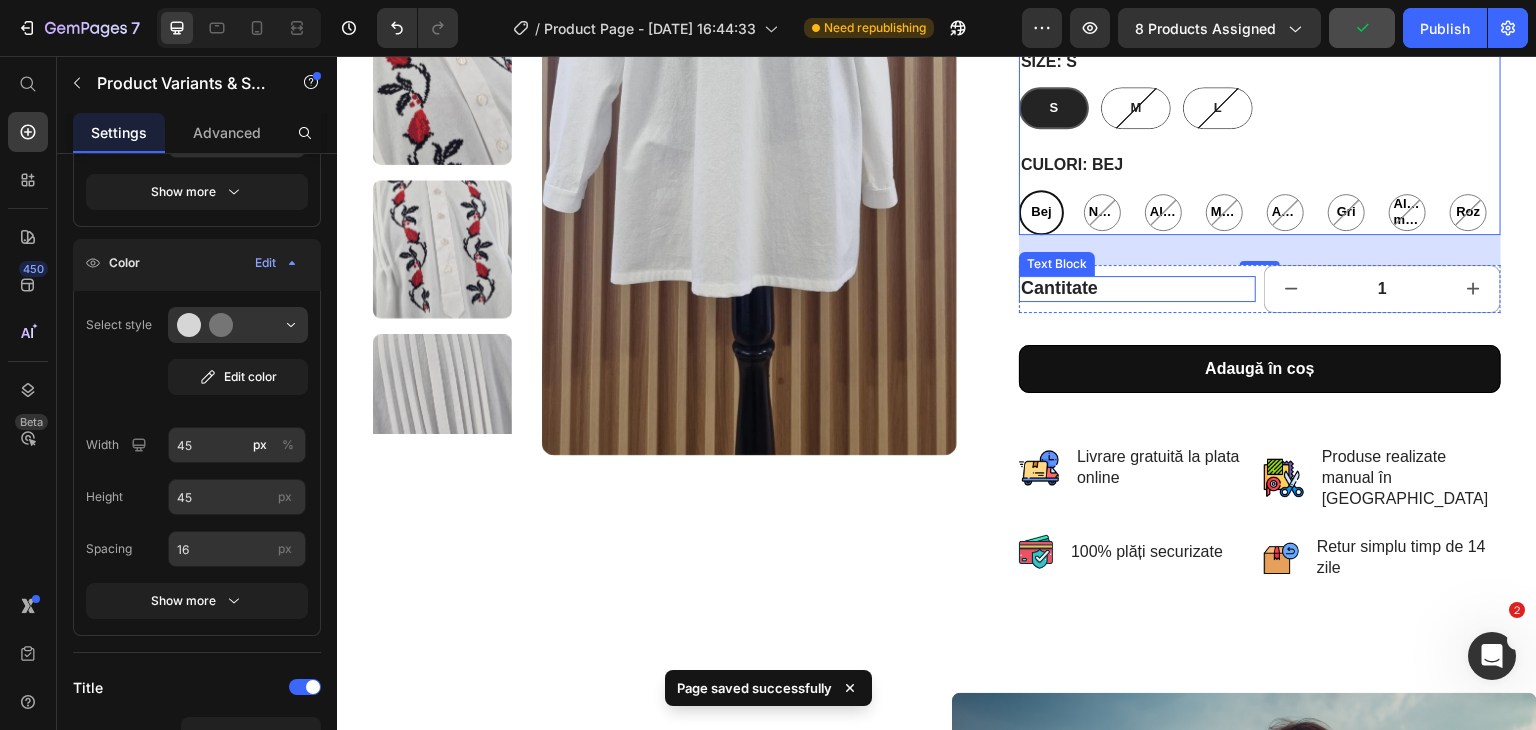 scroll, scrollTop: 508, scrollLeft: 0, axis: vertical 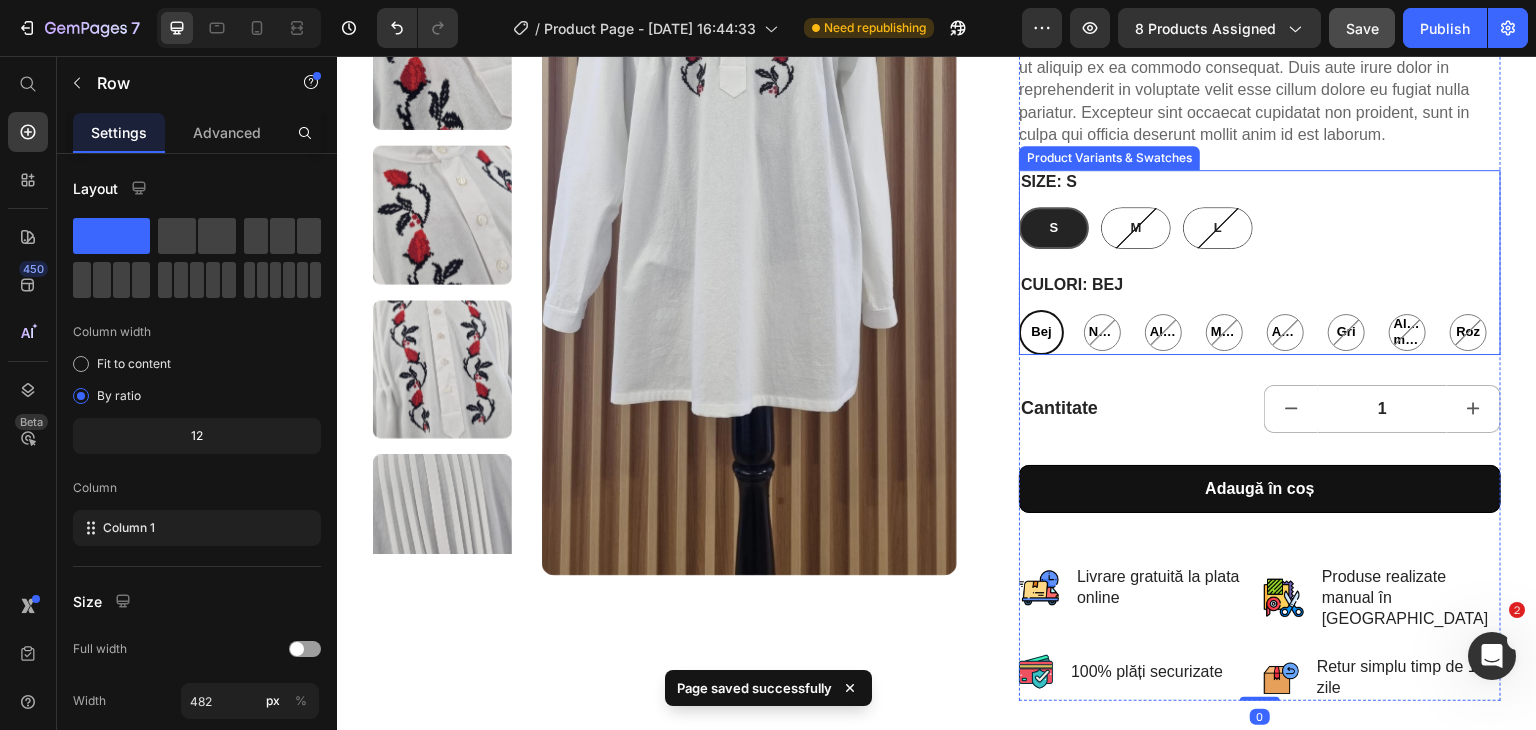 click on "Bej Bej Bej Negru Negru Negru Albastru Albastru Albastru Maro Maro Maro Auriu Auriu Auriu Gri Gri Gri Albastru marin Albastru marin Albastru [PERSON_NAME] [PERSON_NAME]" at bounding box center [1260, 332] 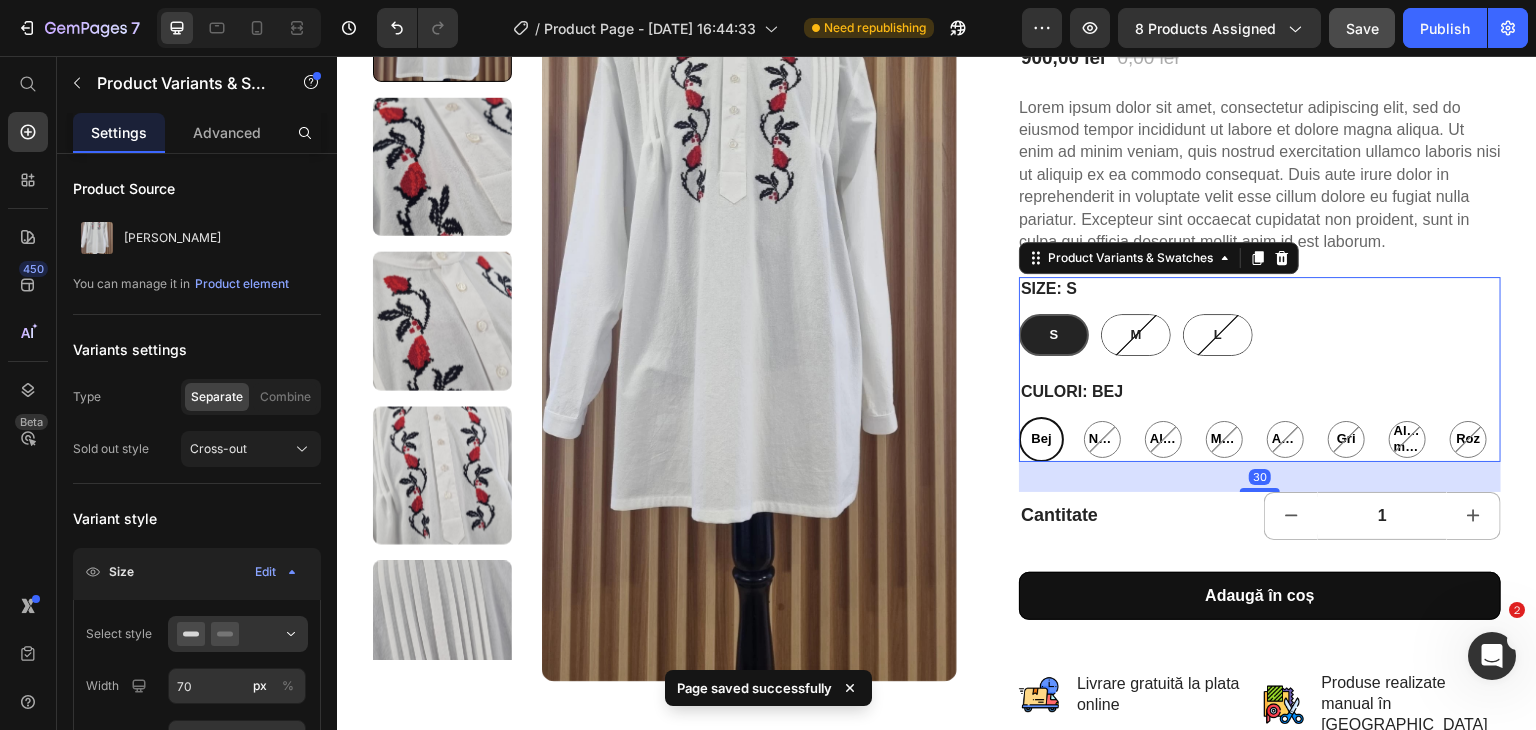 scroll, scrollTop: 196, scrollLeft: 0, axis: vertical 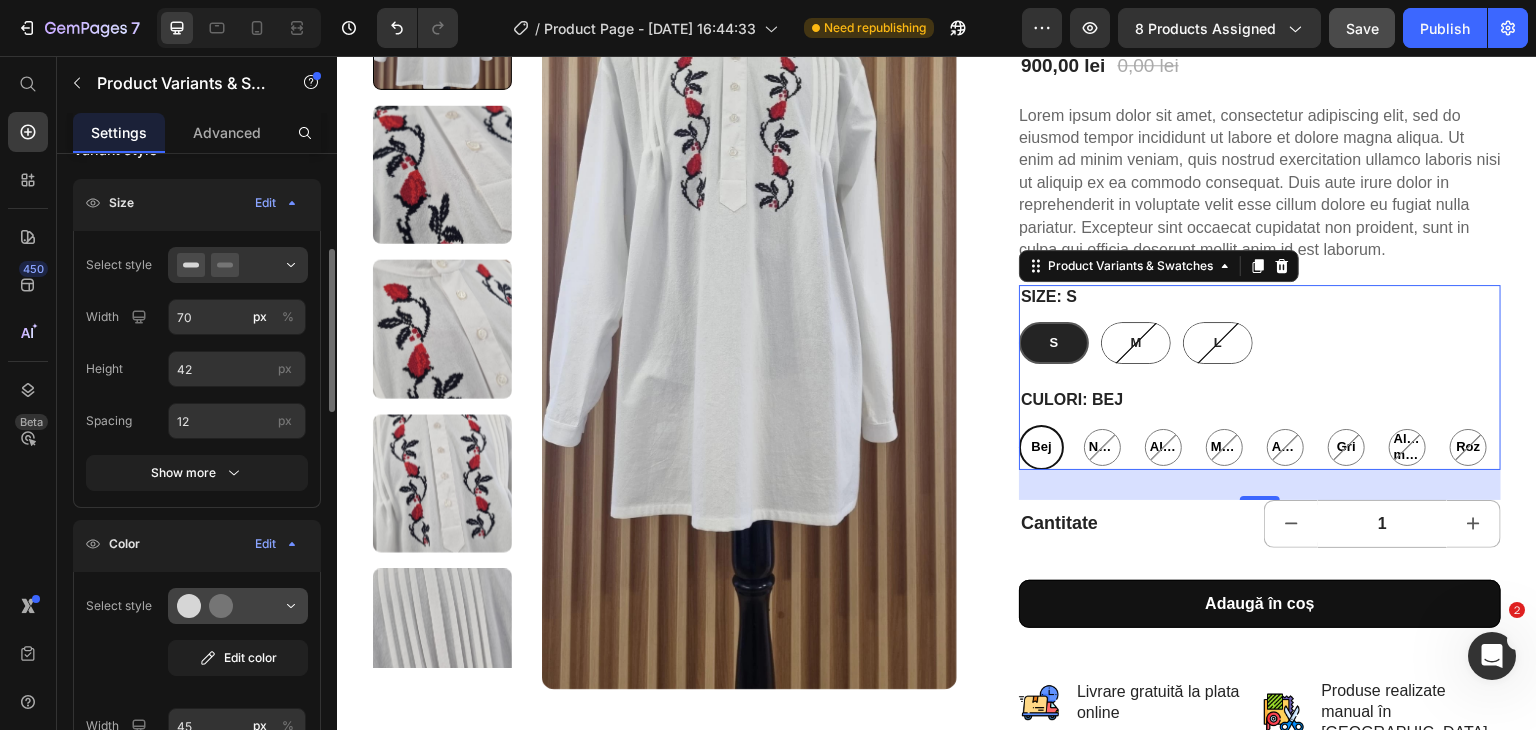 click at bounding box center [238, 606] 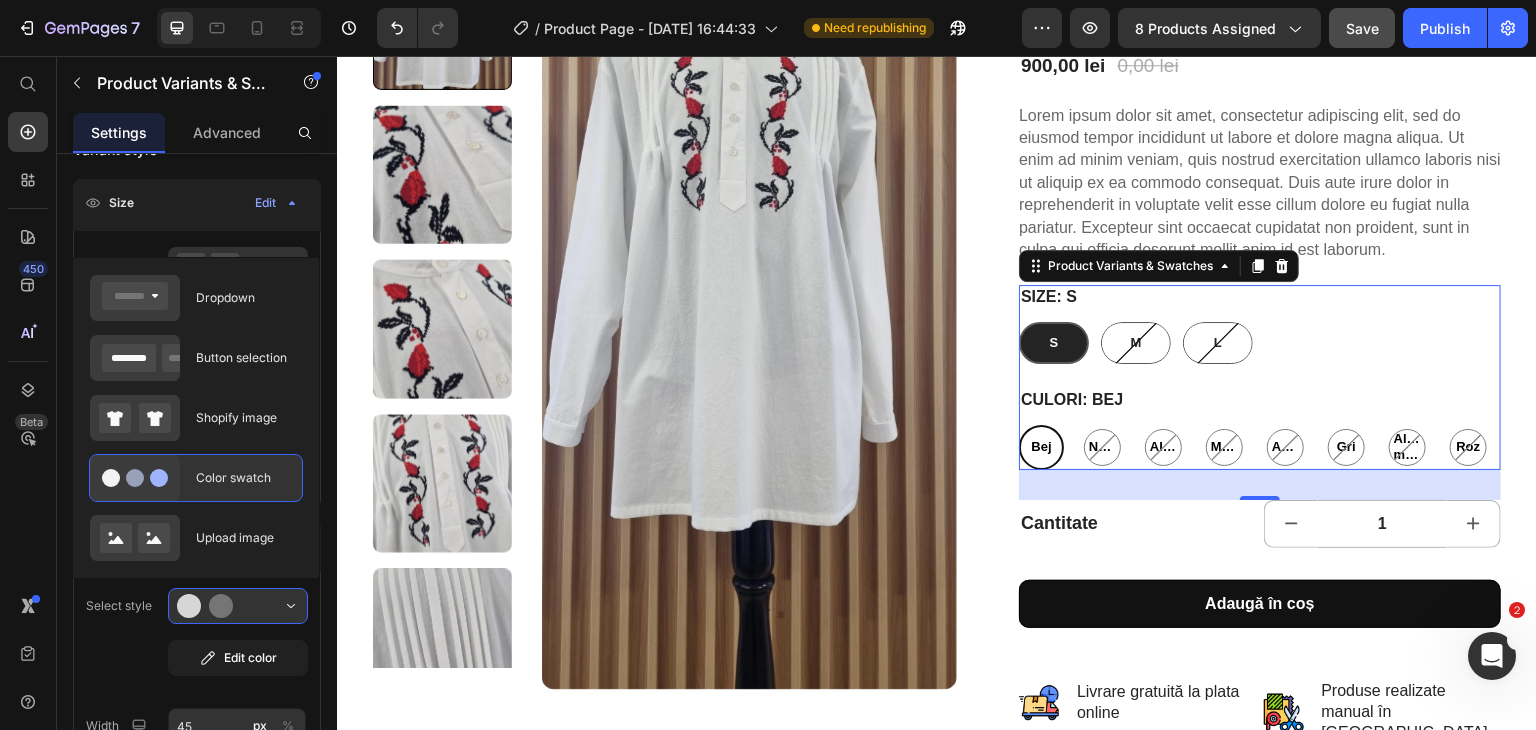 click on "Color swatch" at bounding box center (243, 478) 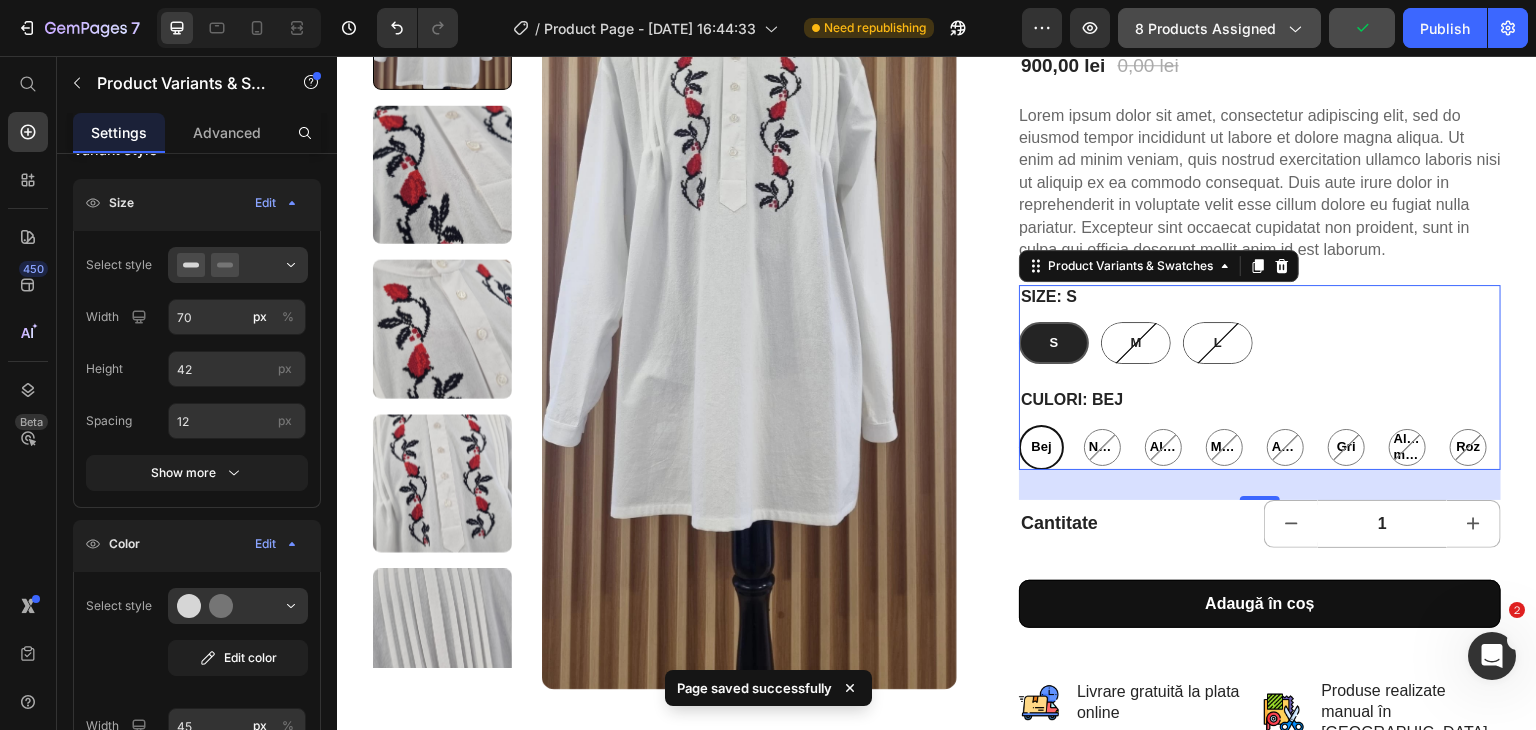 click on "8 products assigned" 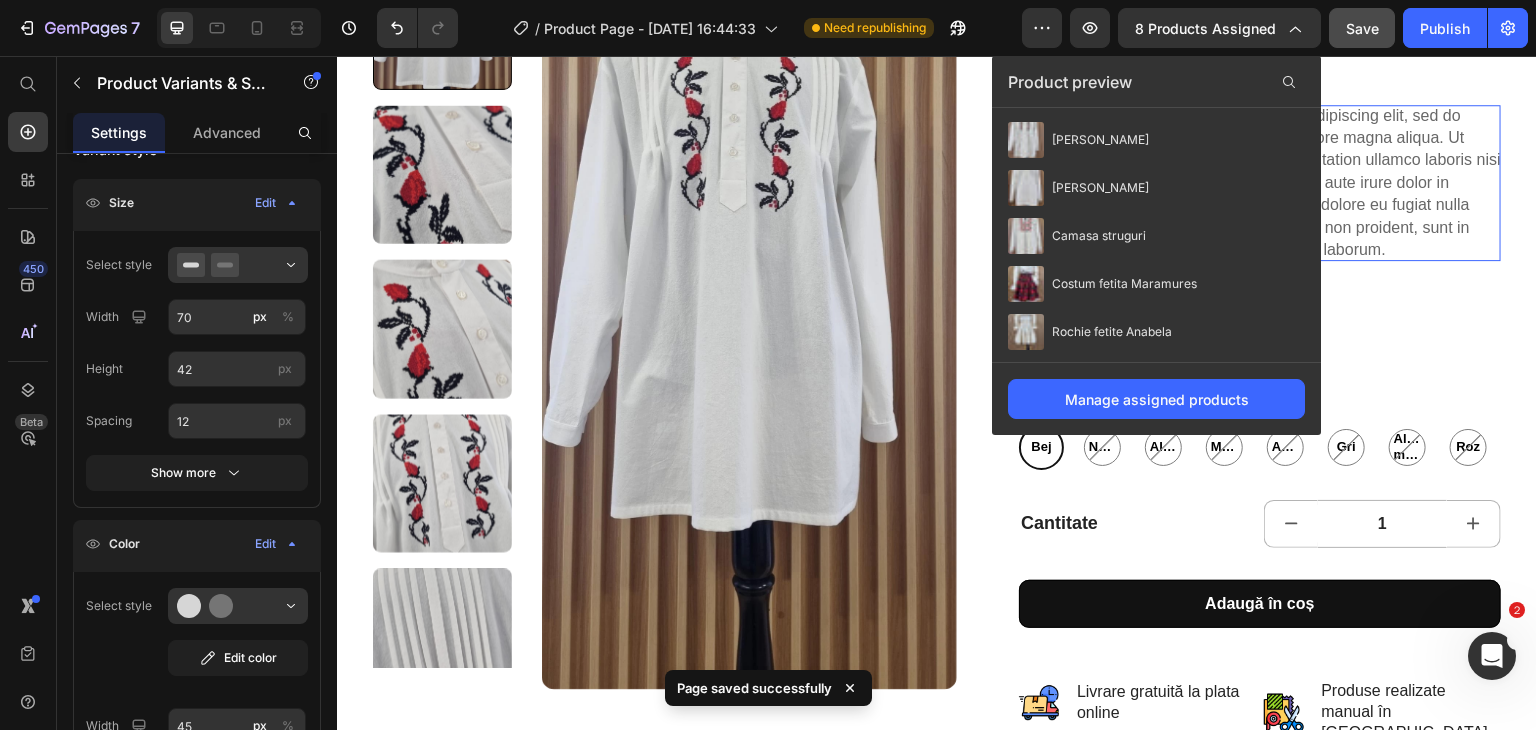 scroll, scrollTop: 0, scrollLeft: 0, axis: both 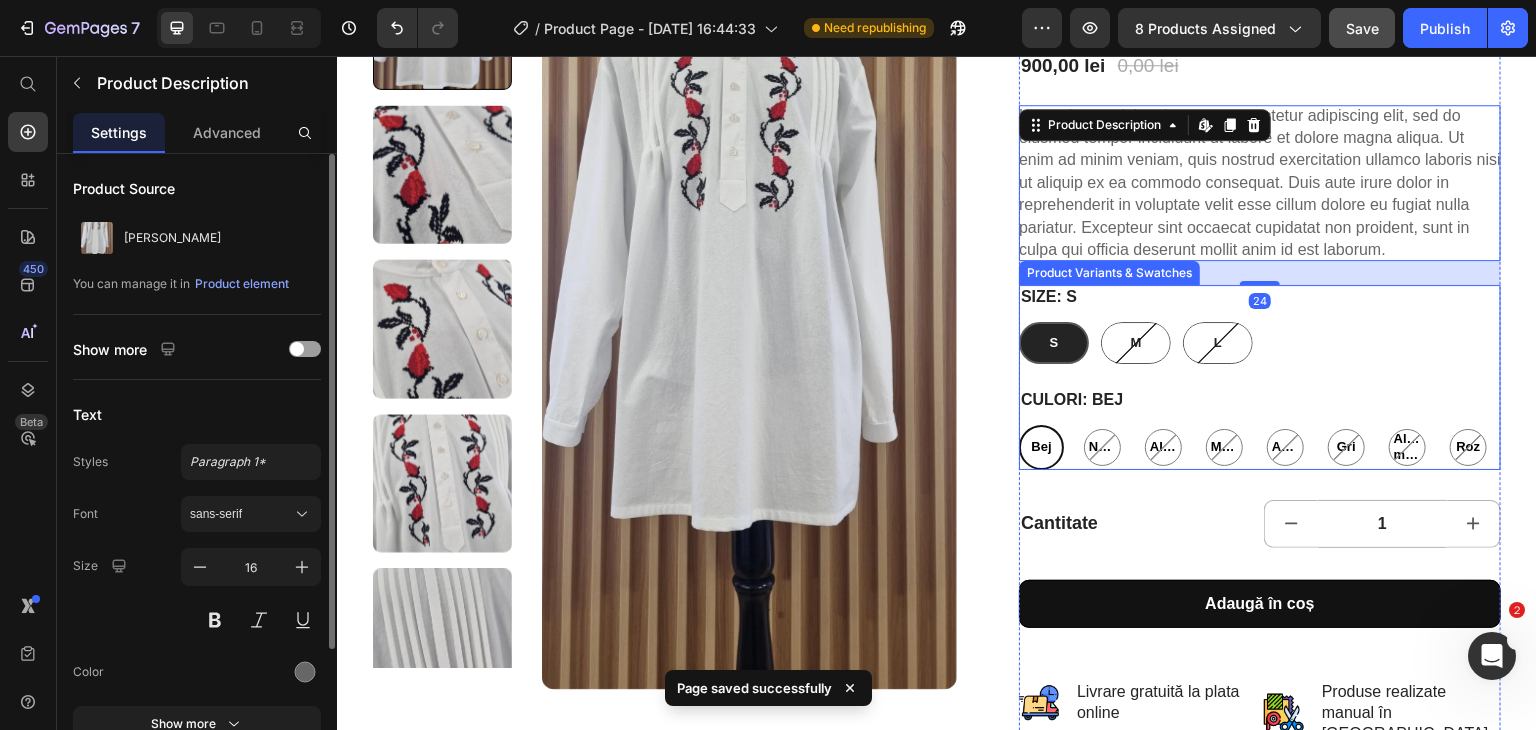 click on "Size: S S S S M M M L L L Culori: Bej Bej Bej Bej Negru Negru Negru Albastru Albastru Albastru Maro Maro Maro Auriu Auriu Auriu Gri Gri Gri Albastru marin Albastru marin Albastru marin Roz Roz Roz" at bounding box center [1260, 377] 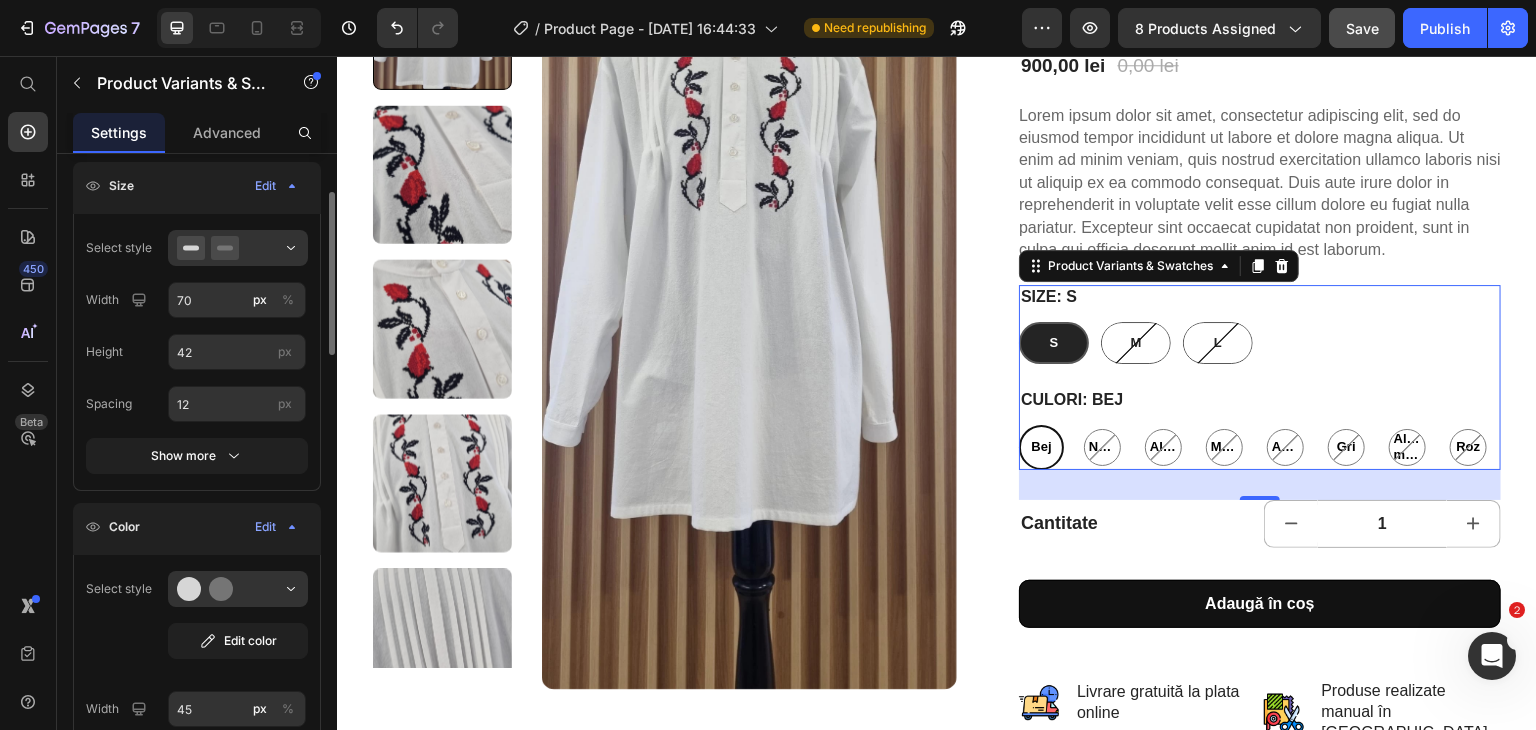 scroll, scrollTop: 392, scrollLeft: 0, axis: vertical 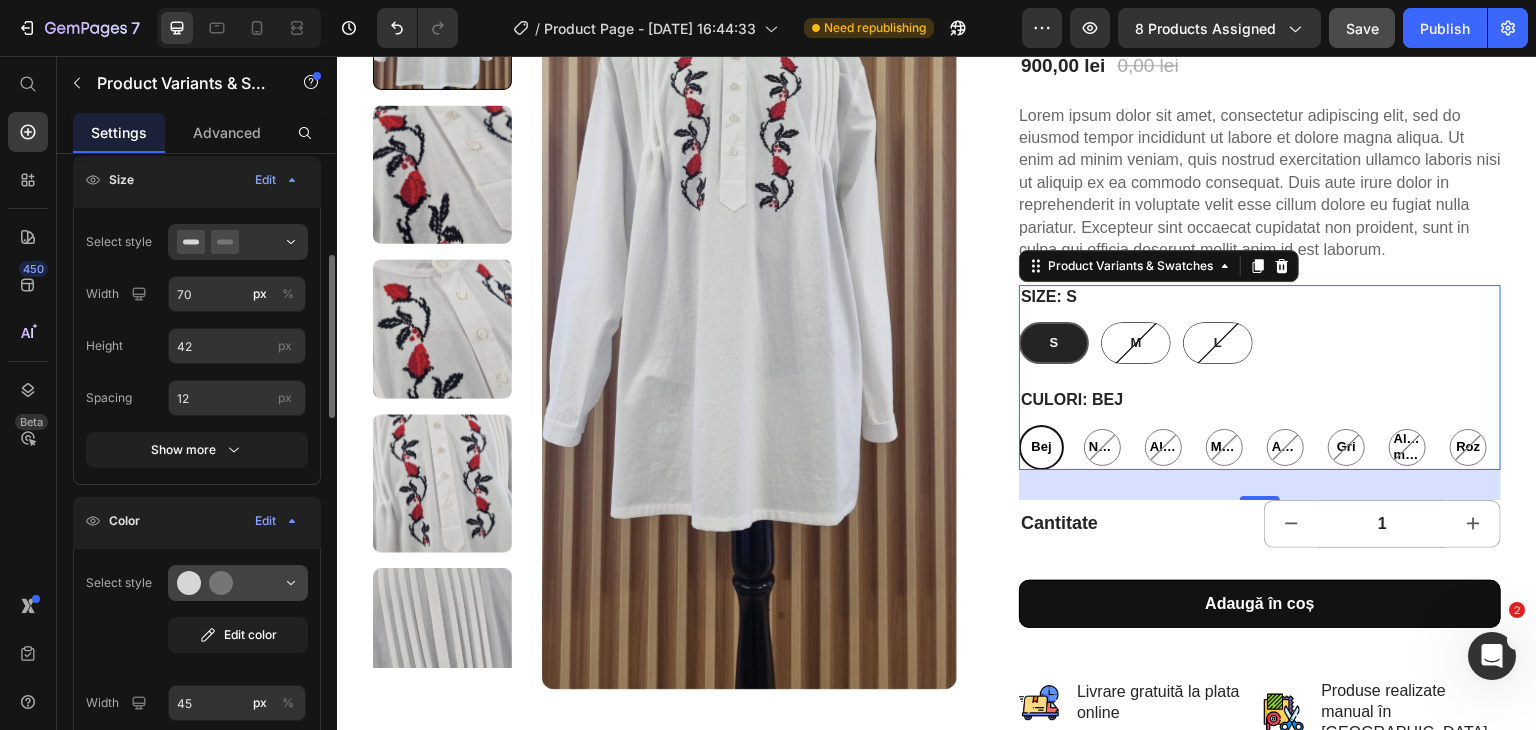 click at bounding box center [238, 583] 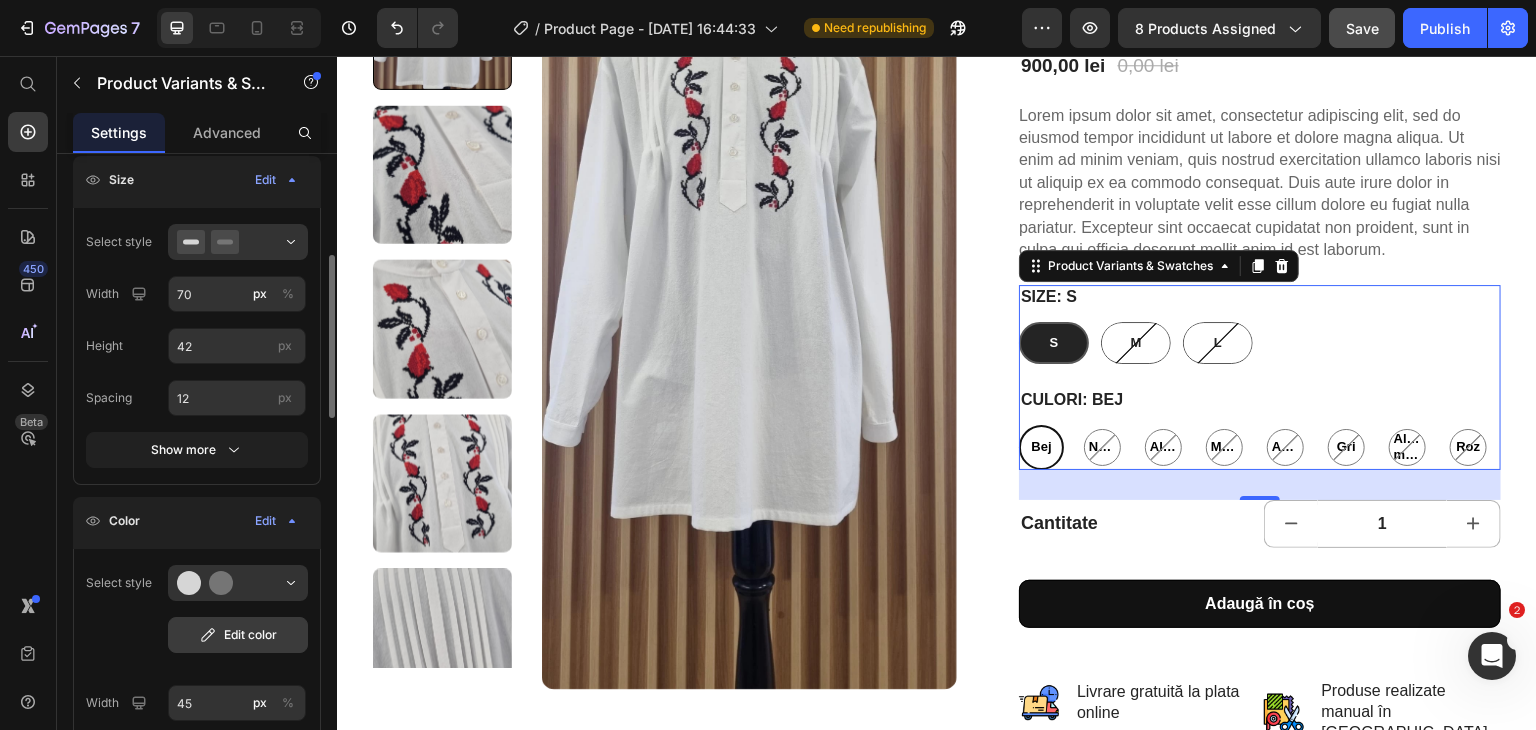 click on "Edit color" at bounding box center (238, 635) 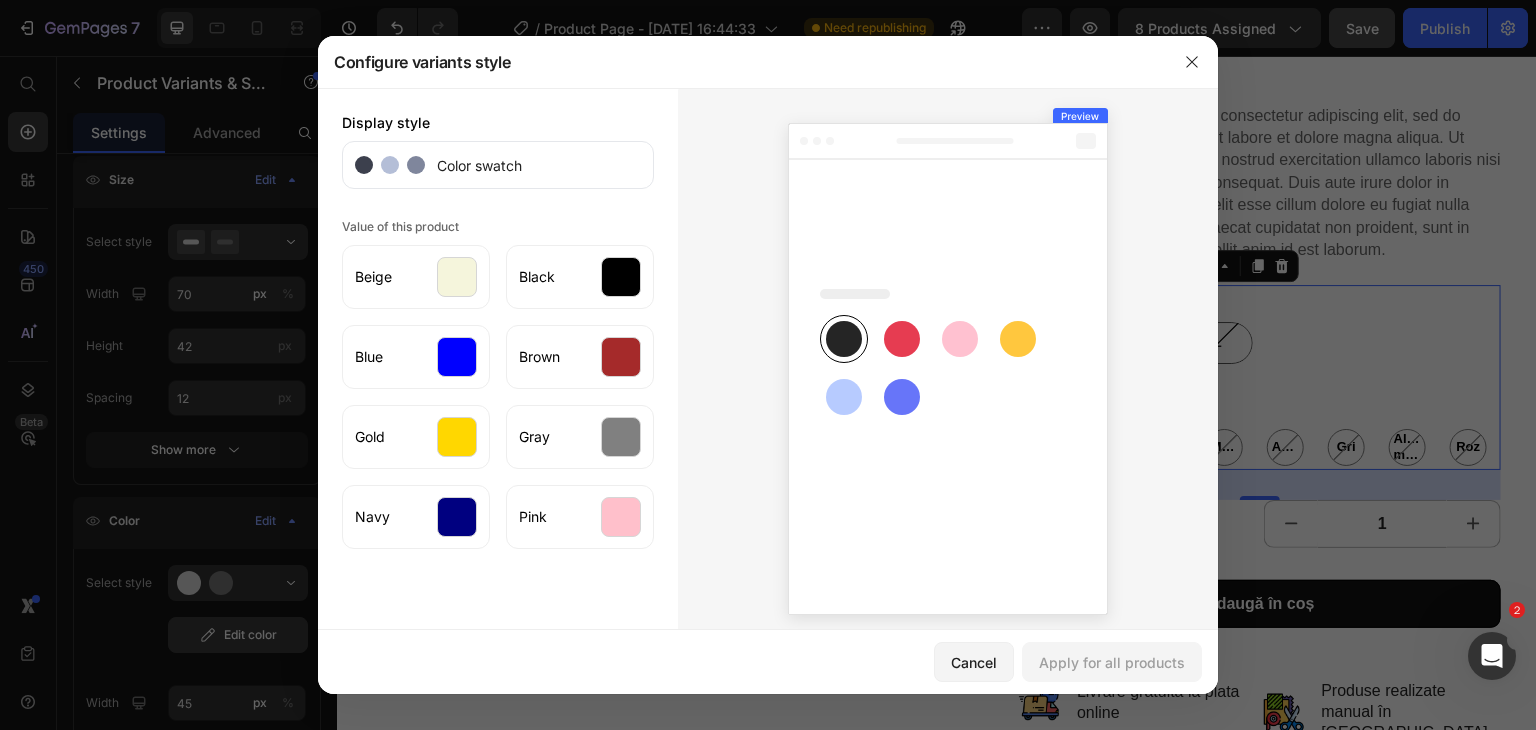 click at bounding box center (768, 365) 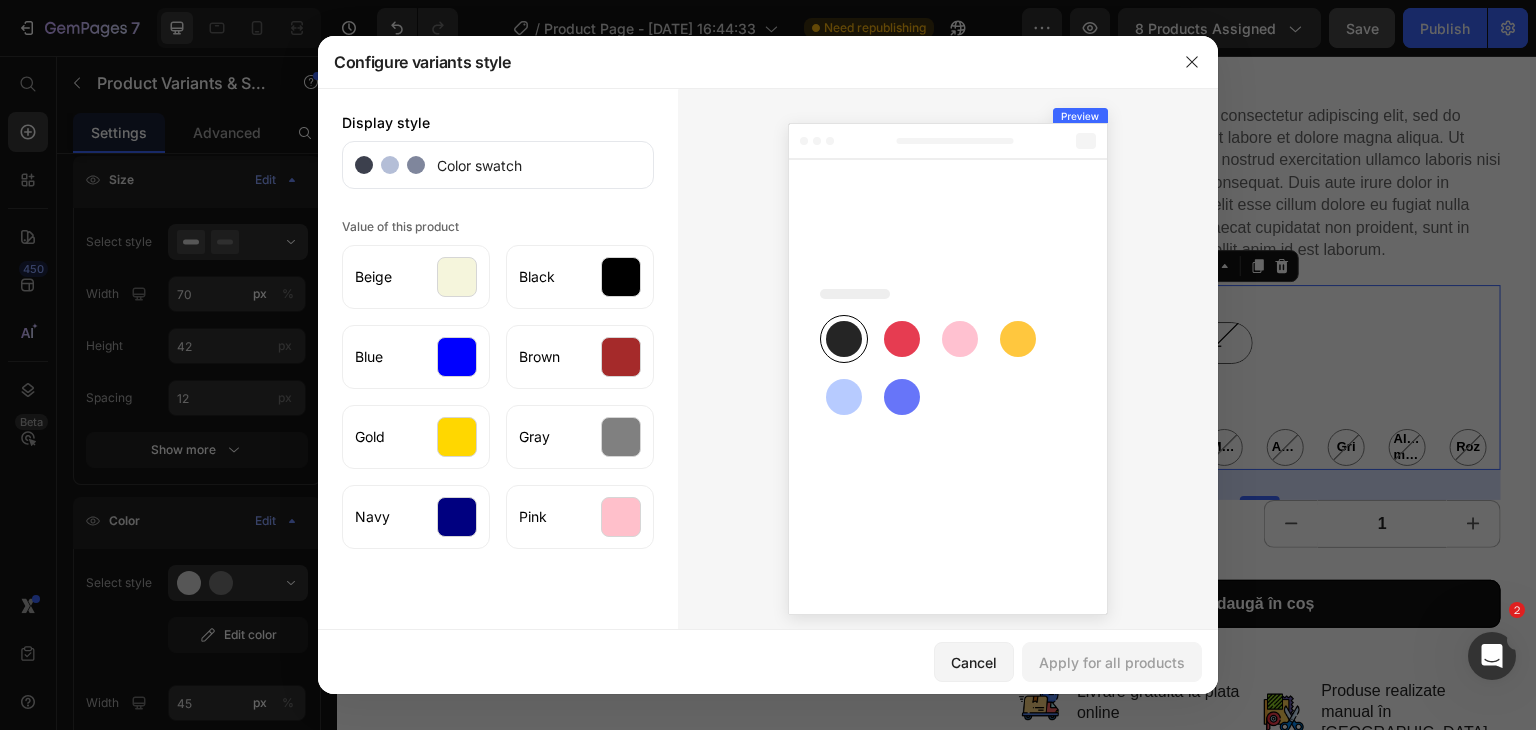 click at bounding box center (768, 365) 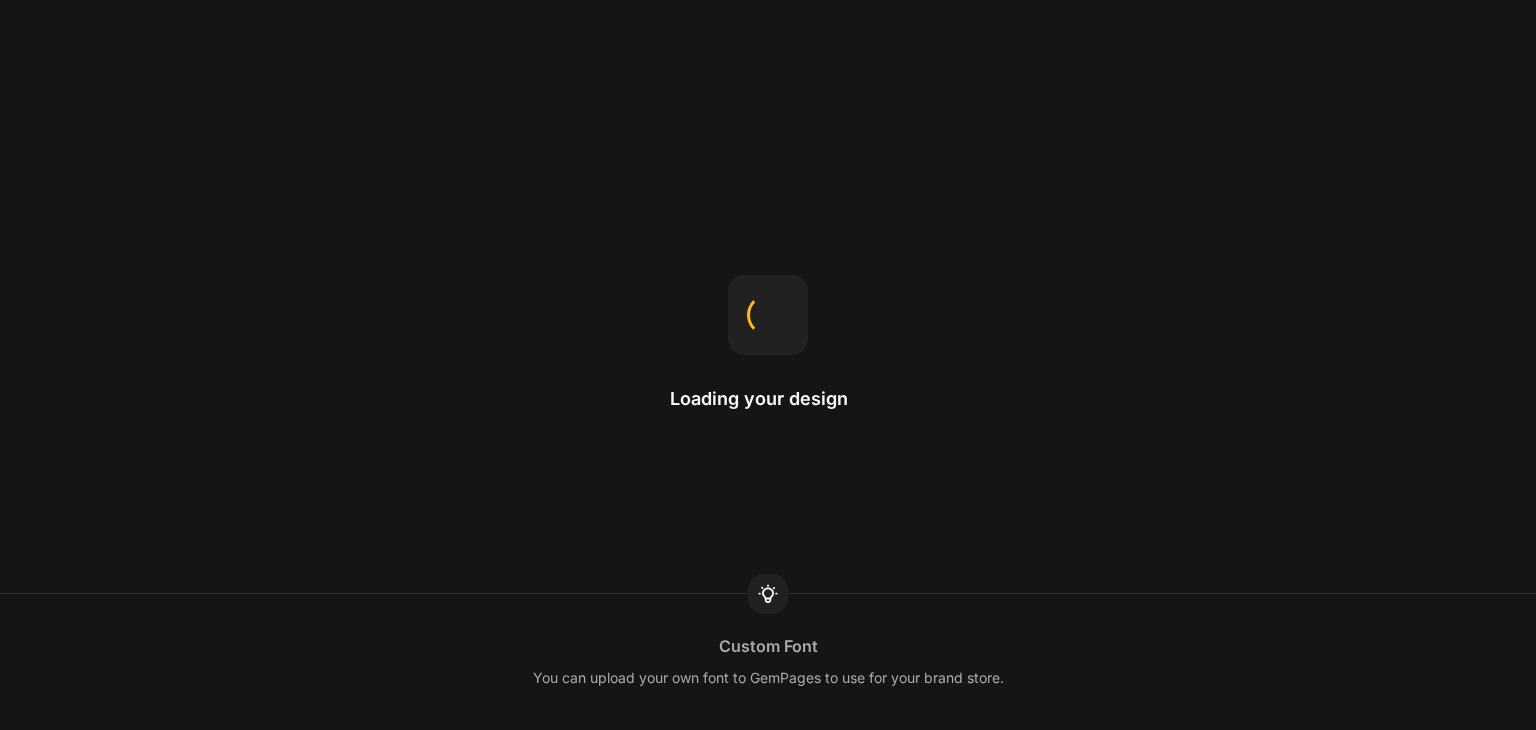 scroll, scrollTop: 0, scrollLeft: 0, axis: both 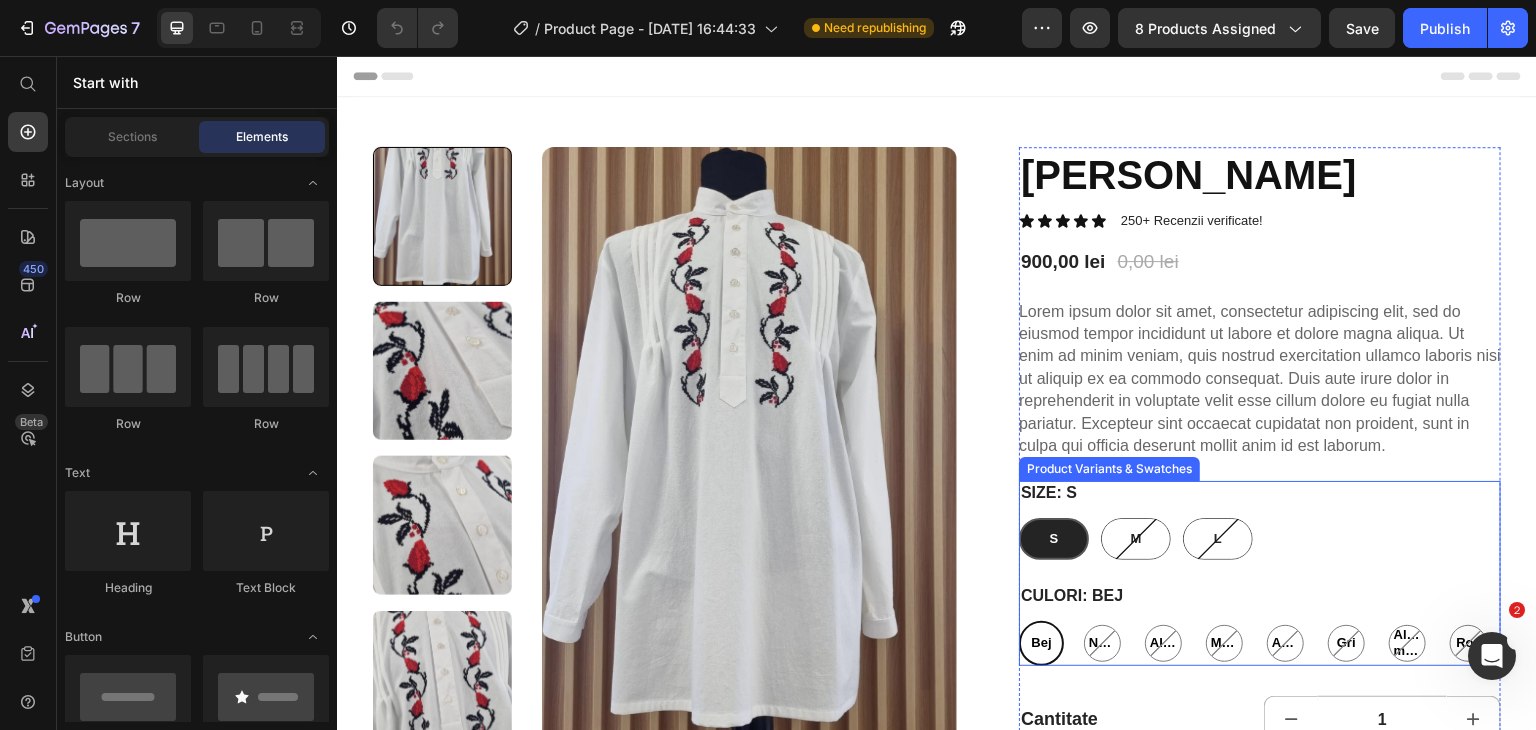 click on "Culori: Bej Bej Bej Bej Negru Negru Negru Albastru Albastru Albastru Maro Maro Maro Auriu Auriu Auriu Gri Gri Gri Albastru marin Albastru marin Albastru marin Roz Roz Roz" at bounding box center [1260, 625] 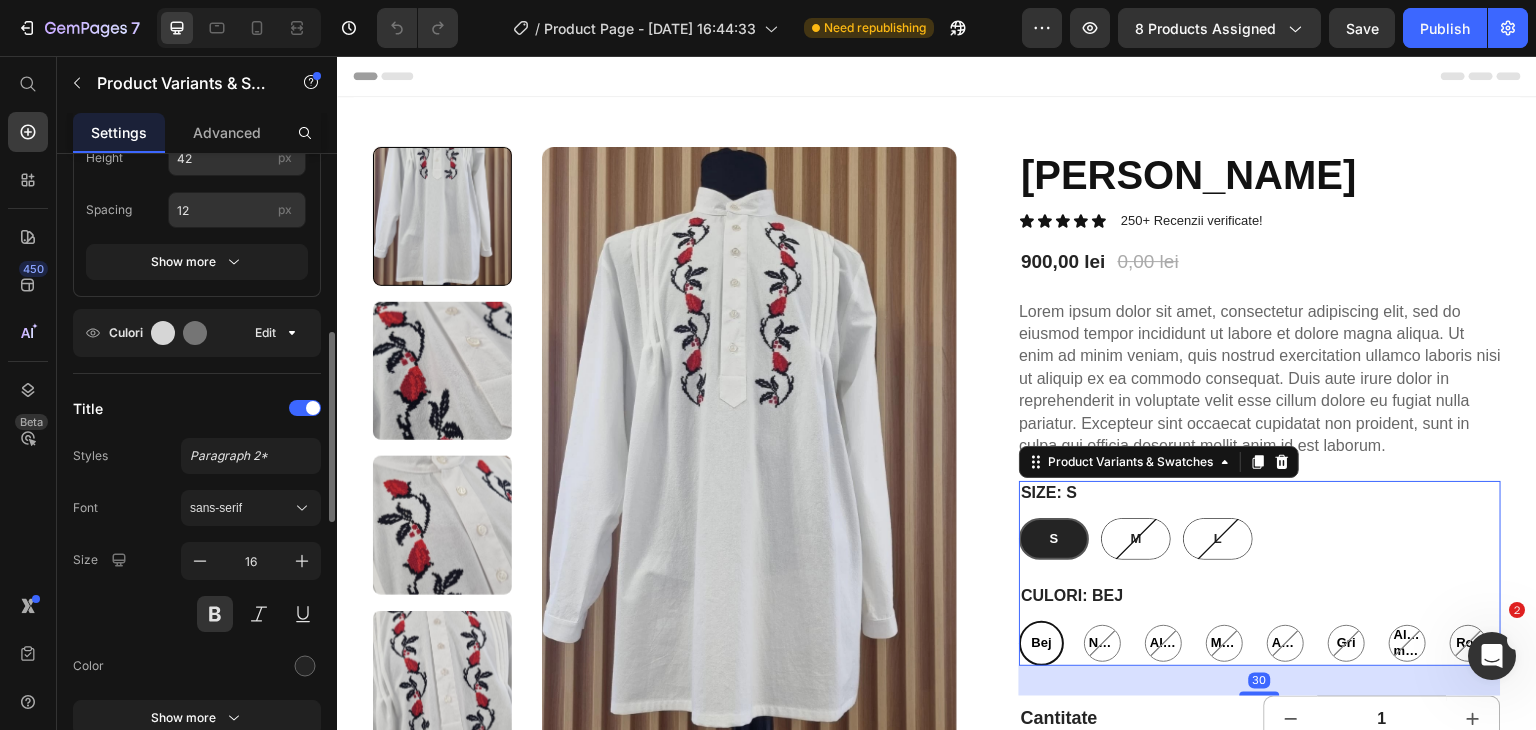 scroll, scrollTop: 583, scrollLeft: 0, axis: vertical 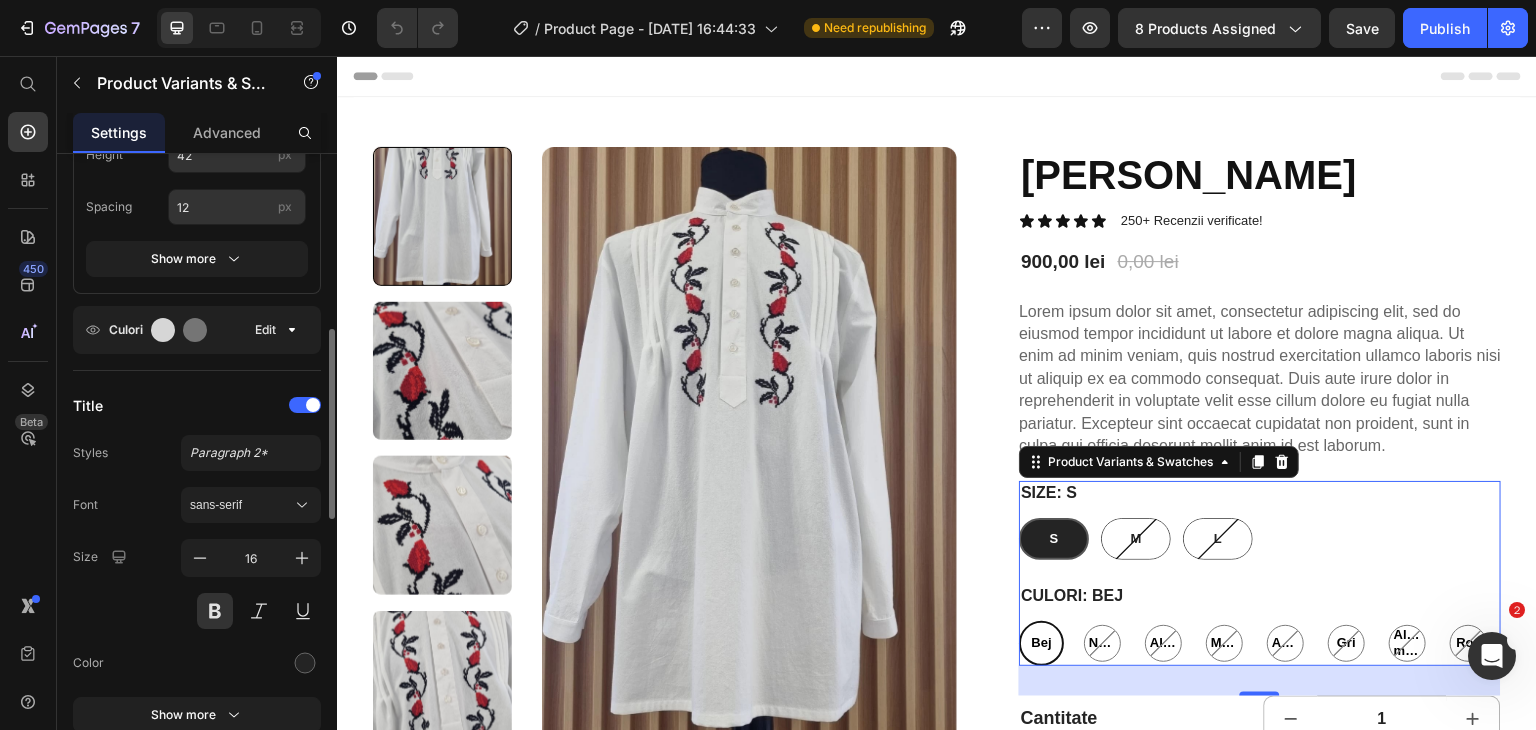 click on "Culori Edit" 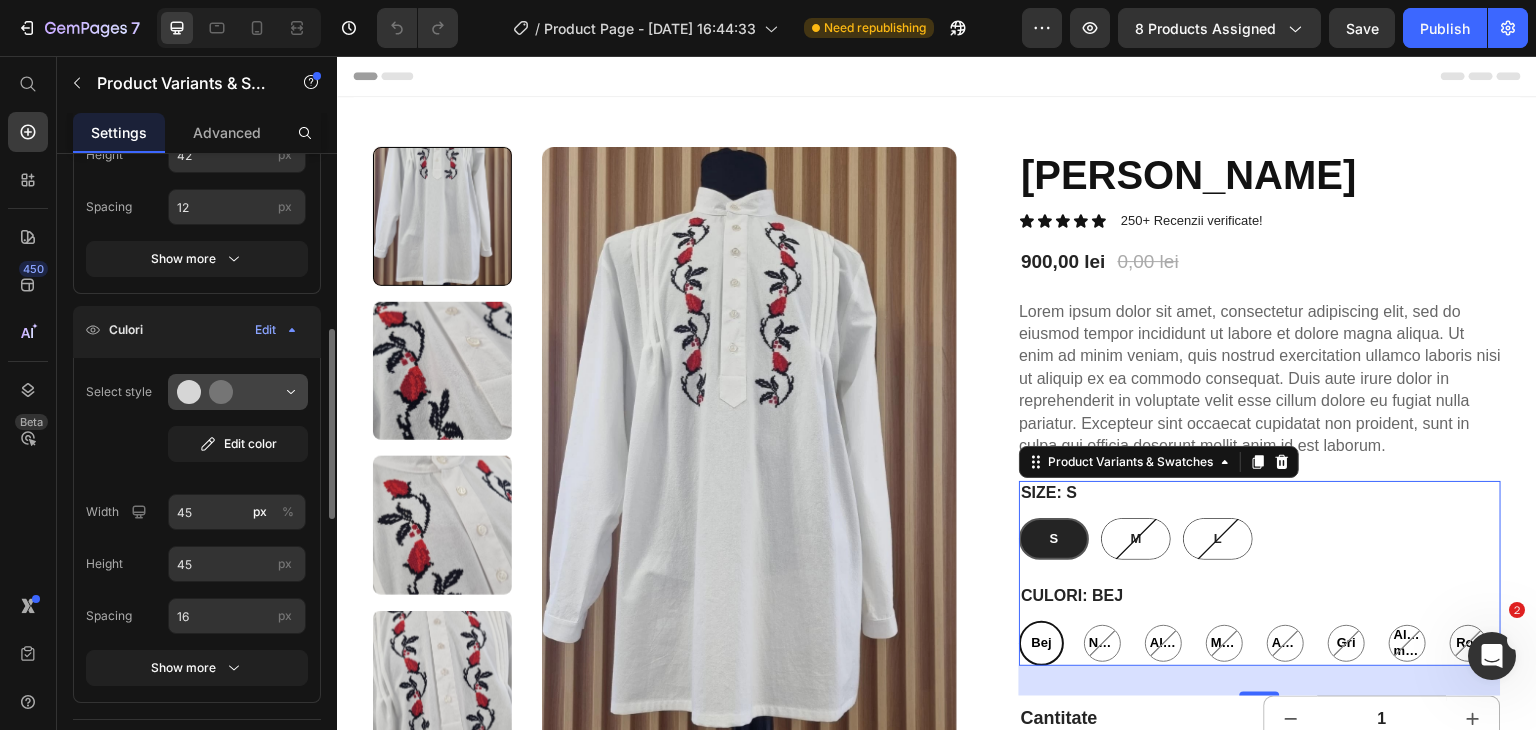 click at bounding box center [238, 392] 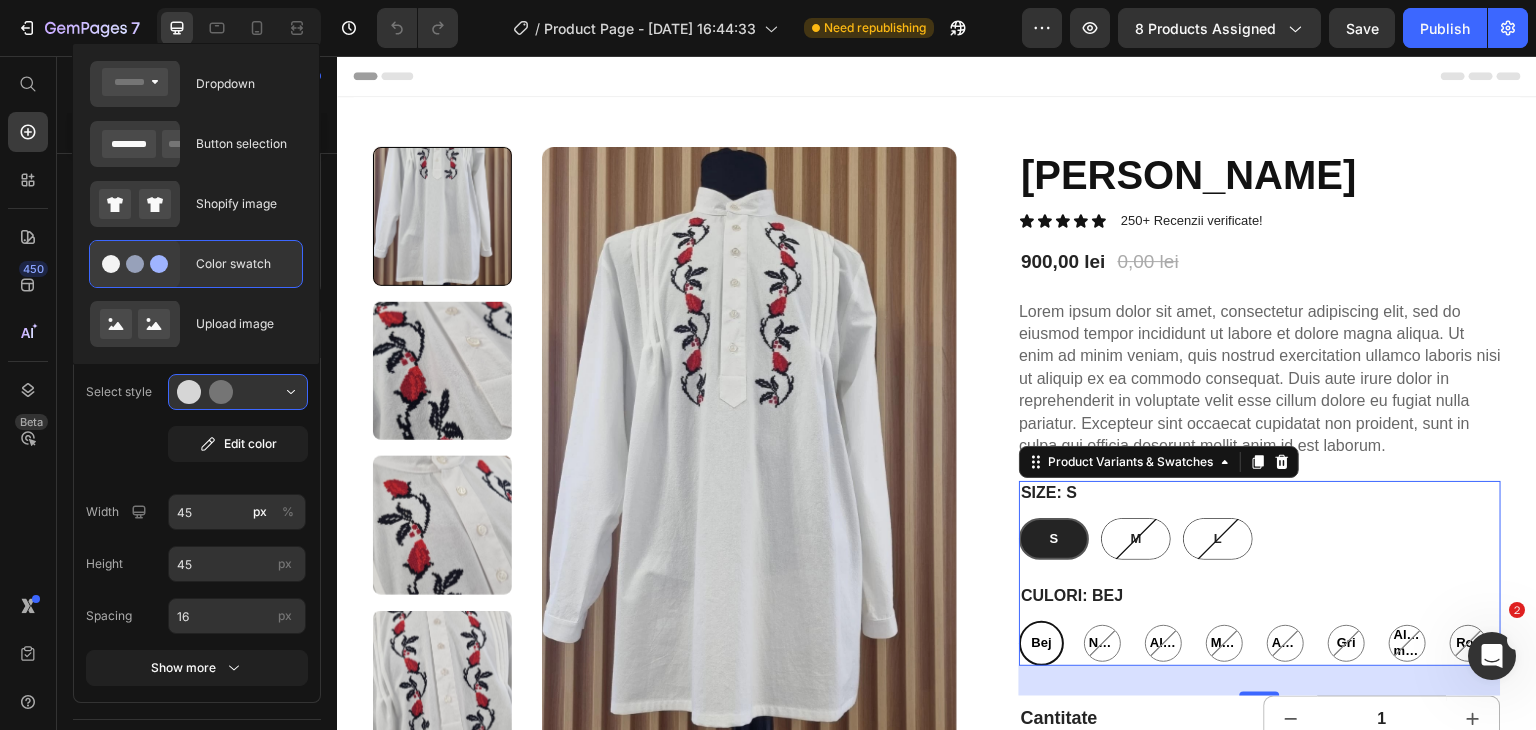 click on "Color swatch" at bounding box center (243, 264) 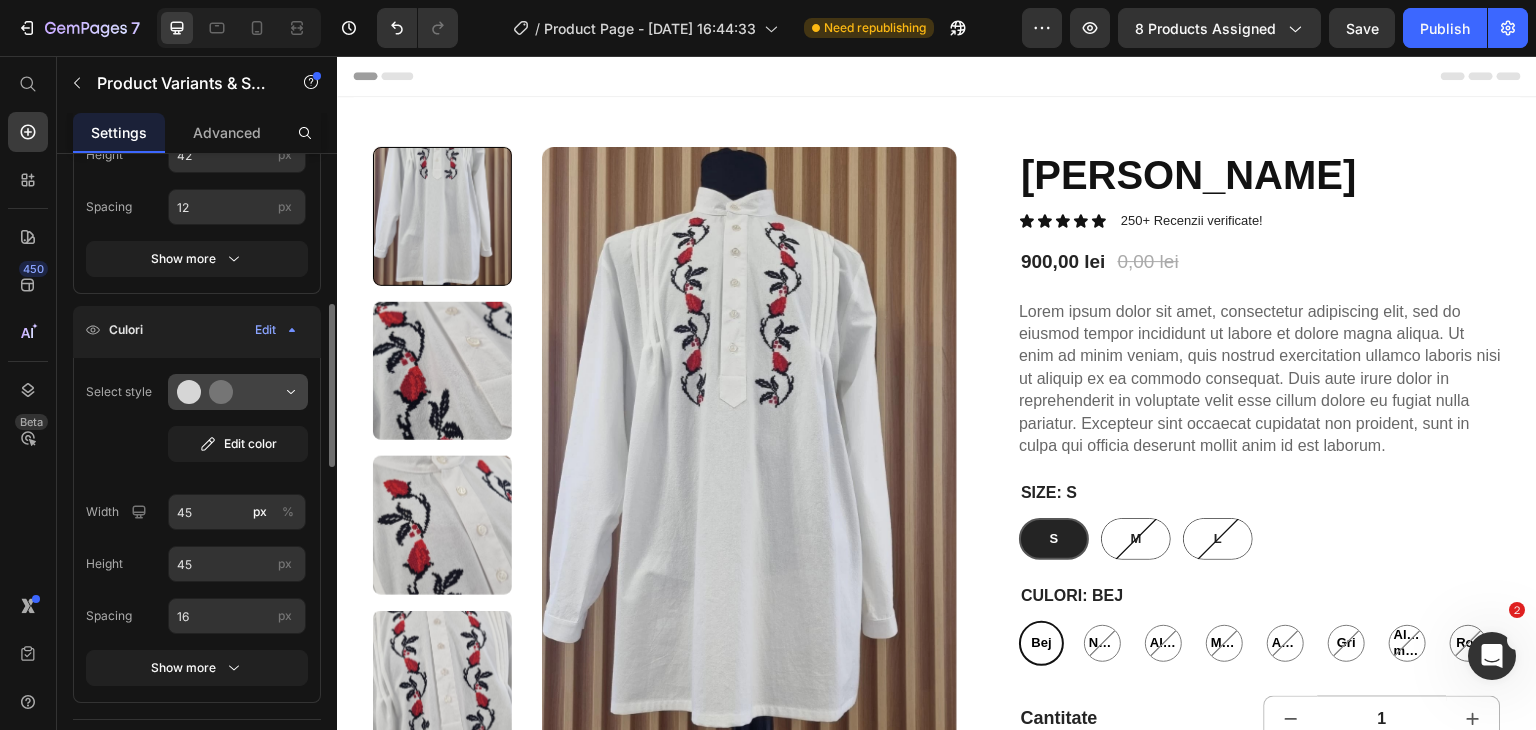 click at bounding box center (238, 392) 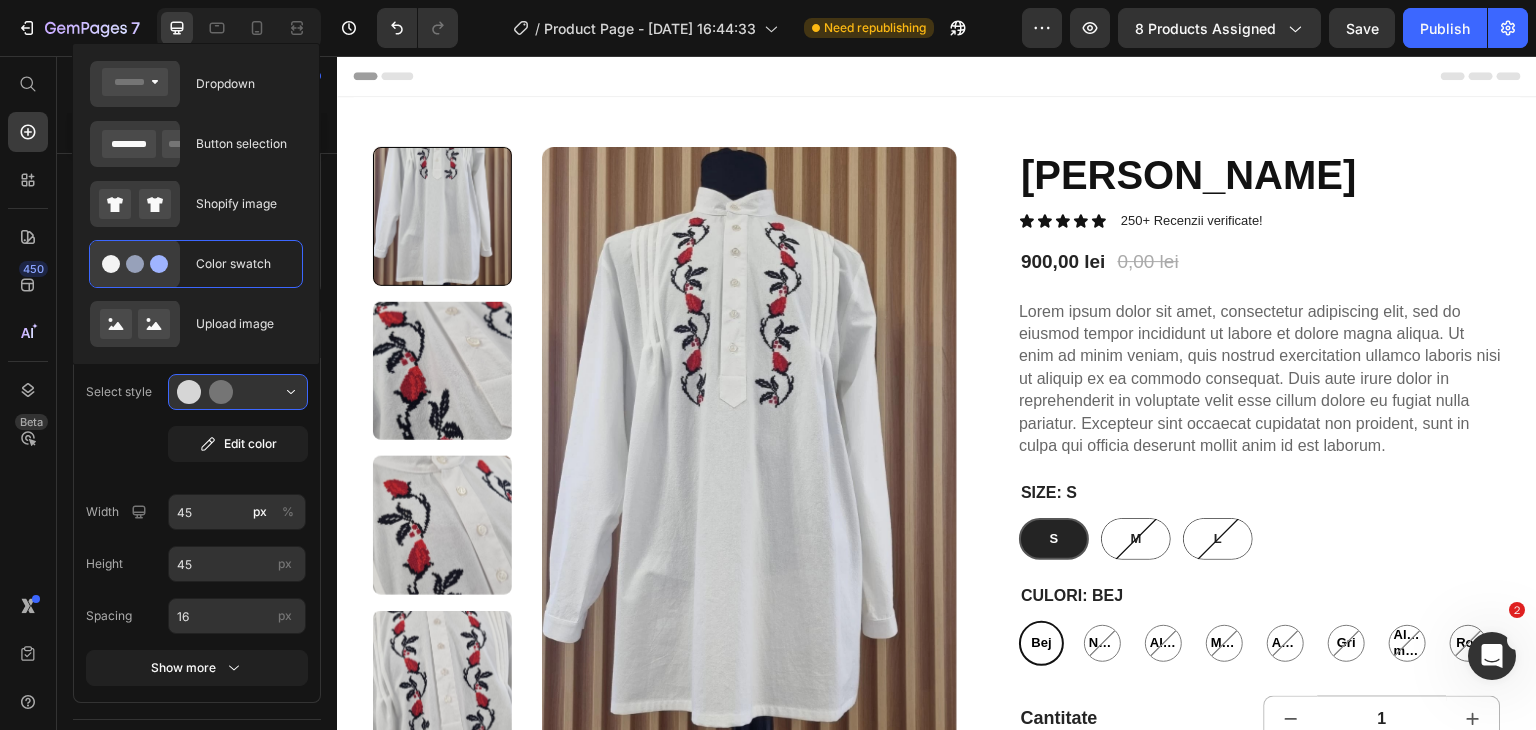 click on "Dropdown Button selection Shopify image Color swatch Upload image" 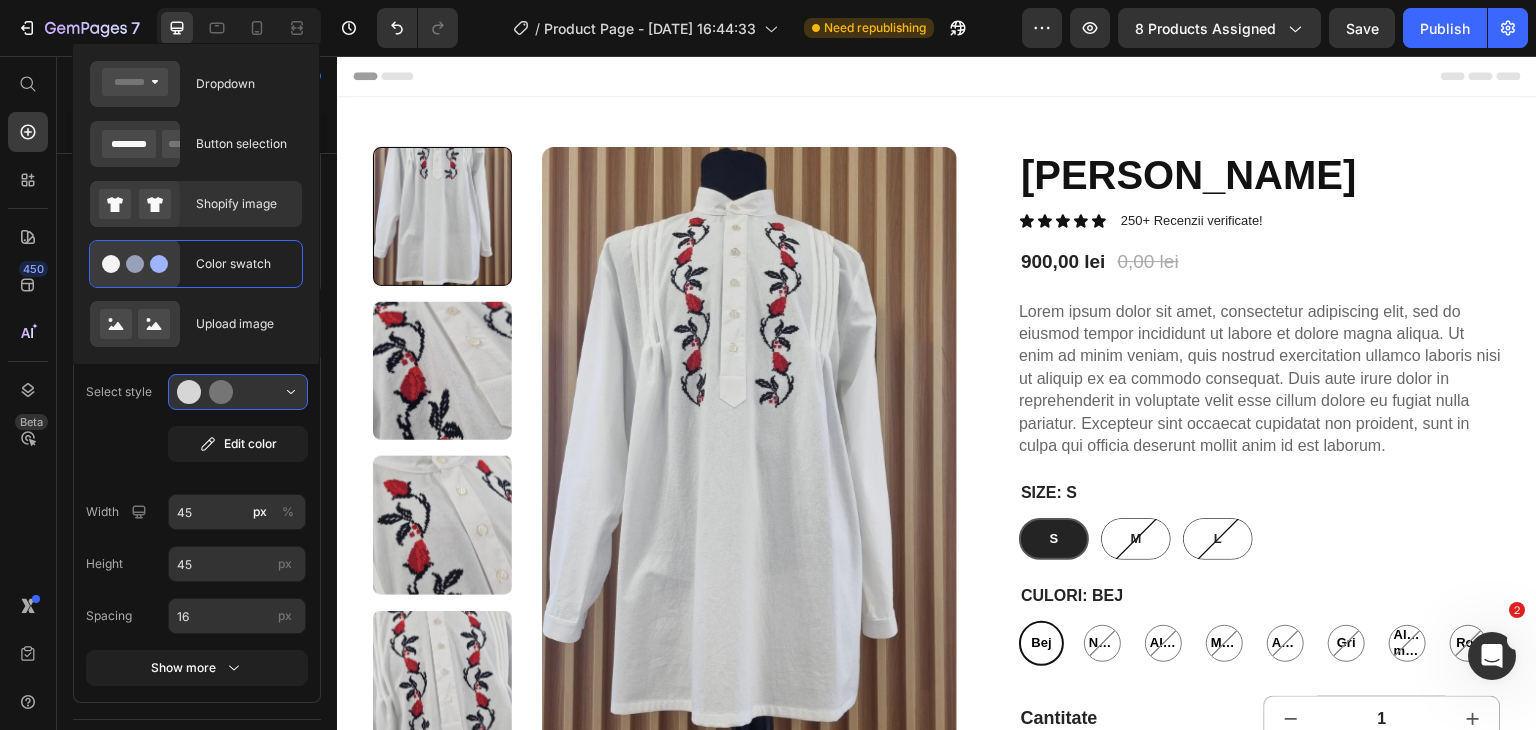 click on "Shopify image" 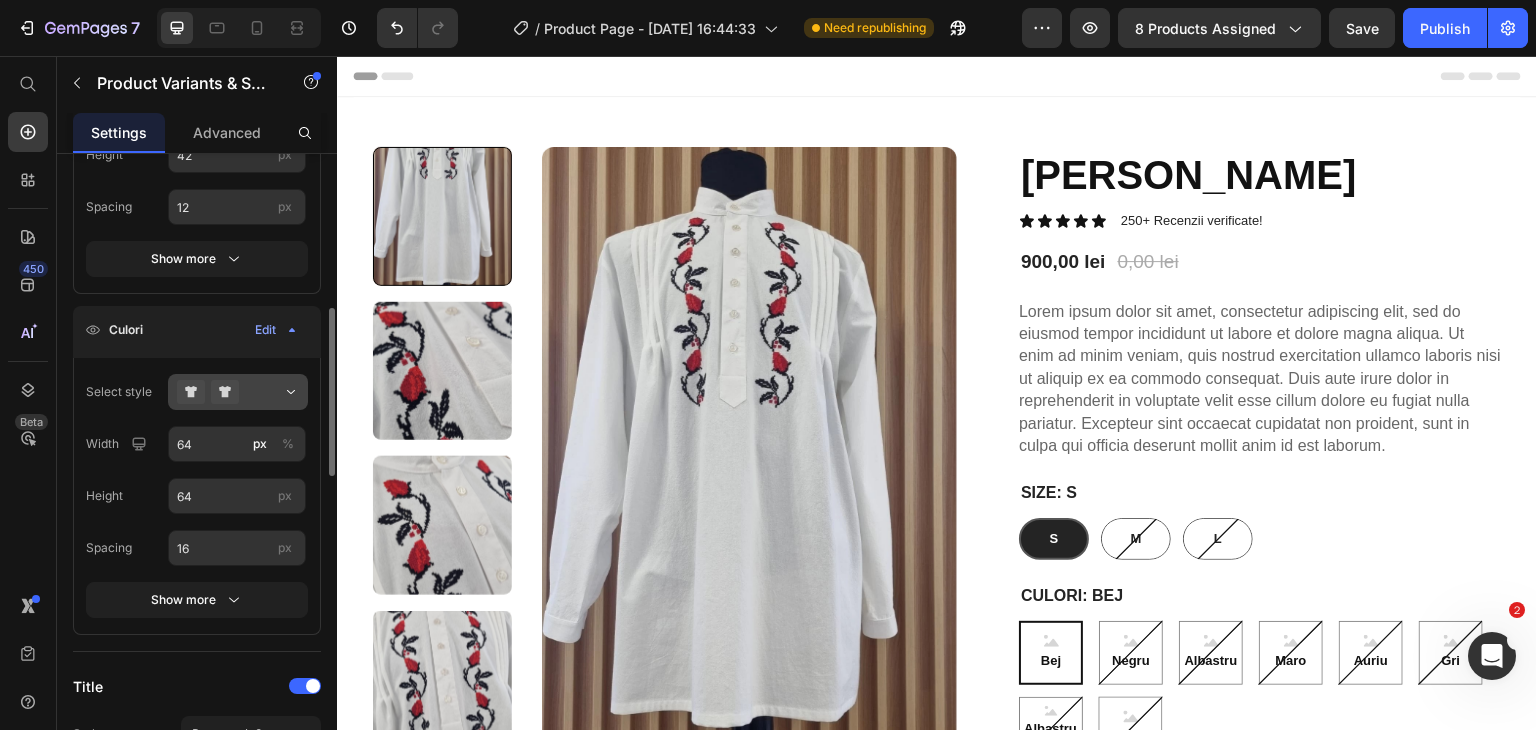 click at bounding box center (238, 392) 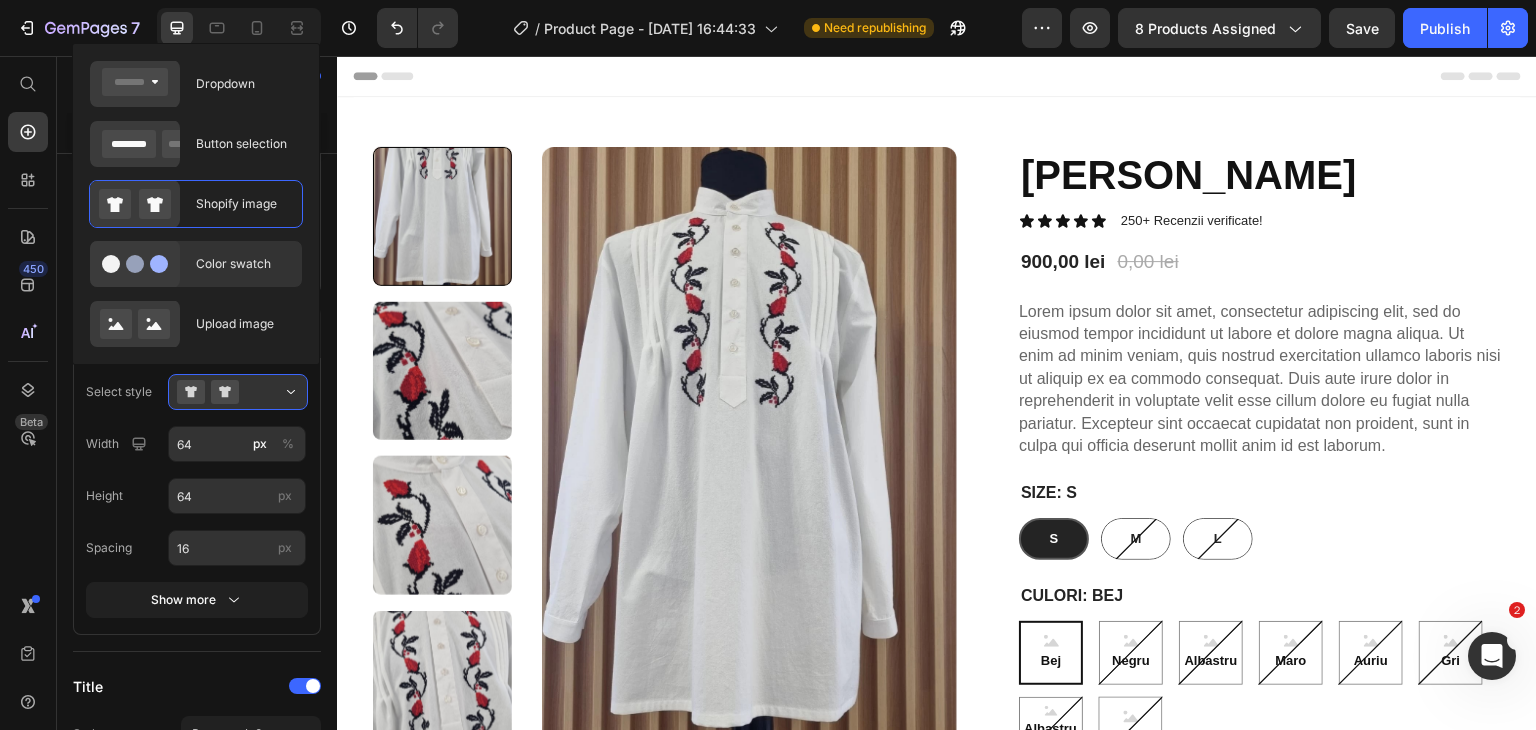click on "Color swatch" at bounding box center [243, 264] 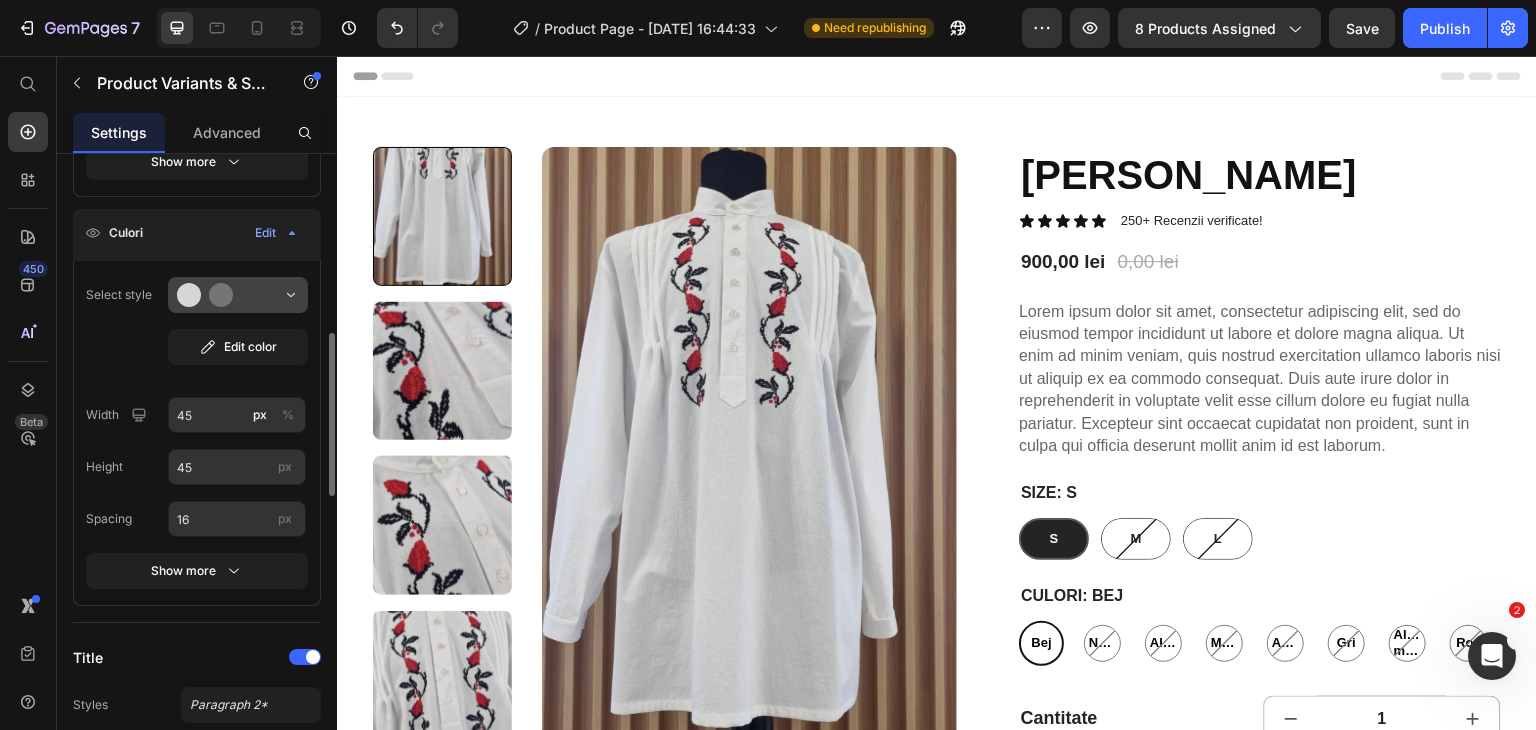 scroll, scrollTop: 684, scrollLeft: 0, axis: vertical 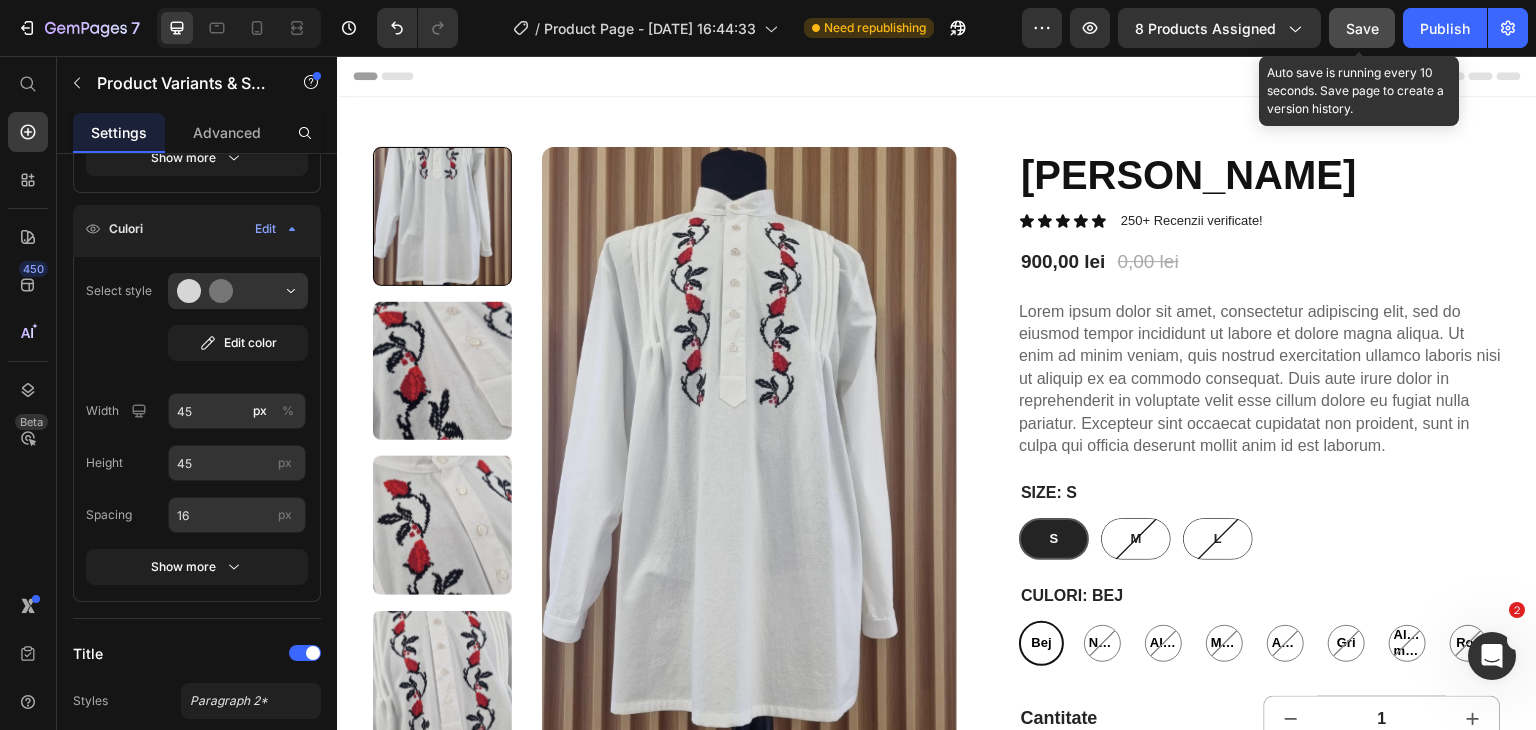 click on "Save" at bounding box center [1362, 28] 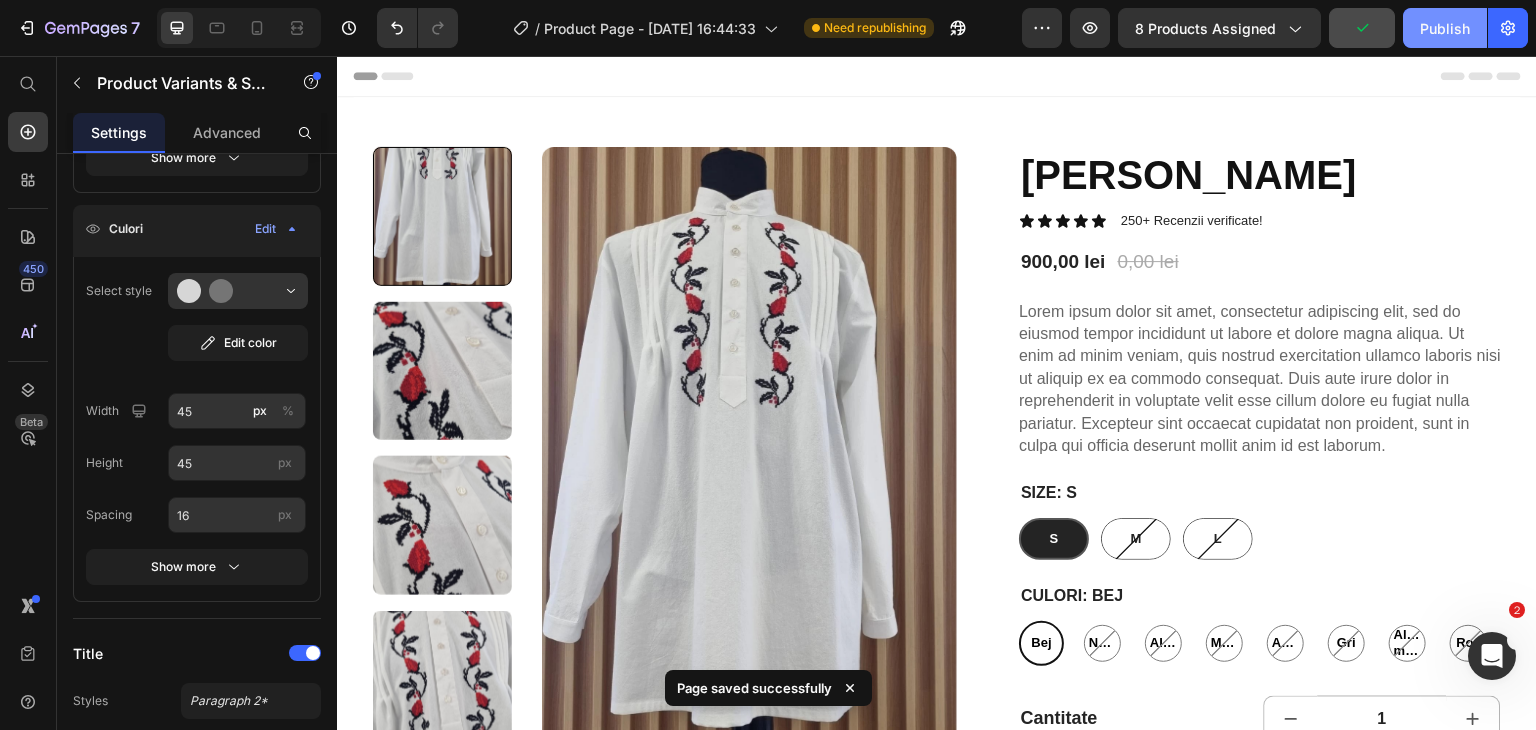 click on "Publish" 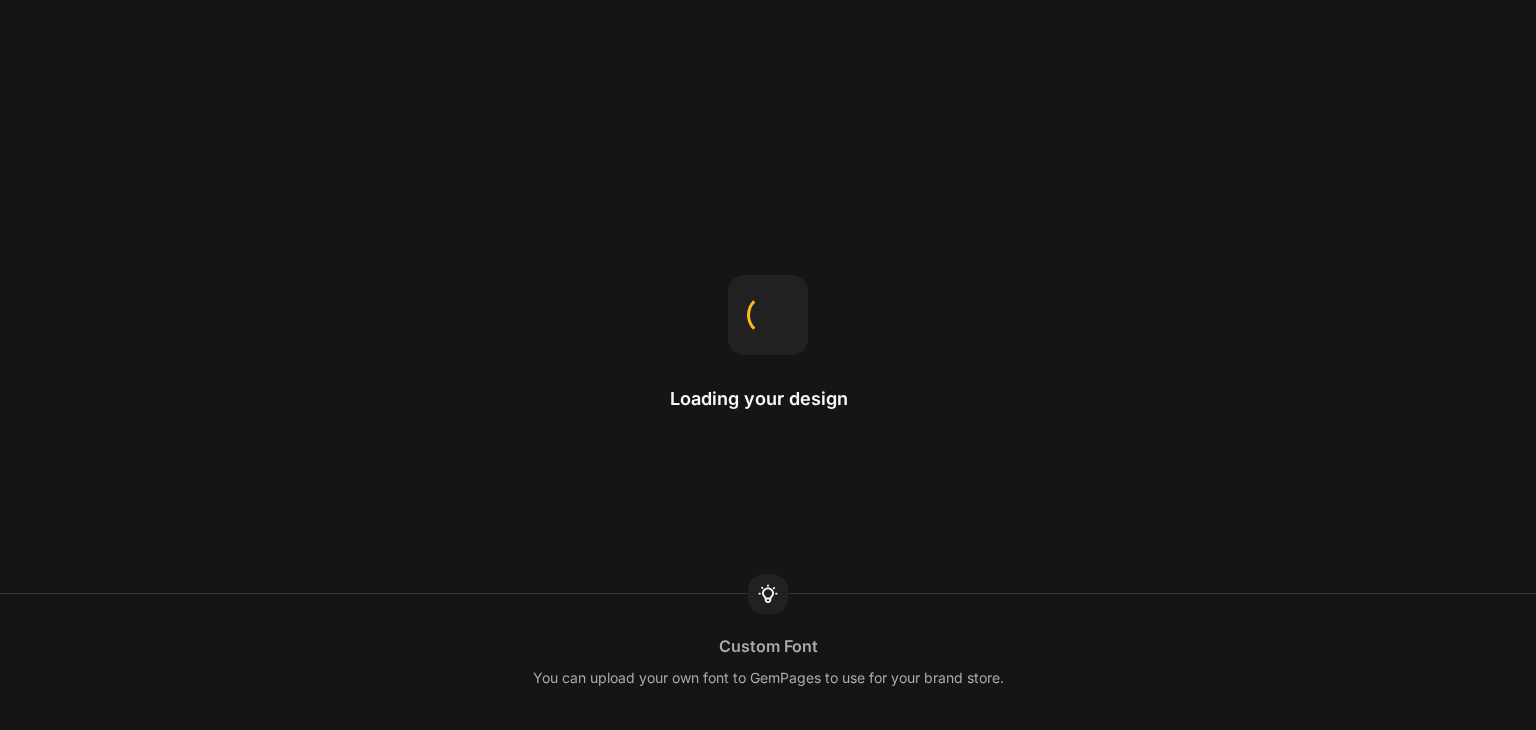 scroll, scrollTop: 0, scrollLeft: 0, axis: both 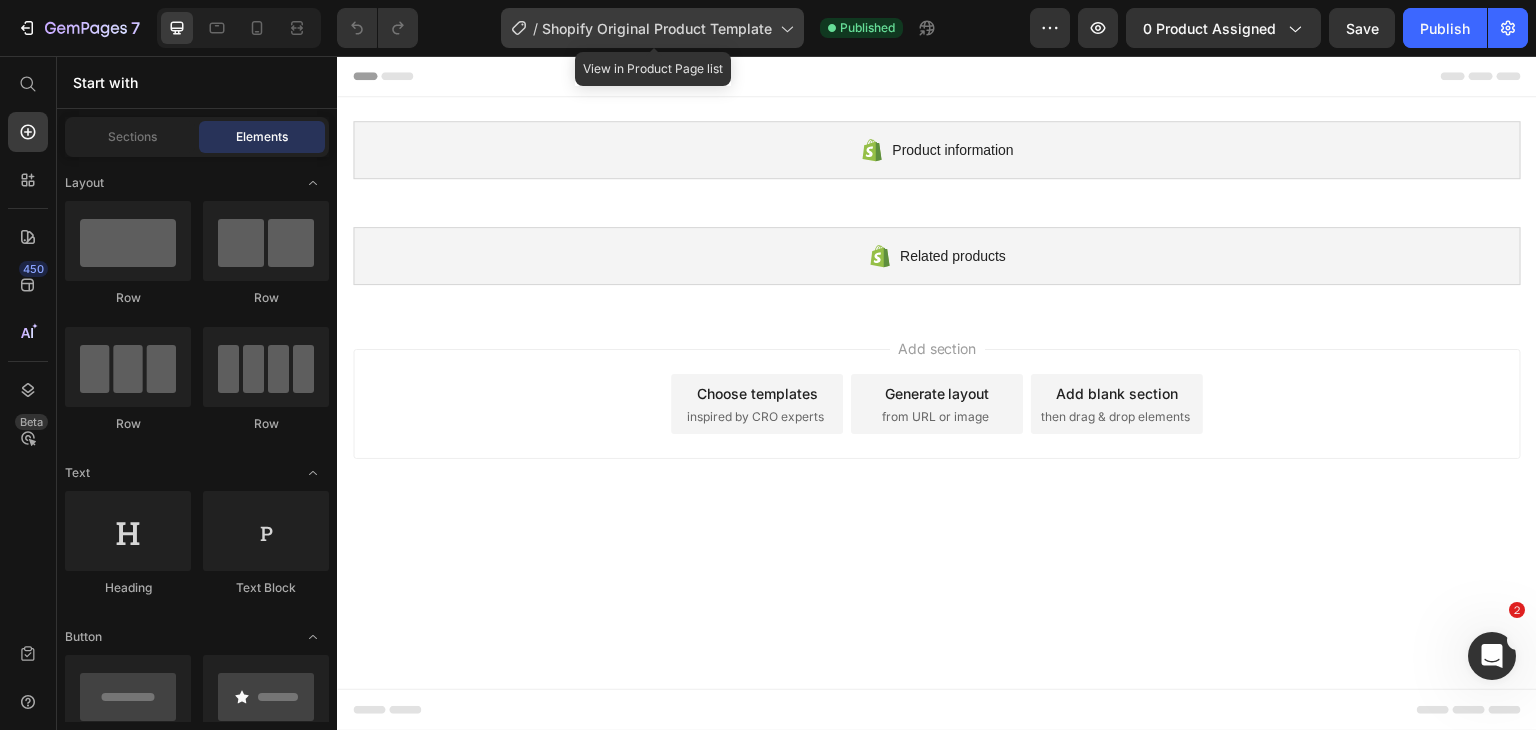 click on "/  Shopify Original Product Template" 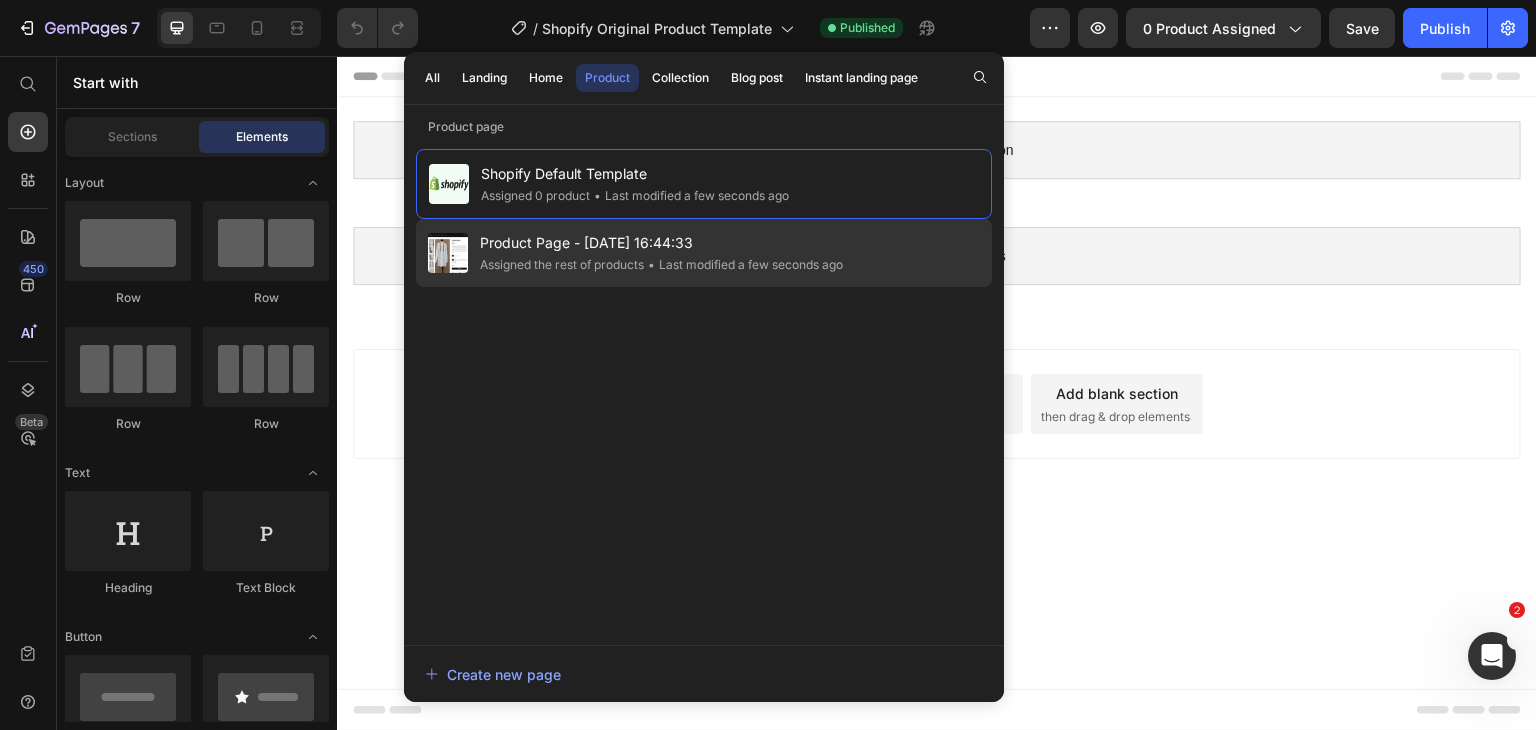 click on "Product Page - [DATE] 16:44:33" at bounding box center (661, 243) 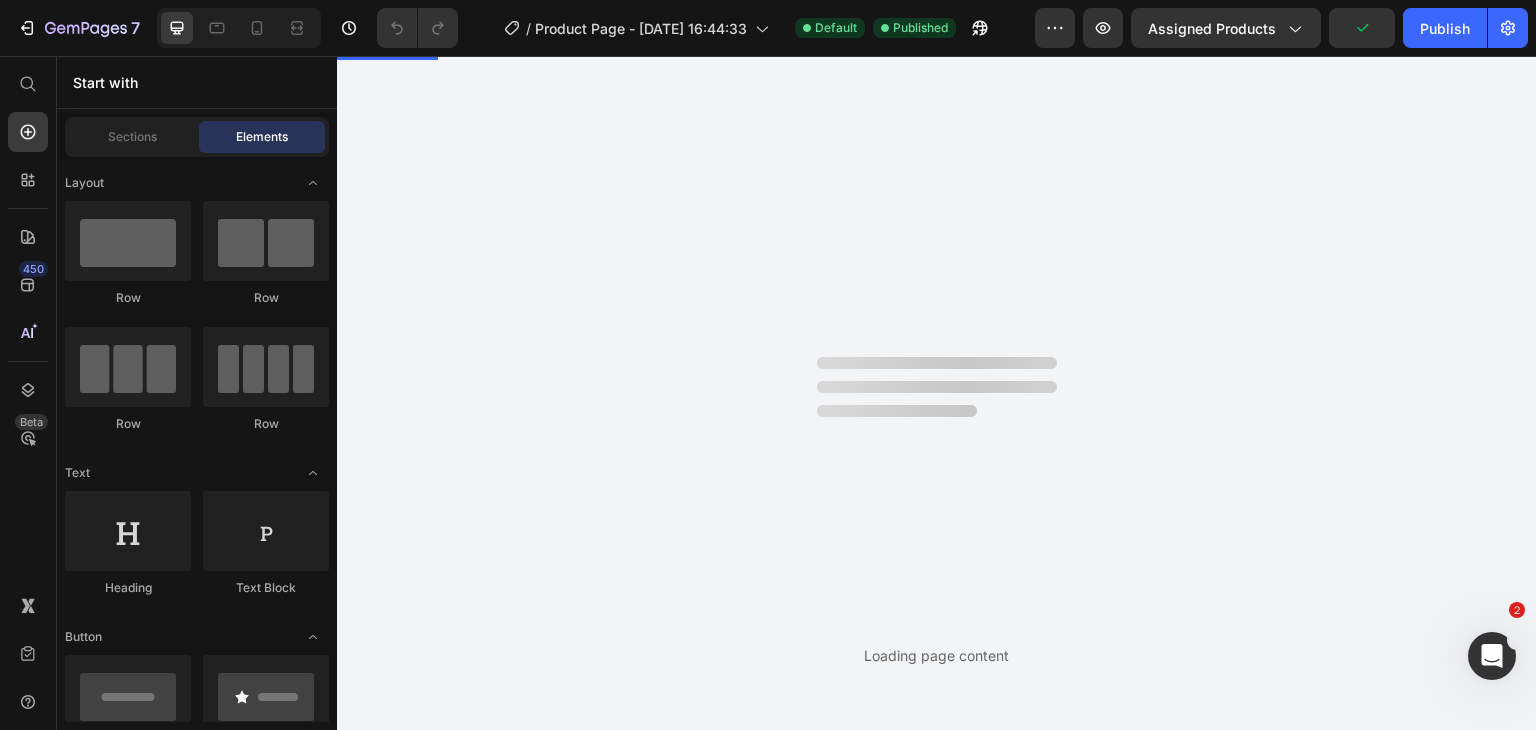 scroll, scrollTop: 0, scrollLeft: 0, axis: both 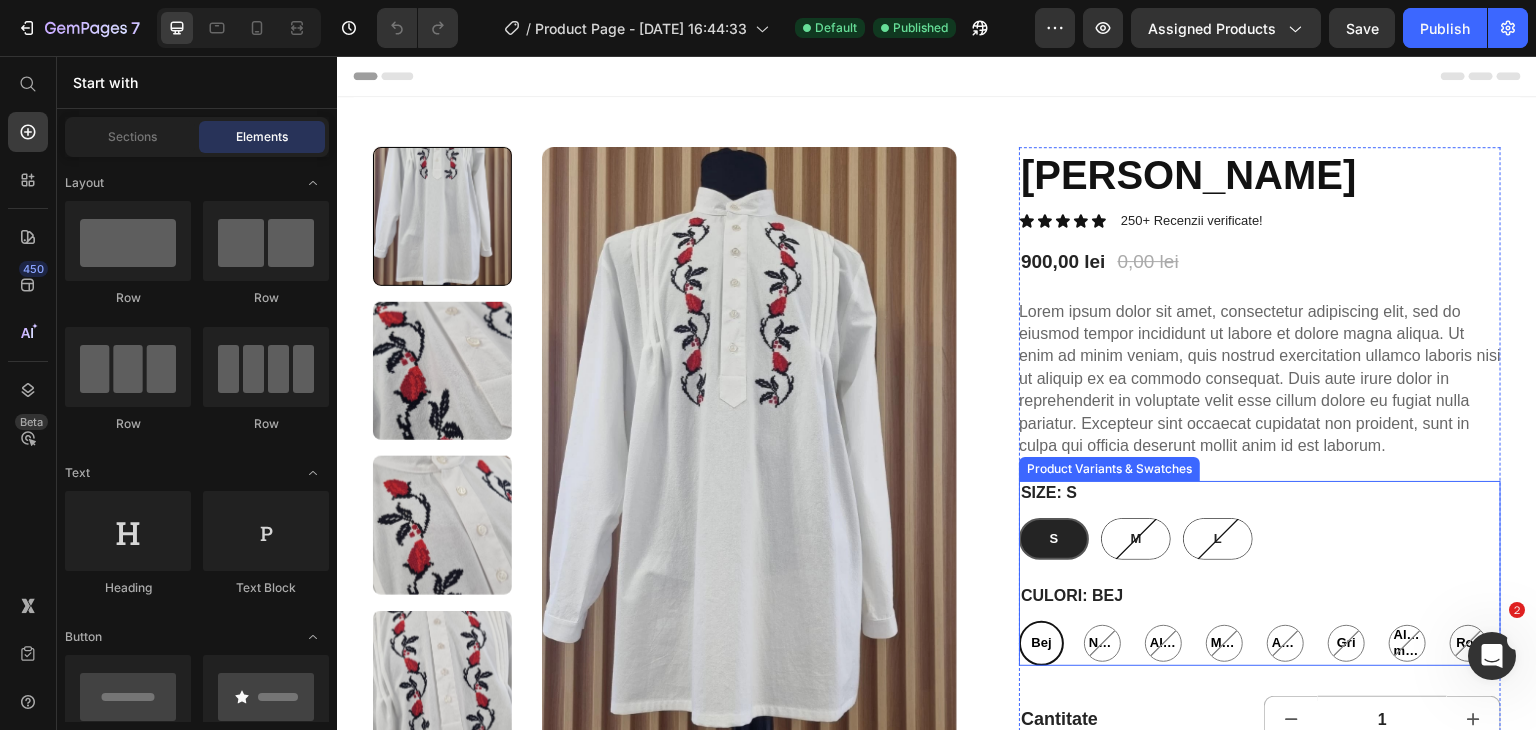 click on "Culori: Bej Bej Bej Bej Negru Negru Negru Albastru Albastru Albastru Maro Maro Maro Auriu Auriu Auriu Gri Gri Gri Albastru marin Albastru marin Albastru marin Roz Roz Roz" at bounding box center (1260, 625) 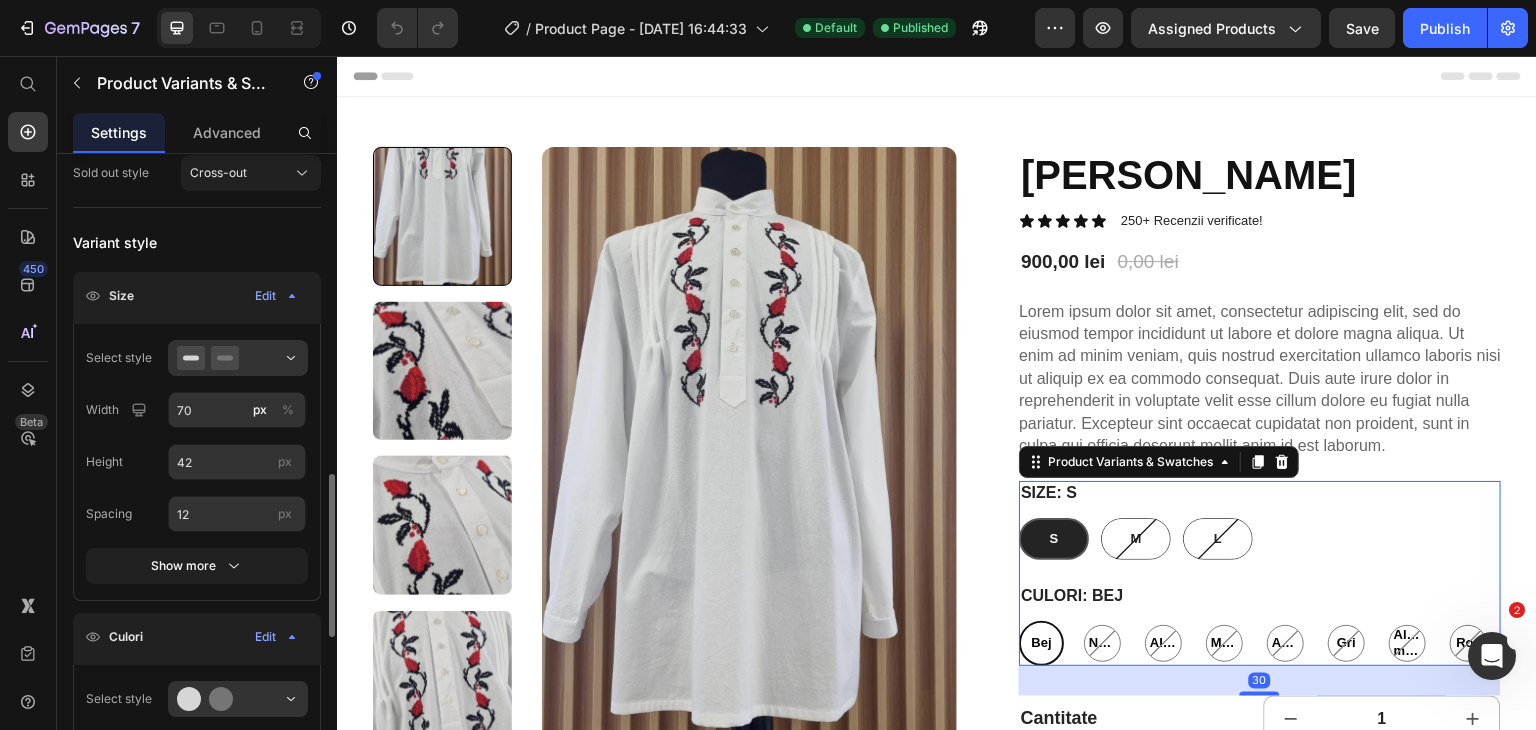scroll, scrollTop: 488, scrollLeft: 0, axis: vertical 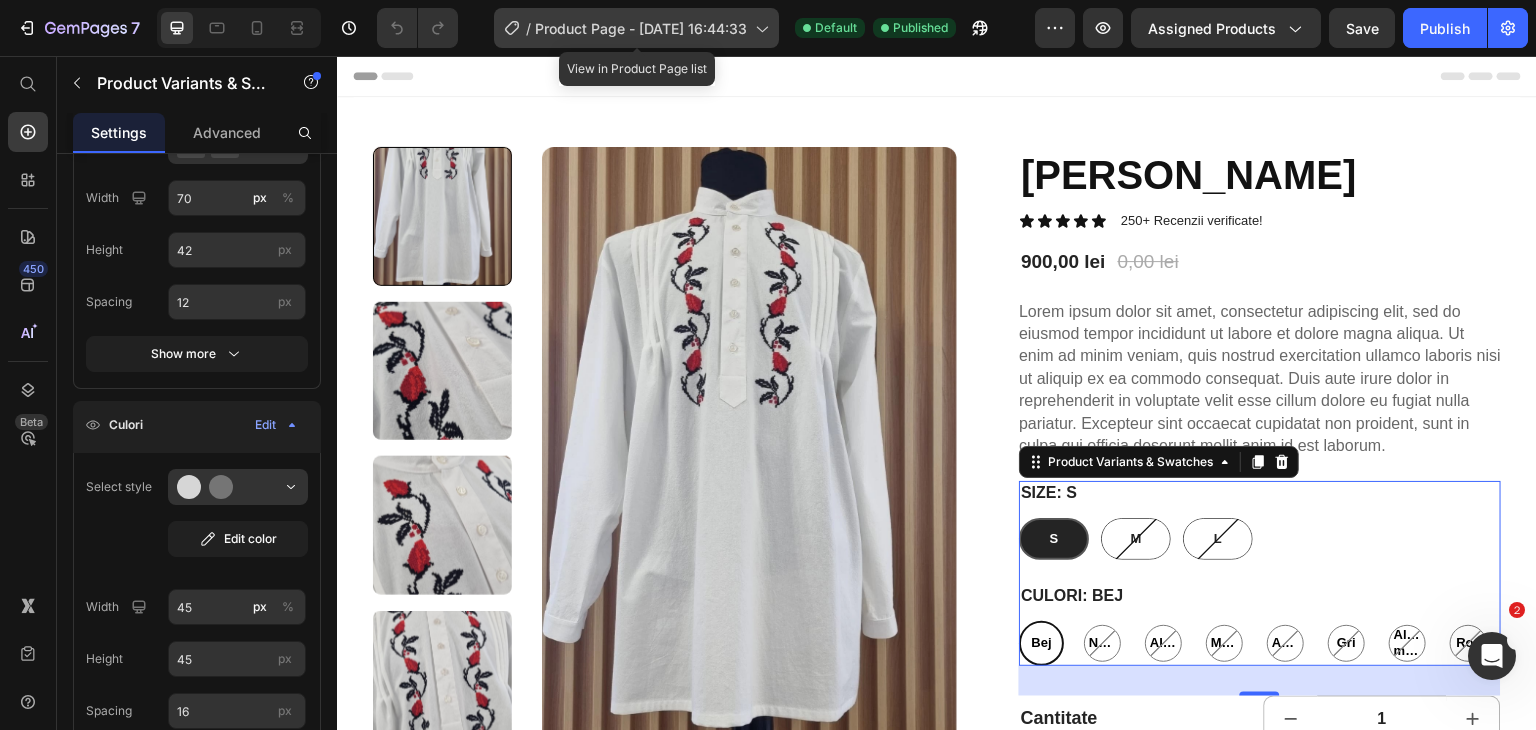 click on "Product Page - [DATE] 16:44:33" at bounding box center (641, 28) 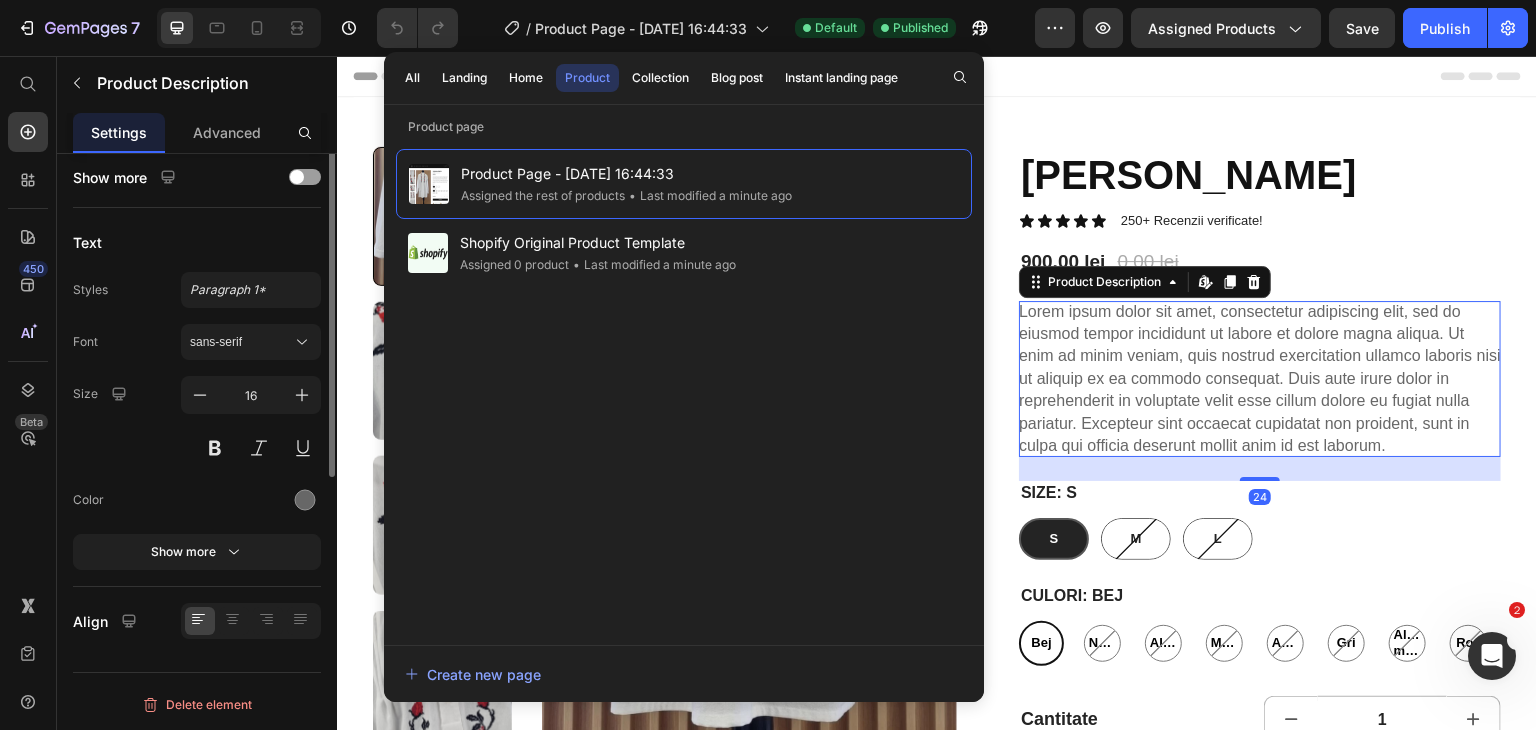 scroll, scrollTop: 0, scrollLeft: 0, axis: both 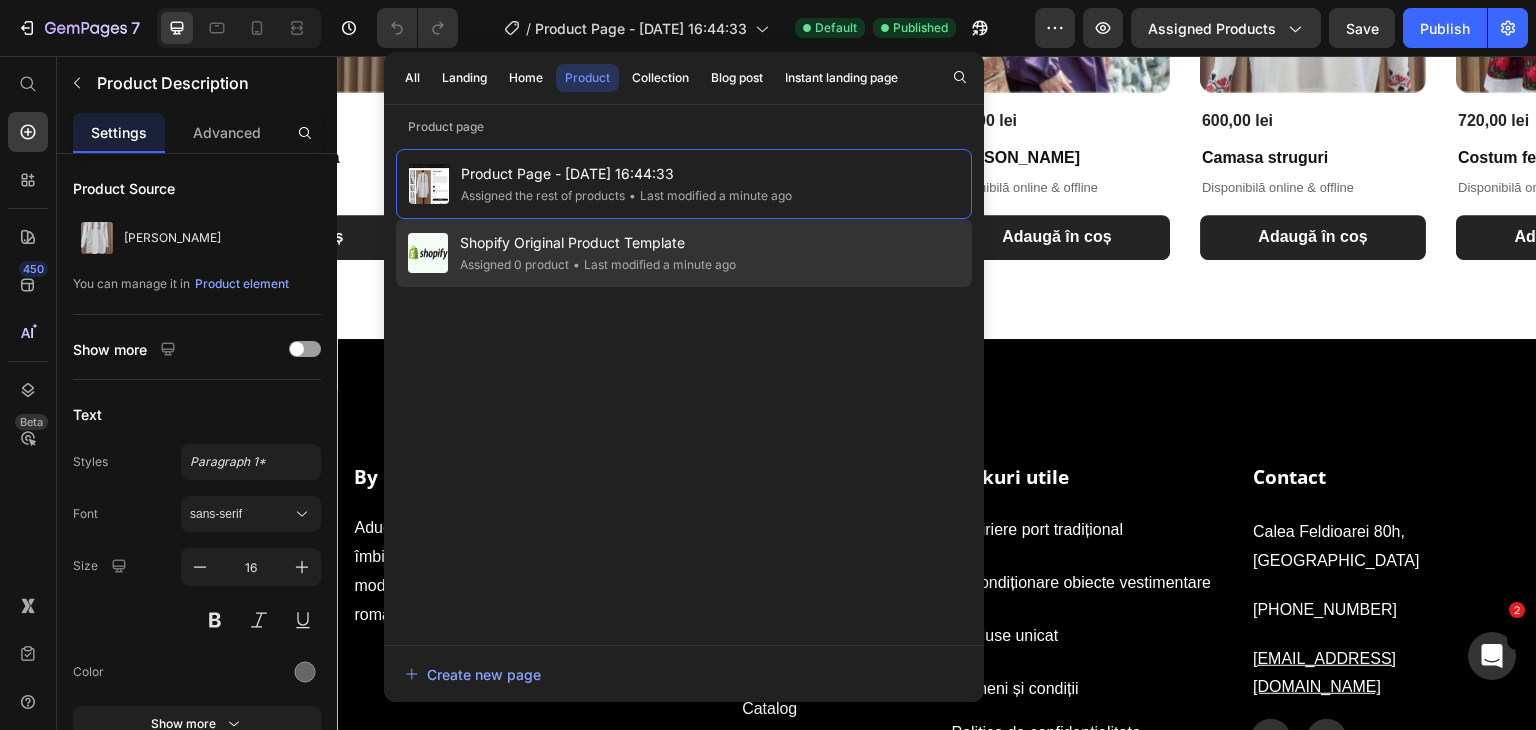 click on "Shopify Original Product Template Assigned 0 product • Last modified a minute ago" 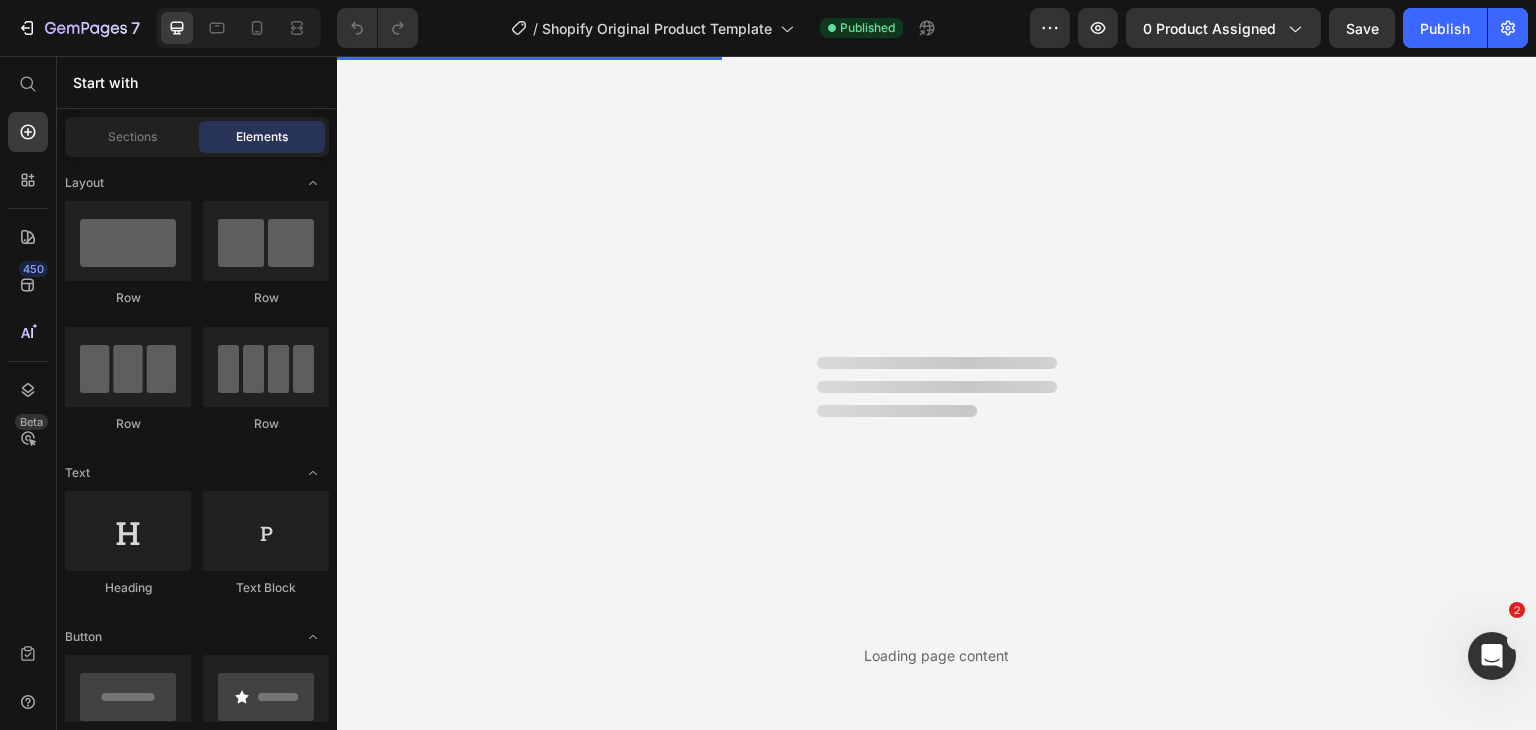 scroll, scrollTop: 0, scrollLeft: 0, axis: both 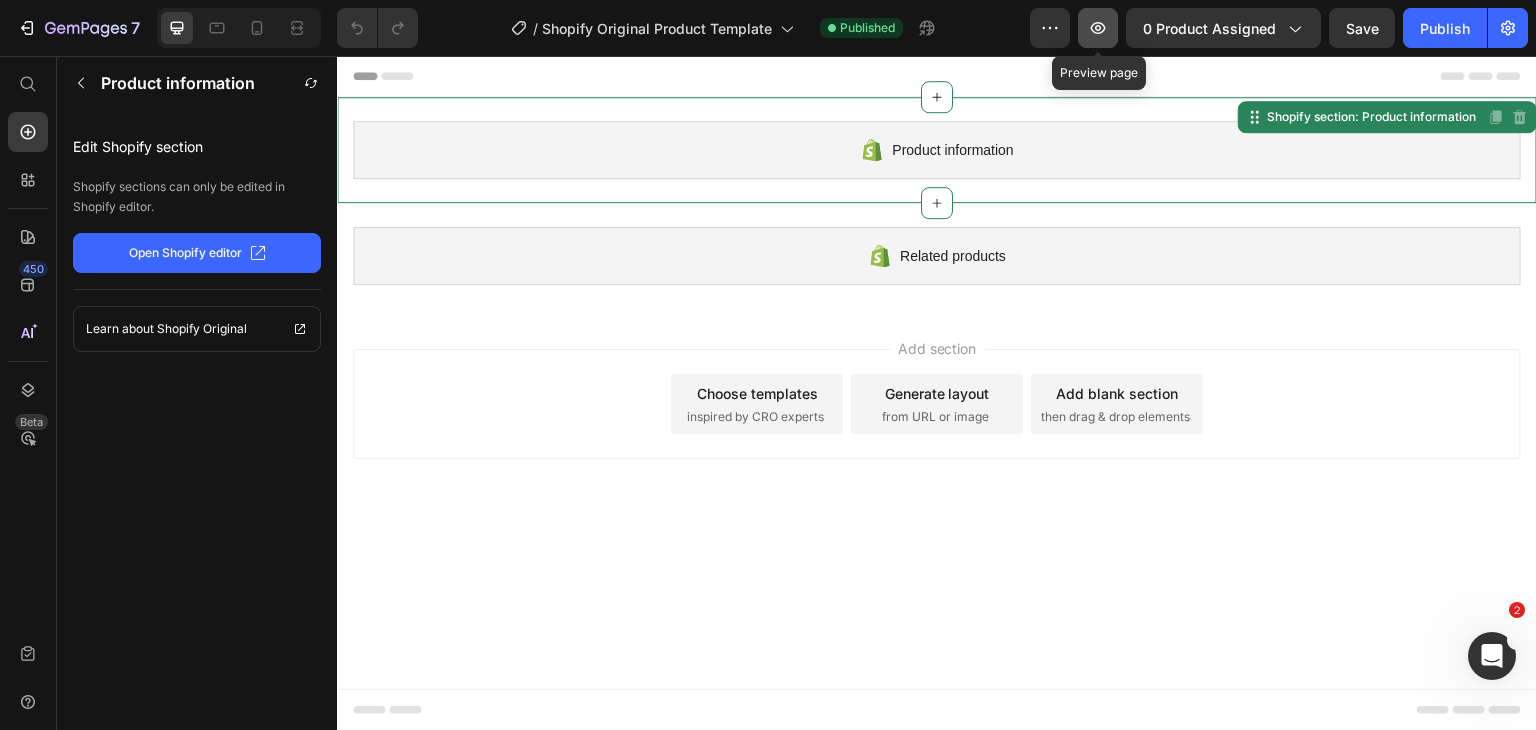 click 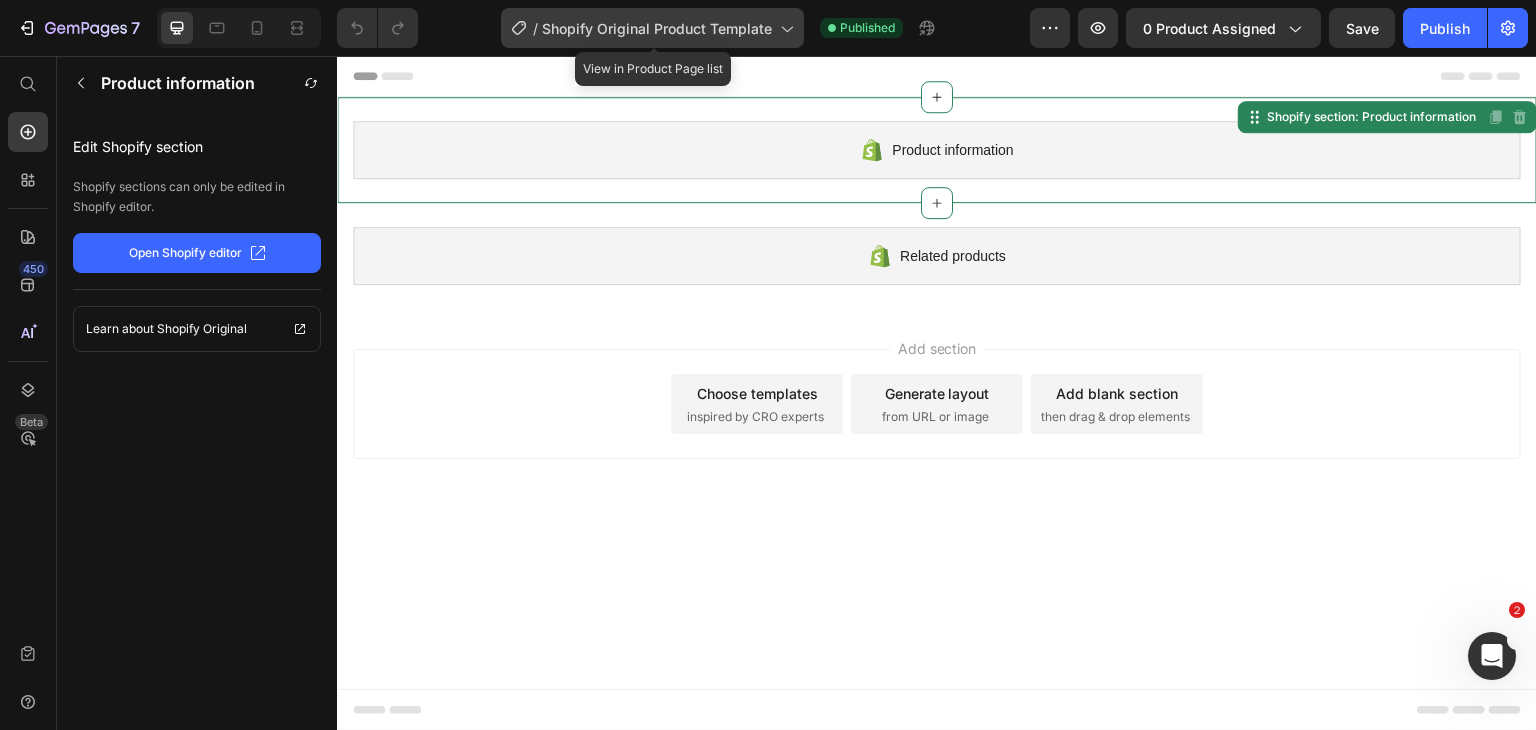 click on "/  Shopify Original Product Template" 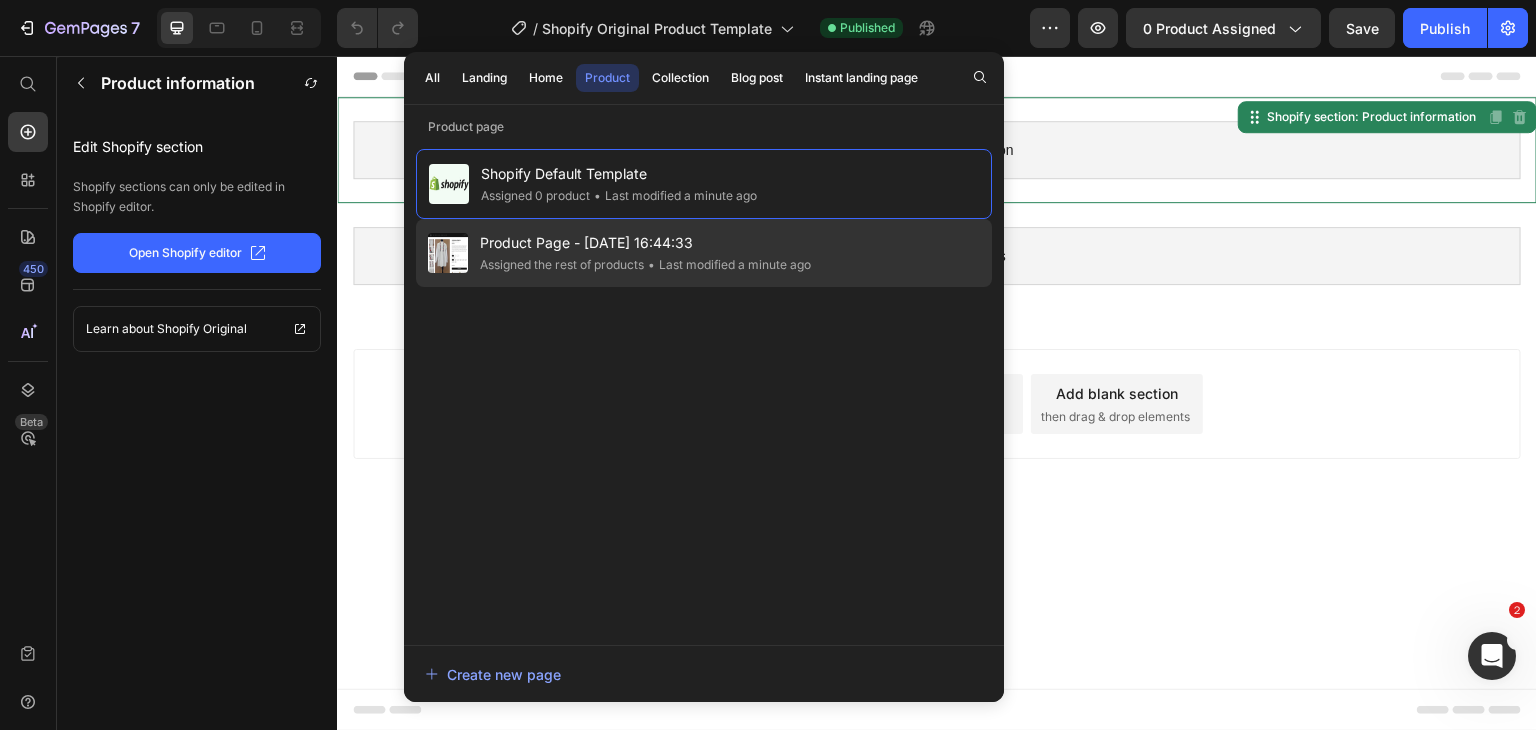 click on "Product Page - [DATE] 16:44:33" at bounding box center (645, 243) 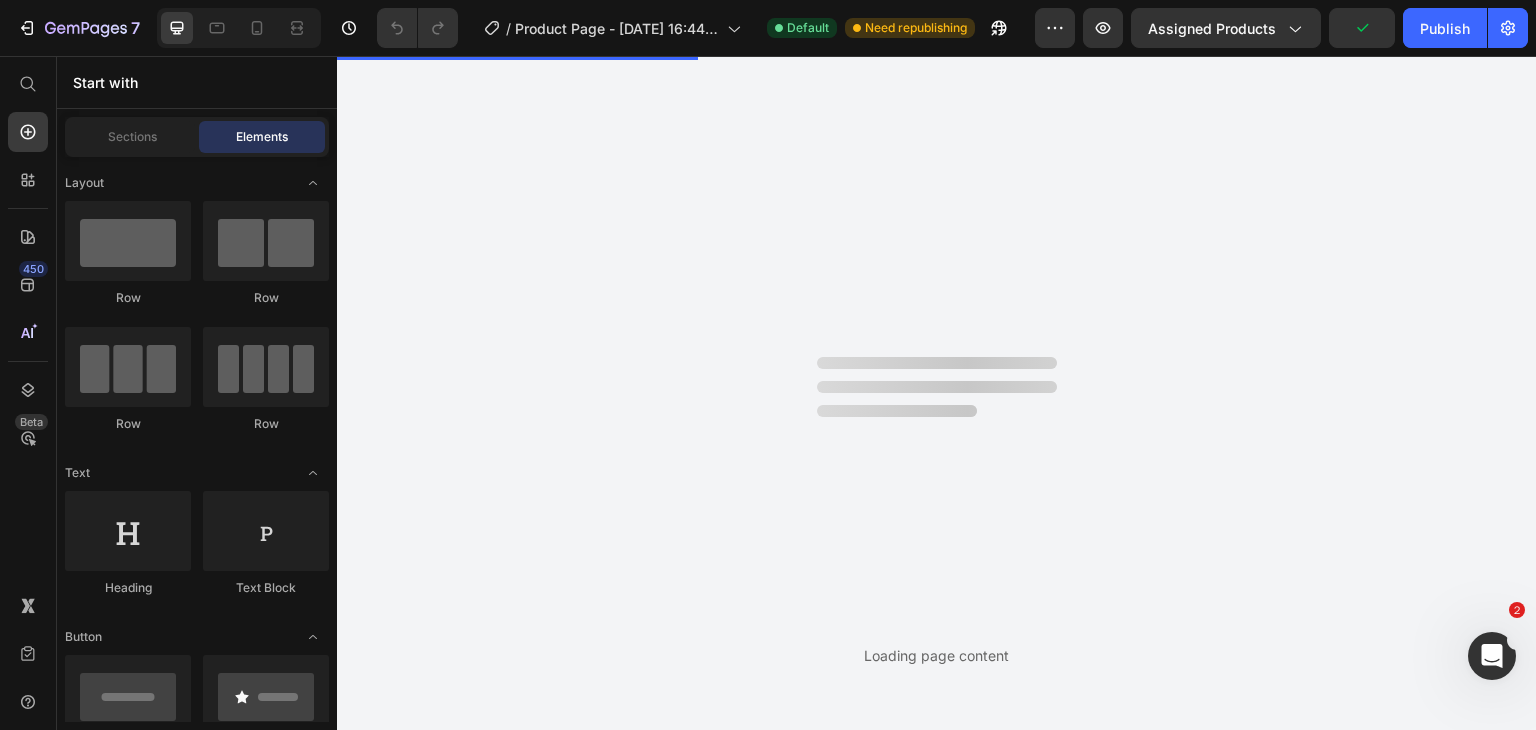 scroll, scrollTop: 0, scrollLeft: 0, axis: both 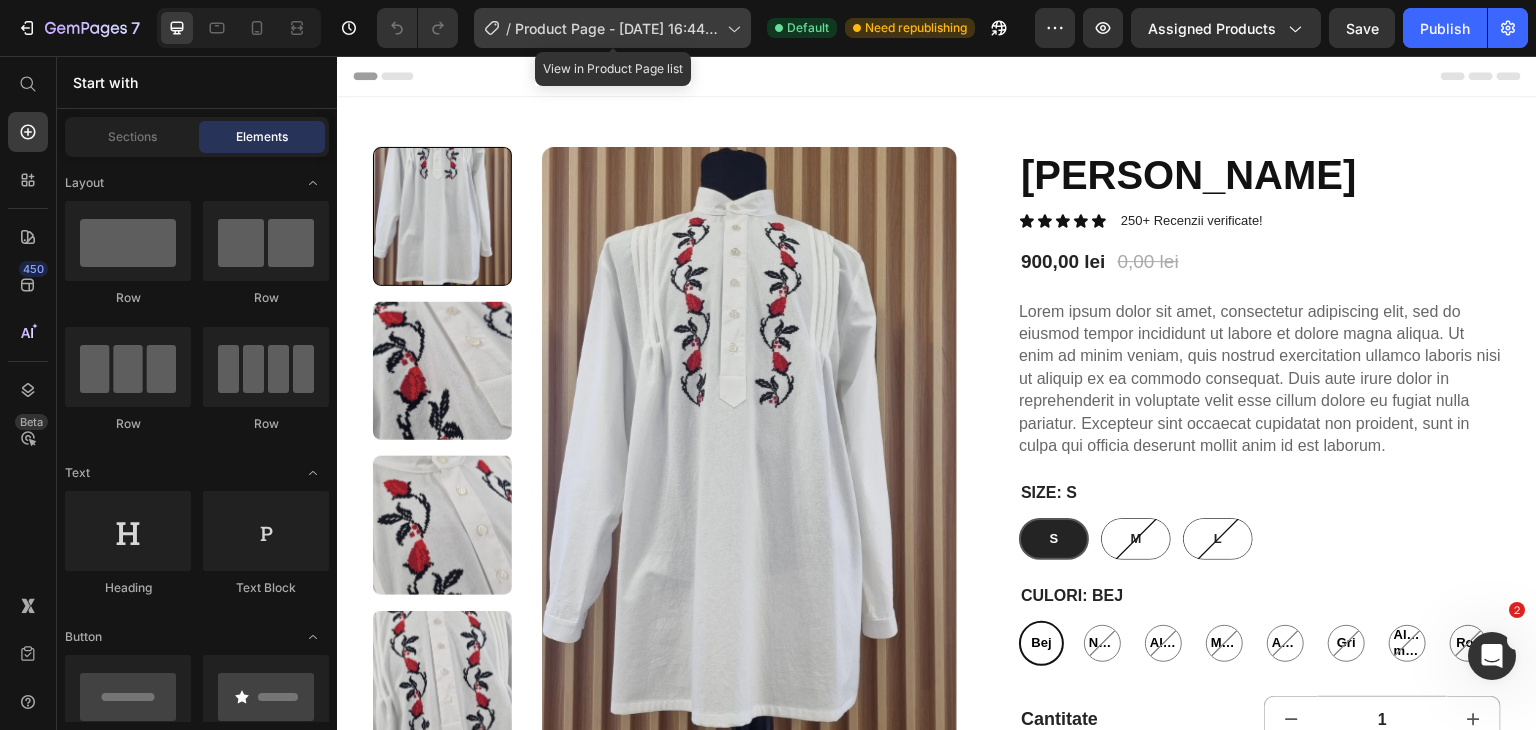 click on "Product Page - [DATE] 16:44:33" at bounding box center [617, 28] 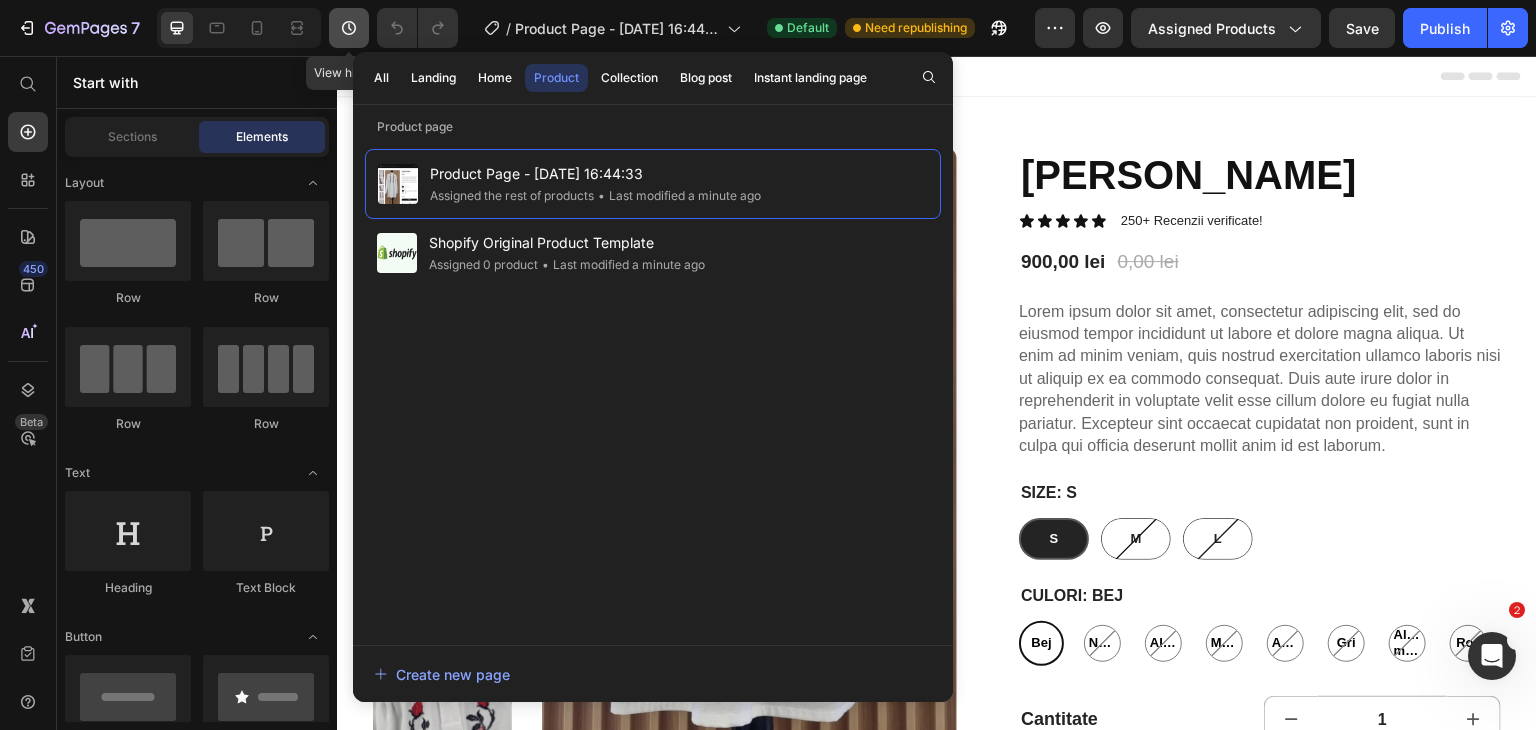 click 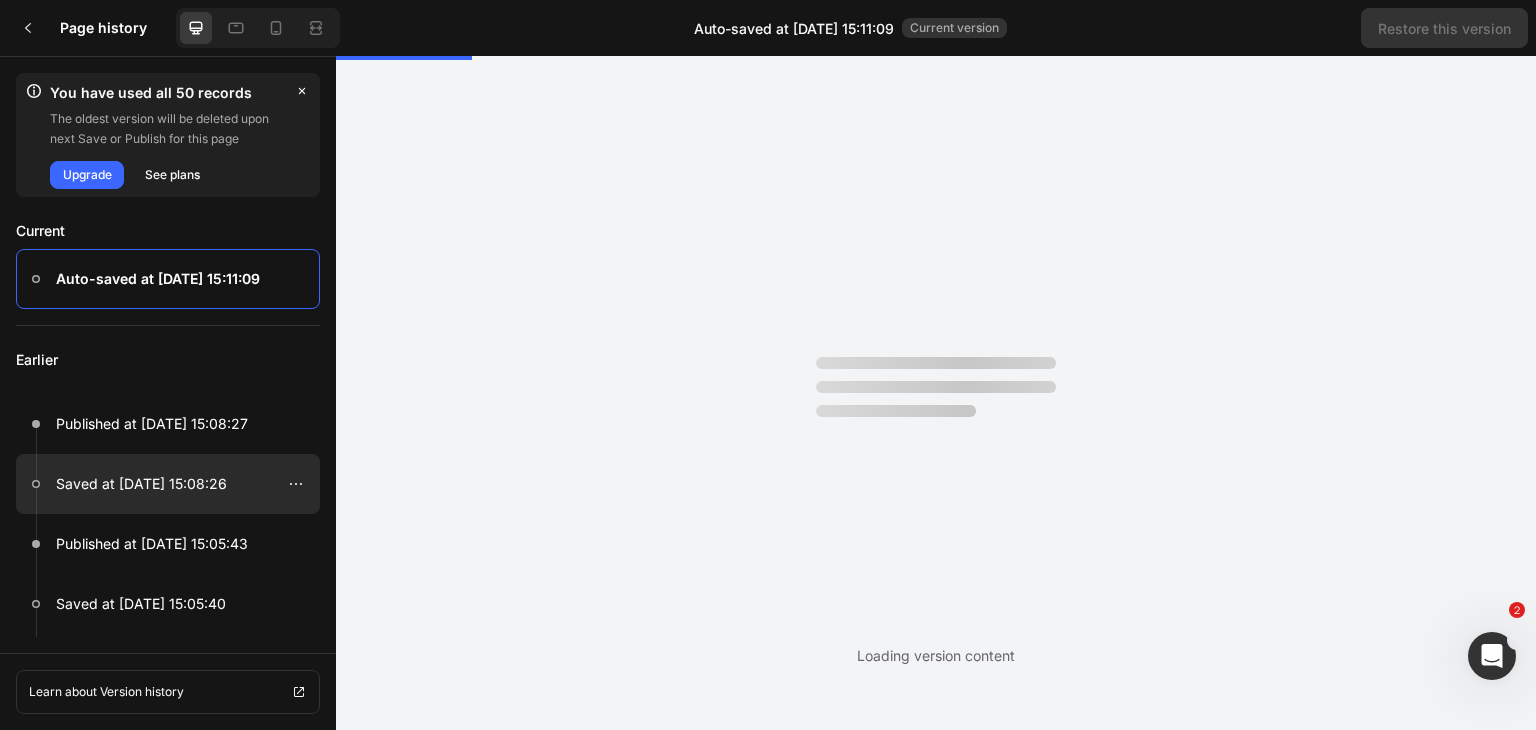 scroll, scrollTop: 244, scrollLeft: 0, axis: vertical 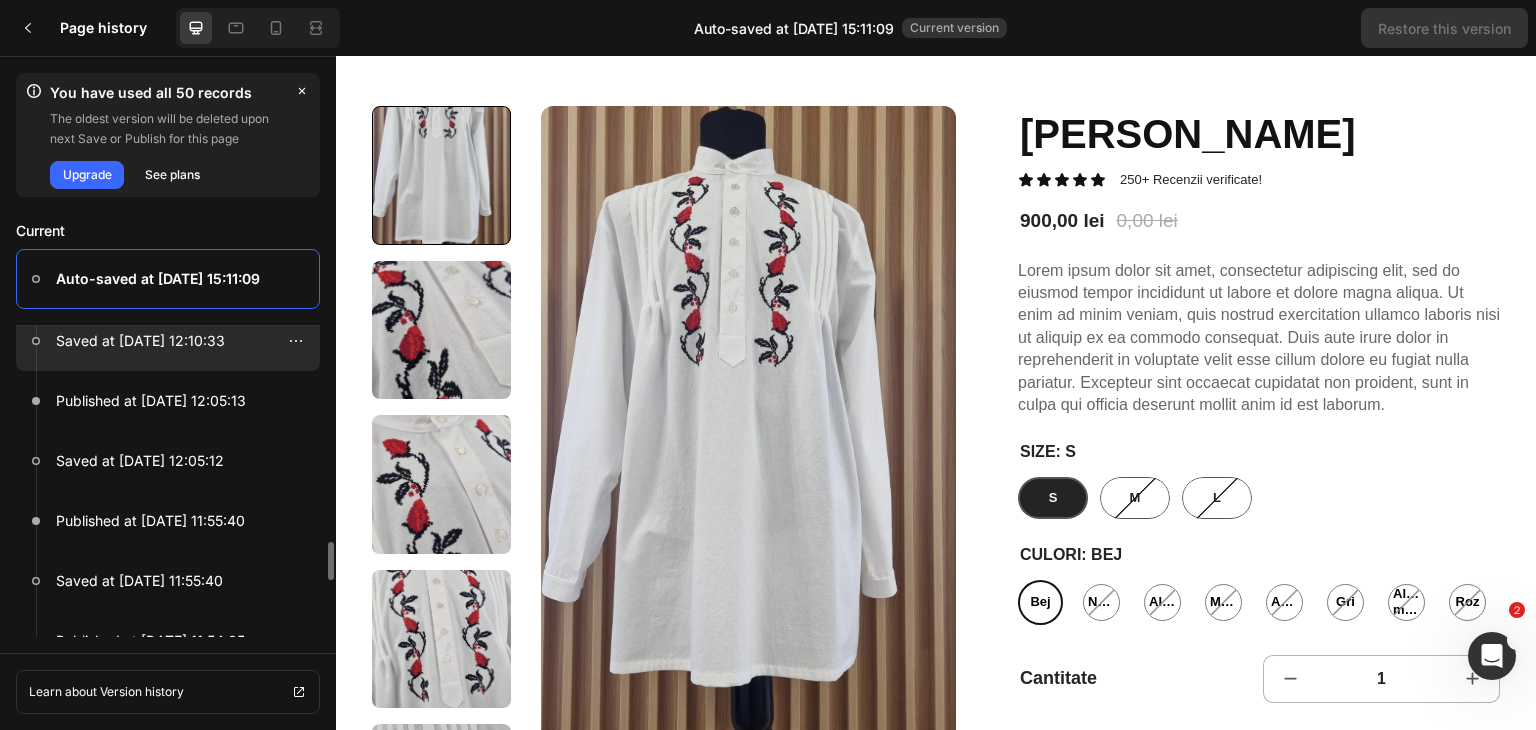 click at bounding box center (168, 341) 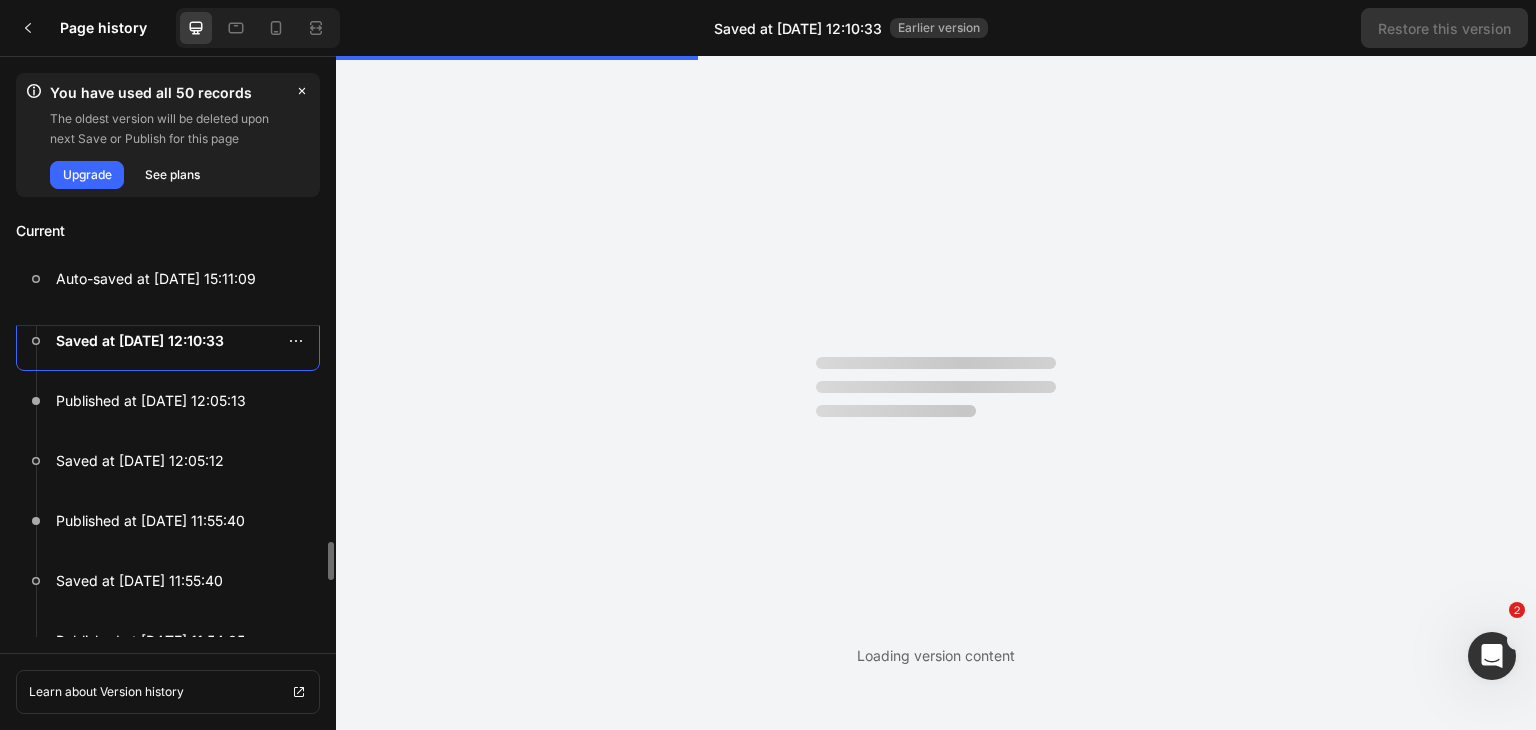scroll, scrollTop: 0, scrollLeft: 0, axis: both 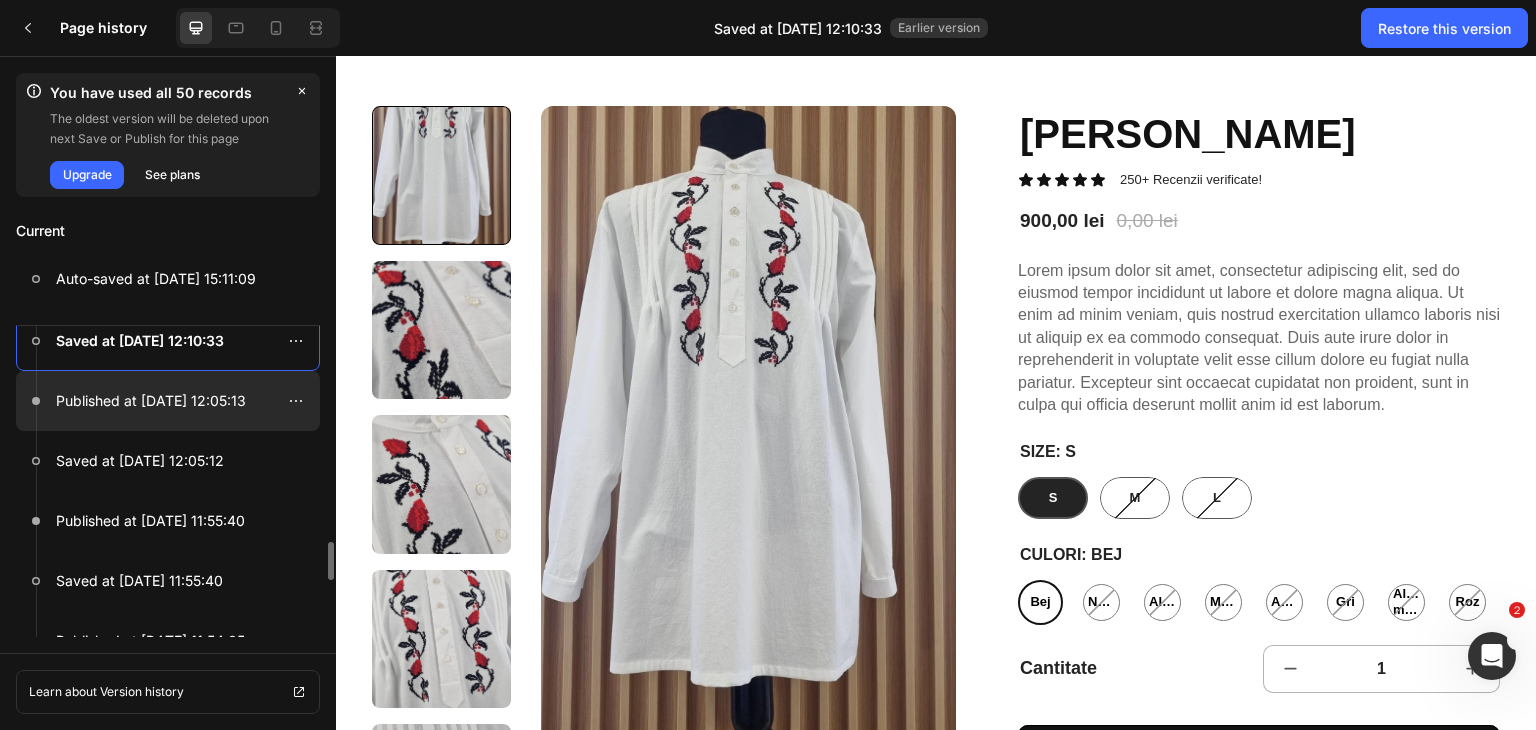click at bounding box center (168, 401) 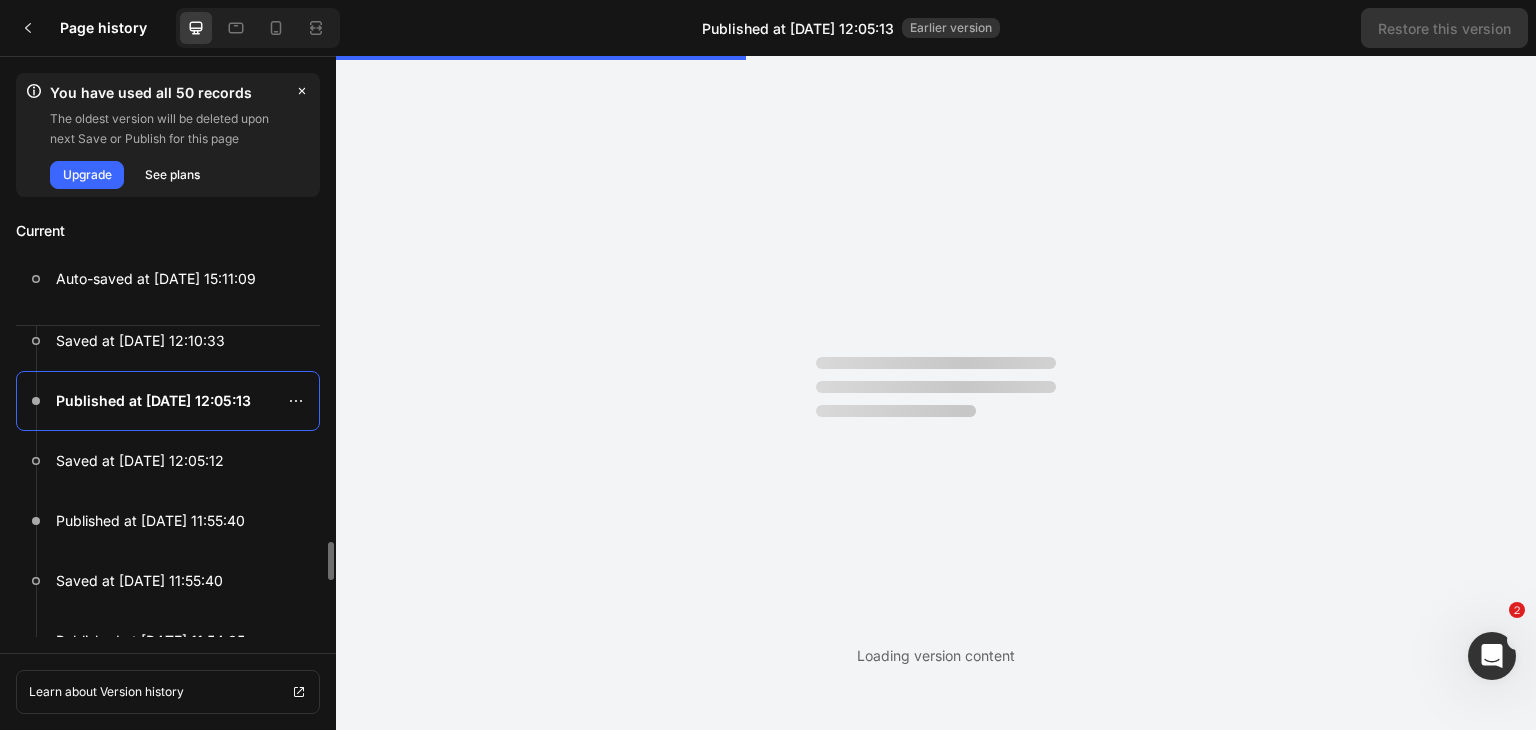 scroll, scrollTop: 0, scrollLeft: 0, axis: both 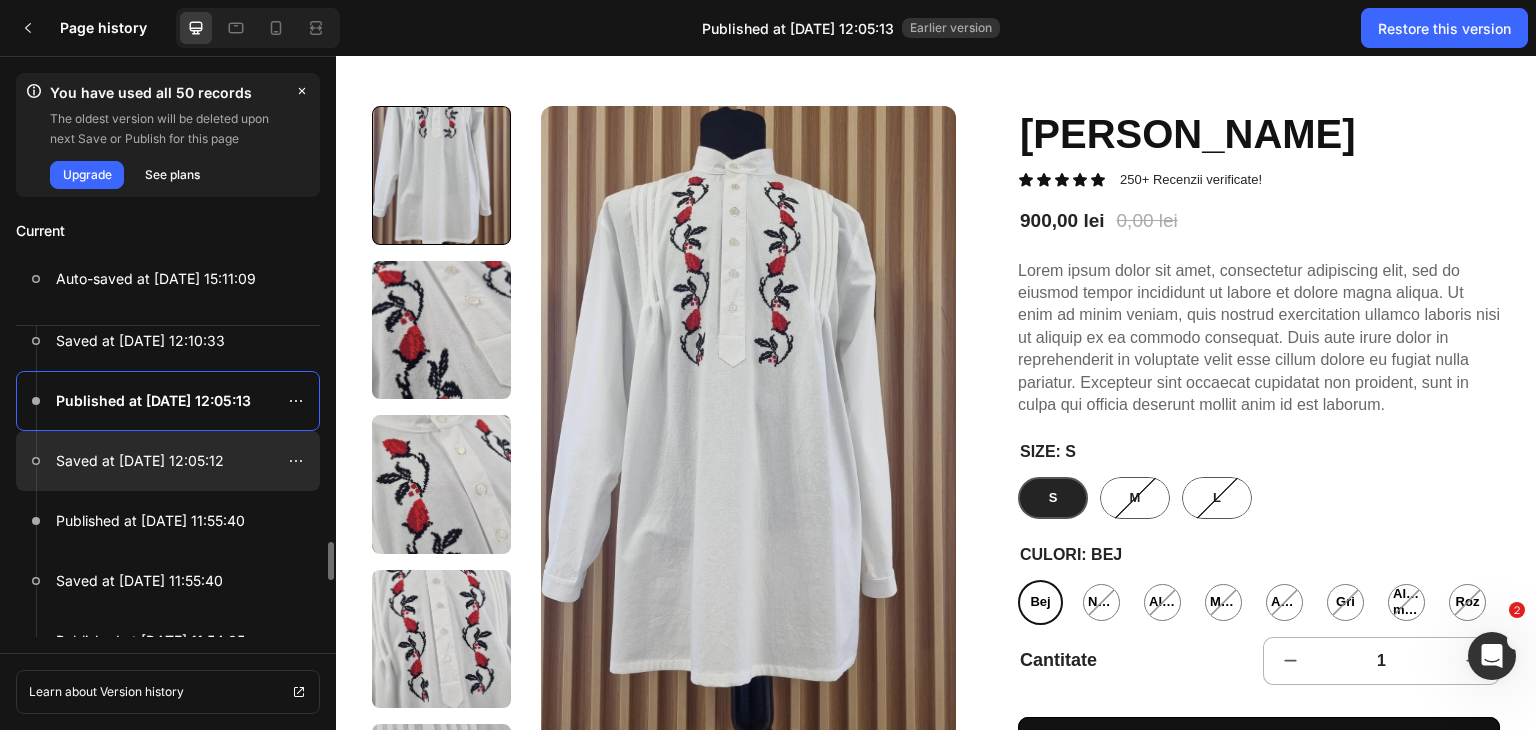 click at bounding box center [168, 461] 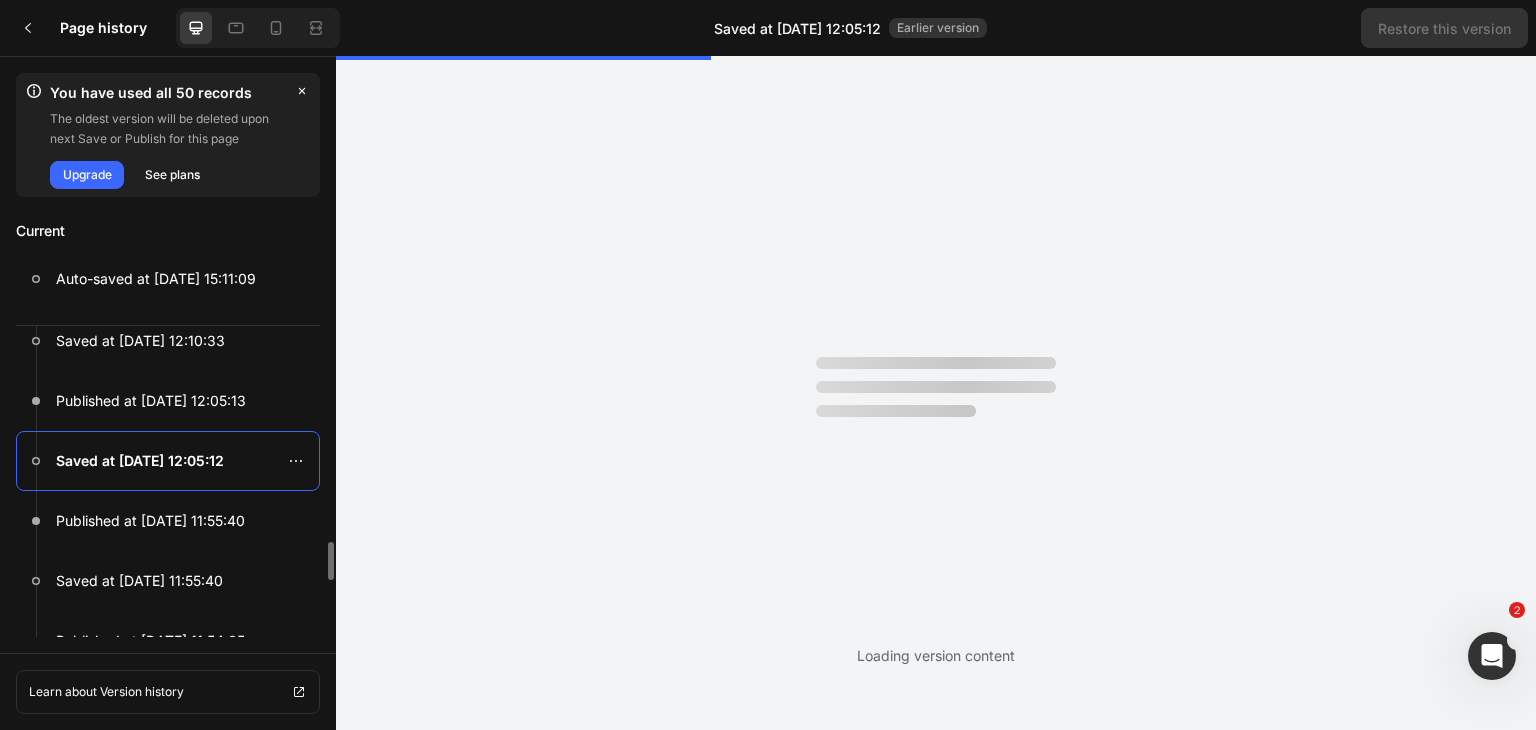 scroll, scrollTop: 0, scrollLeft: 0, axis: both 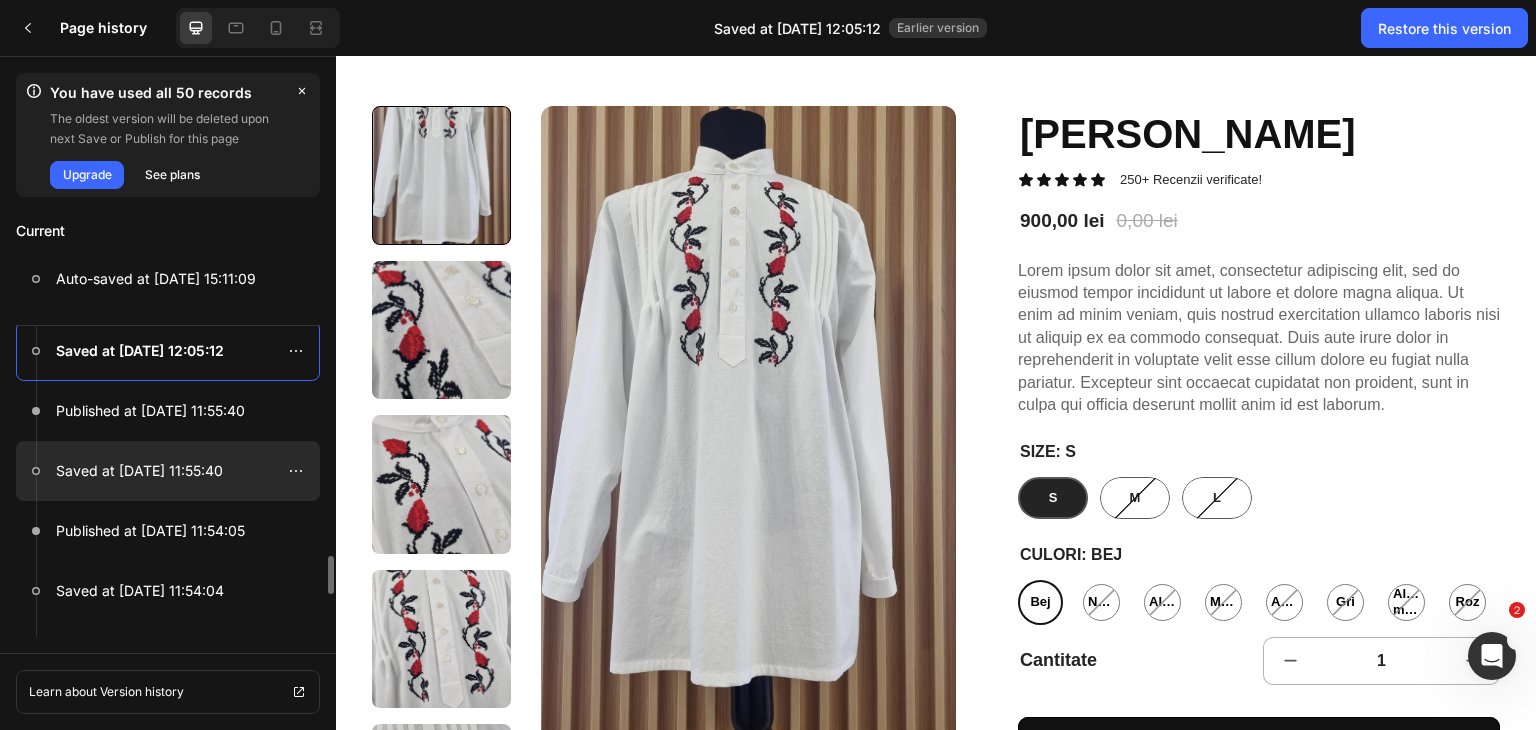 click on "Saved at [DATE] 11:55:40" at bounding box center (139, 471) 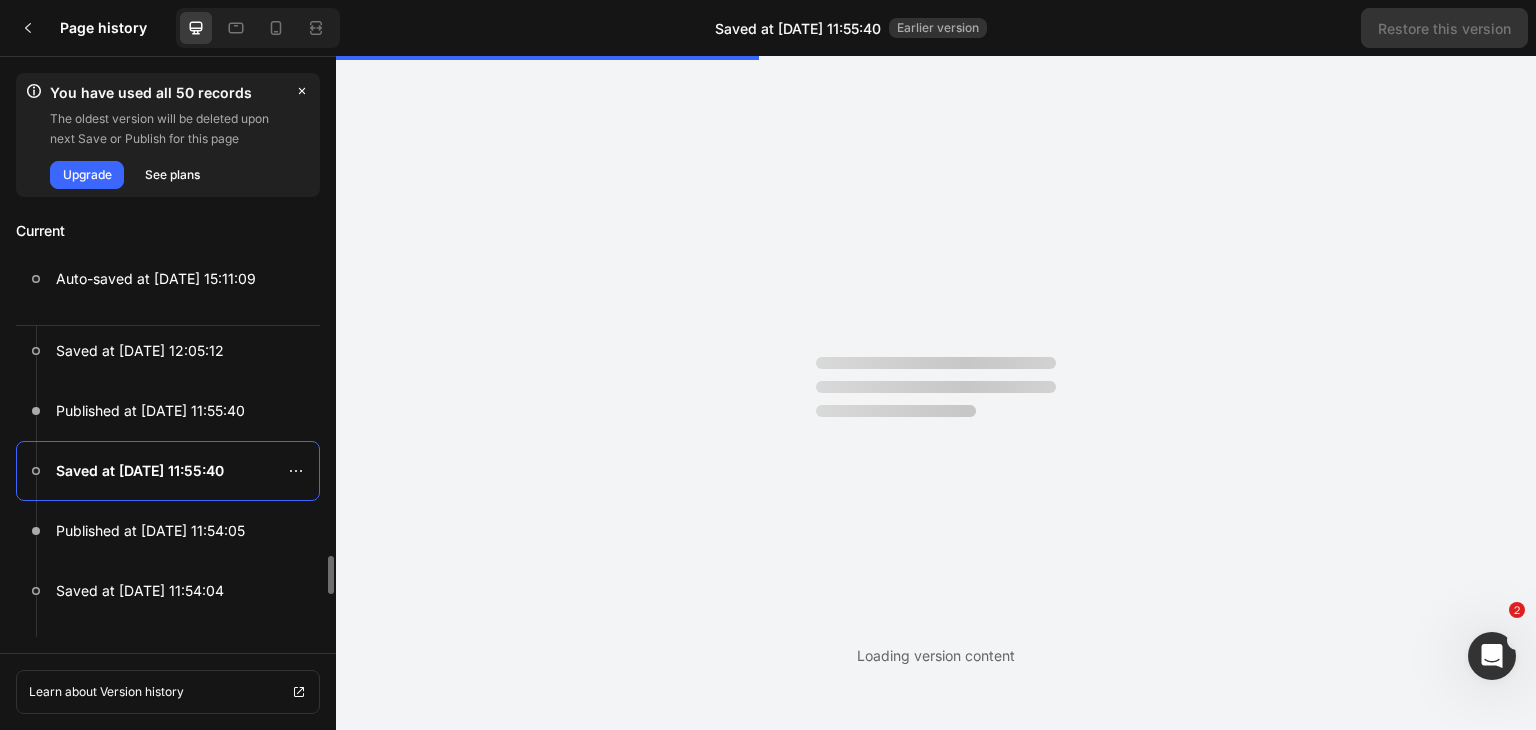 scroll, scrollTop: 0, scrollLeft: 0, axis: both 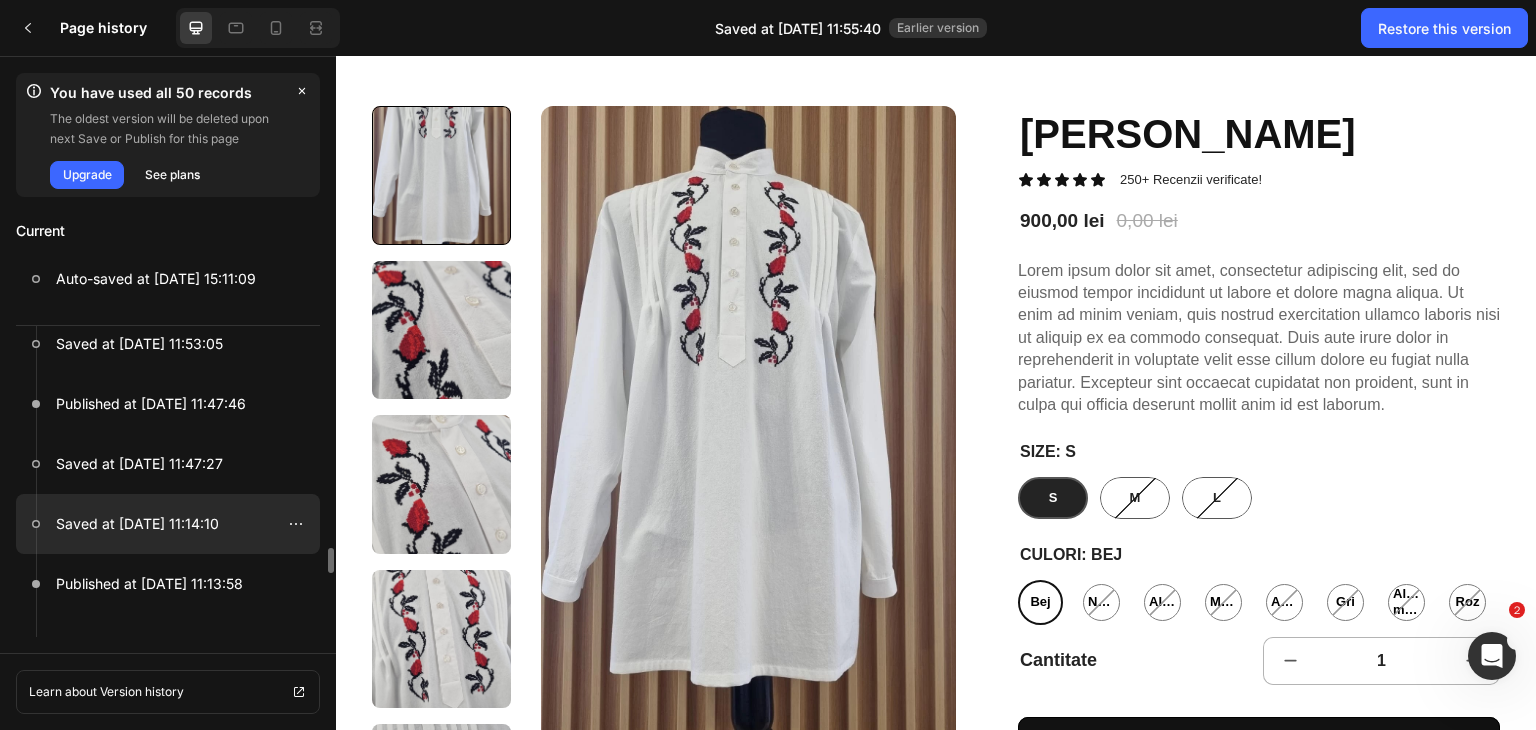 click on "Saved at [DATE] 11:14:10" at bounding box center (137, 524) 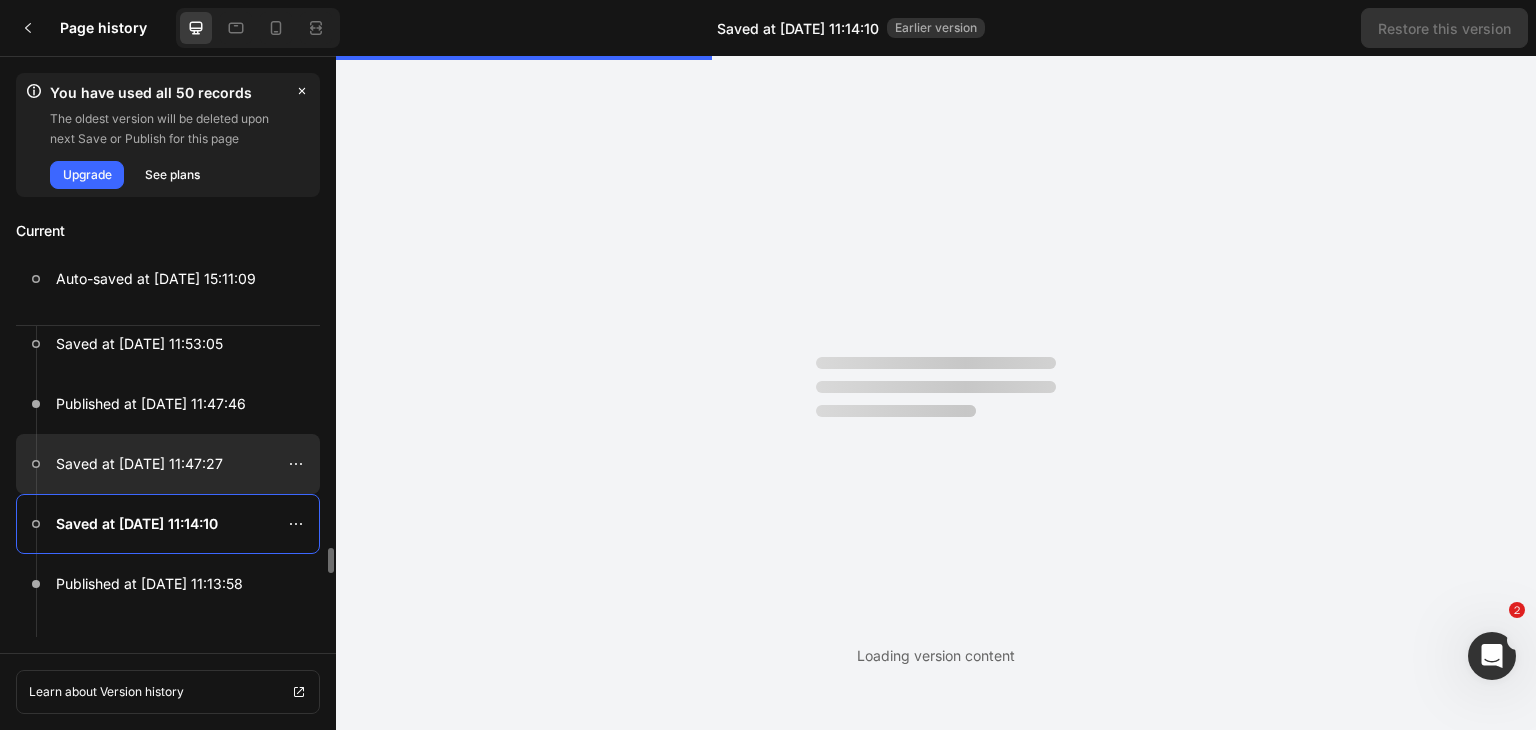 scroll, scrollTop: 0, scrollLeft: 0, axis: both 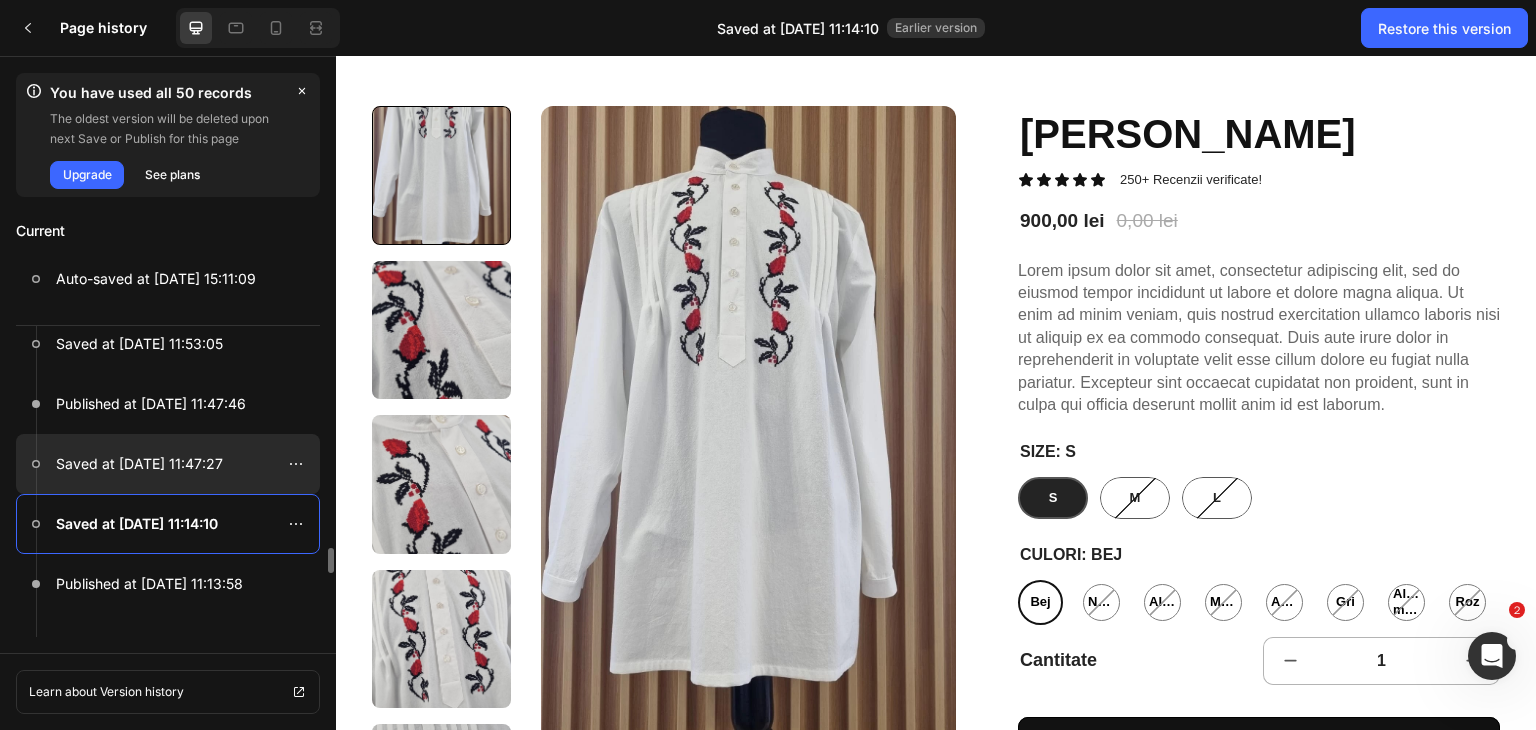 click on "Saved at [DATE] 11:47:27" at bounding box center (139, 464) 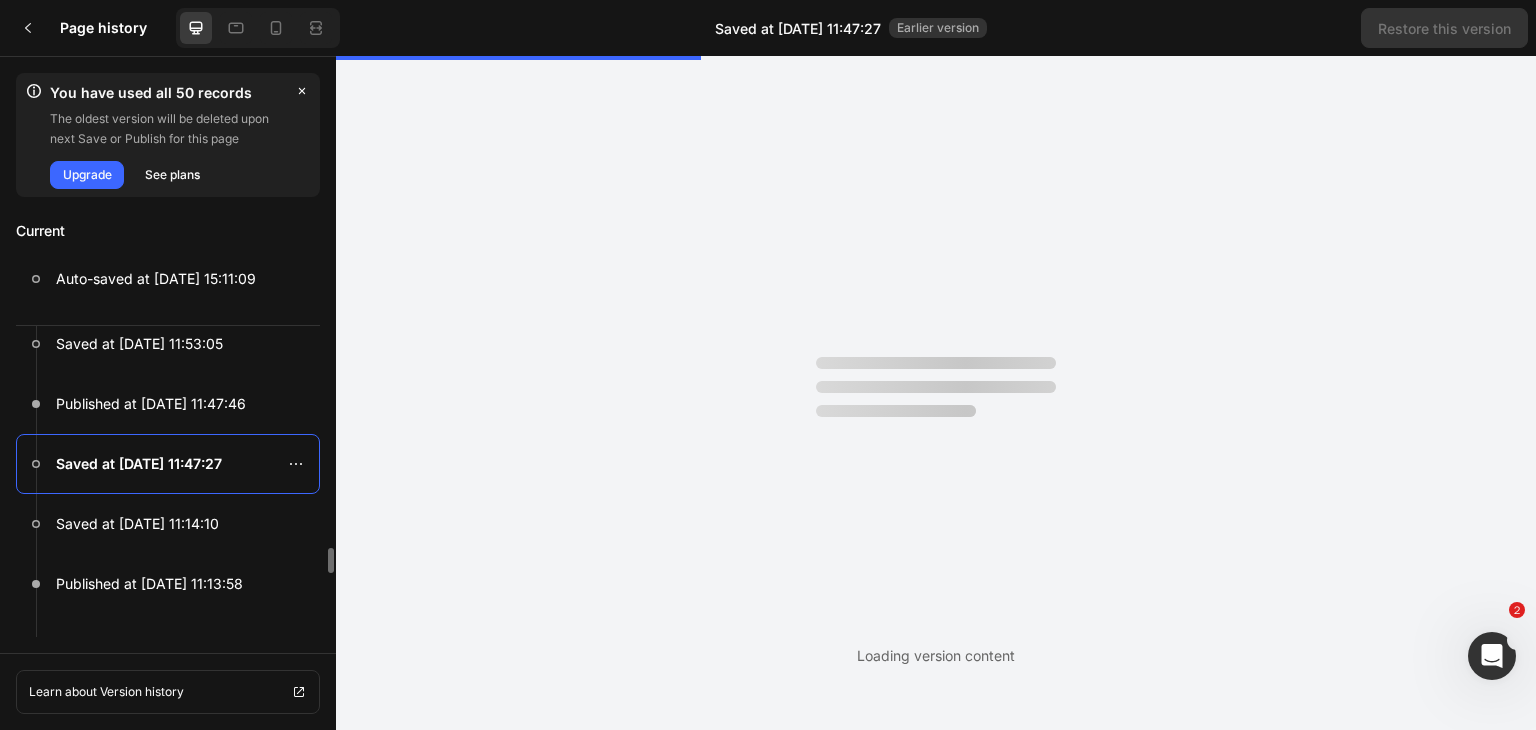 scroll, scrollTop: 0, scrollLeft: 0, axis: both 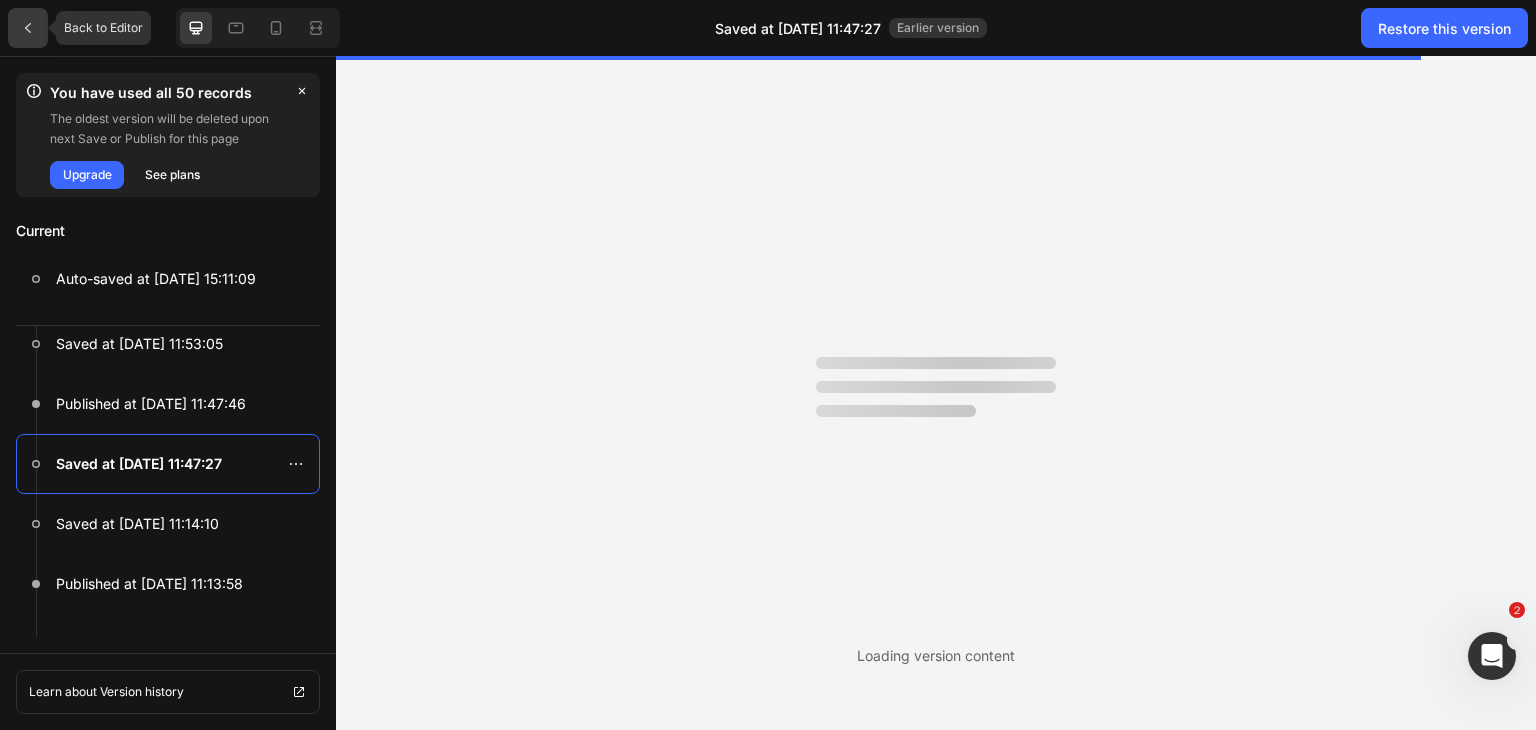 click 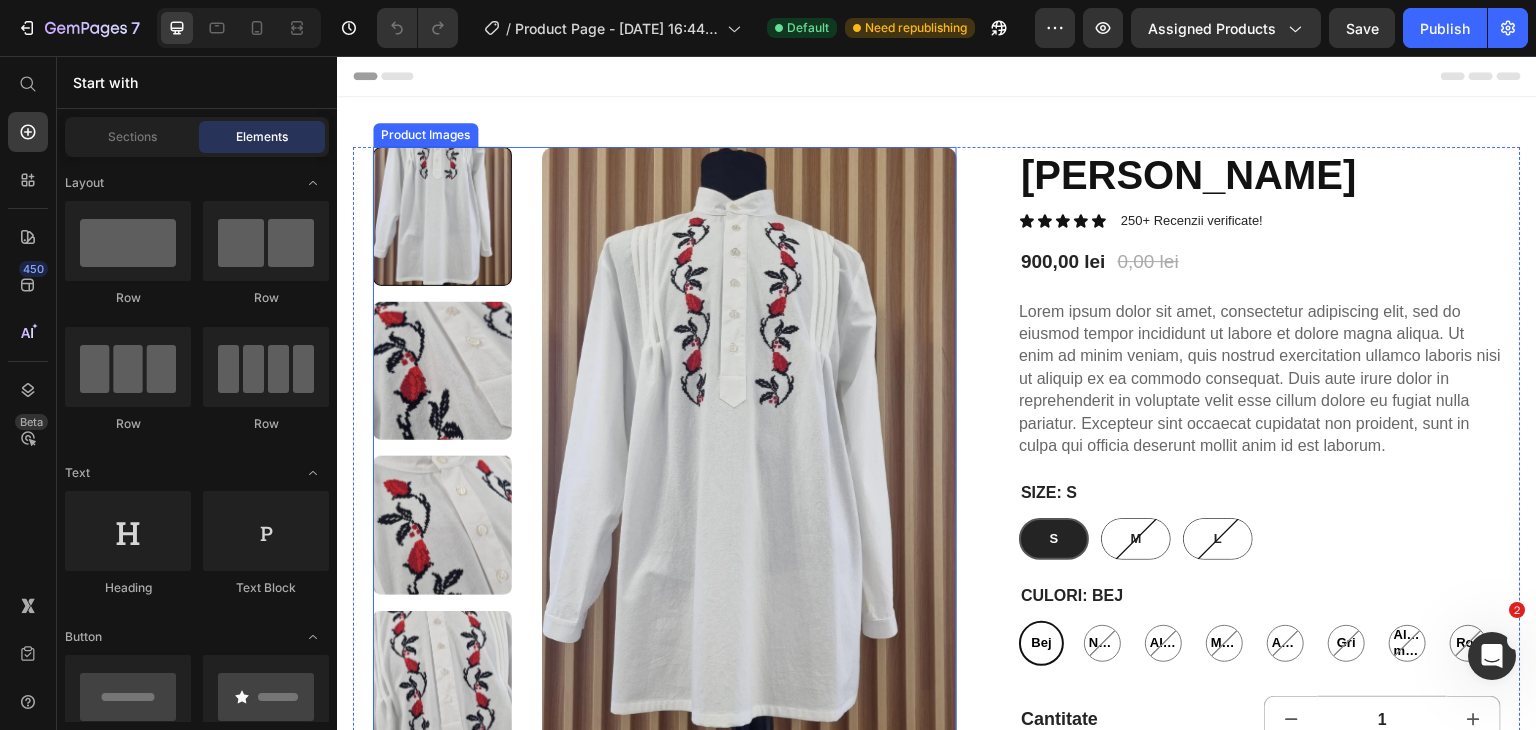 scroll, scrollTop: 239, scrollLeft: 0, axis: vertical 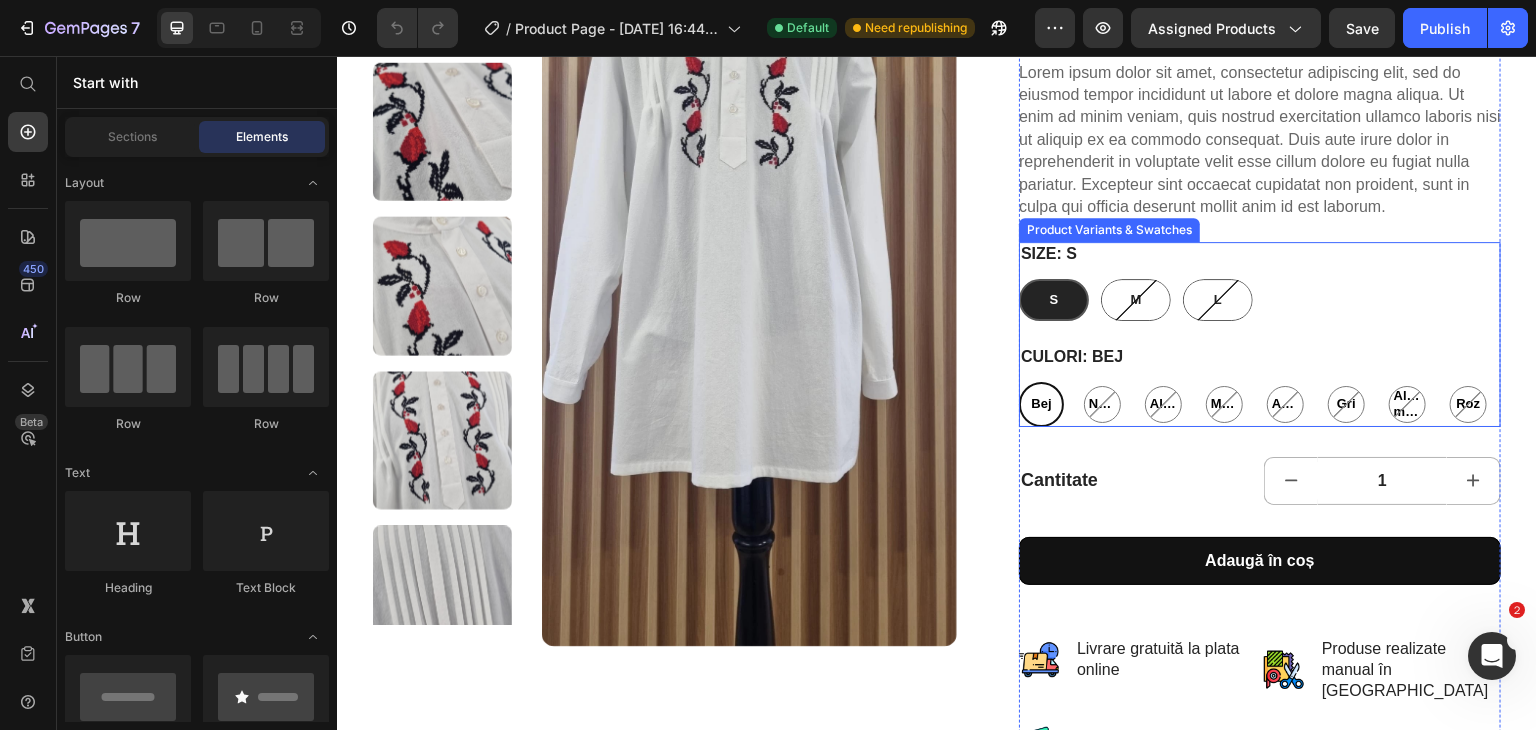 click on "Bej Bej Bej Negru Negru Negru Albastru Albastru Albastru Maro Maro Maro Auriu Auriu Auriu Gri Gri Gri Albastru marin Albastru marin Albastru [PERSON_NAME] [PERSON_NAME]" at bounding box center (1260, 404) 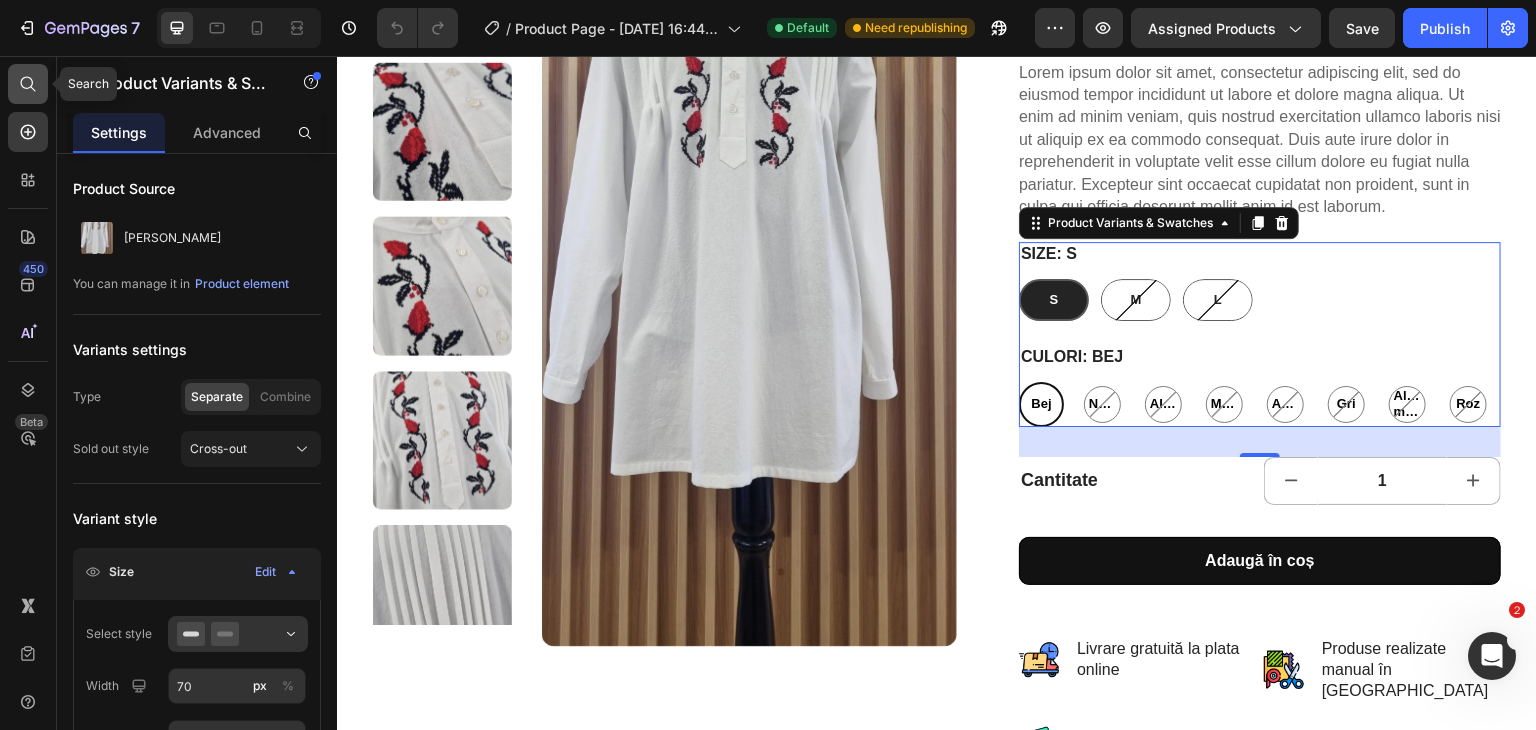 click 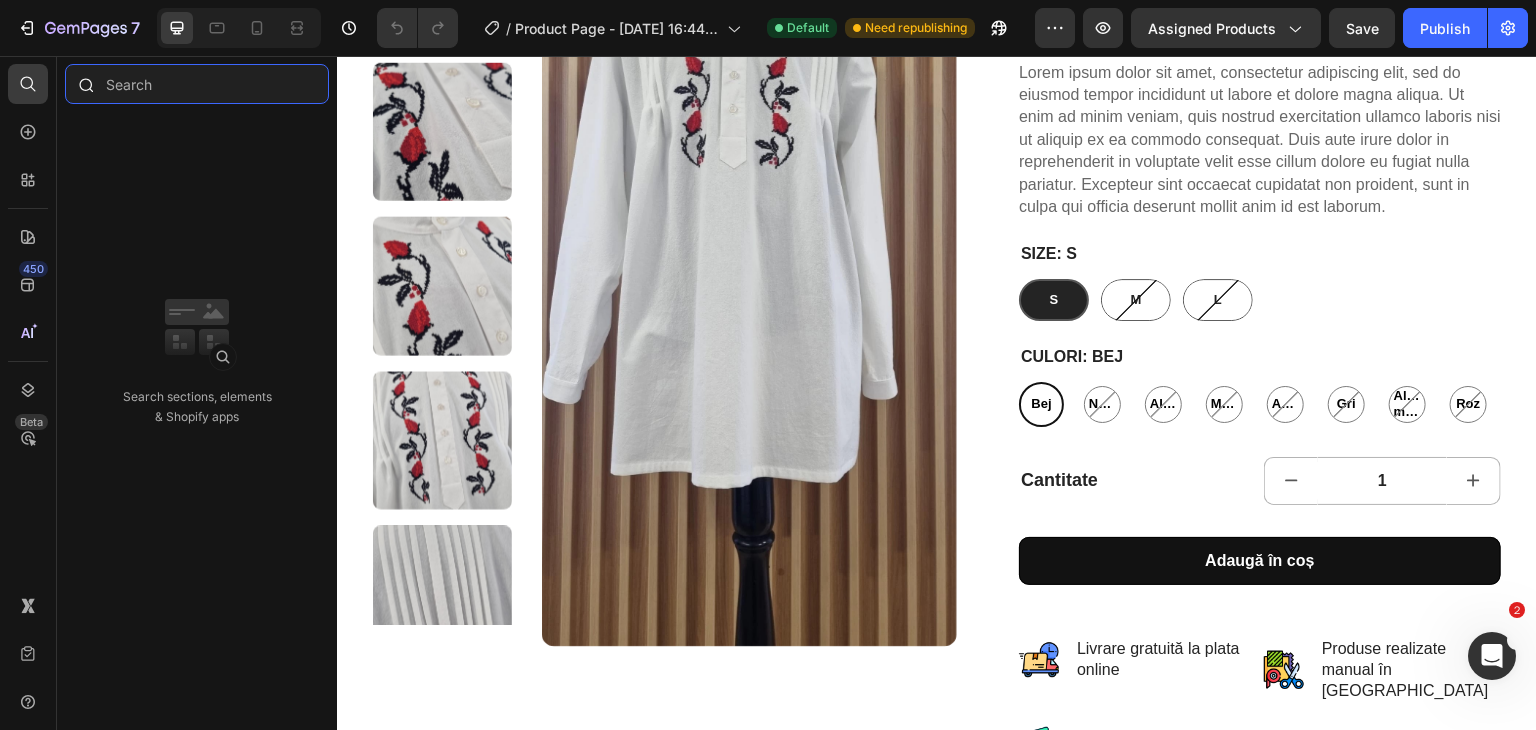 click at bounding box center (197, 84) 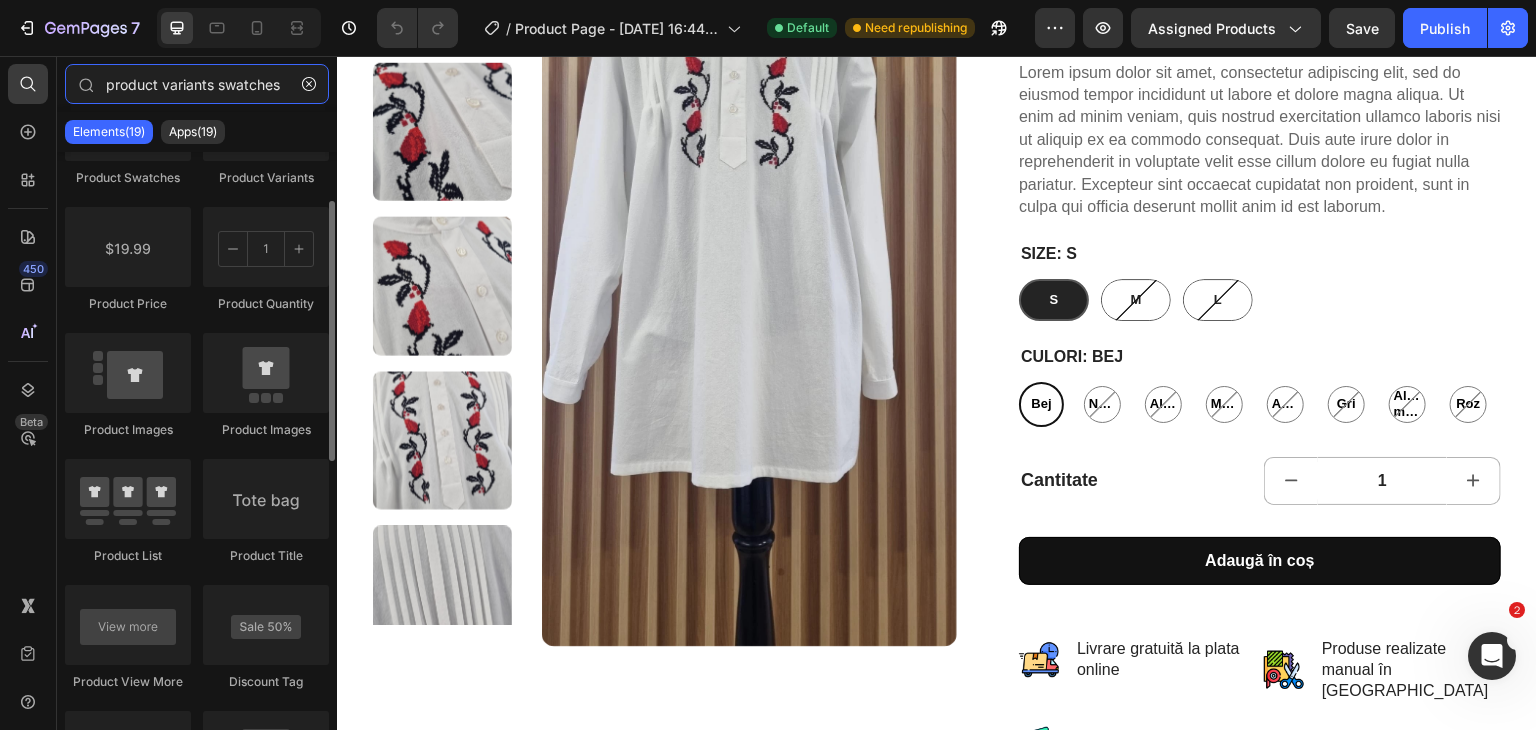 scroll, scrollTop: 0, scrollLeft: 0, axis: both 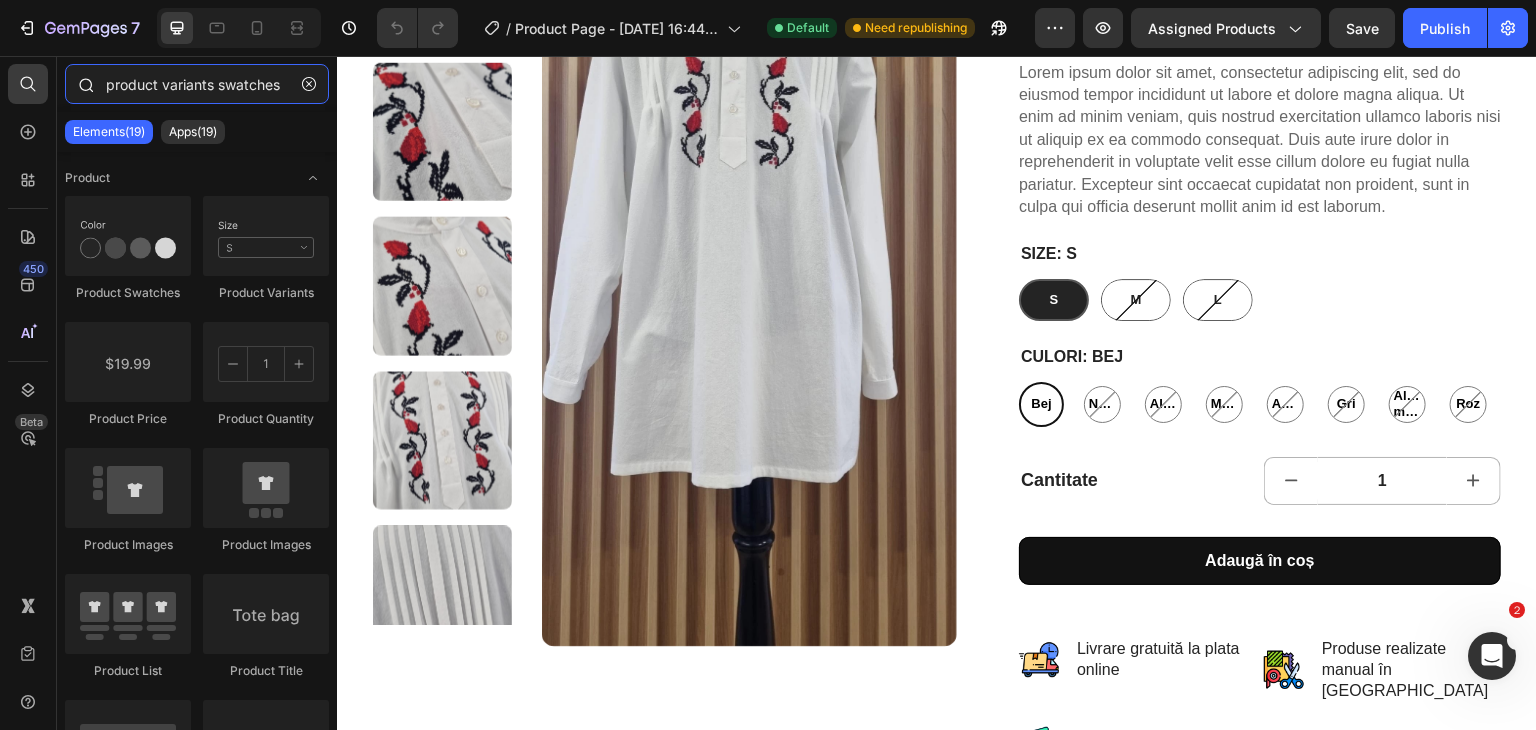 click on "product variants swatches" at bounding box center (197, 84) 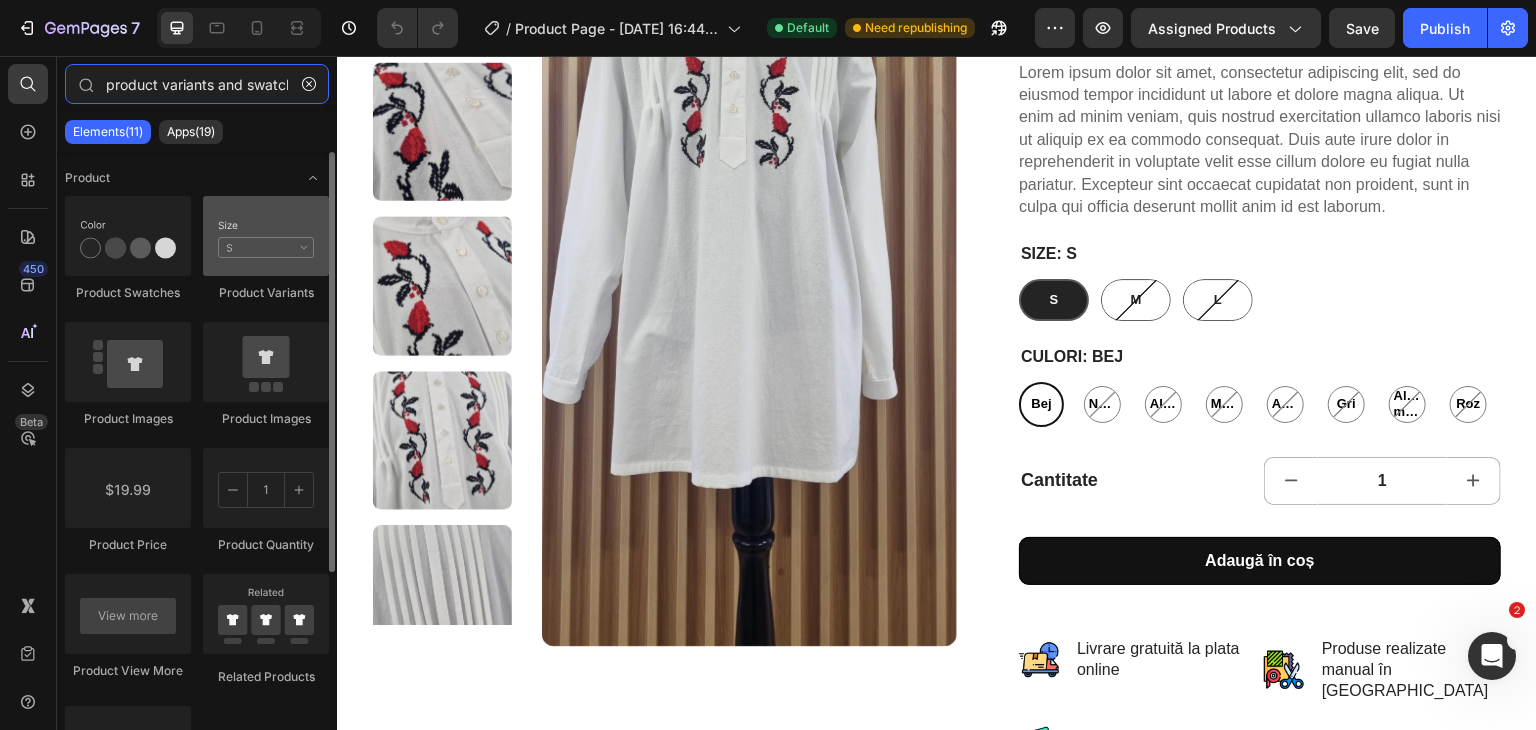 type on "product variants and swatches" 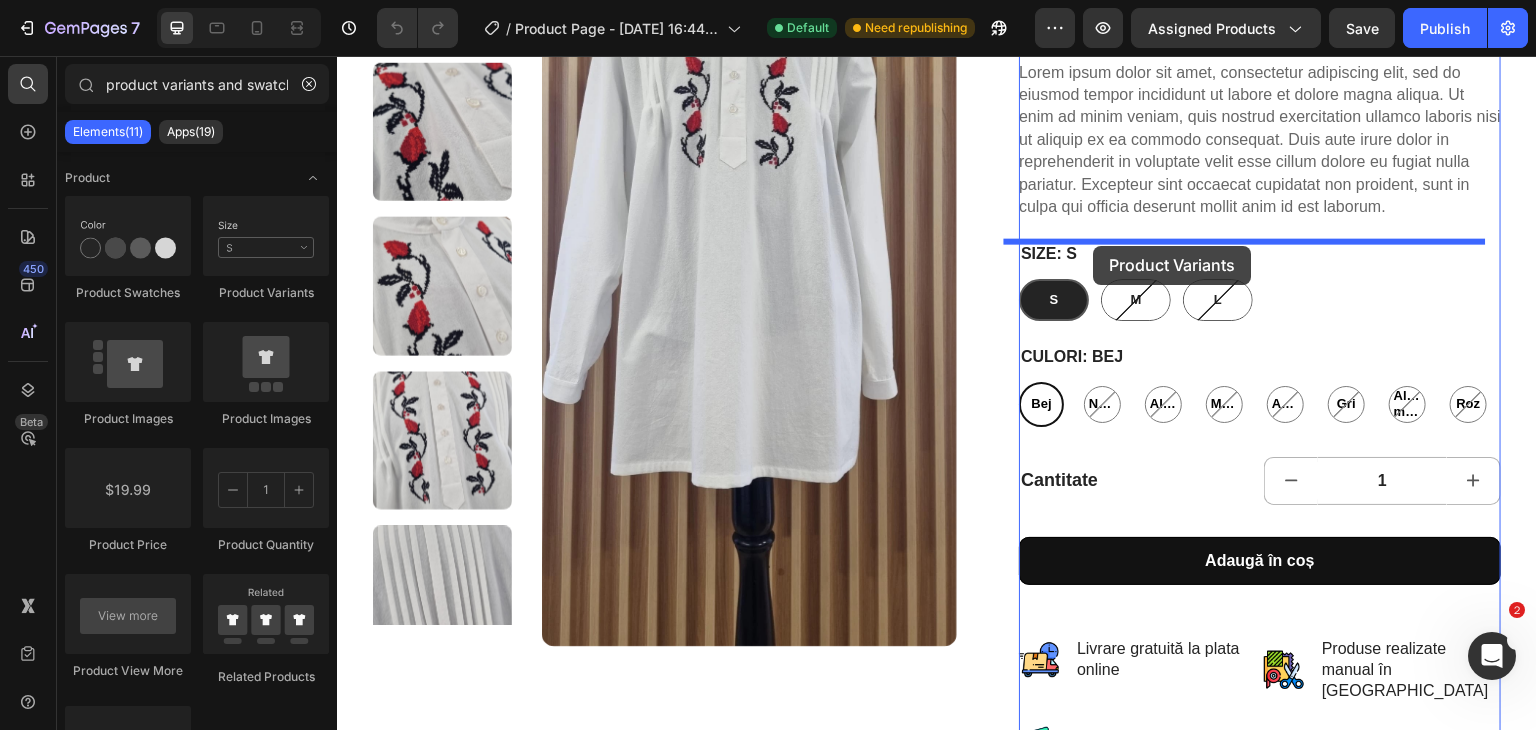 drag, startPoint x: 596, startPoint y: 304, endPoint x: 1094, endPoint y: 246, distance: 501.36612 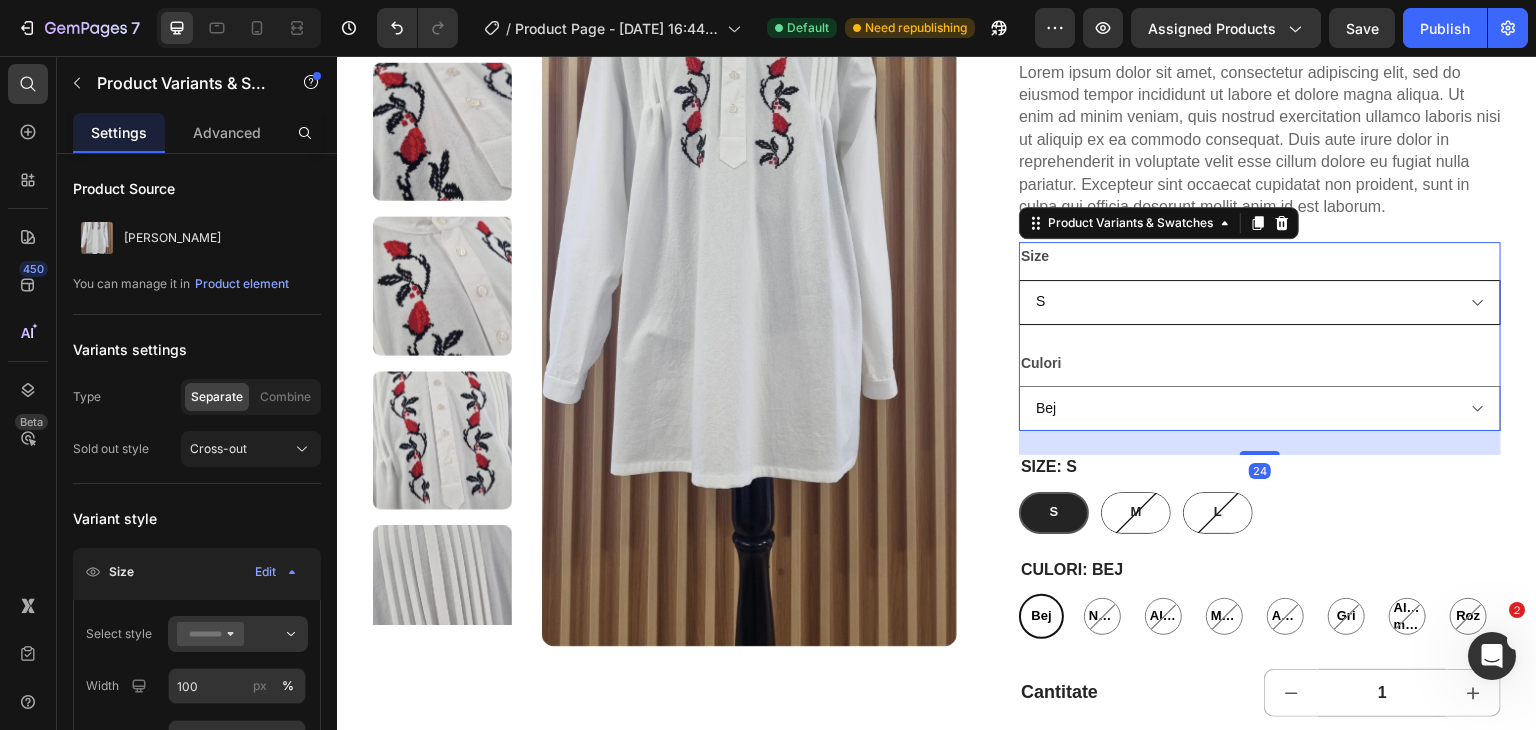 click on "S M L" at bounding box center [1260, 302] 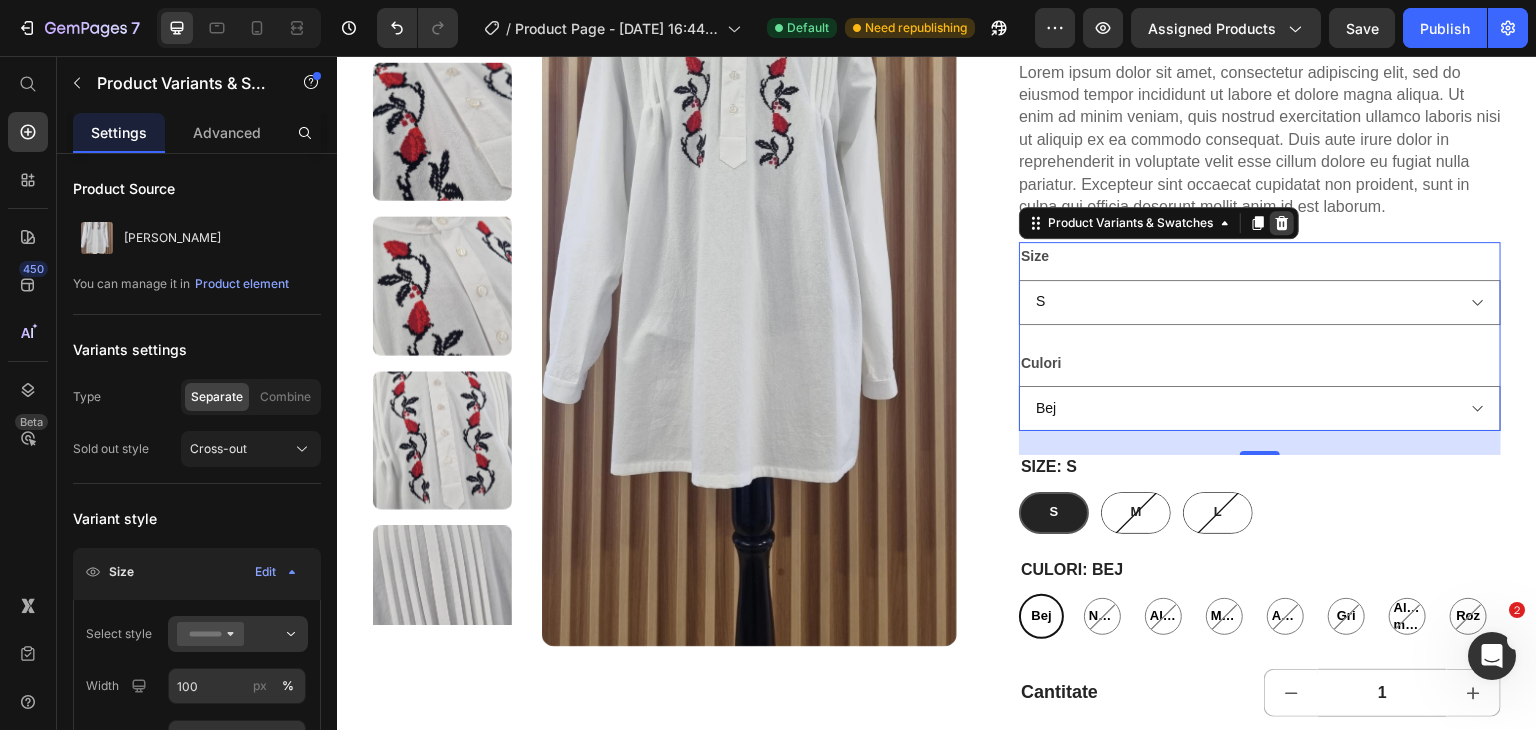 click 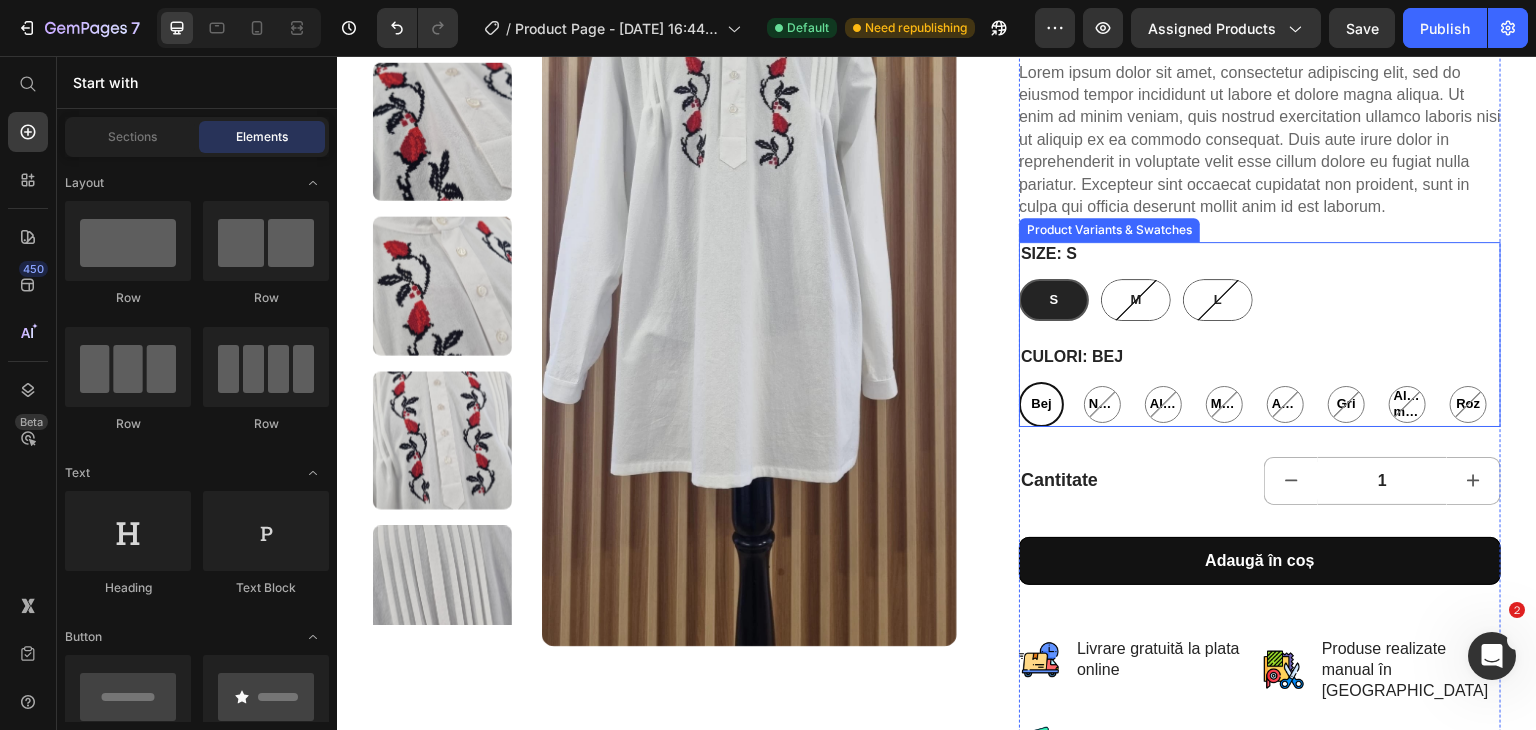 click on "Culori: Bej Bej Bej Bej Negru Negru Negru Albastru Albastru Albastru Maro Maro Maro Auriu Auriu Auriu Gri Gri Gri Albastru marin Albastru marin Albastru marin Roz Roz Roz" at bounding box center (1260, 386) 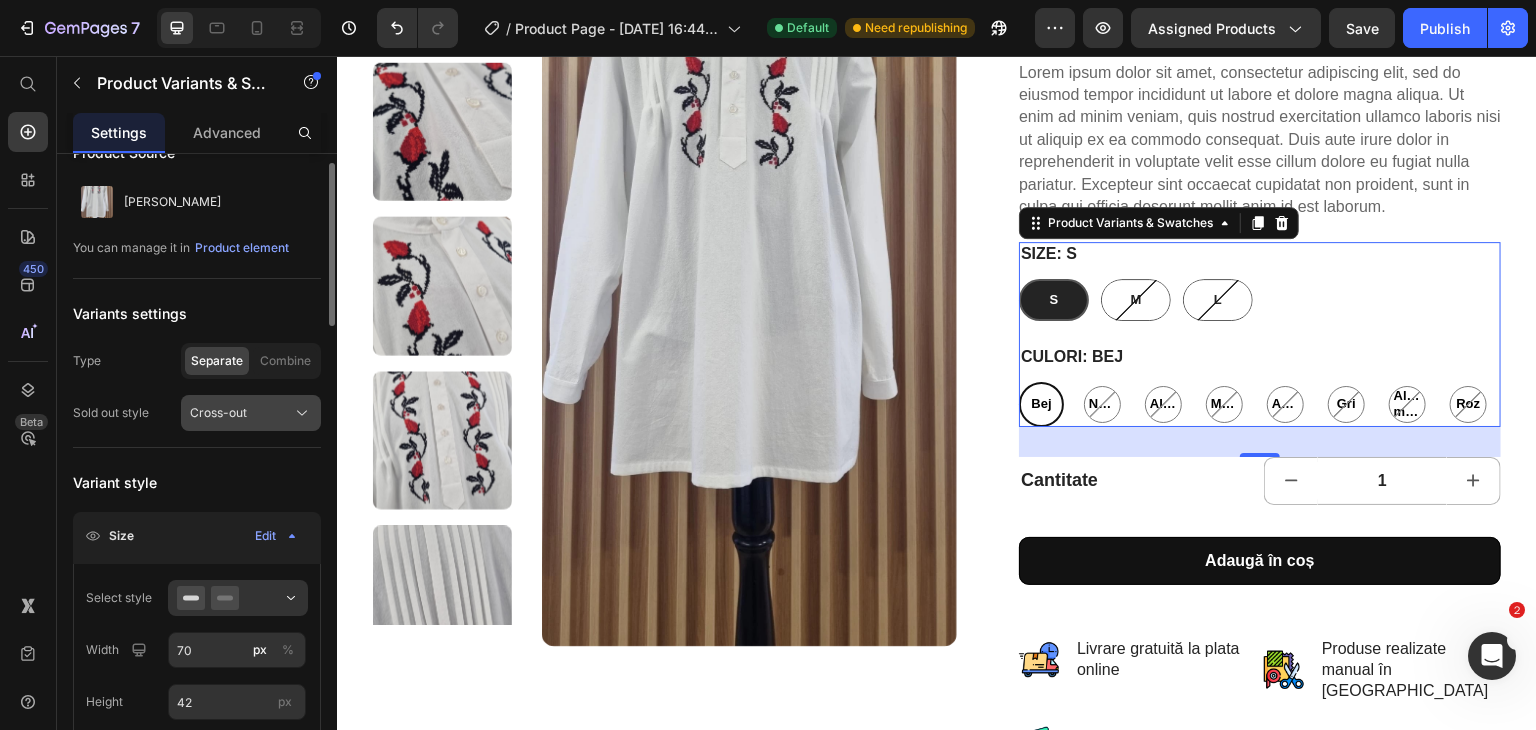 scroll, scrollTop: 36, scrollLeft: 0, axis: vertical 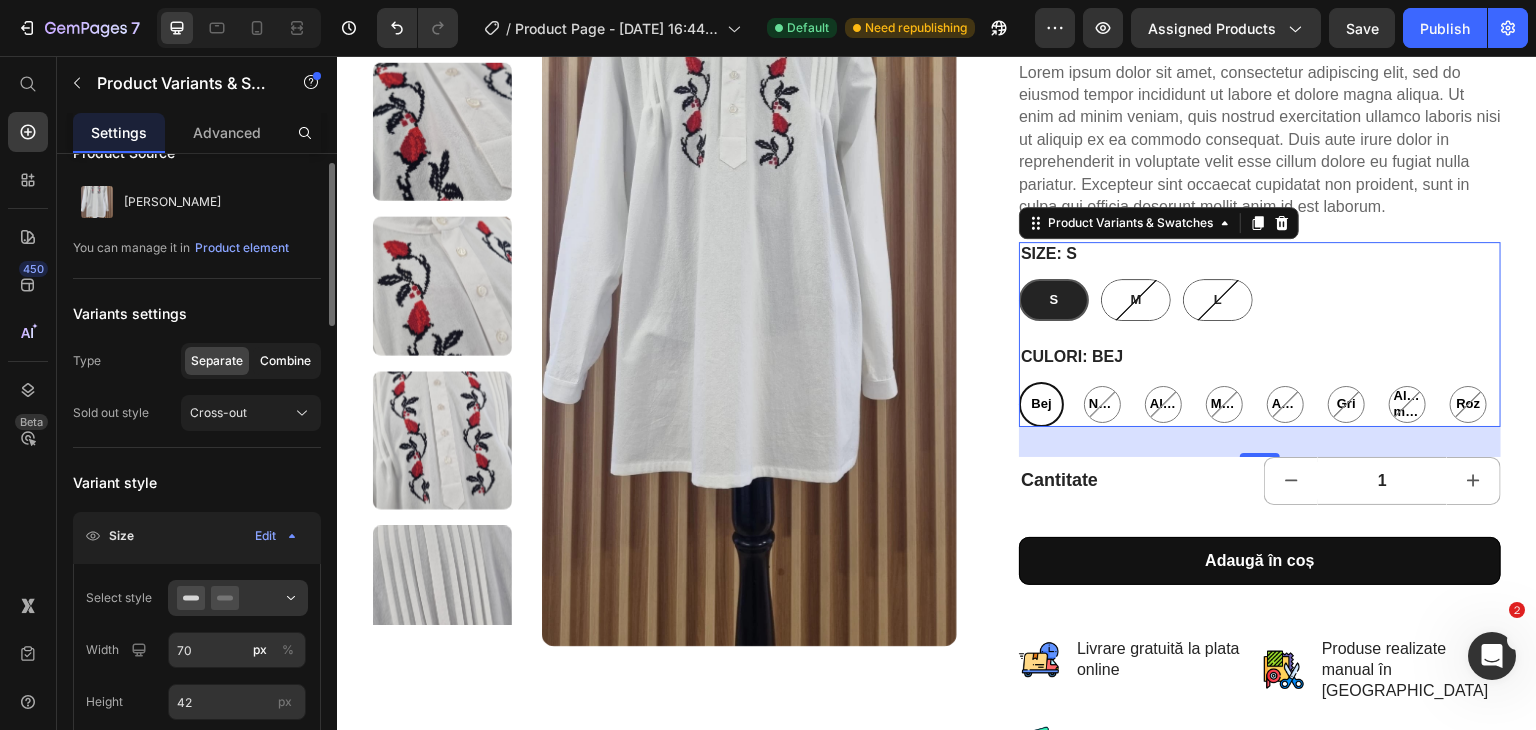 click on "Combine" 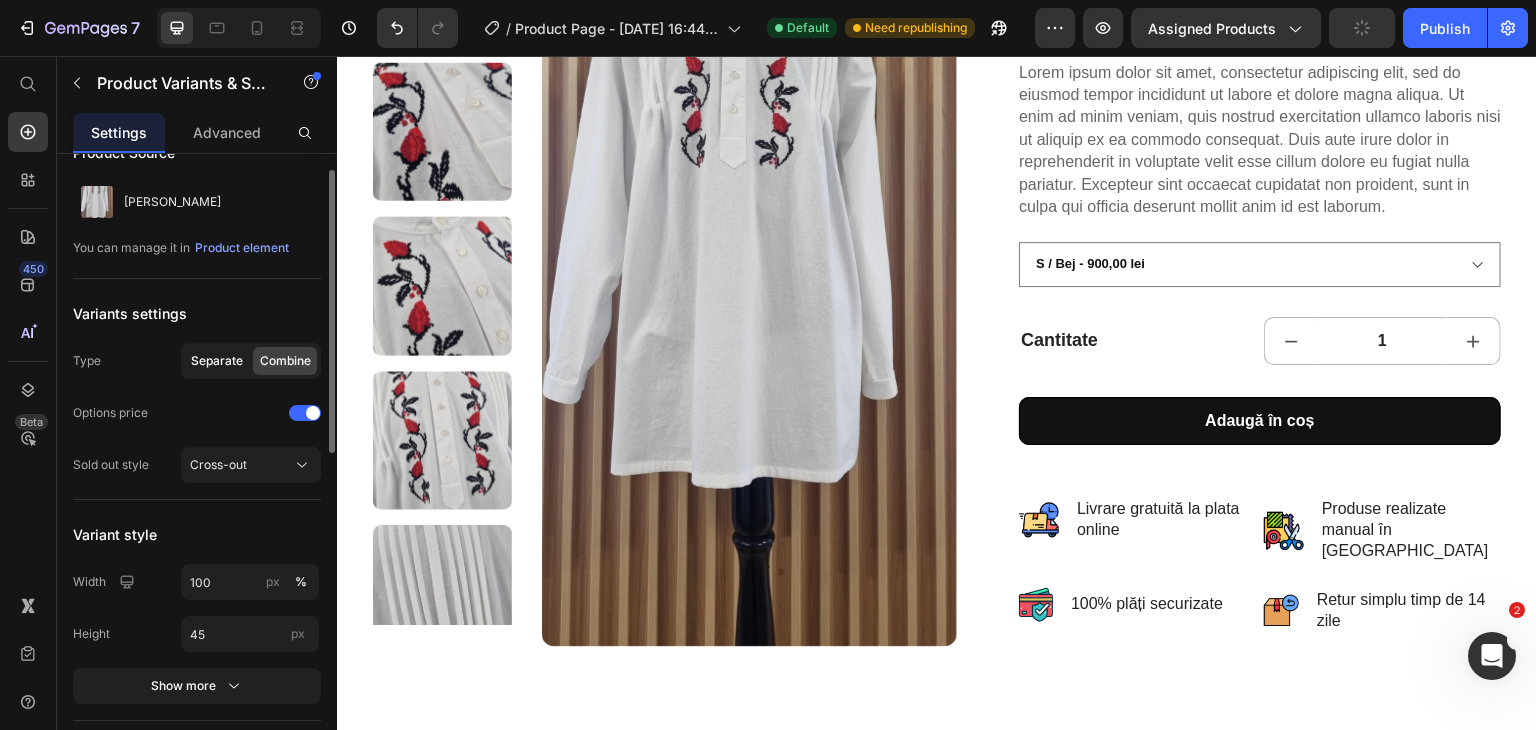 click on "Separate" 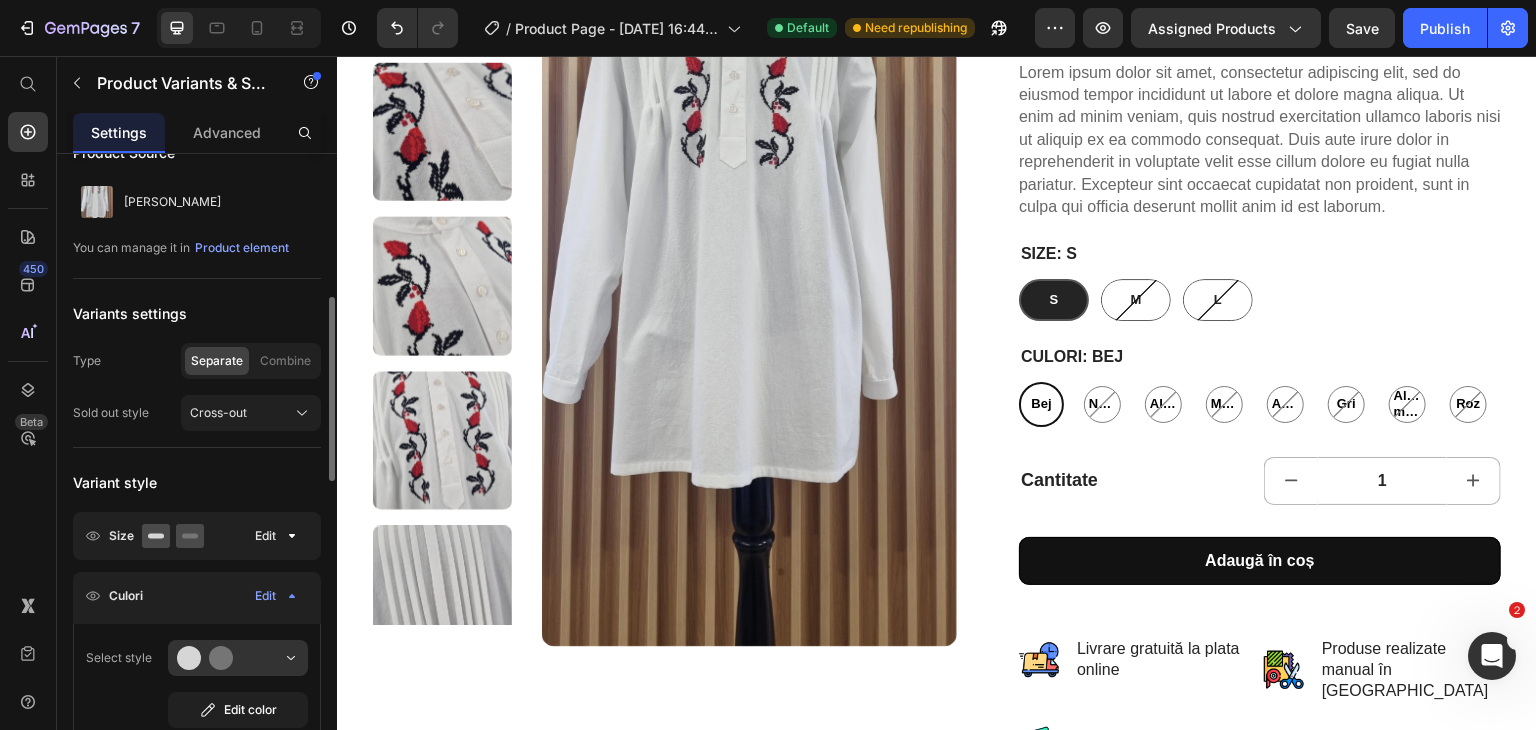 scroll, scrollTop: 283, scrollLeft: 0, axis: vertical 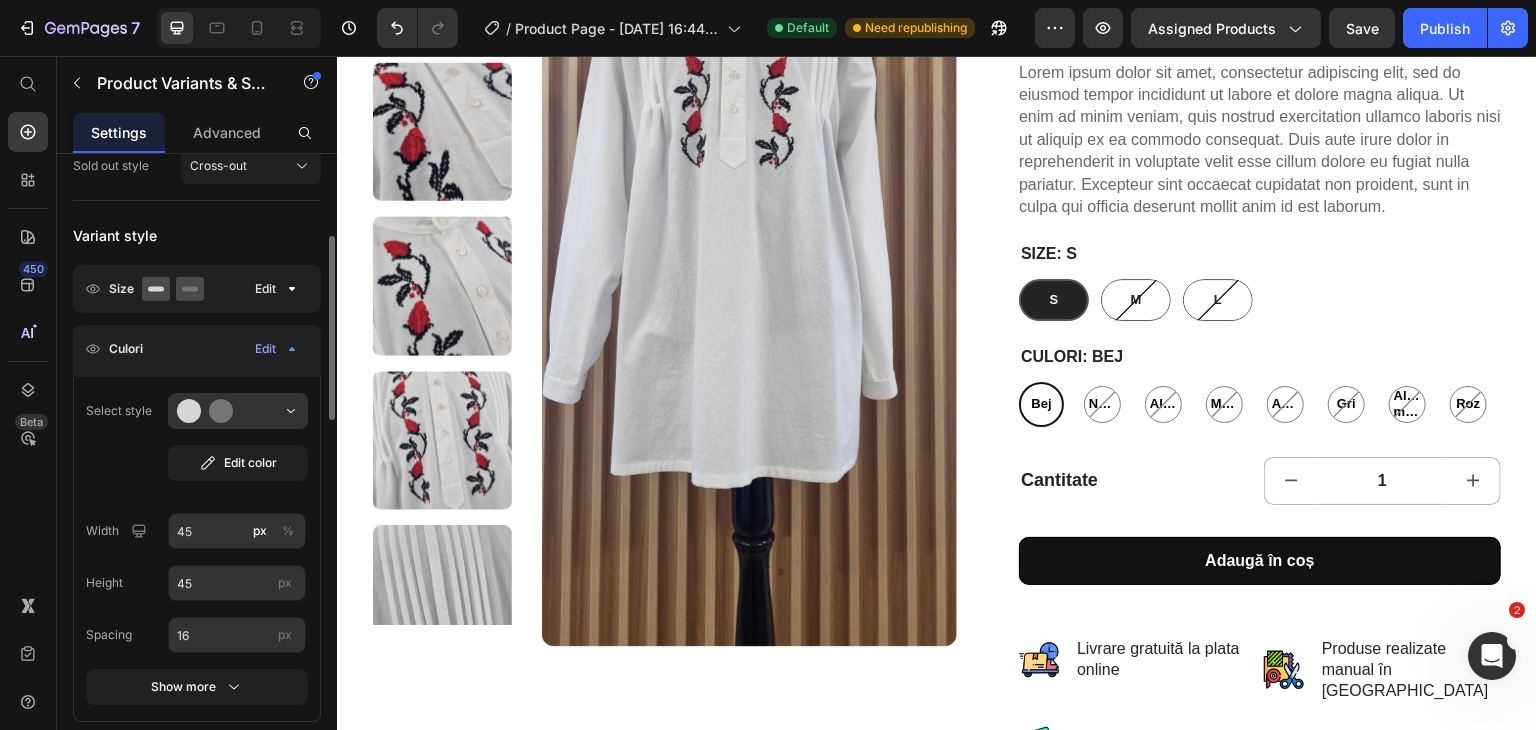click 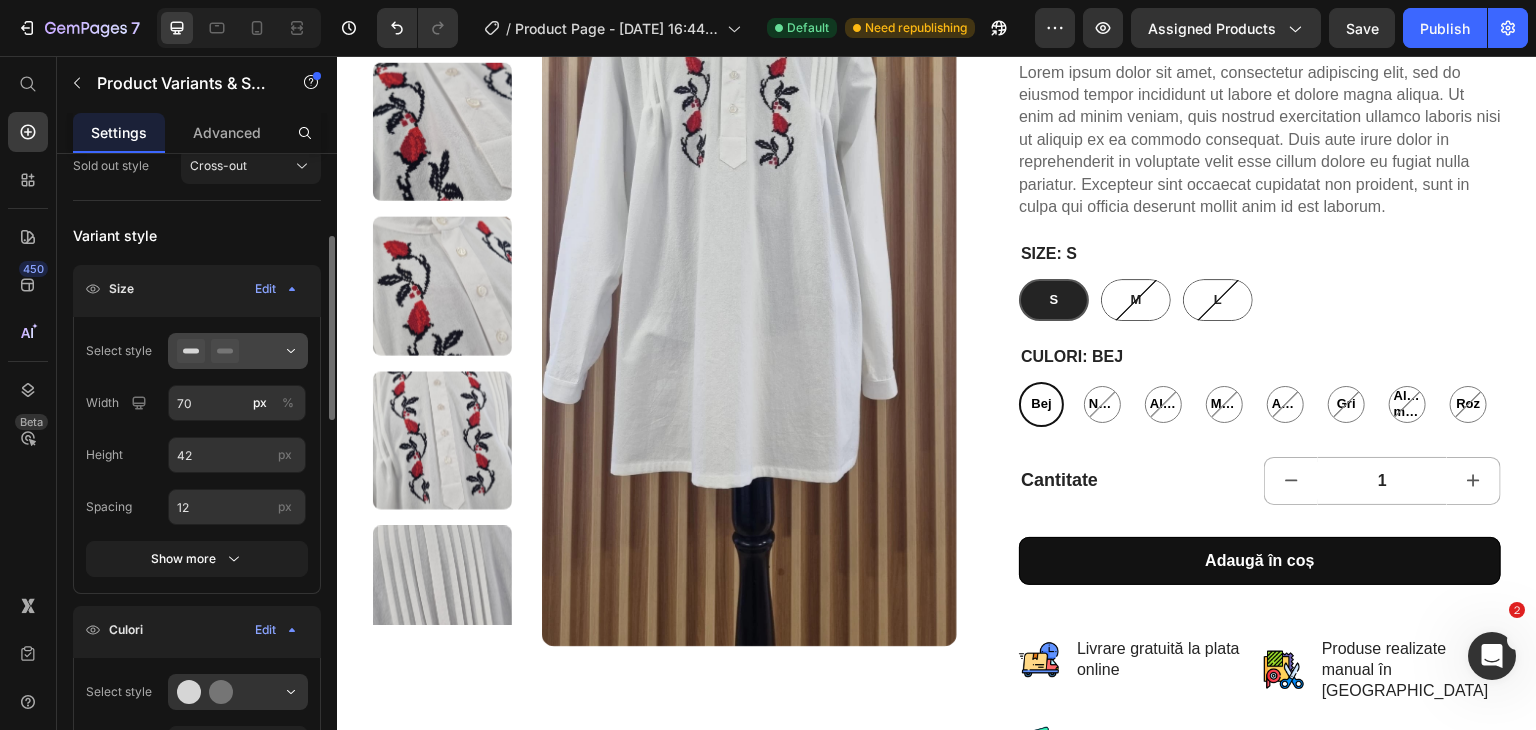 click at bounding box center [238, 351] 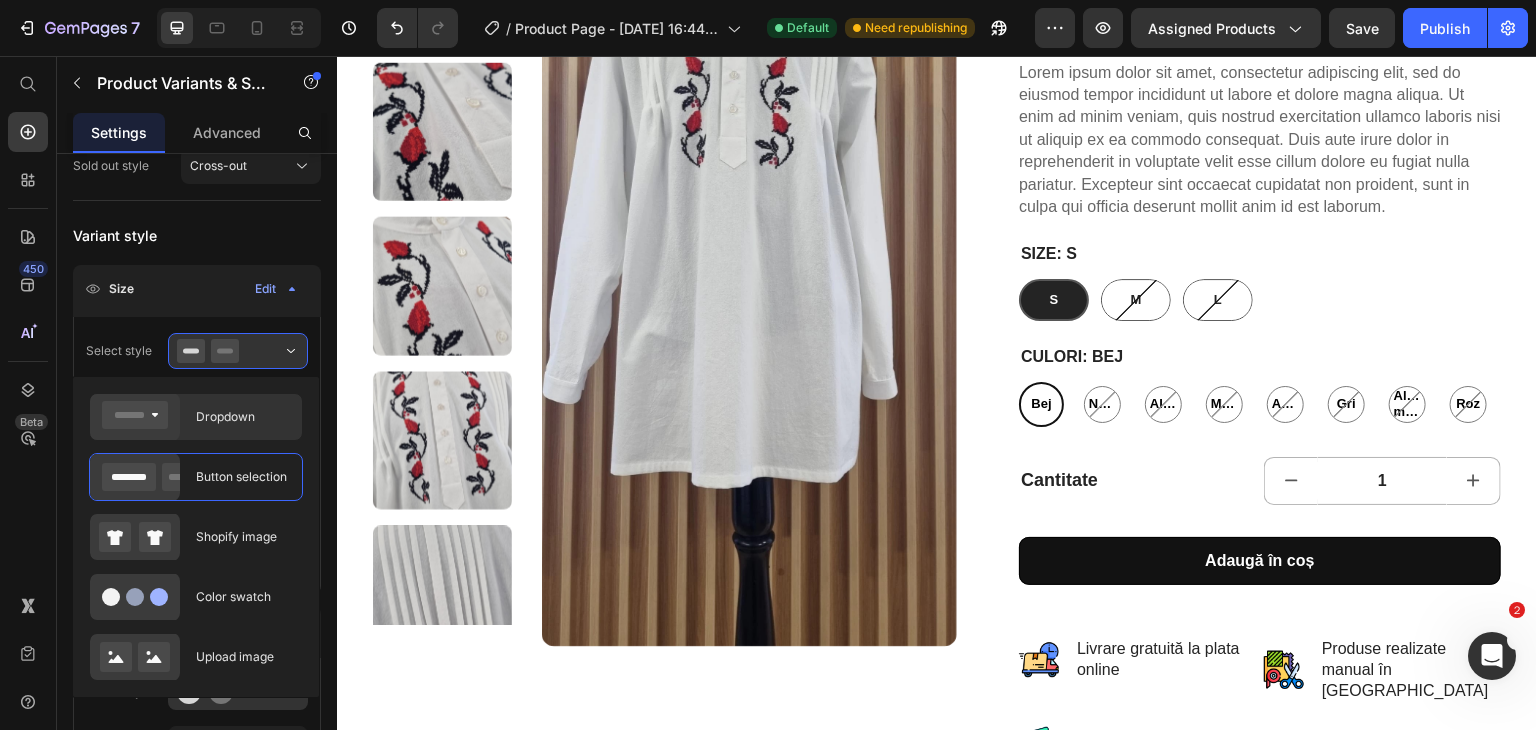 click on "Dropdown" at bounding box center [243, 417] 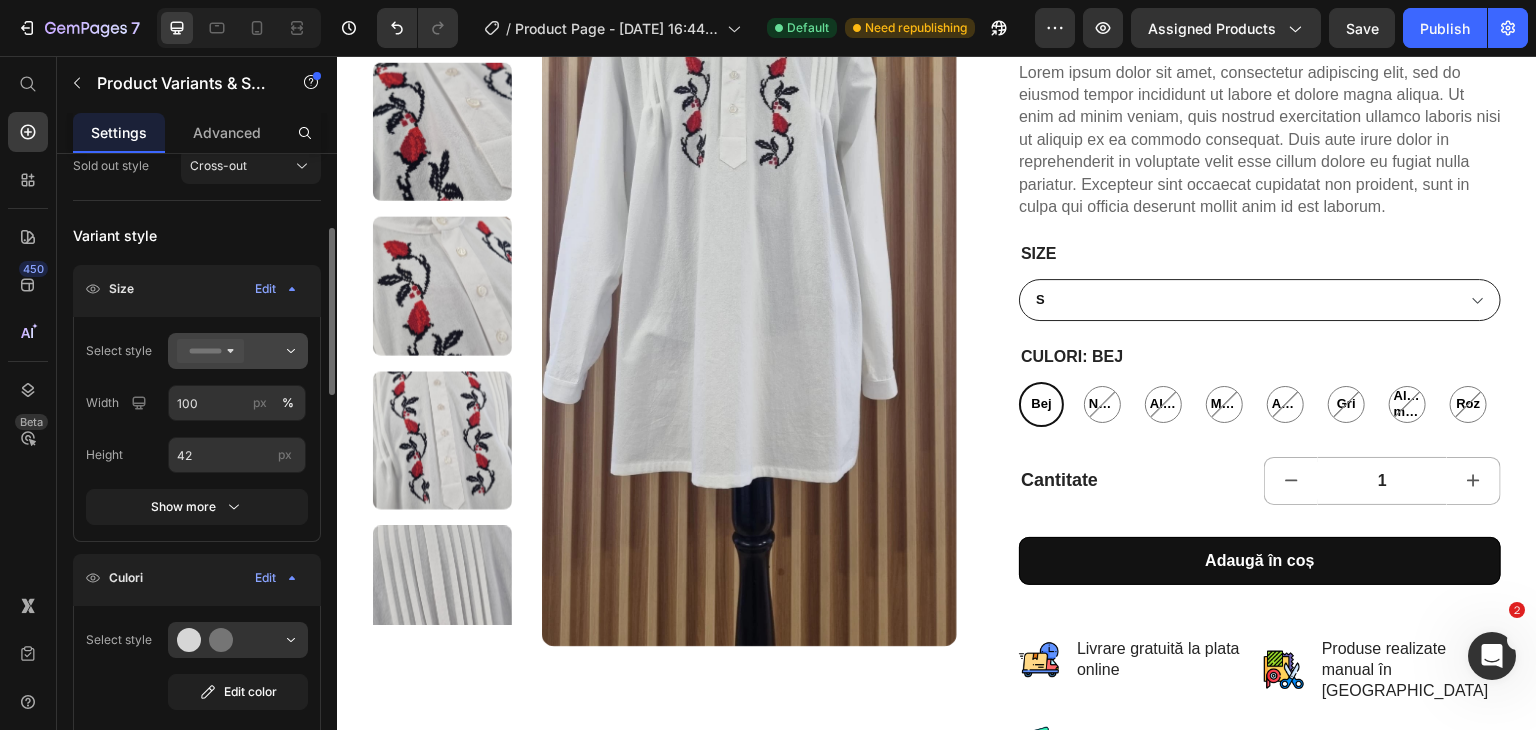 click at bounding box center [238, 351] 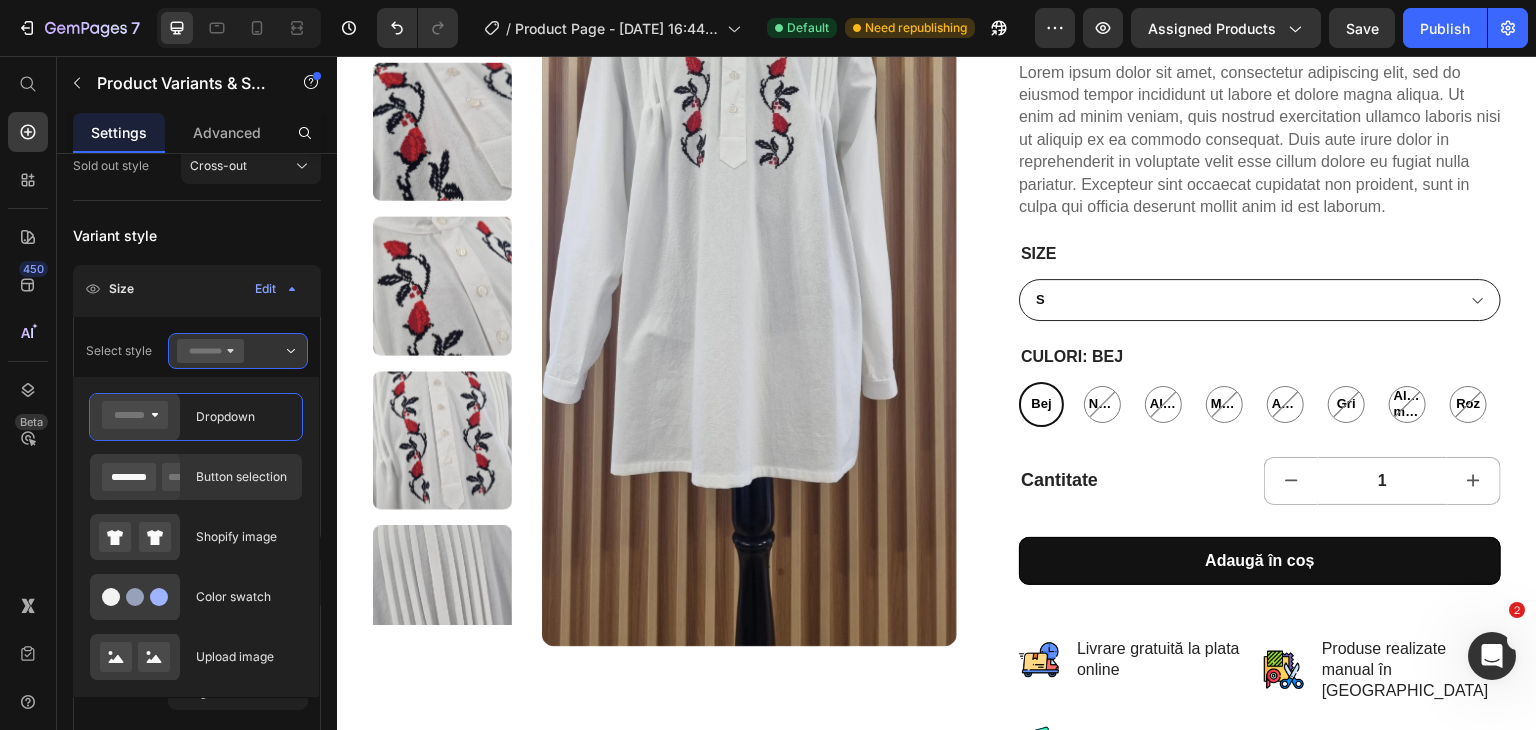 click on "Button selection" at bounding box center [243, 477] 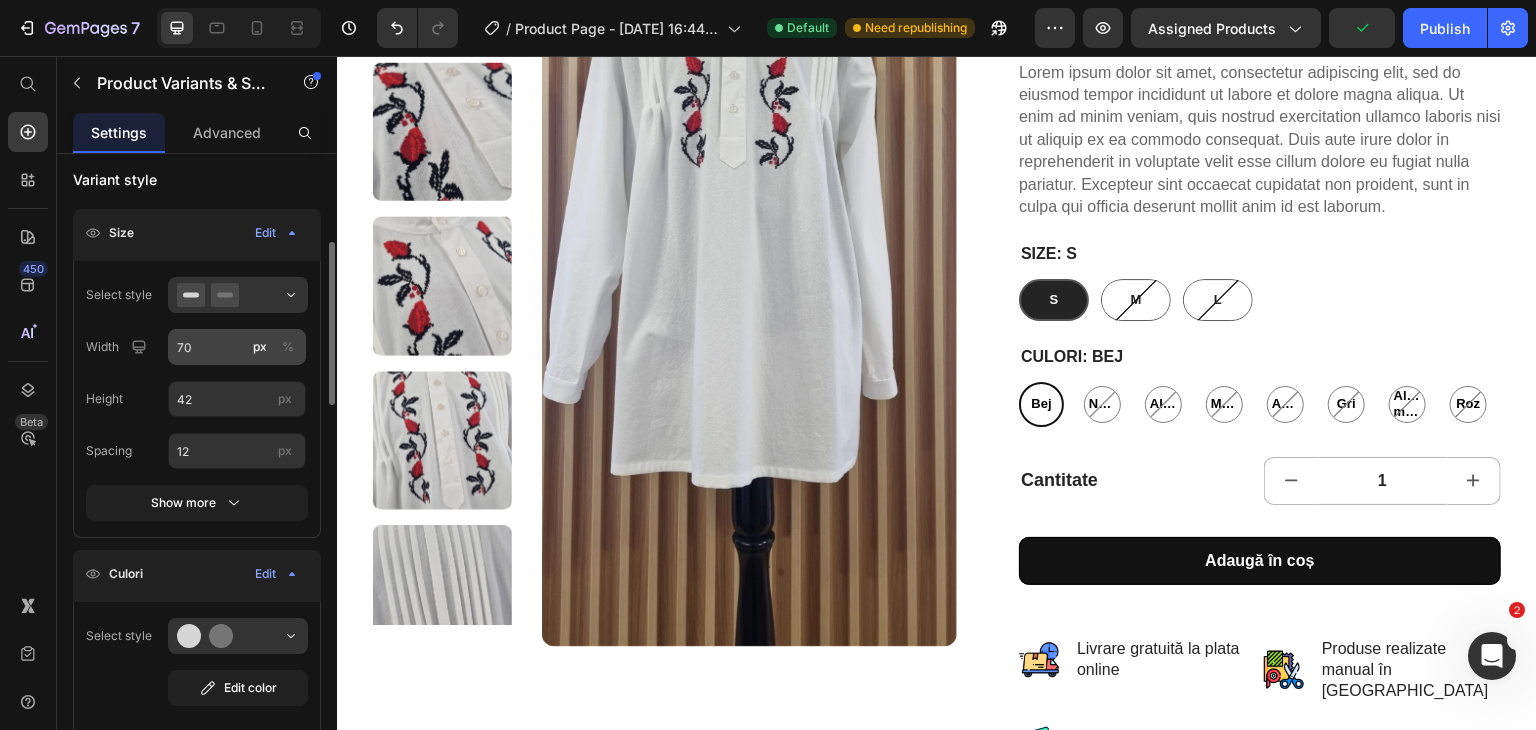 scroll, scrollTop: 452, scrollLeft: 0, axis: vertical 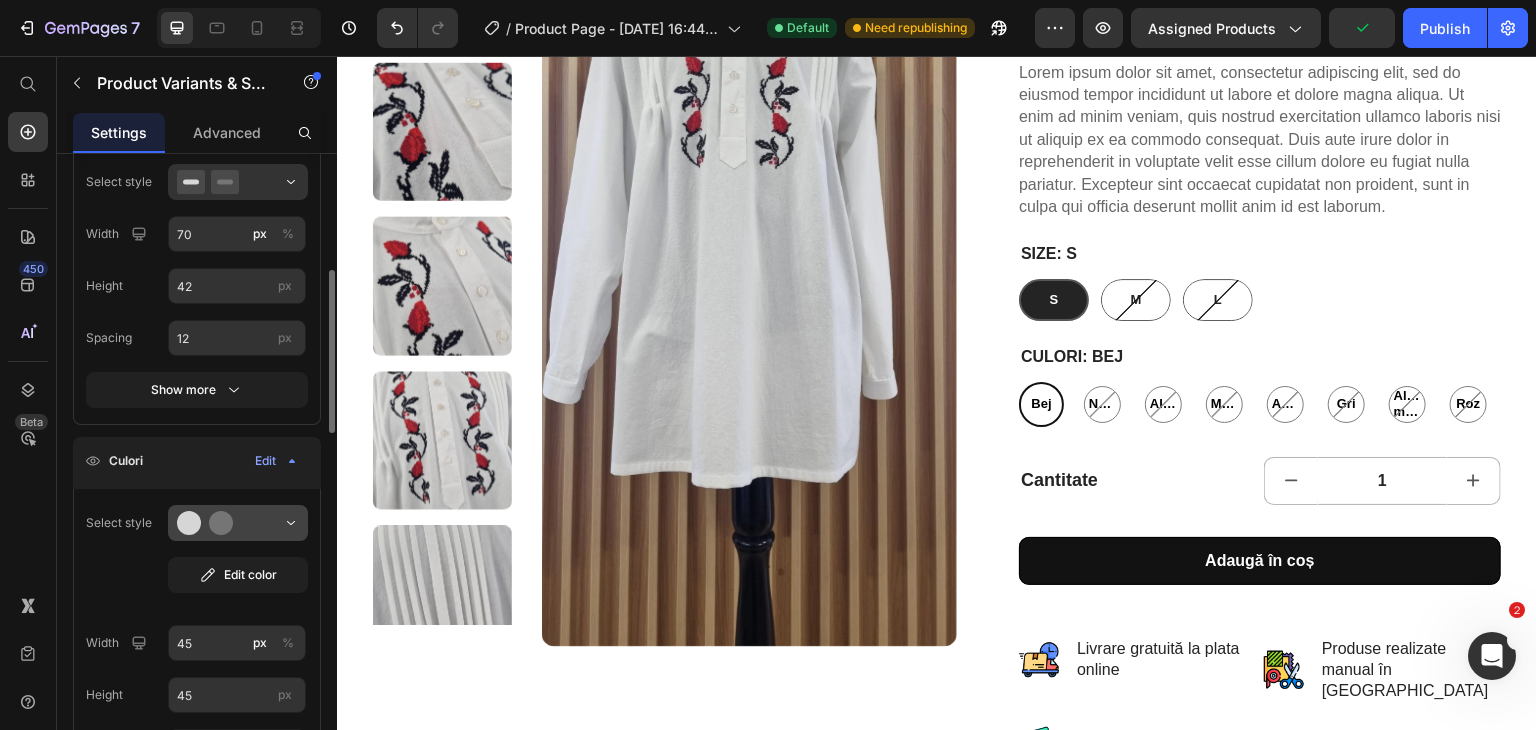 click at bounding box center (238, 523) 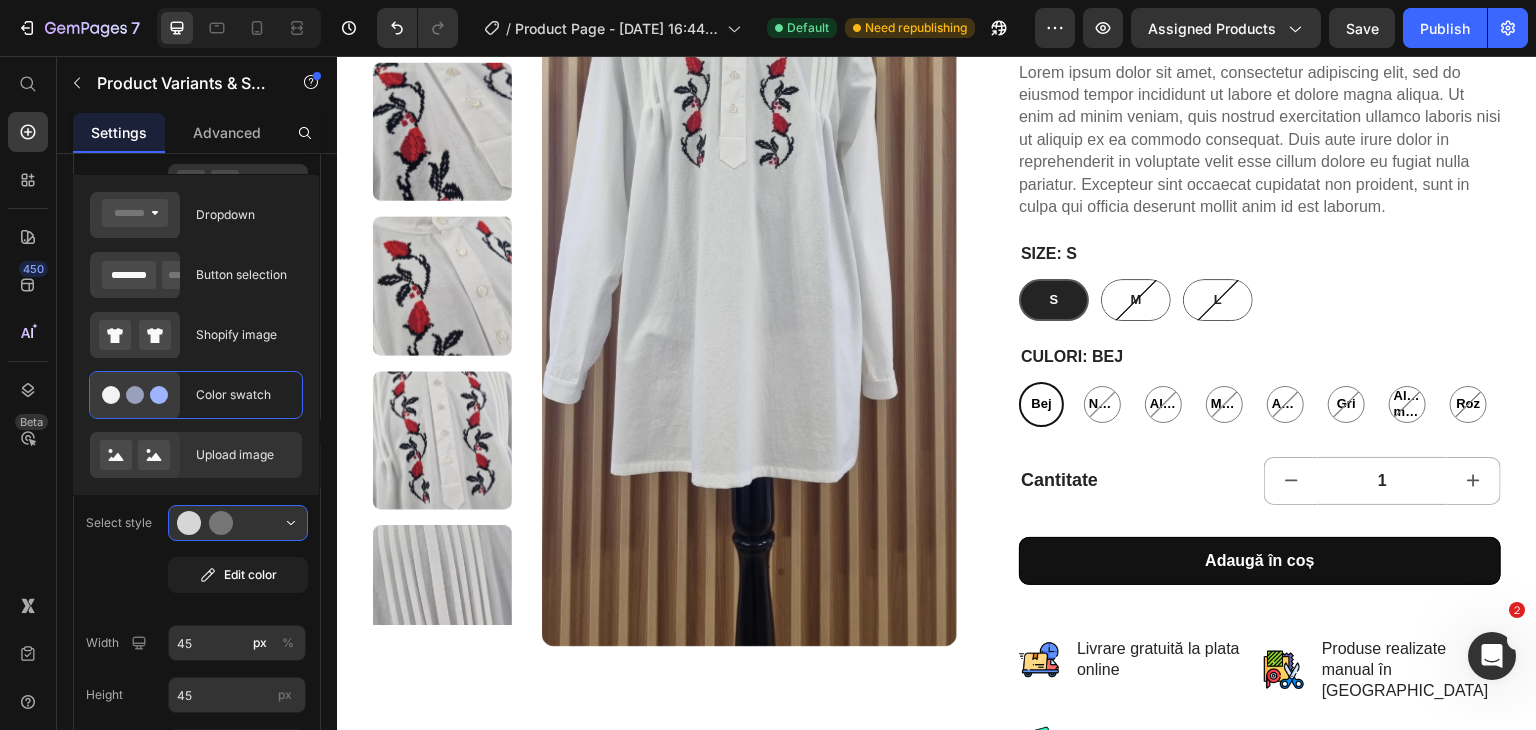 click on "Upload image" 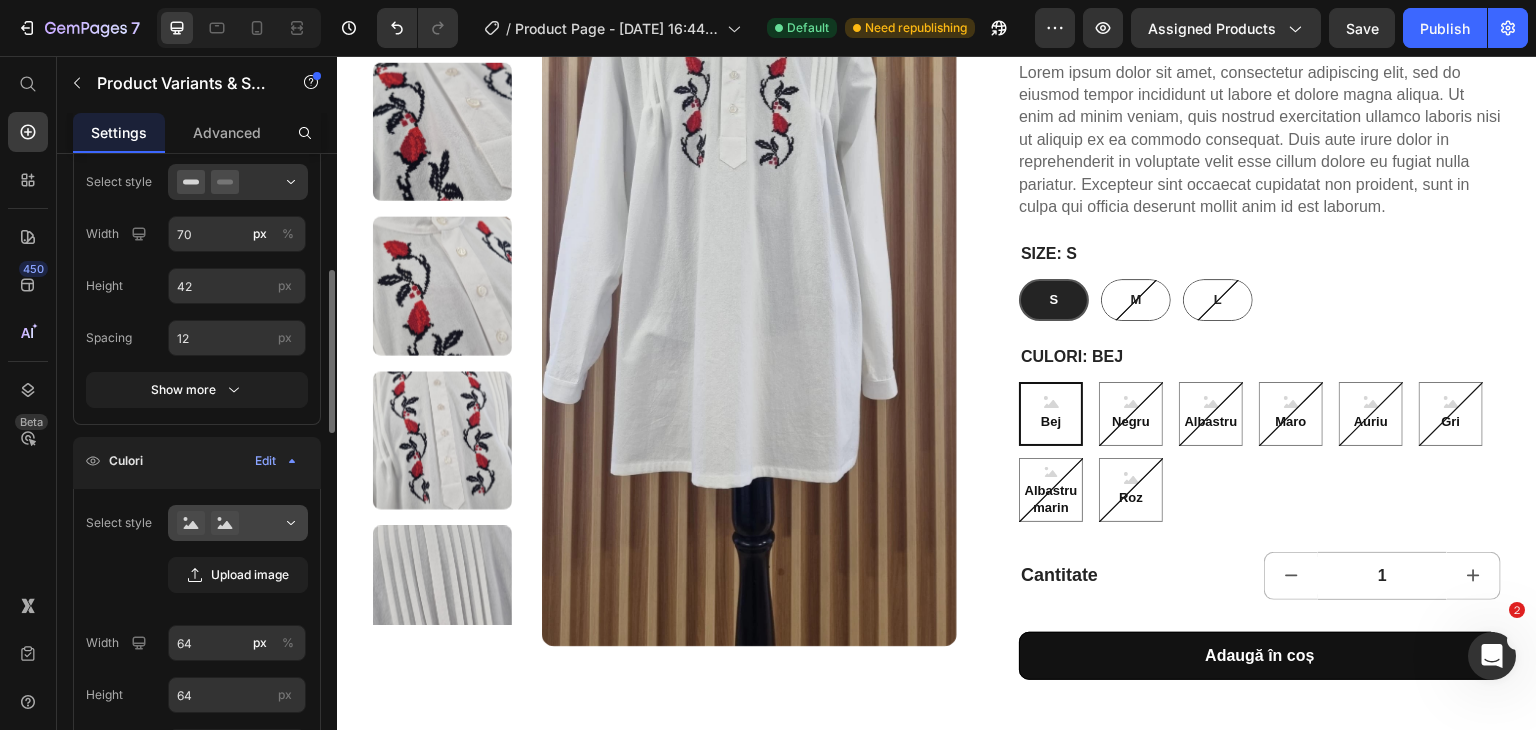 click at bounding box center [238, 523] 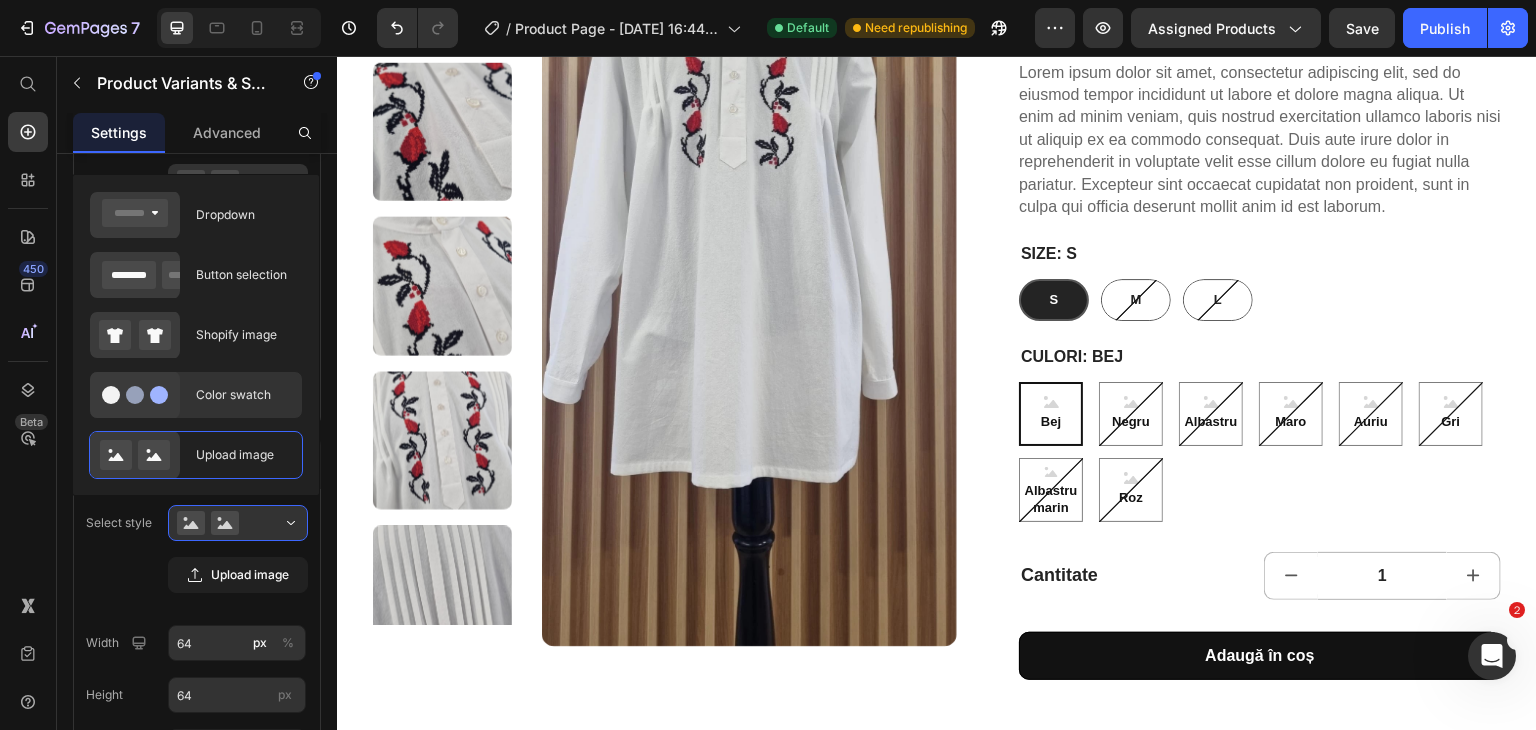 click on "Color swatch" at bounding box center [243, 395] 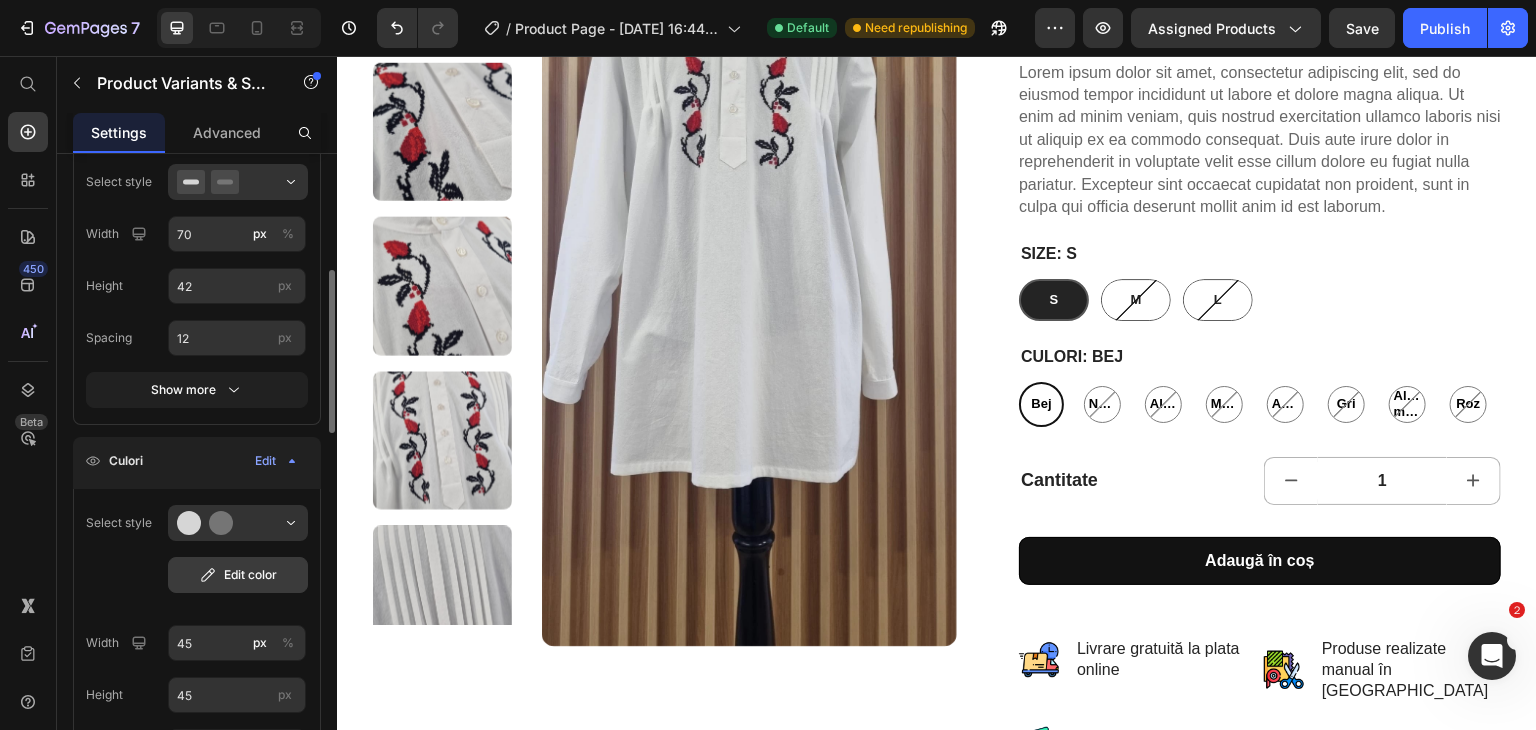 click on "Edit color" 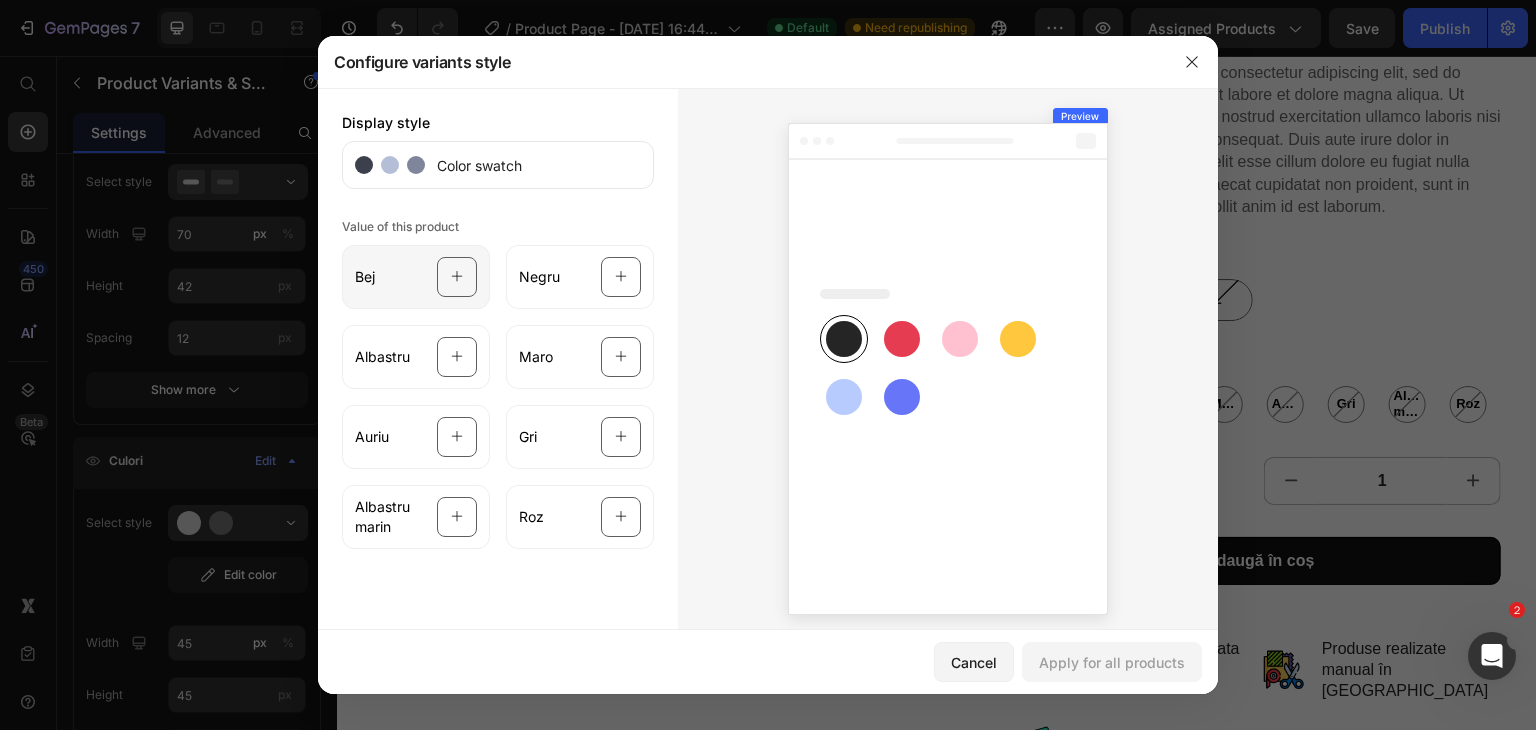 click at bounding box center (457, 277) 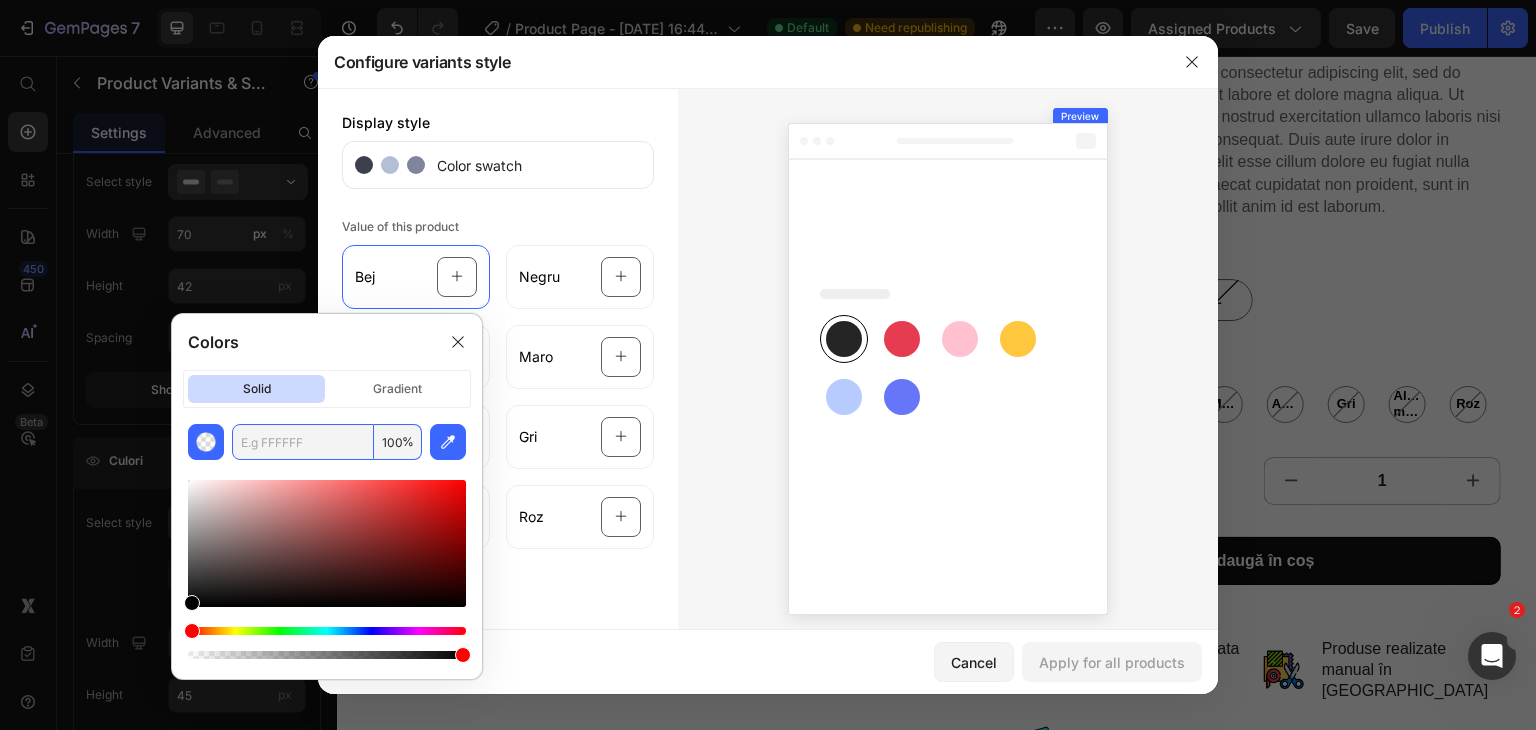 click at bounding box center (303, 442) 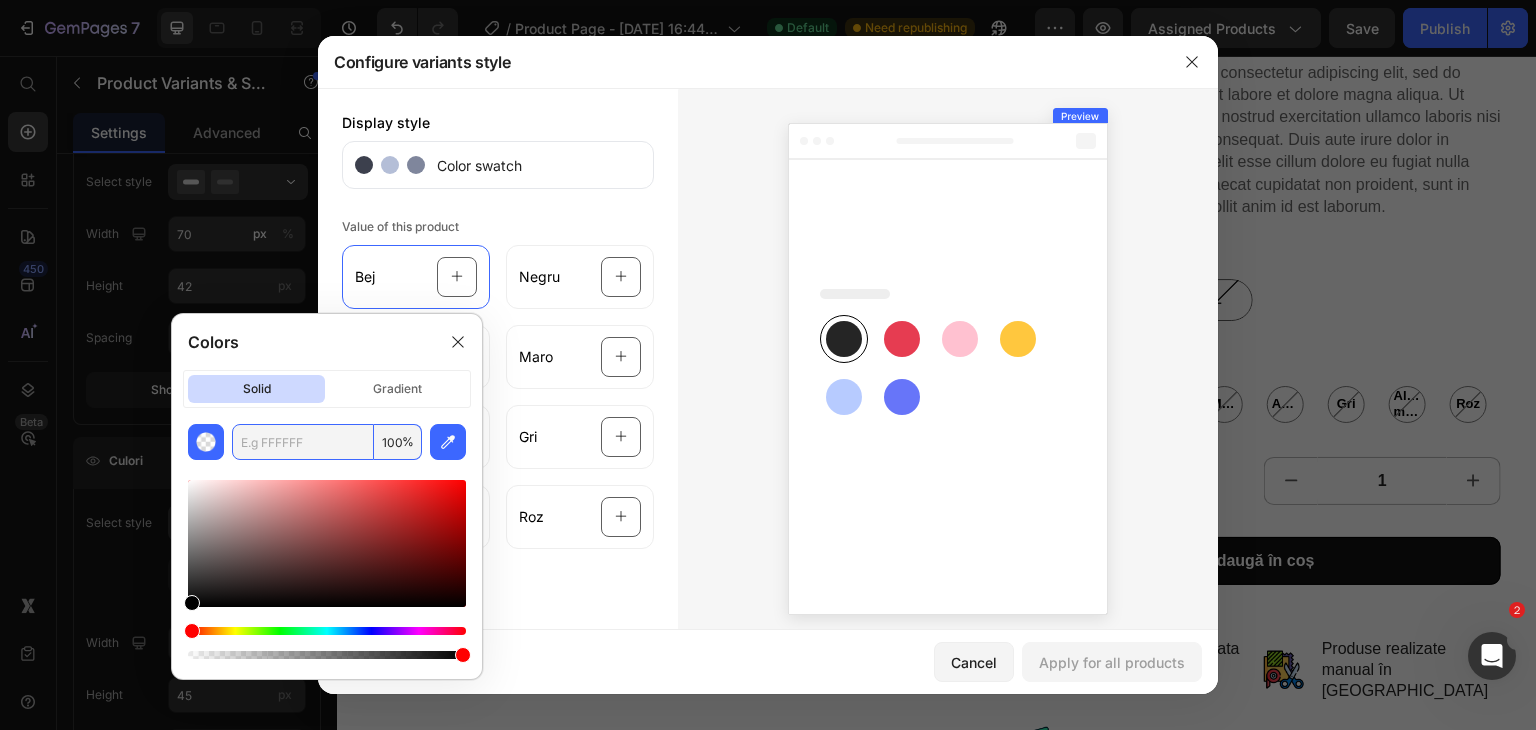 paste on "#F5F5DC" 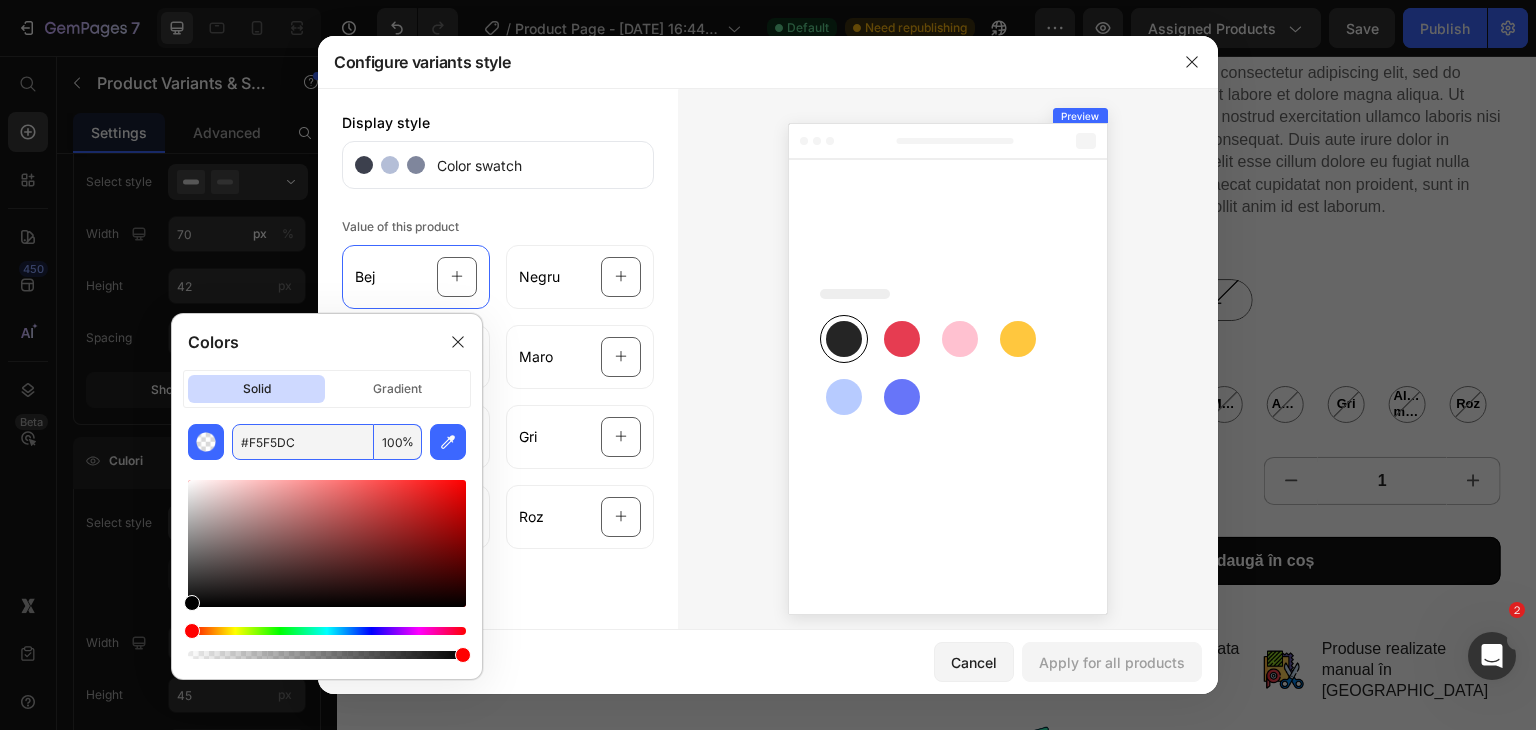 type on "F5F5DC" 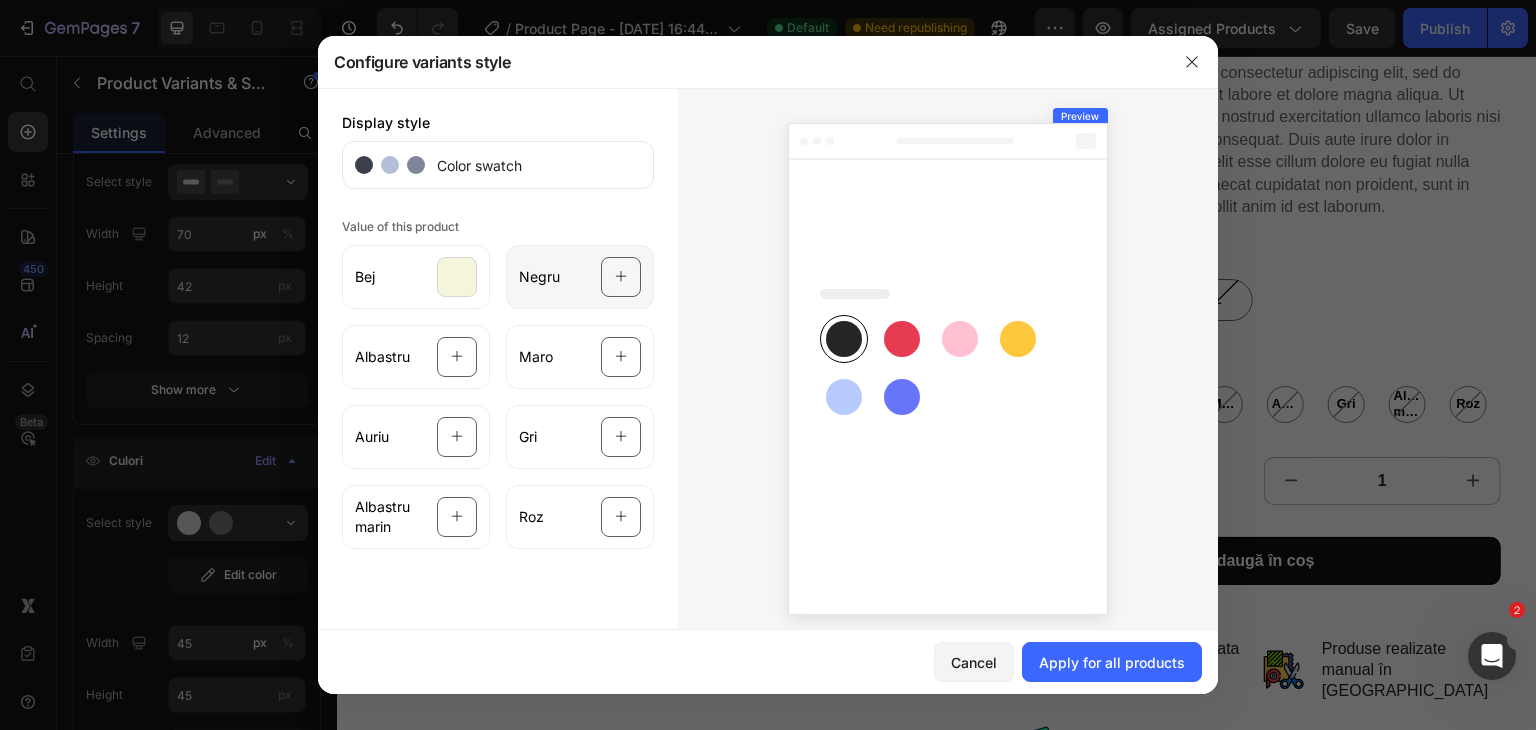 click on "Negru" 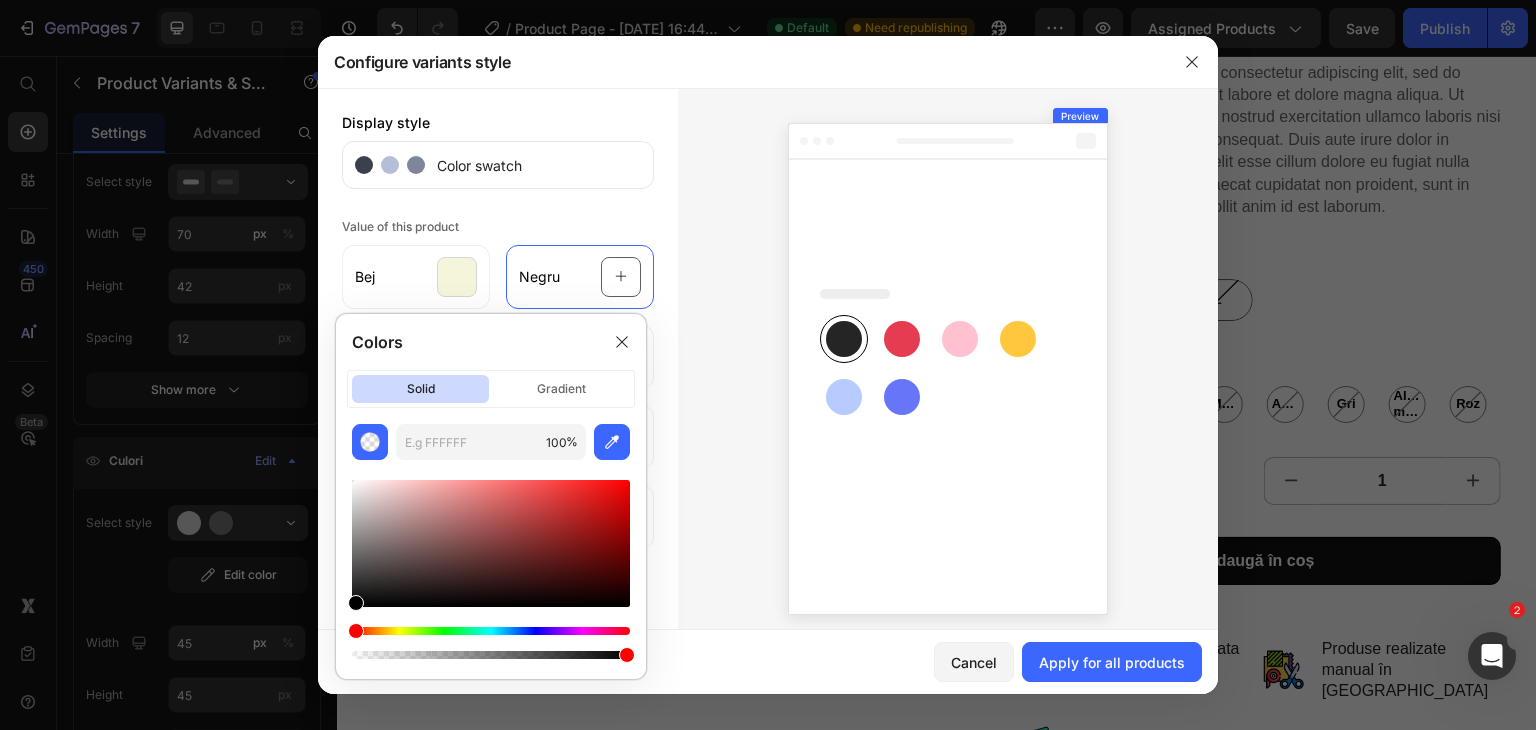 drag, startPoint x: 387, startPoint y: 593, endPoint x: 335, endPoint y: 609, distance: 54.405884 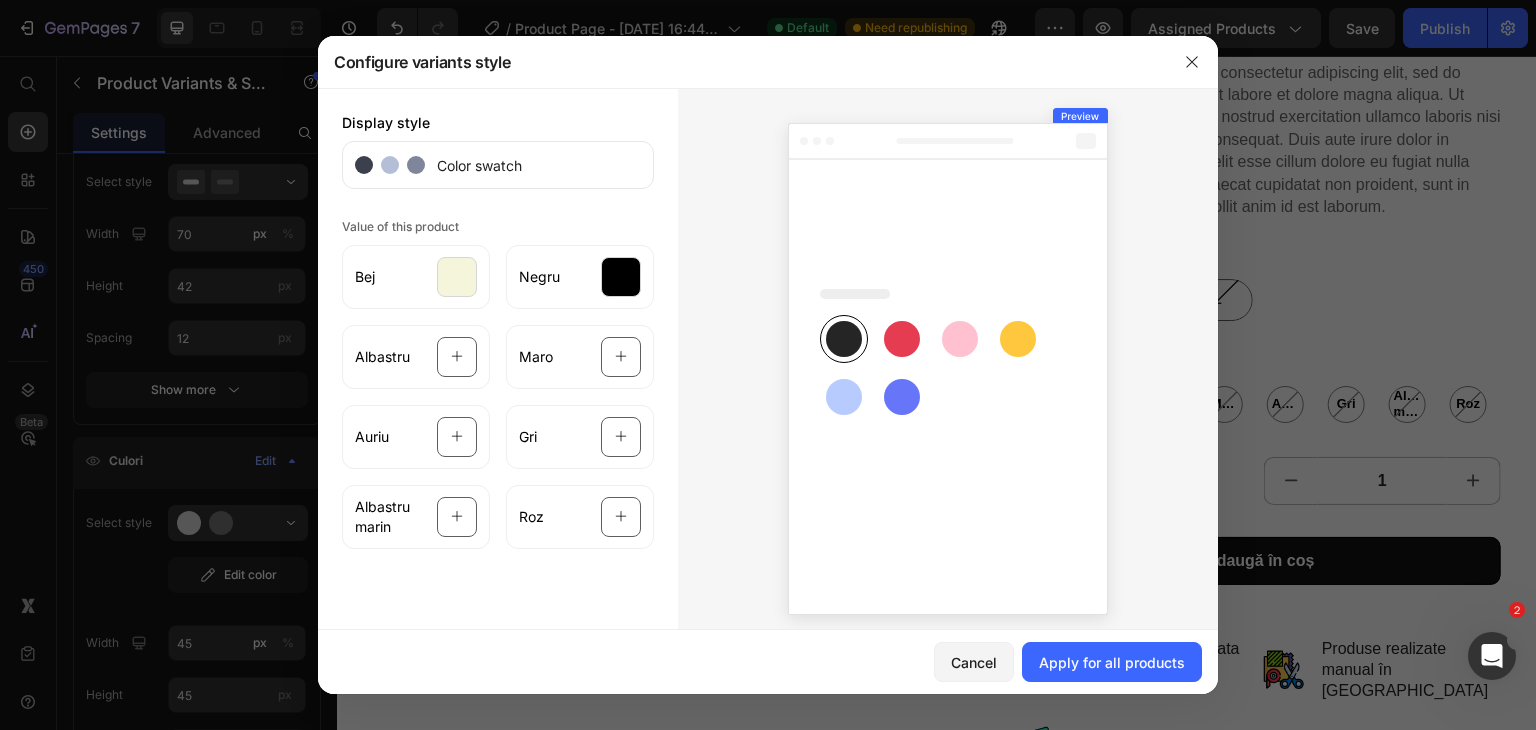 click on "Display style Color swatch Value of this product Bej Negru Albastru Maro Auriu Gri Albastru [PERSON_NAME]" at bounding box center [498, 365] 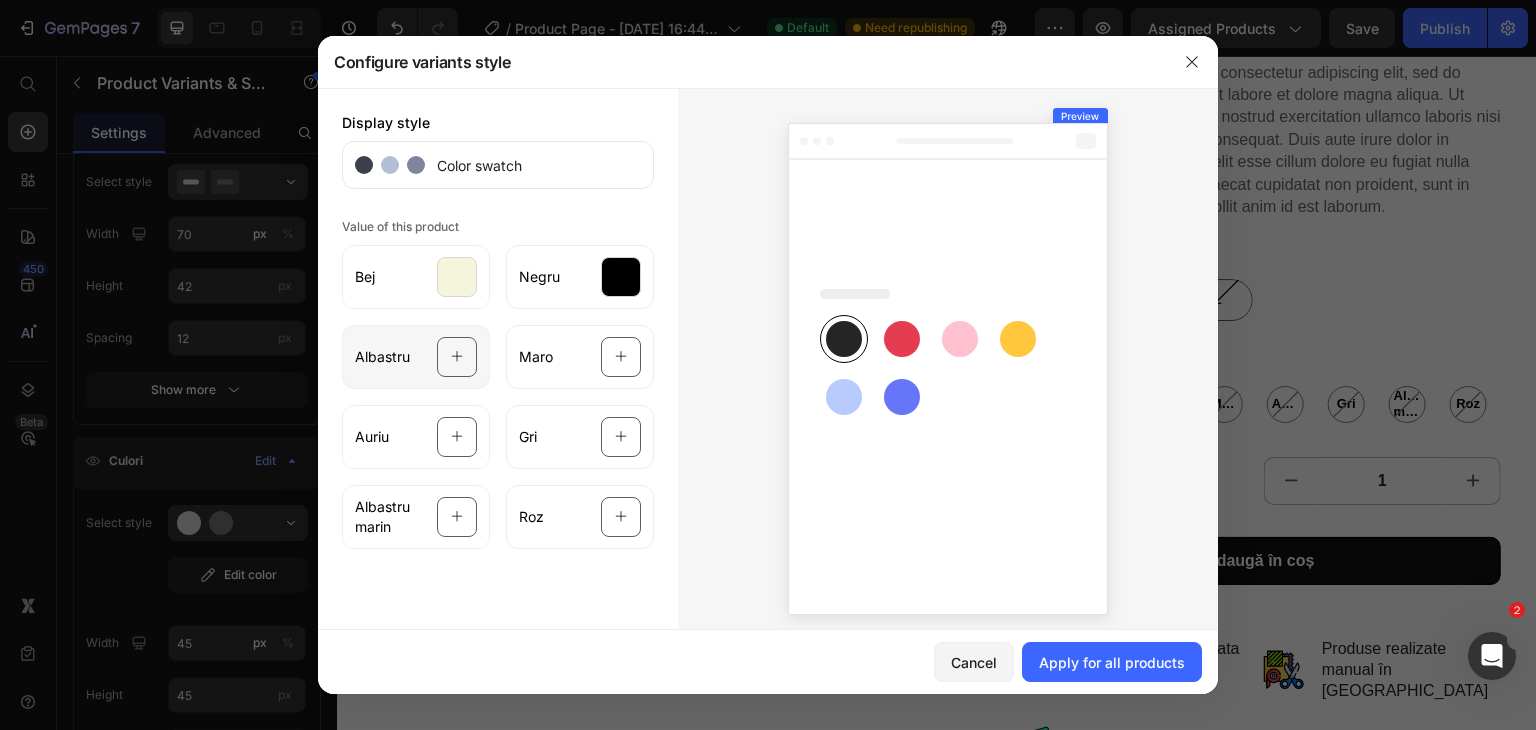 click at bounding box center [457, 357] 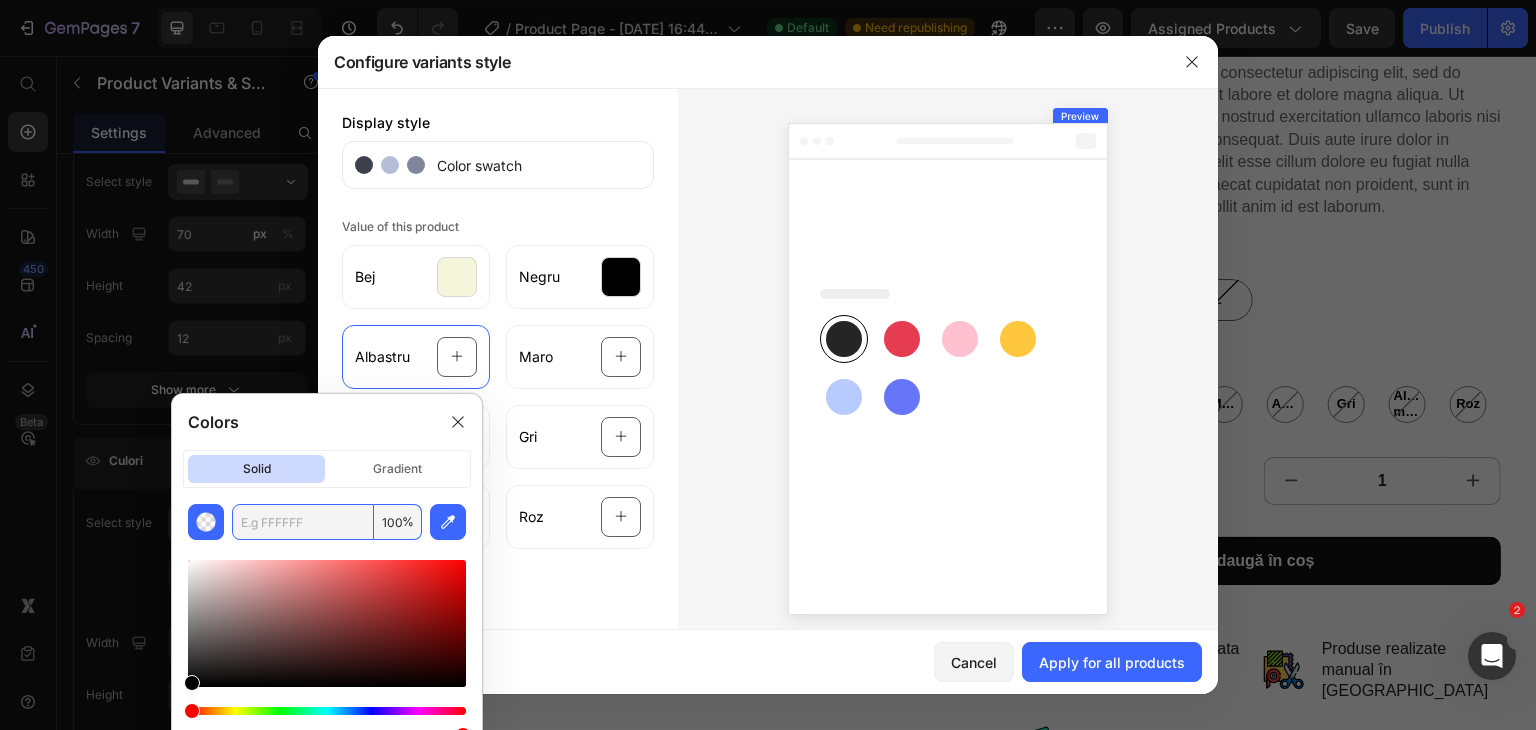 paste on "#000080" 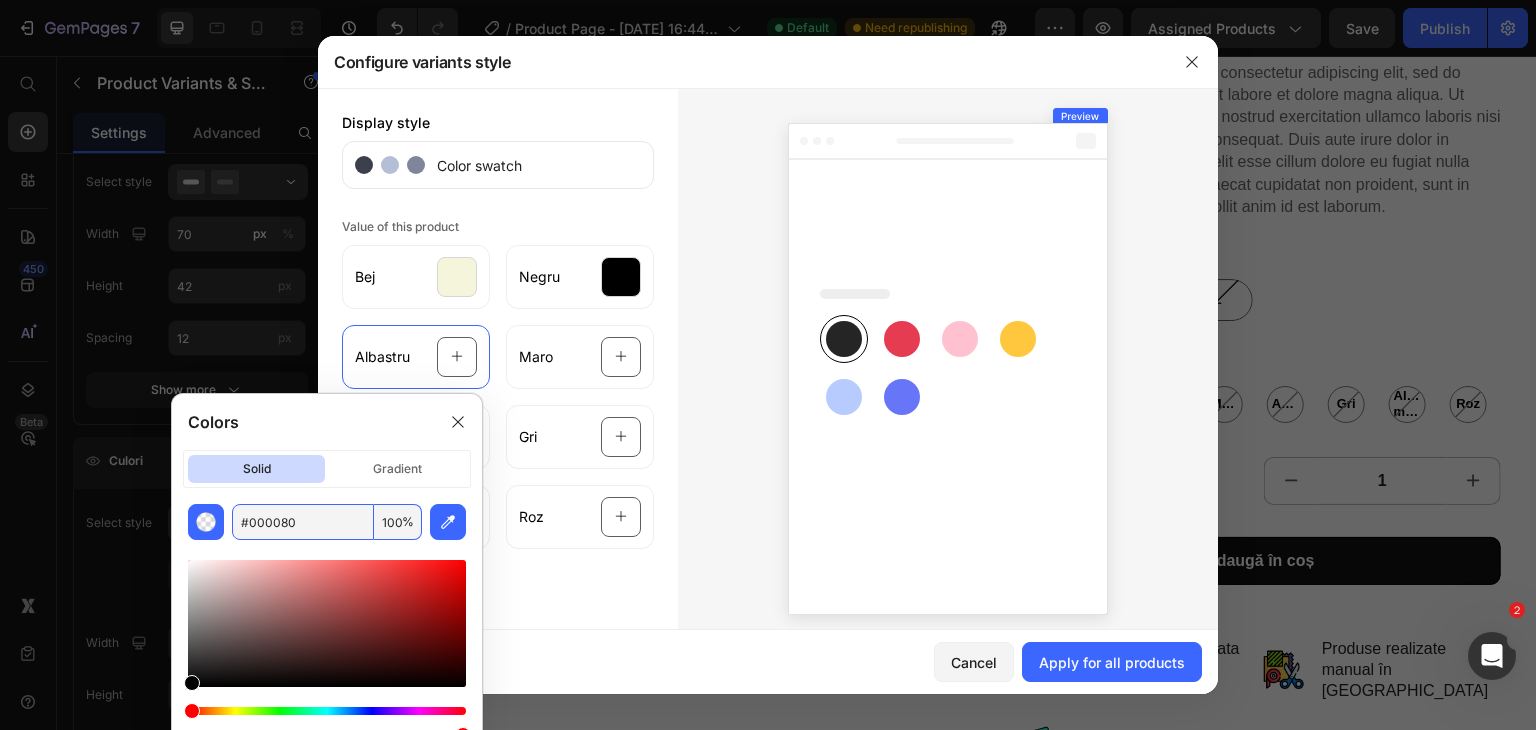 click on "#000080" at bounding box center [303, 522] 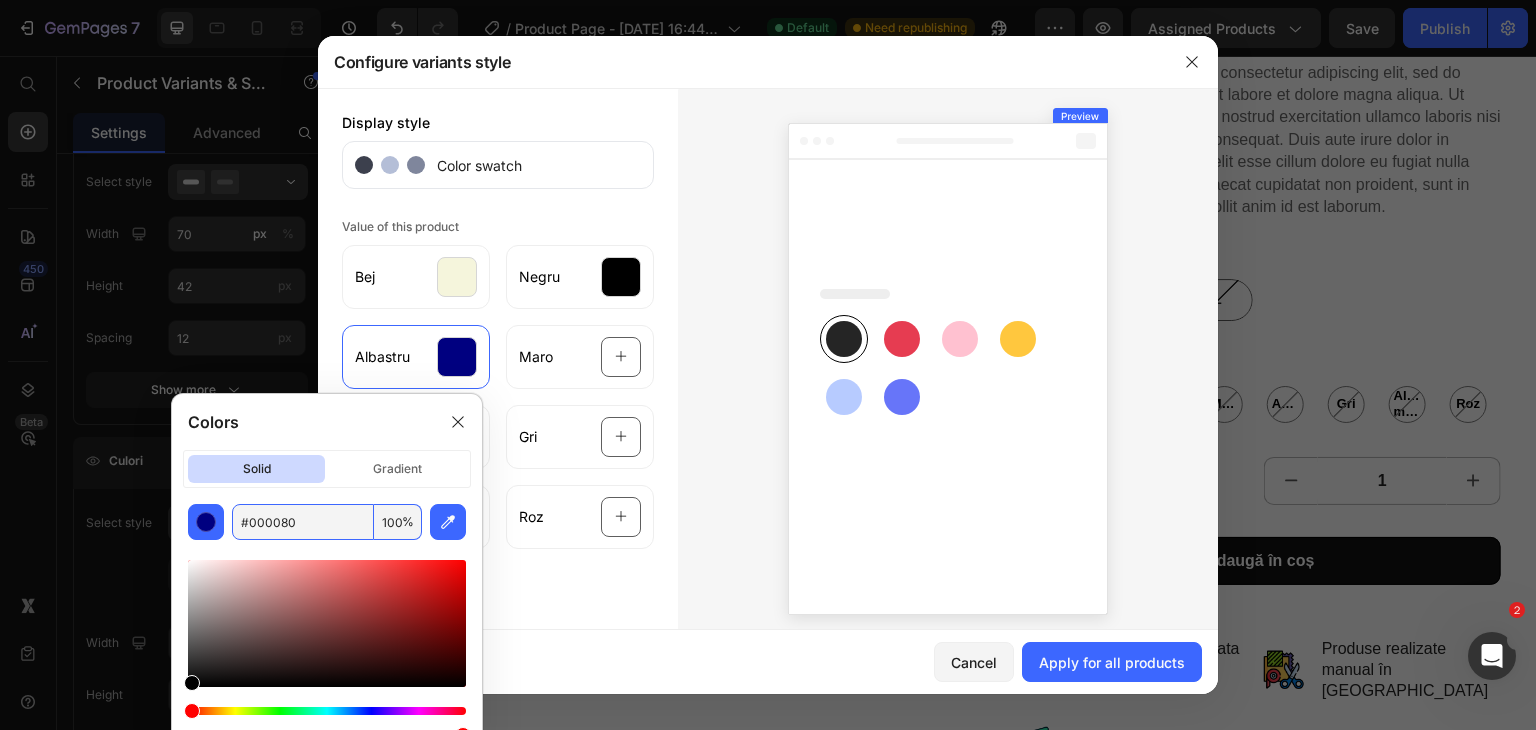 type on "000080" 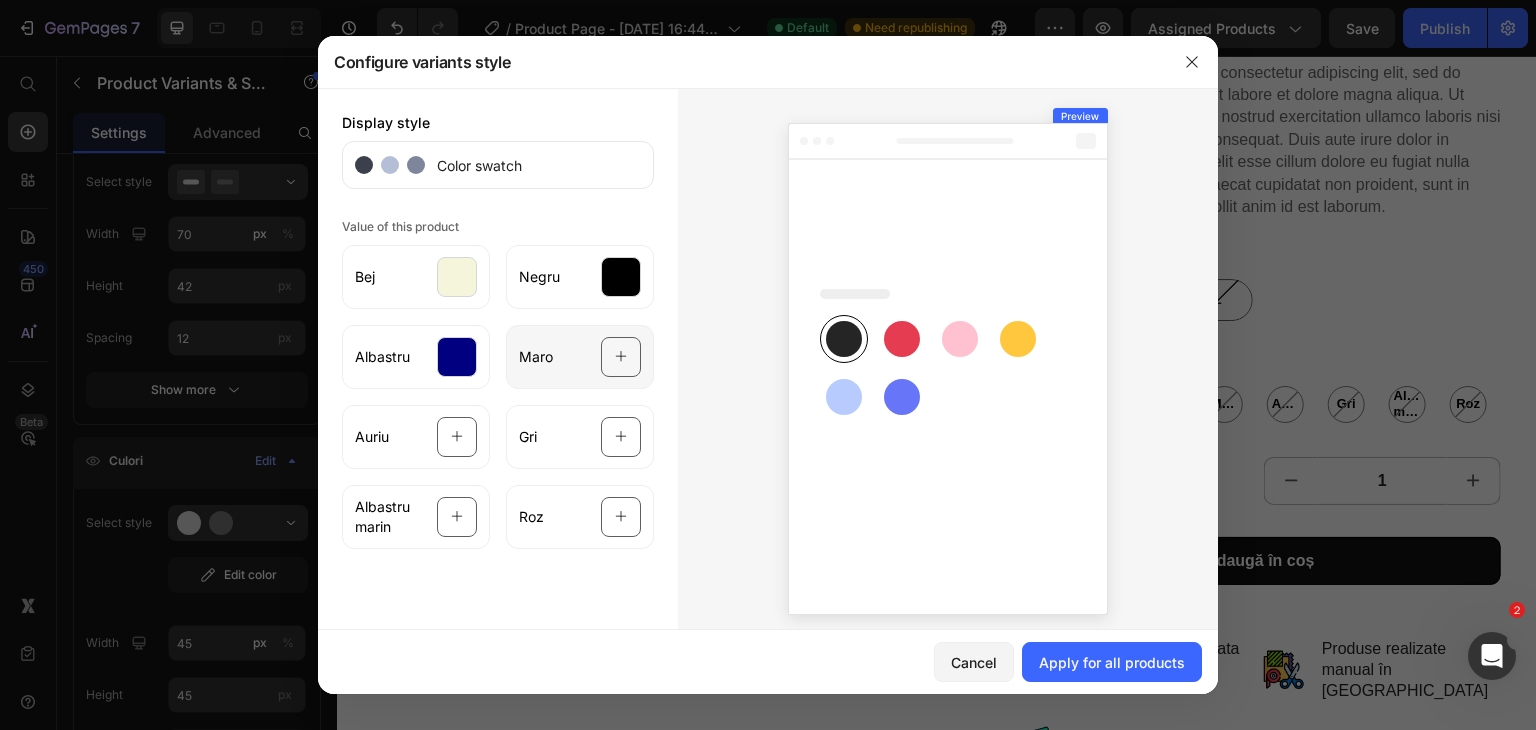 click on "Maro" 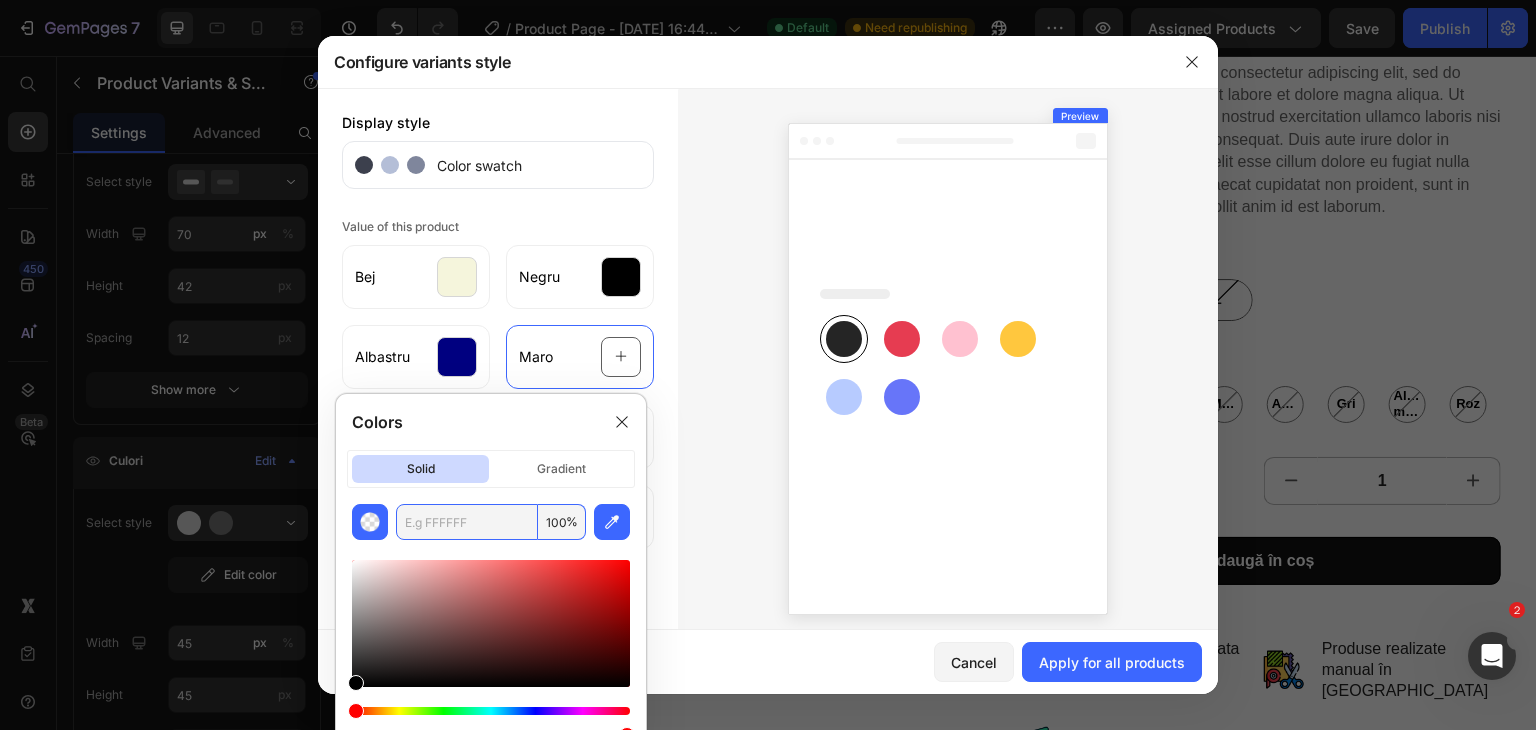 paste on "#964B00" 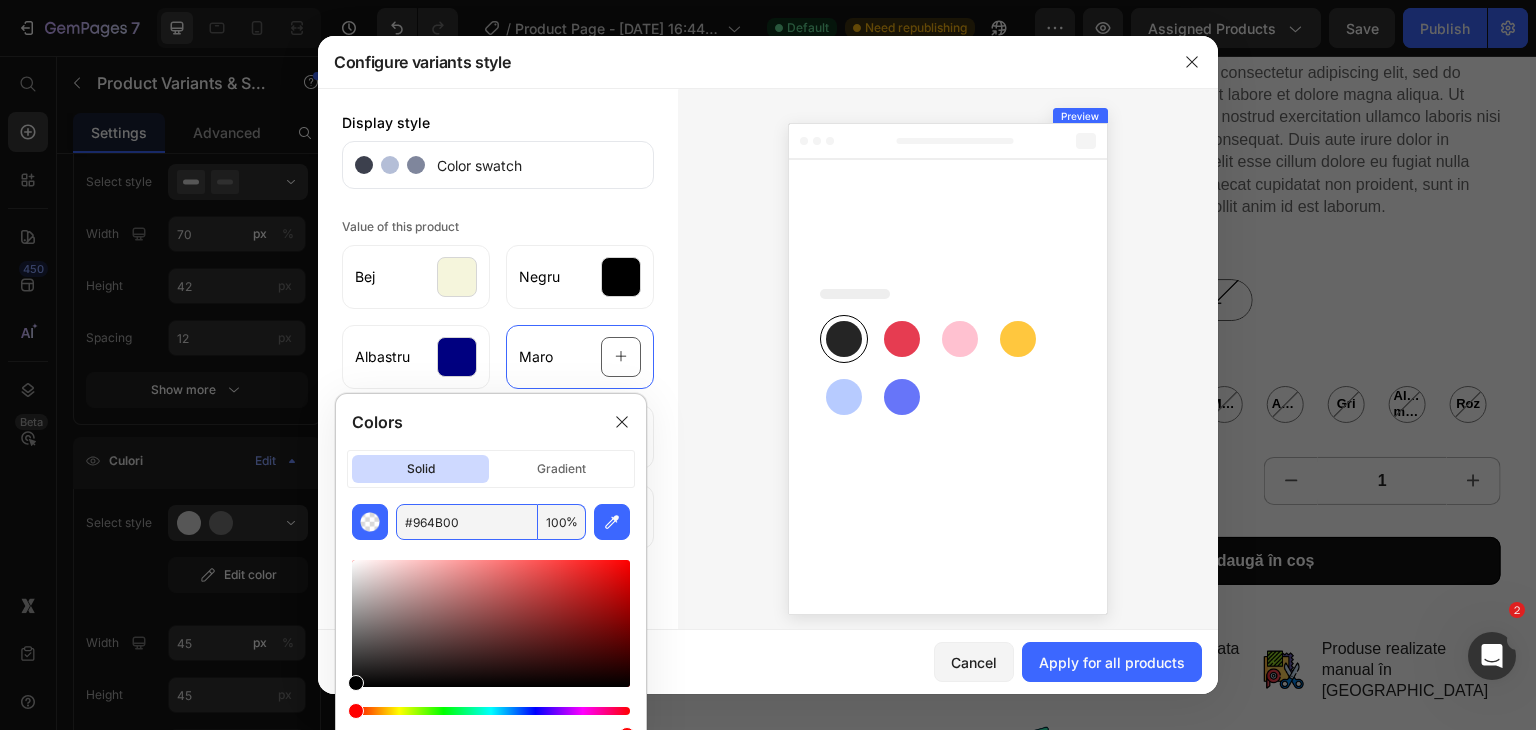 click on "#964B00" at bounding box center (467, 522) 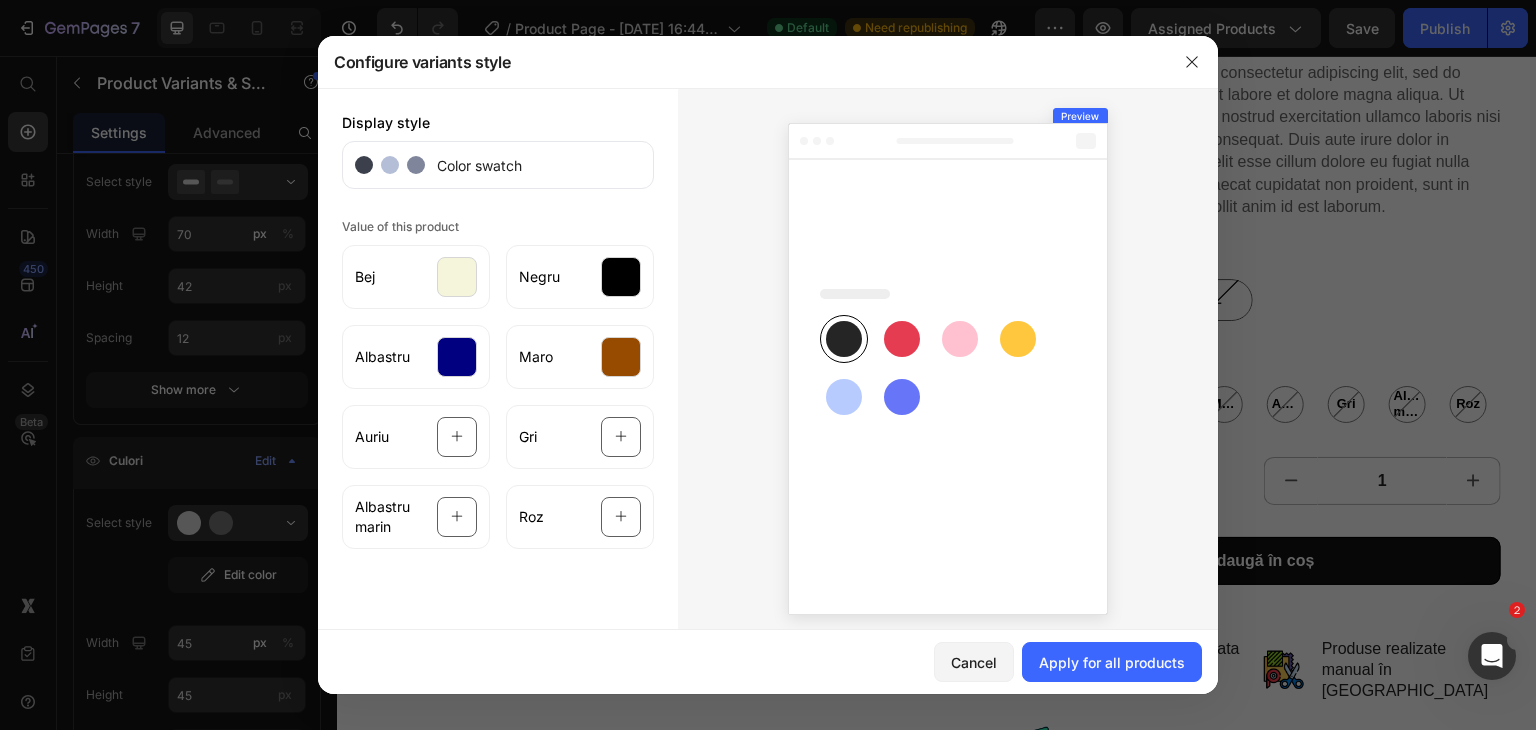 click 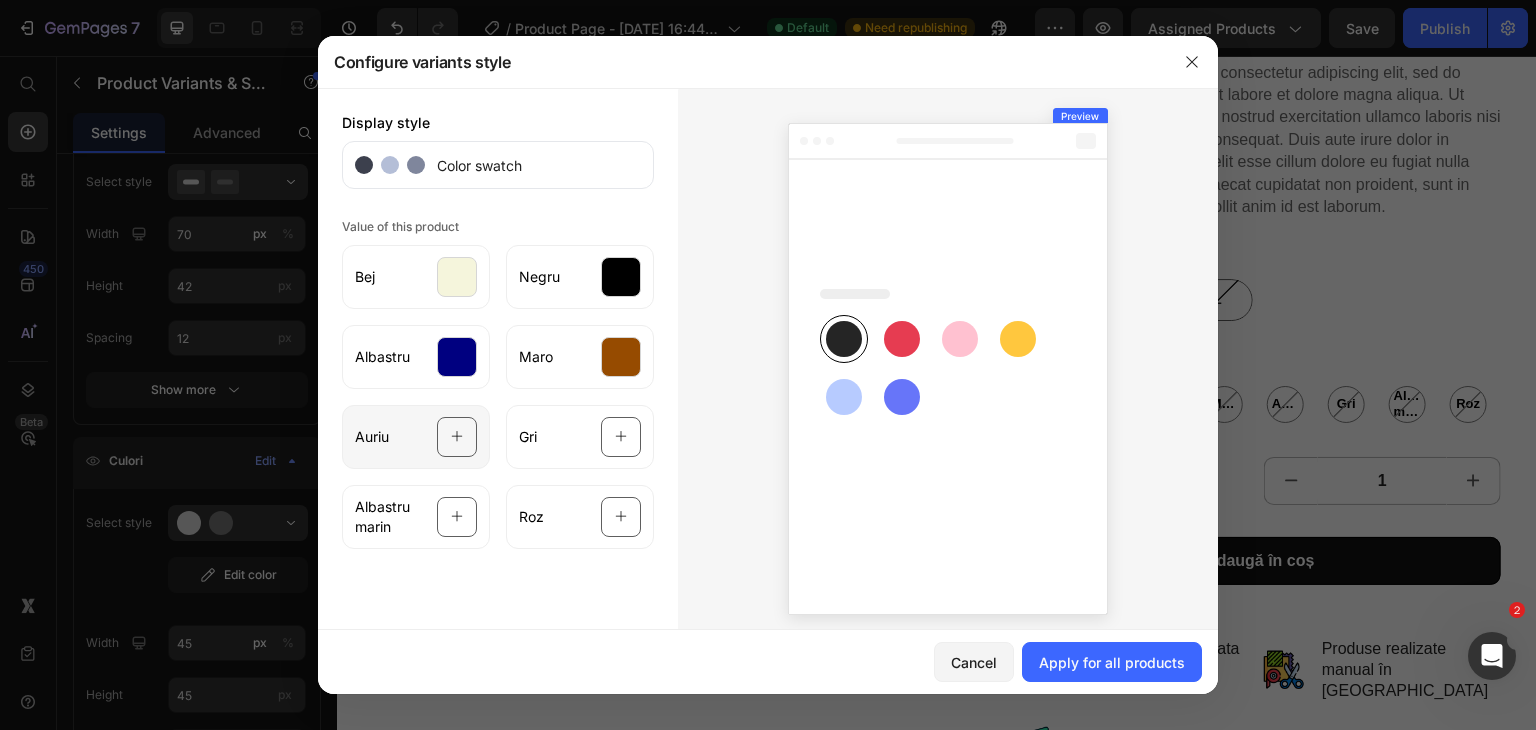 click on "Auriu" 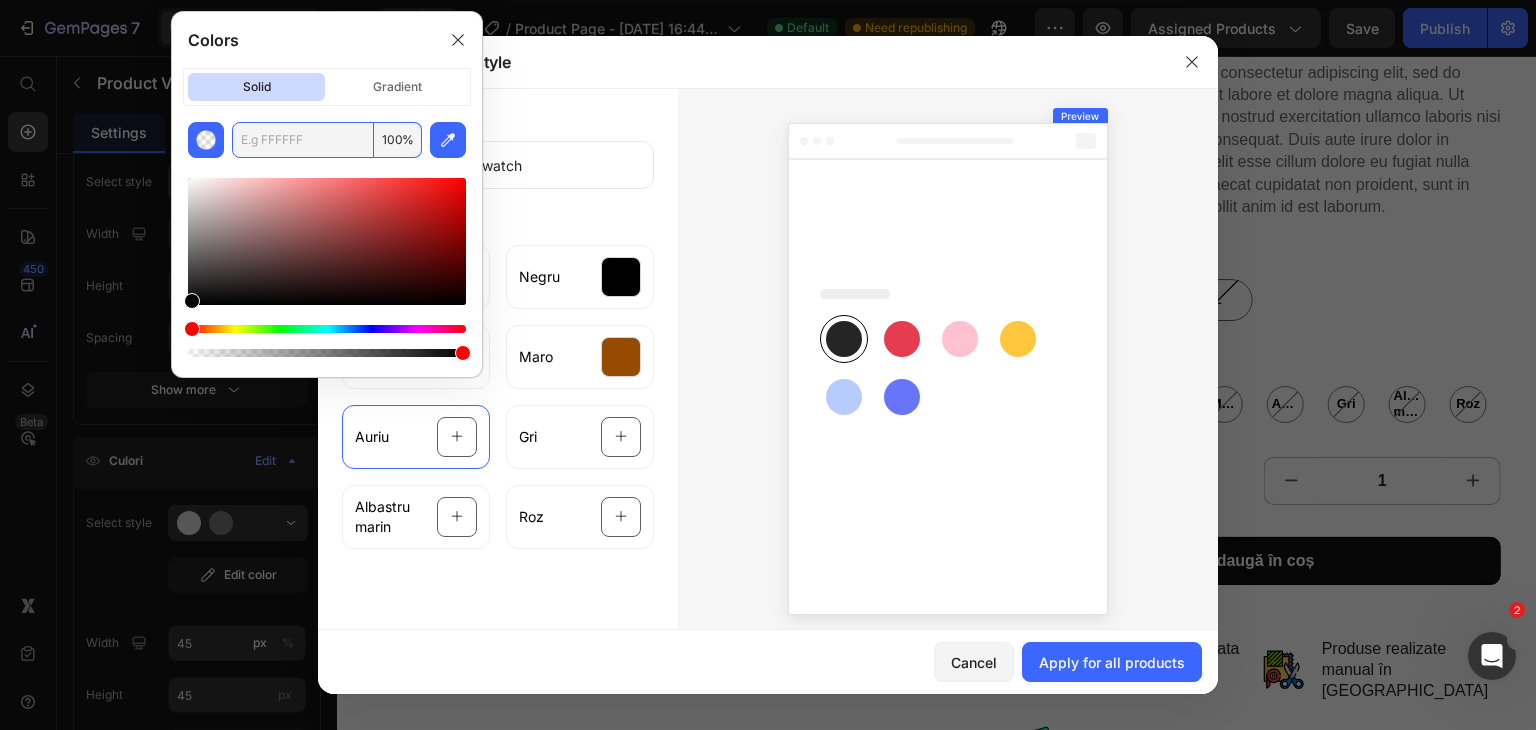 paste on "#FFD700." 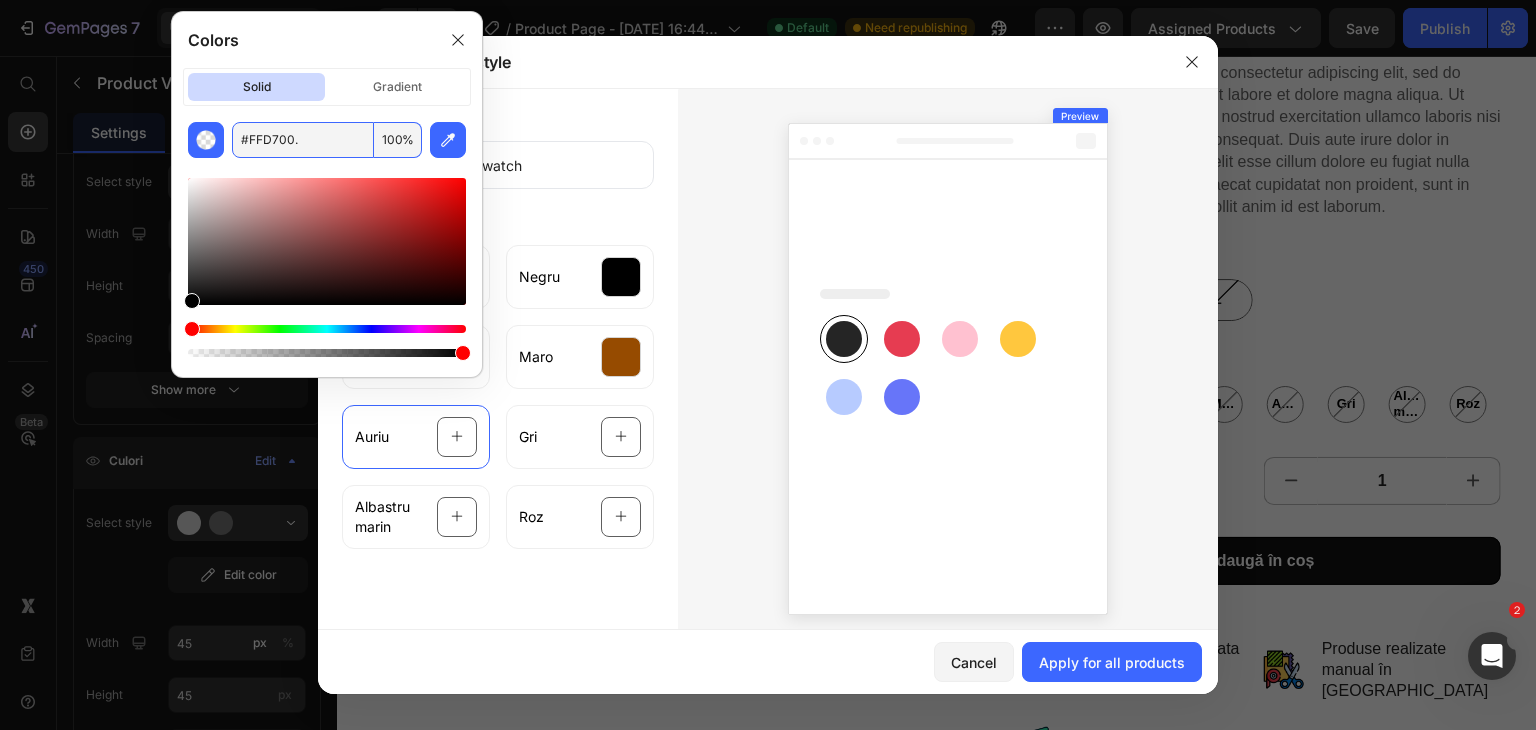 click on "#FFD700." at bounding box center [303, 140] 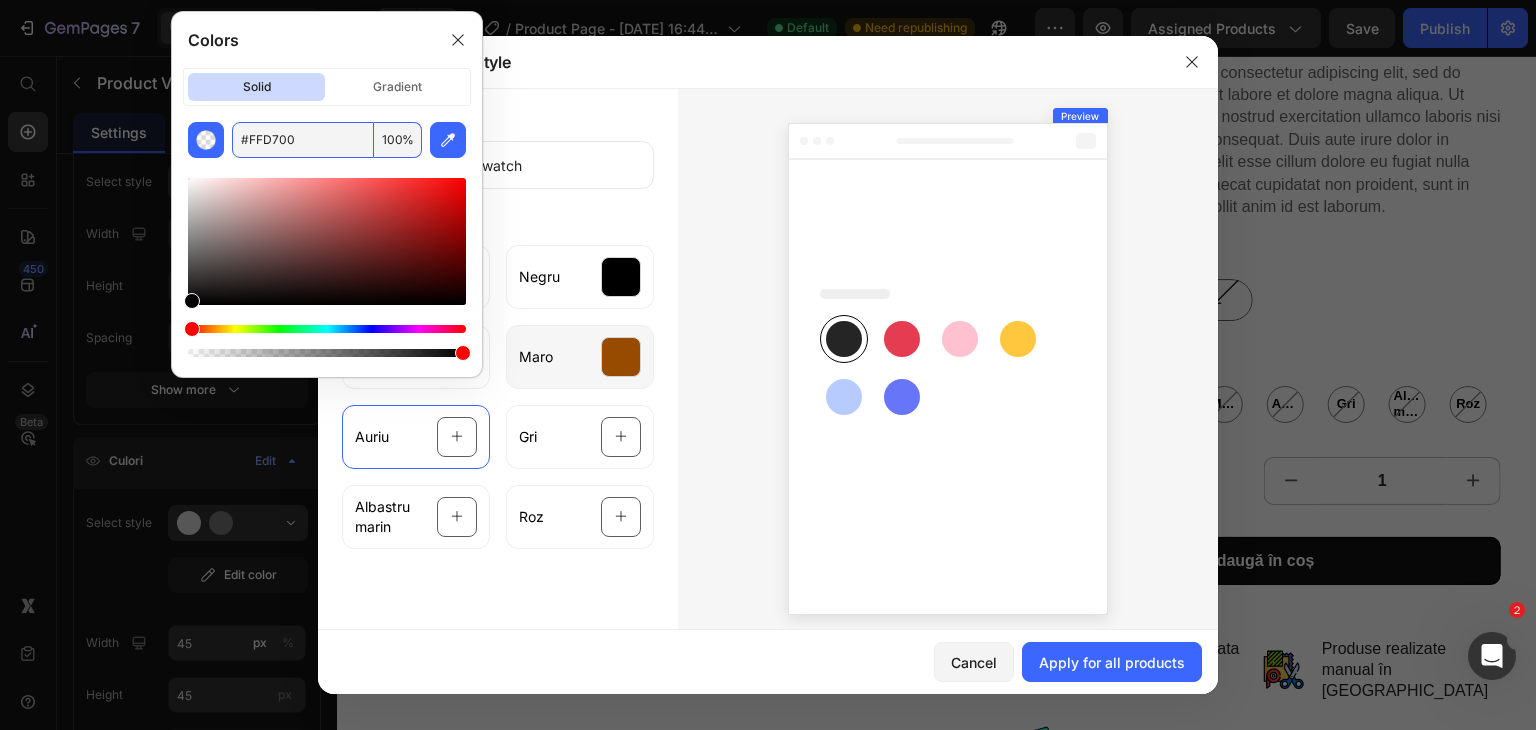 type on "FFD700" 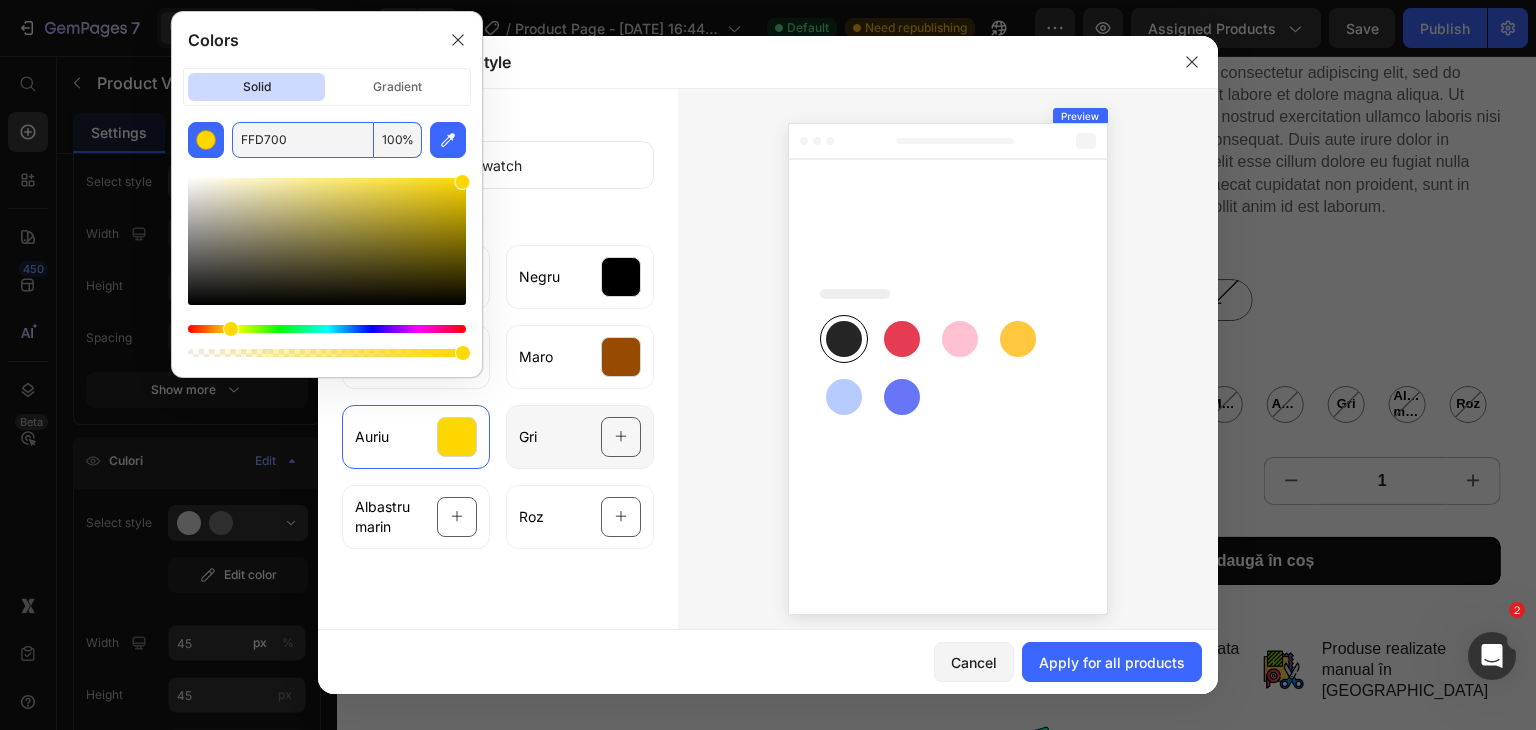 click on "Gri" 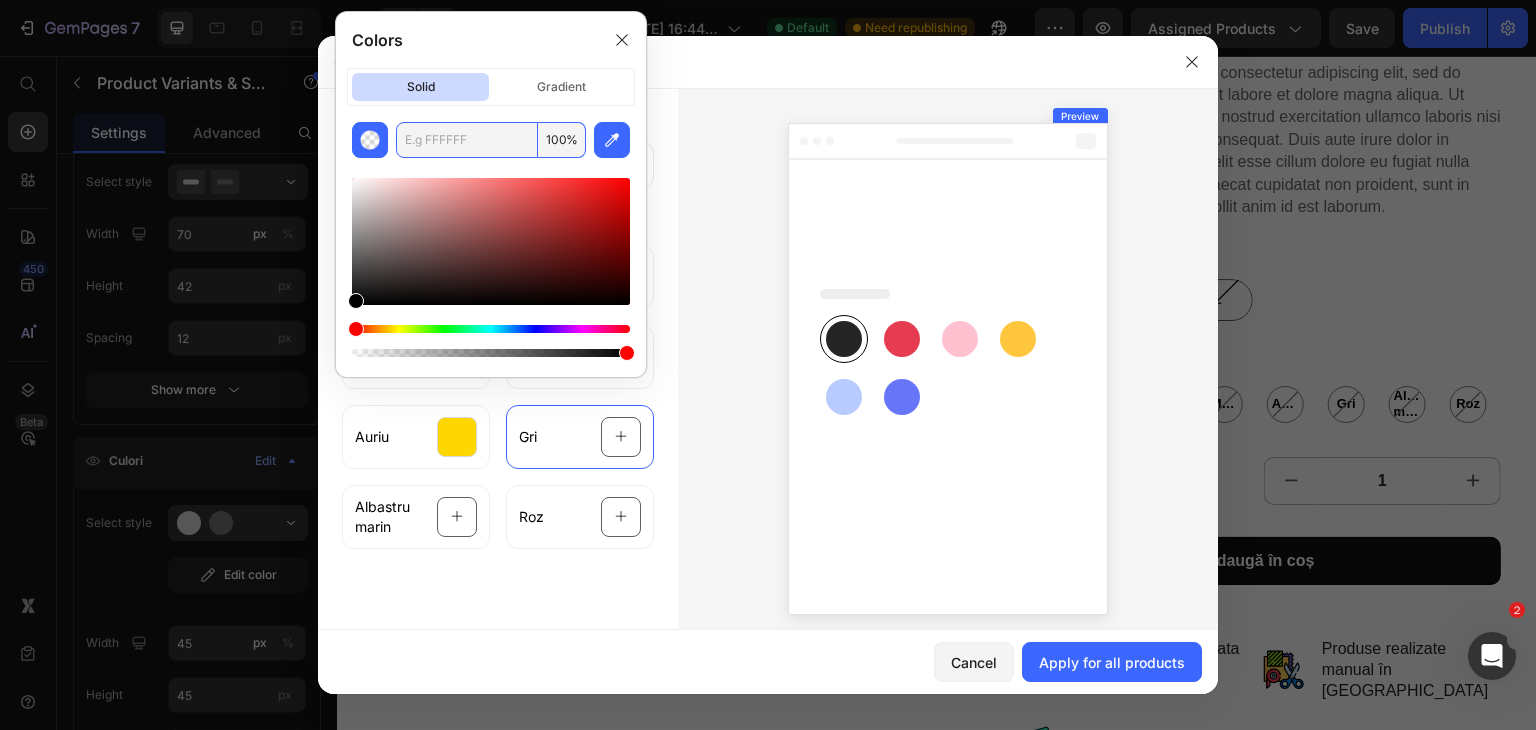 paste on "#808080" 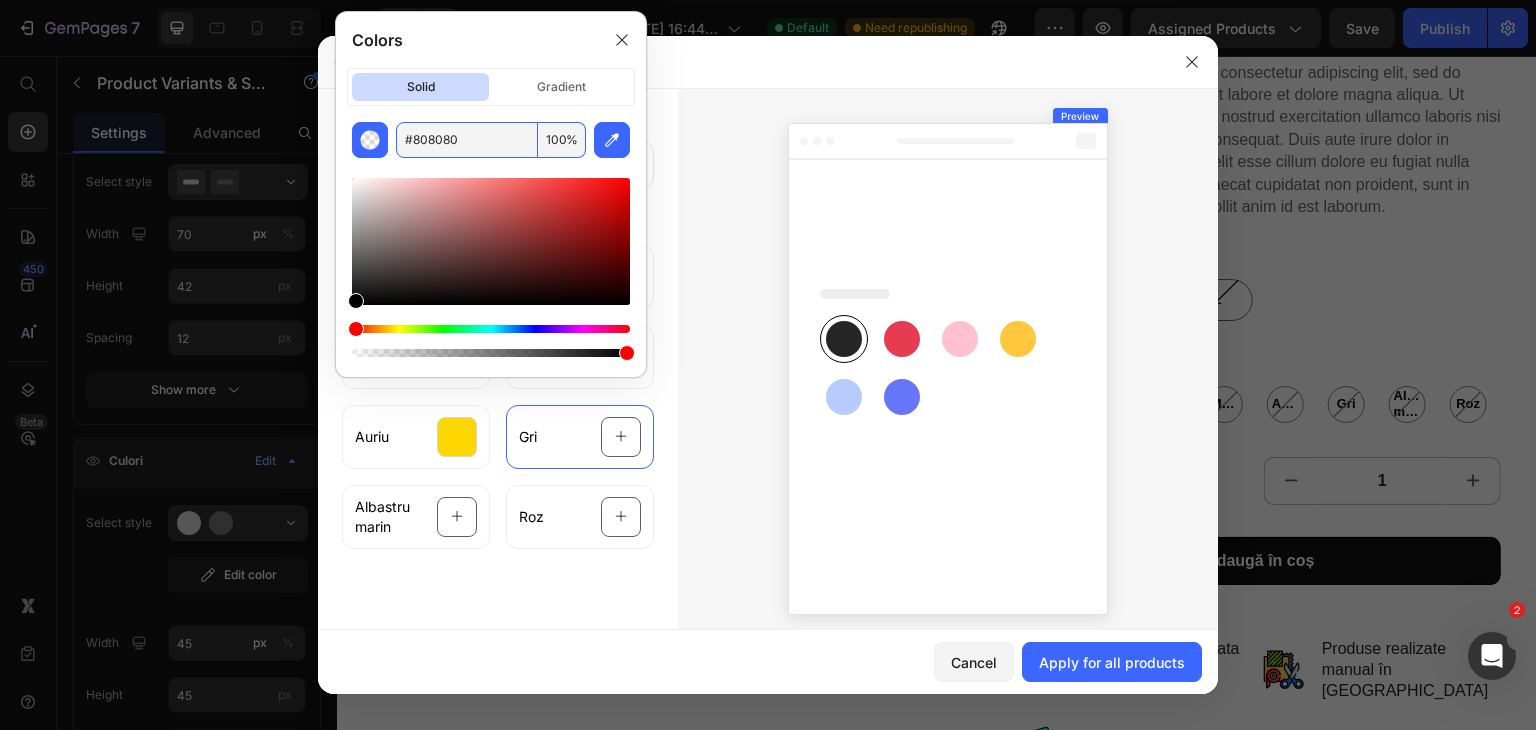 click on "#808080" at bounding box center (467, 140) 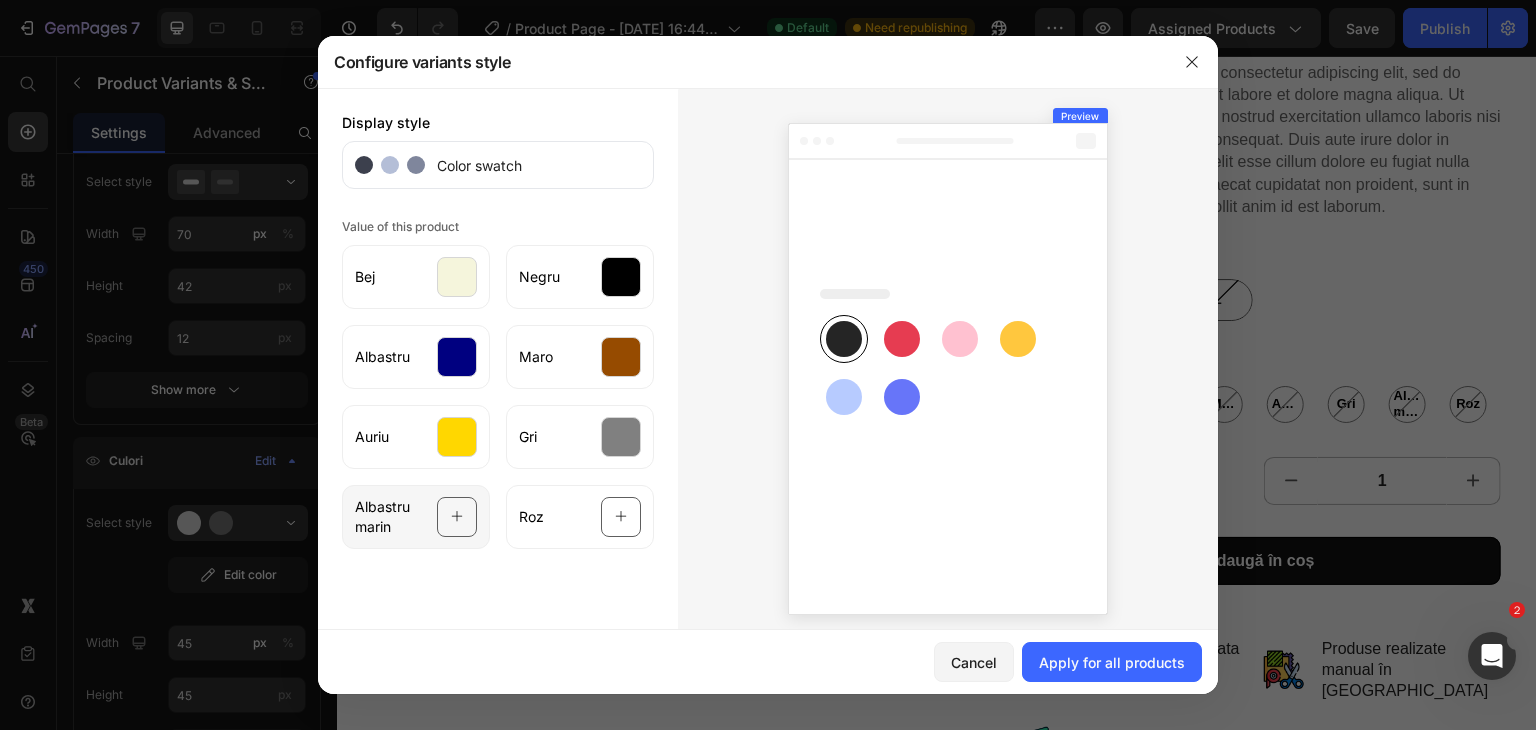 click 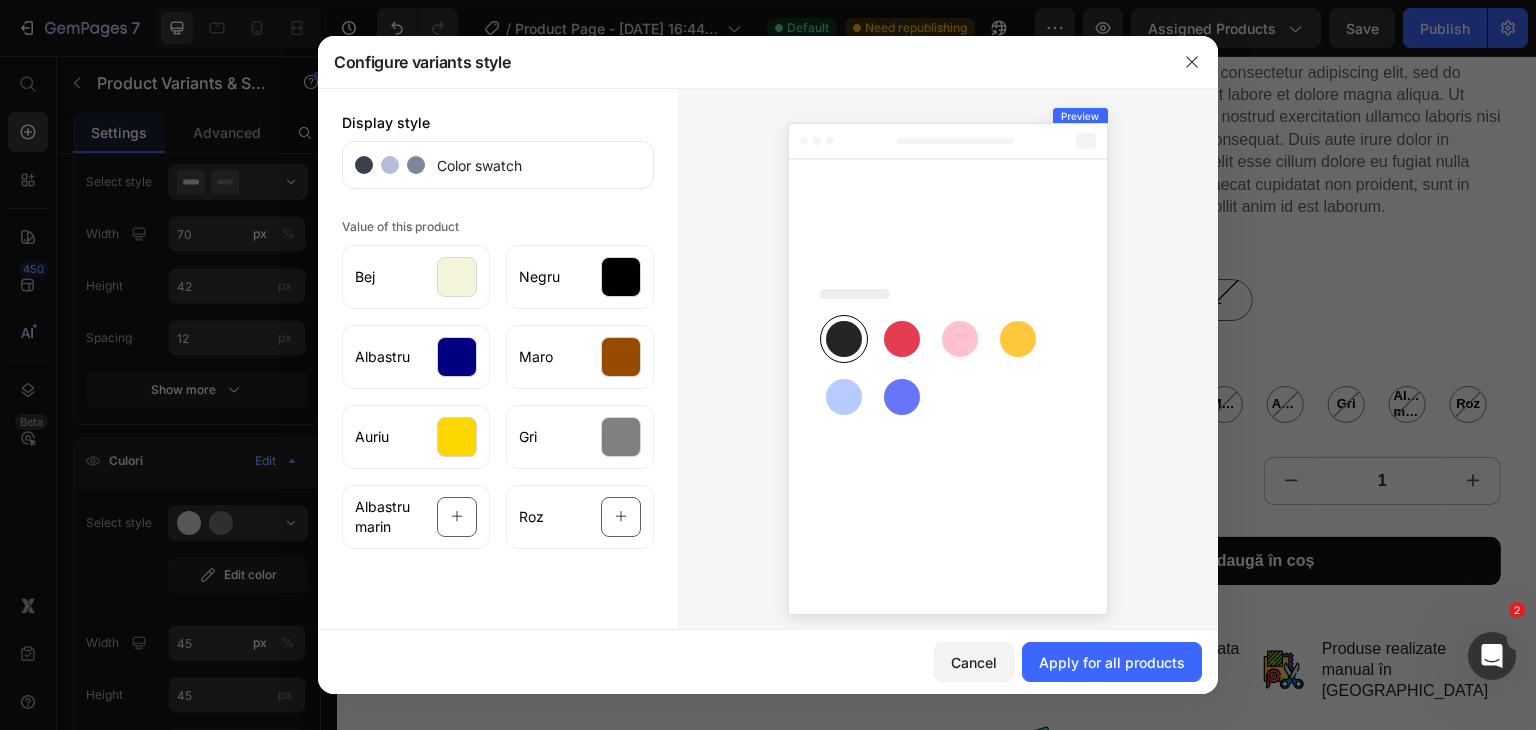 click on "Display style Color swatch Value of this product Bej Negru Albastru Maro Auriu Gri Albastru [PERSON_NAME]" at bounding box center [498, 365] 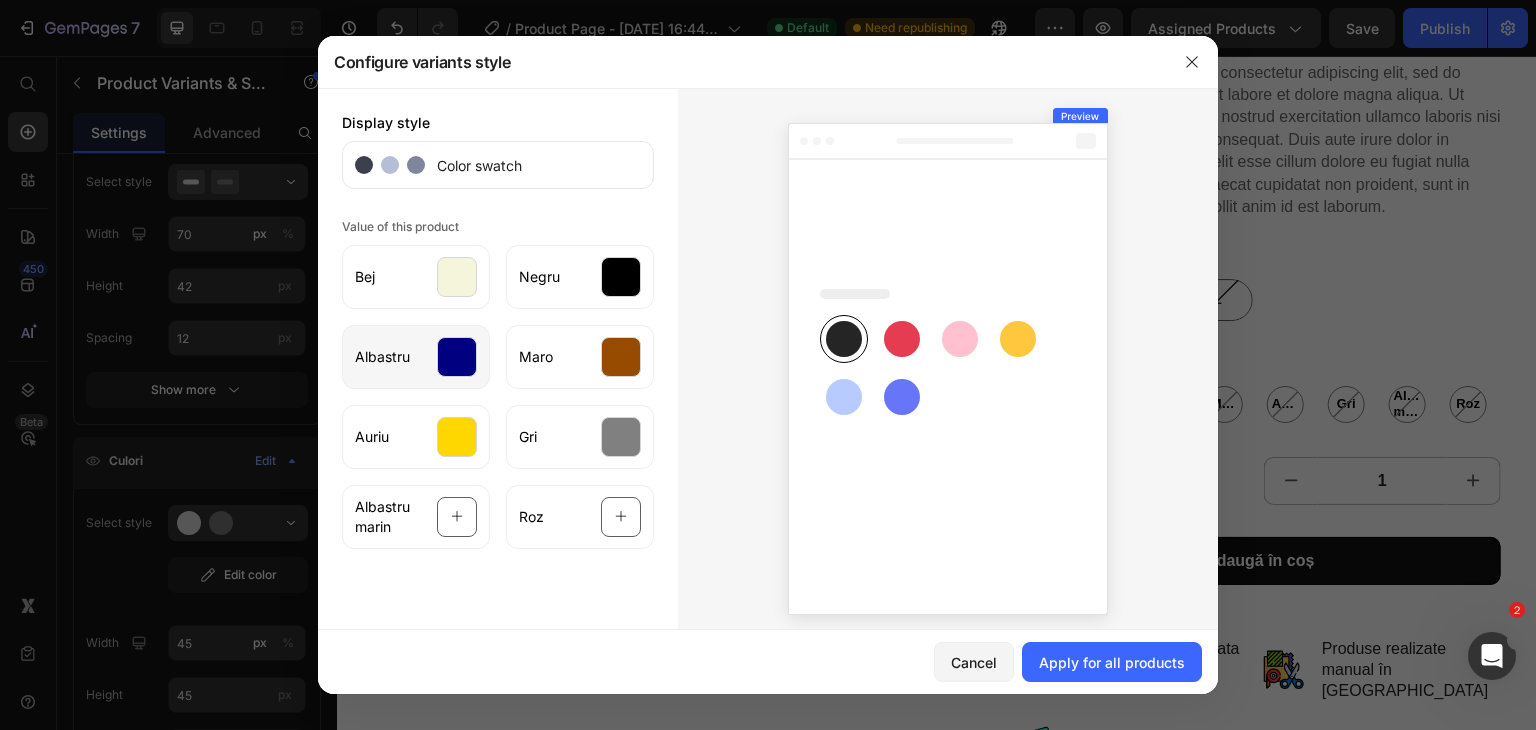 click at bounding box center [457, 357] 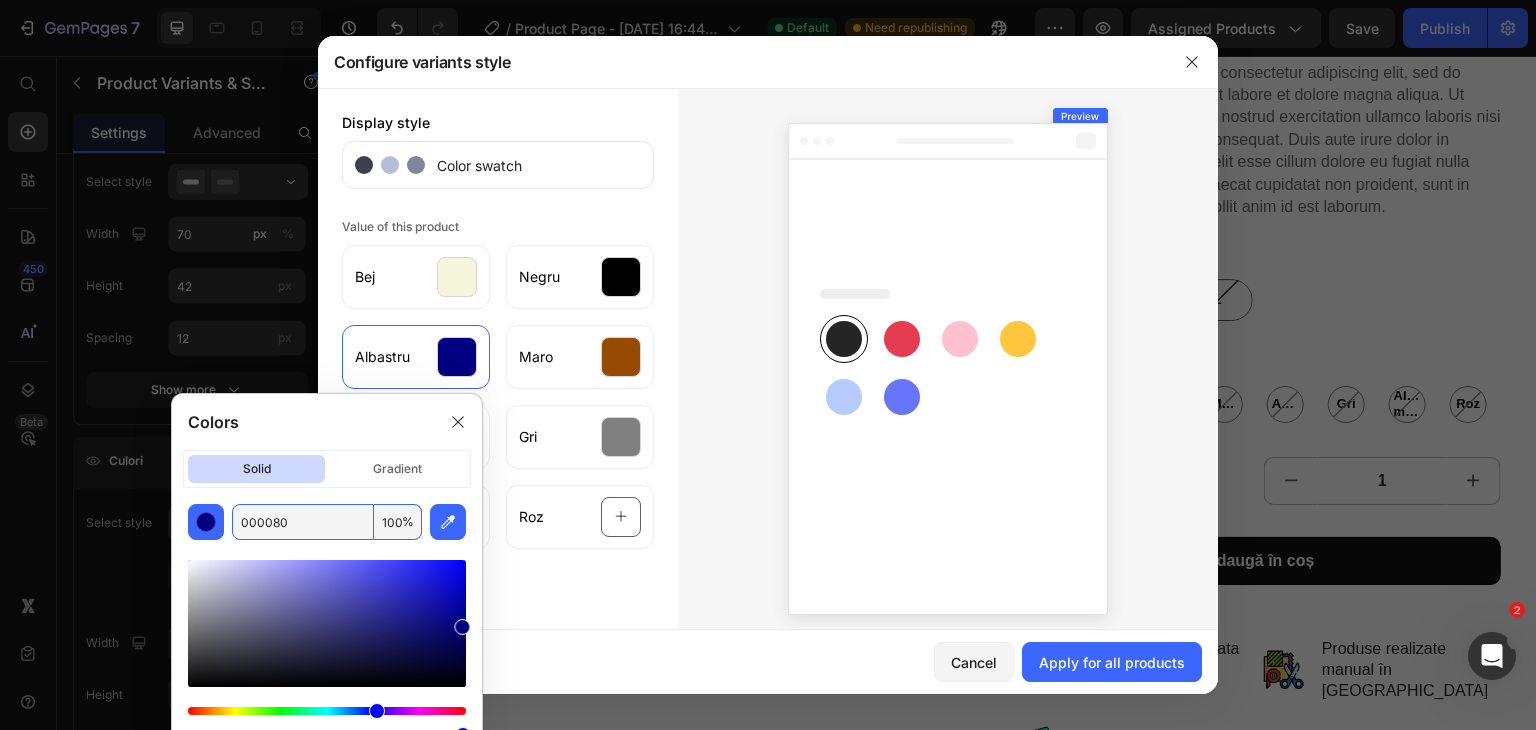 click on "100" at bounding box center [398, 522] 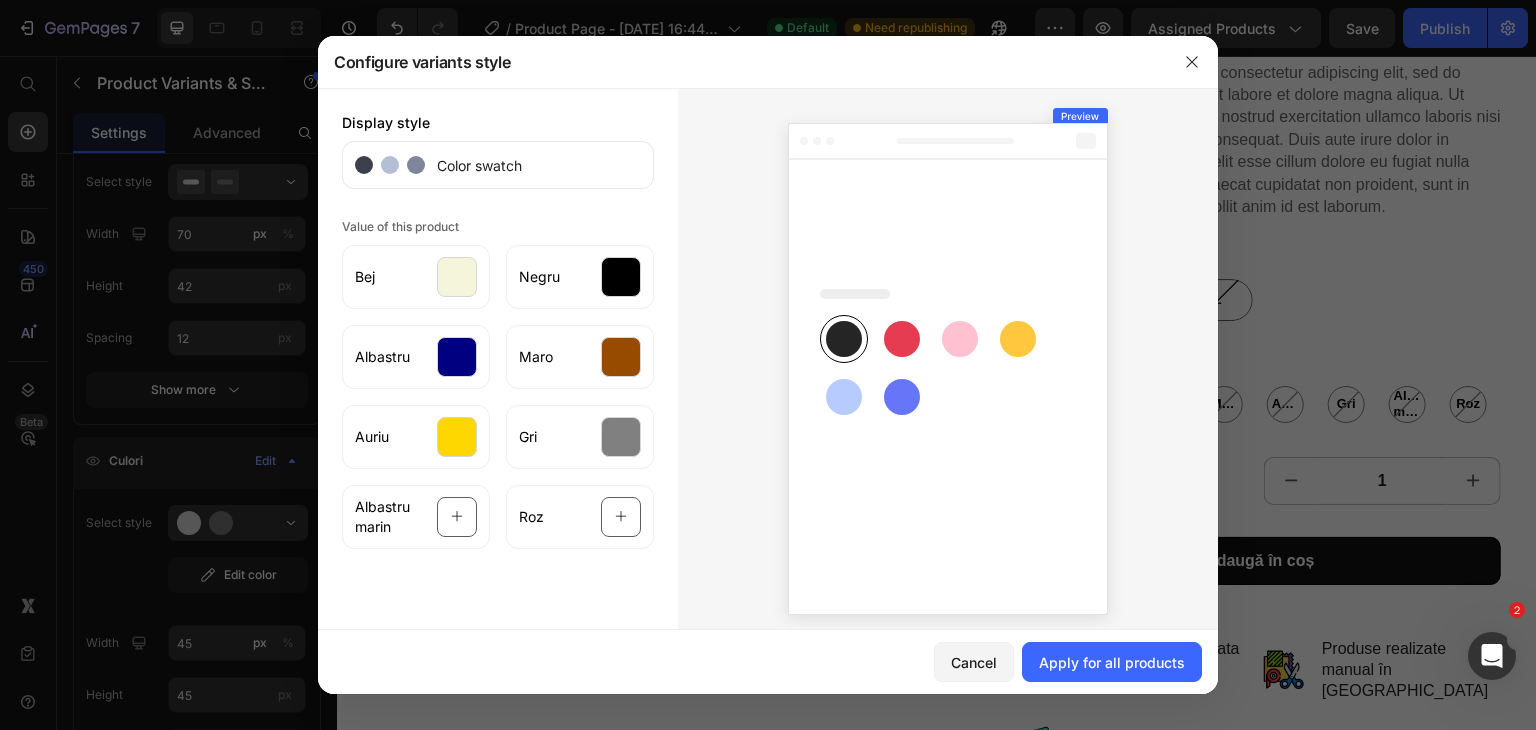 click on "Display style Color swatch Value of this product Bej Negru Albastru Maro Auriu Gri Albastru [PERSON_NAME]" at bounding box center (498, 365) 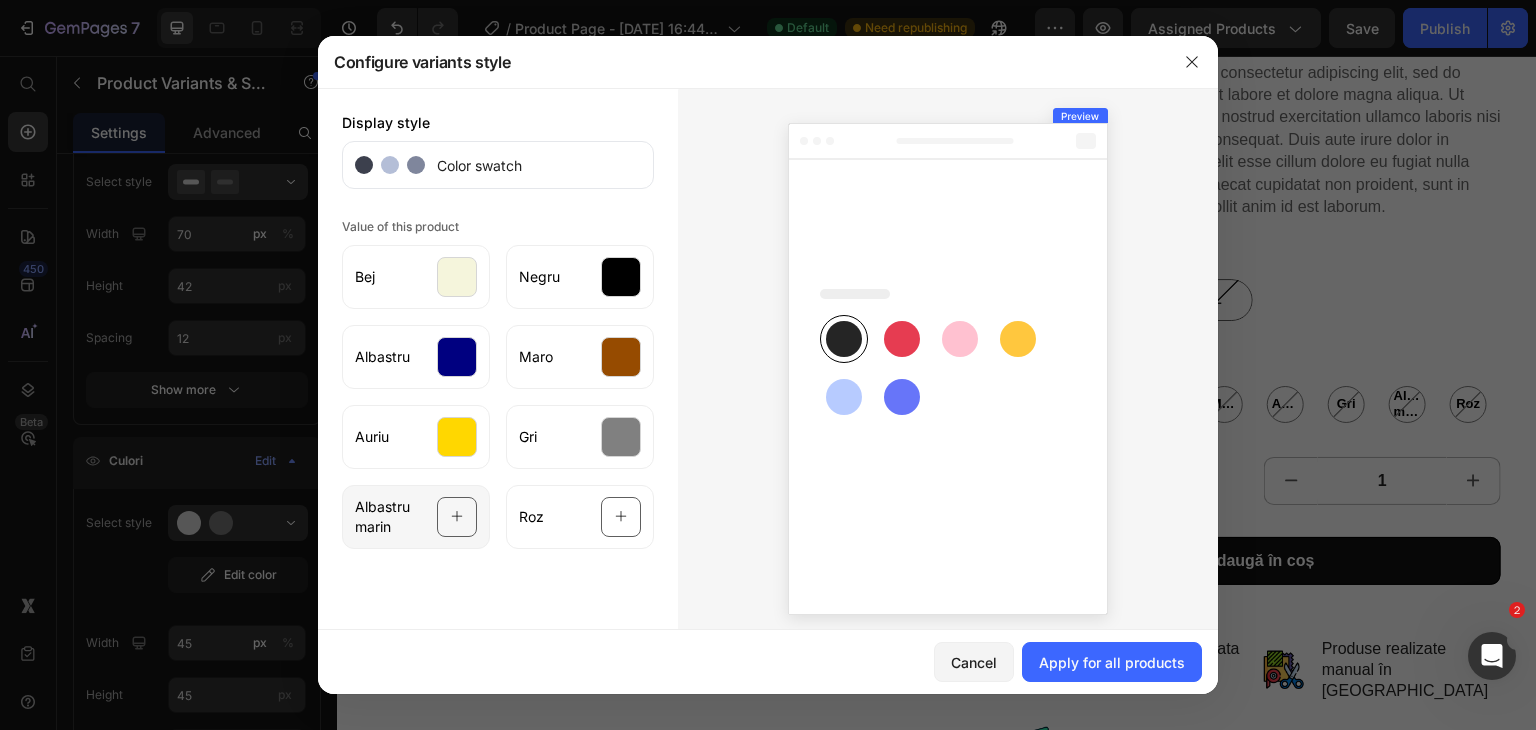 click 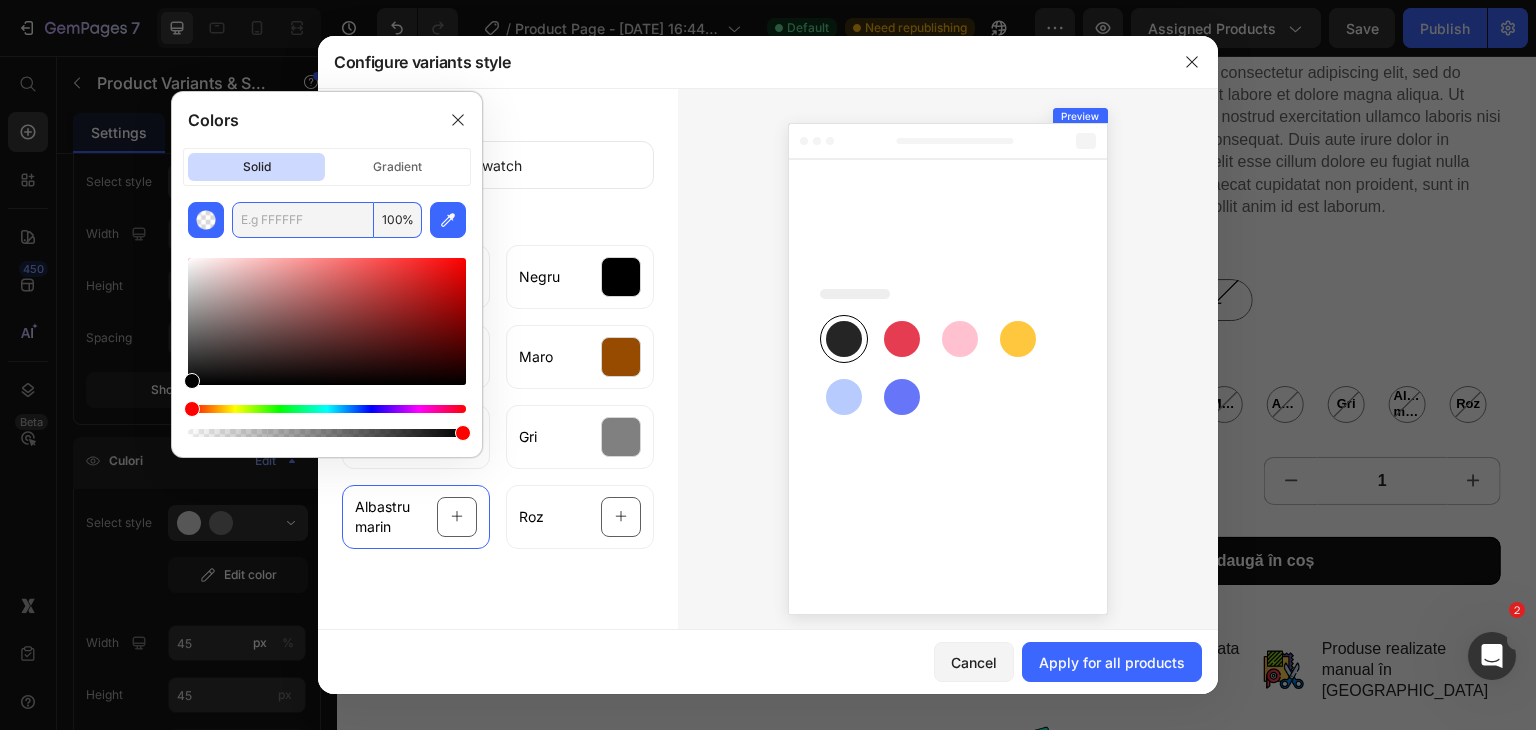 paste on "000080" 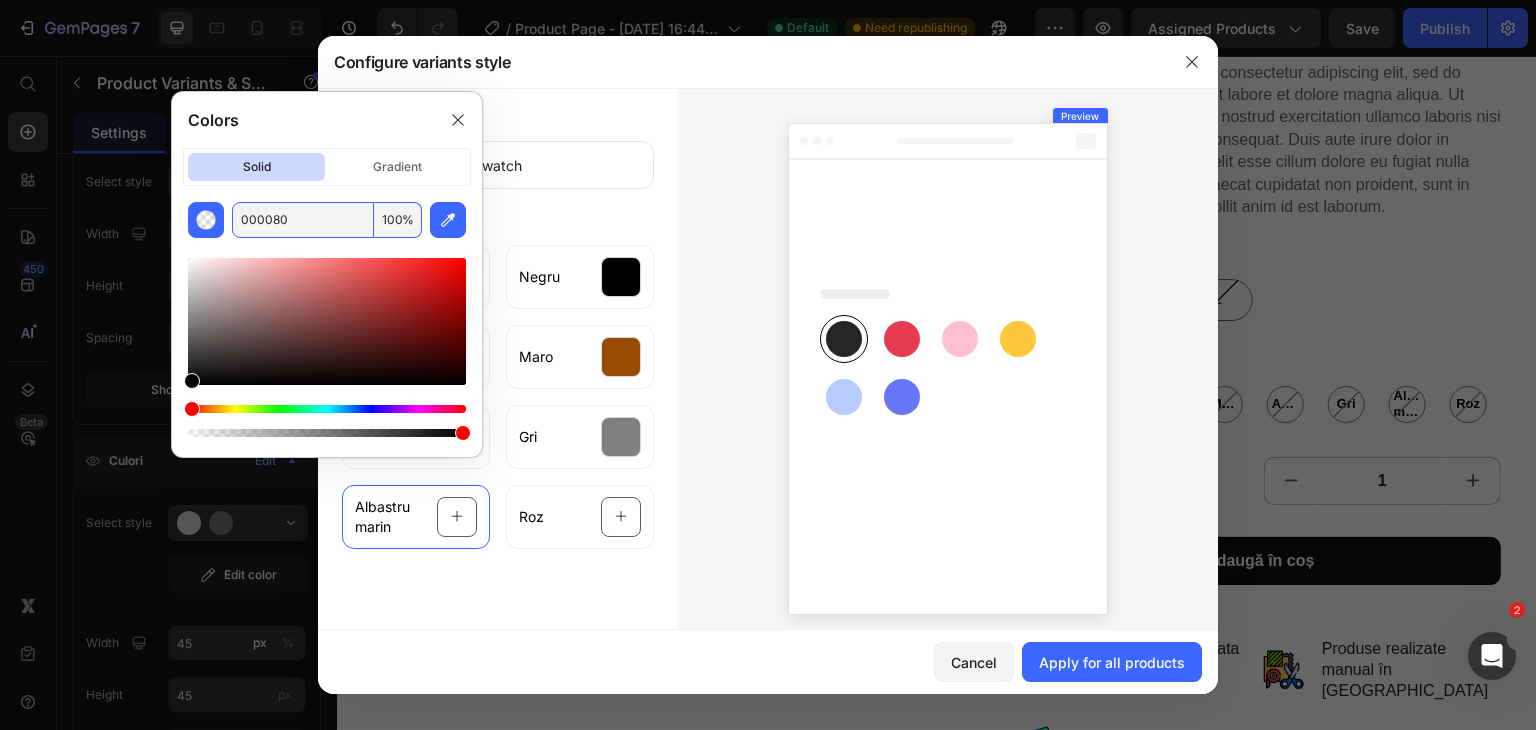 click on "000080" at bounding box center [303, 220] 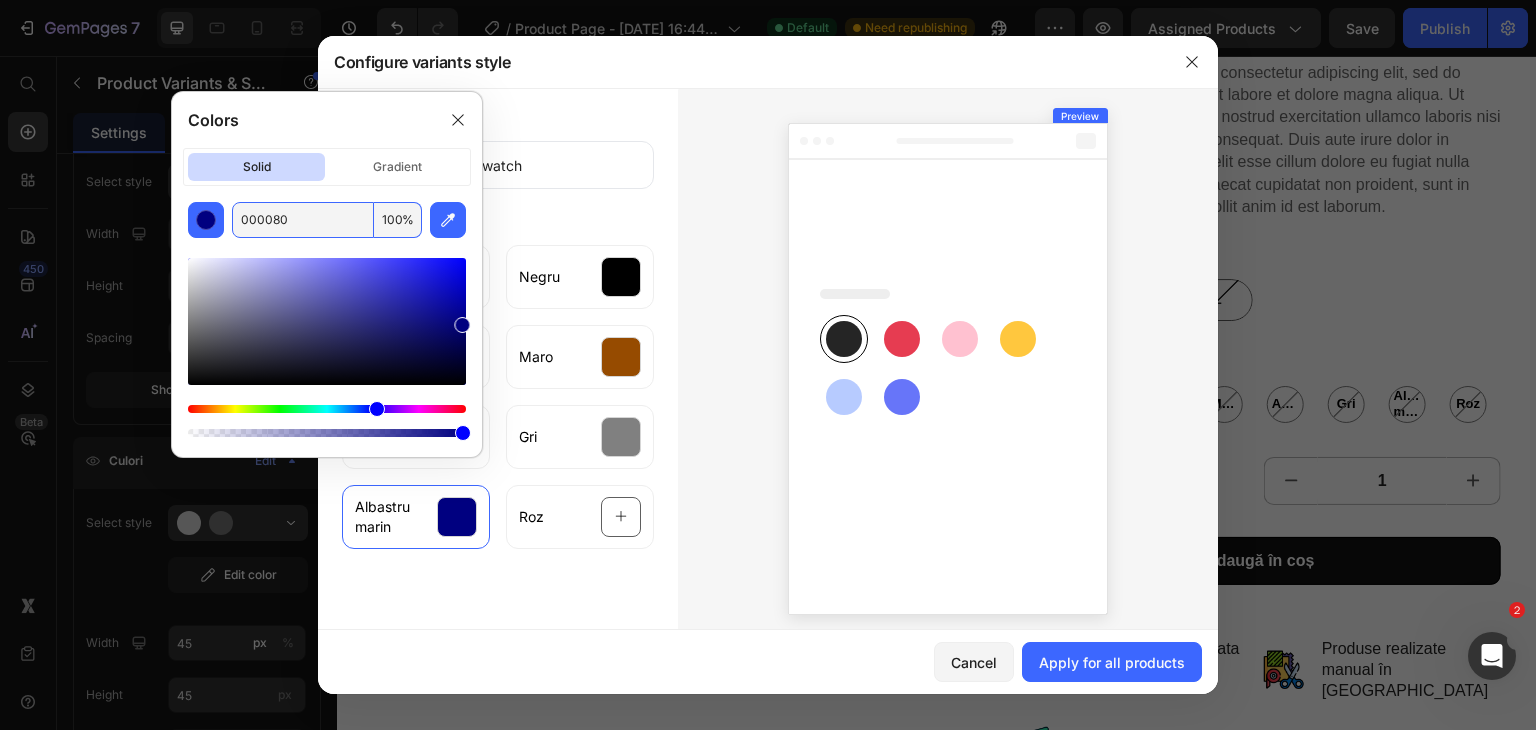 type on "000080" 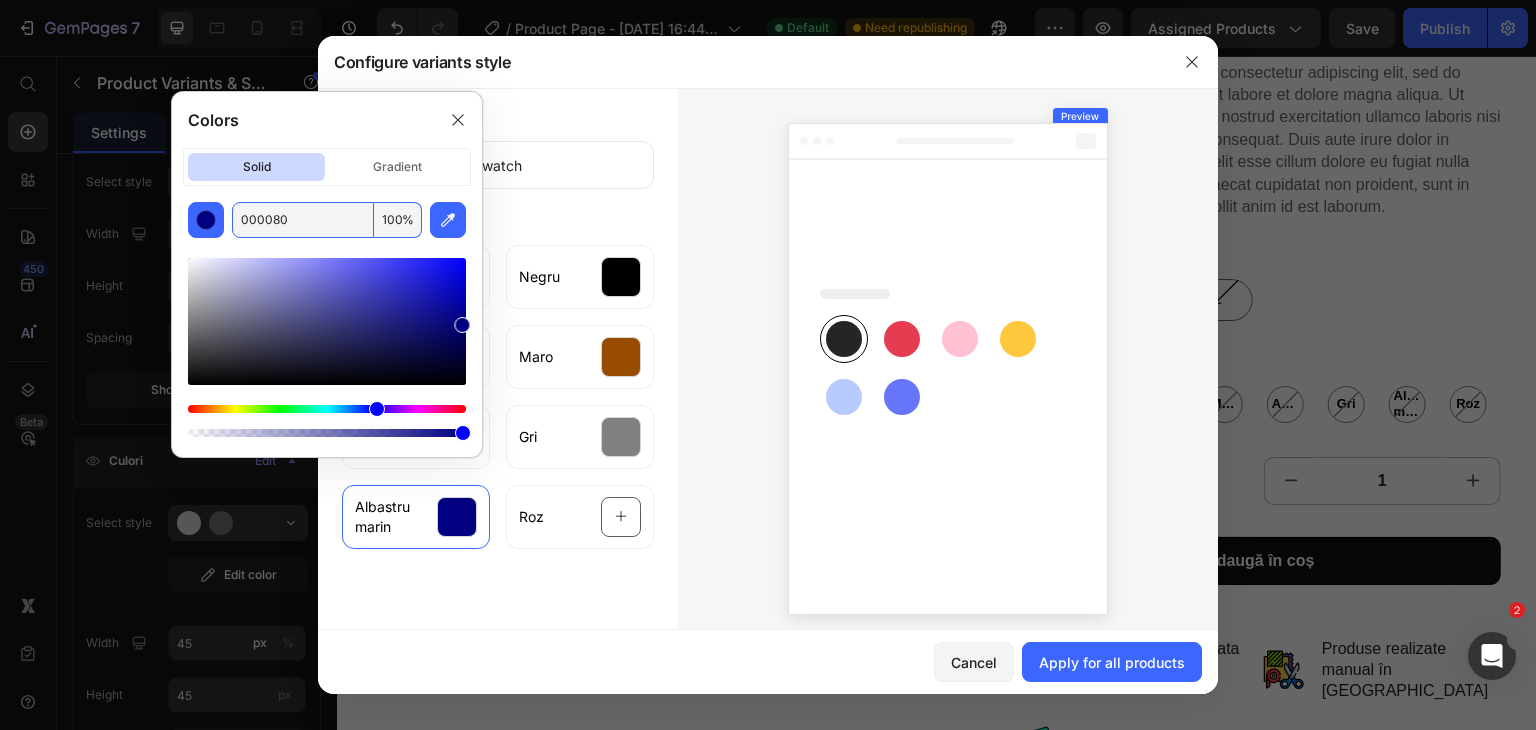 click on "Cancel Apply for all products" at bounding box center [768, 662] 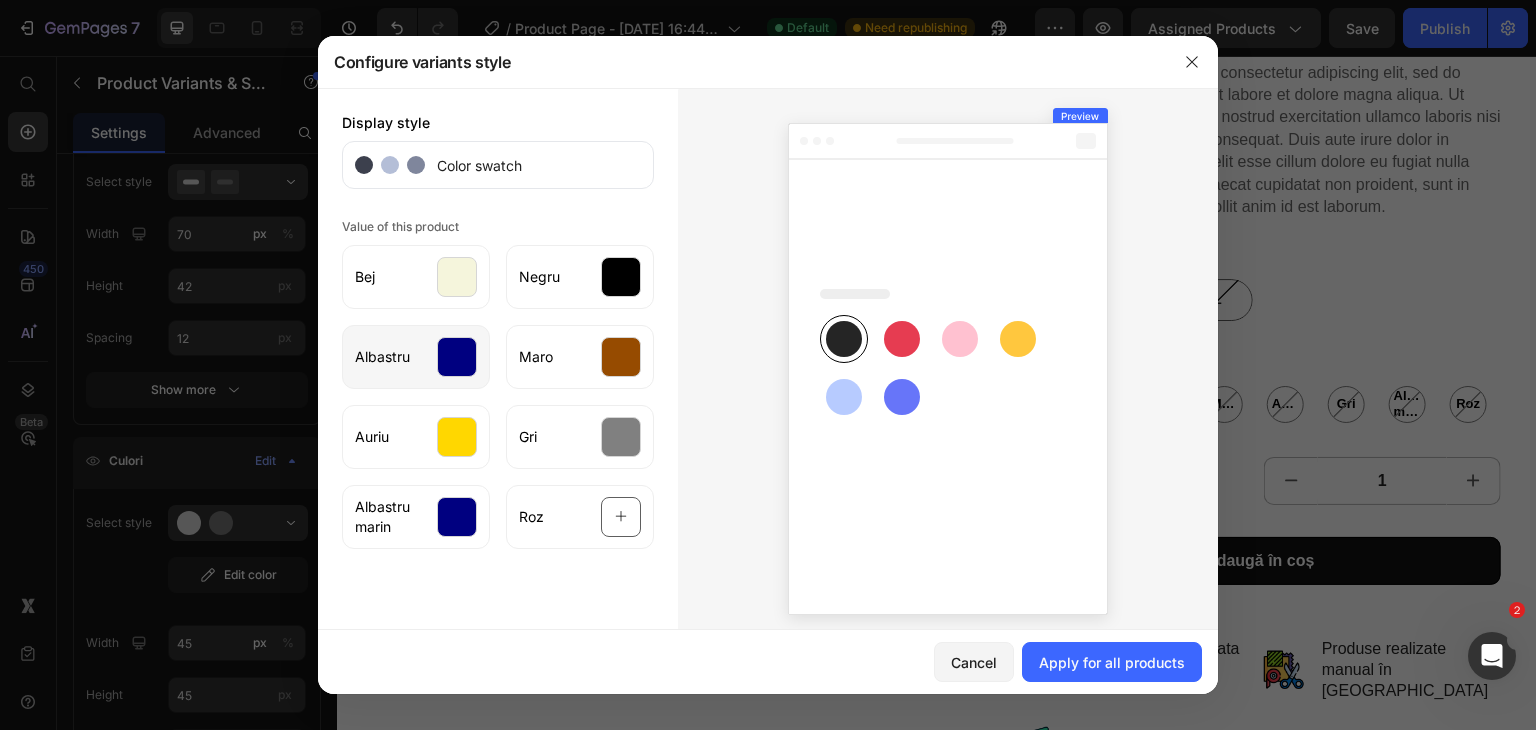 click at bounding box center [457, 357] 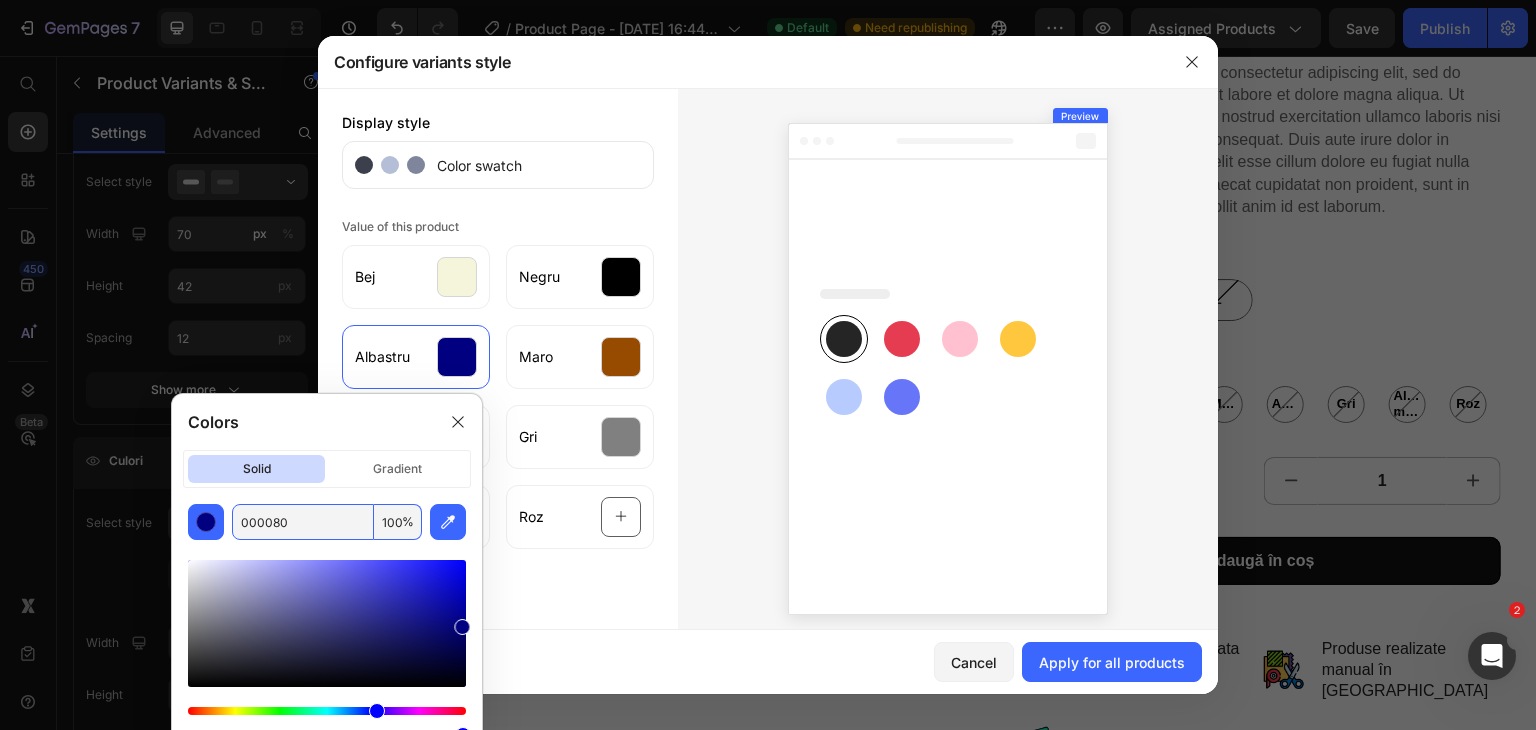click on "000080" at bounding box center (303, 522) 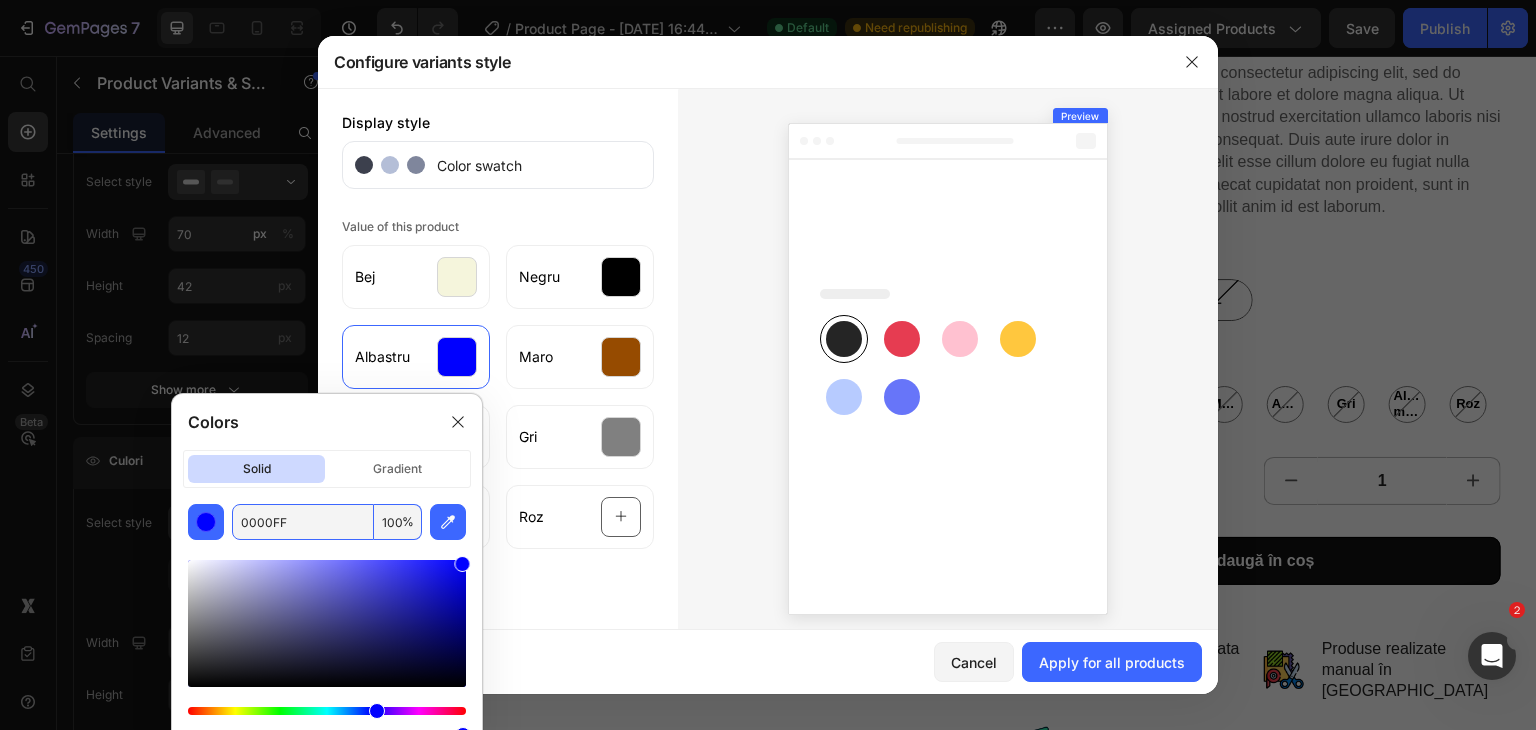 type on "0000FF" 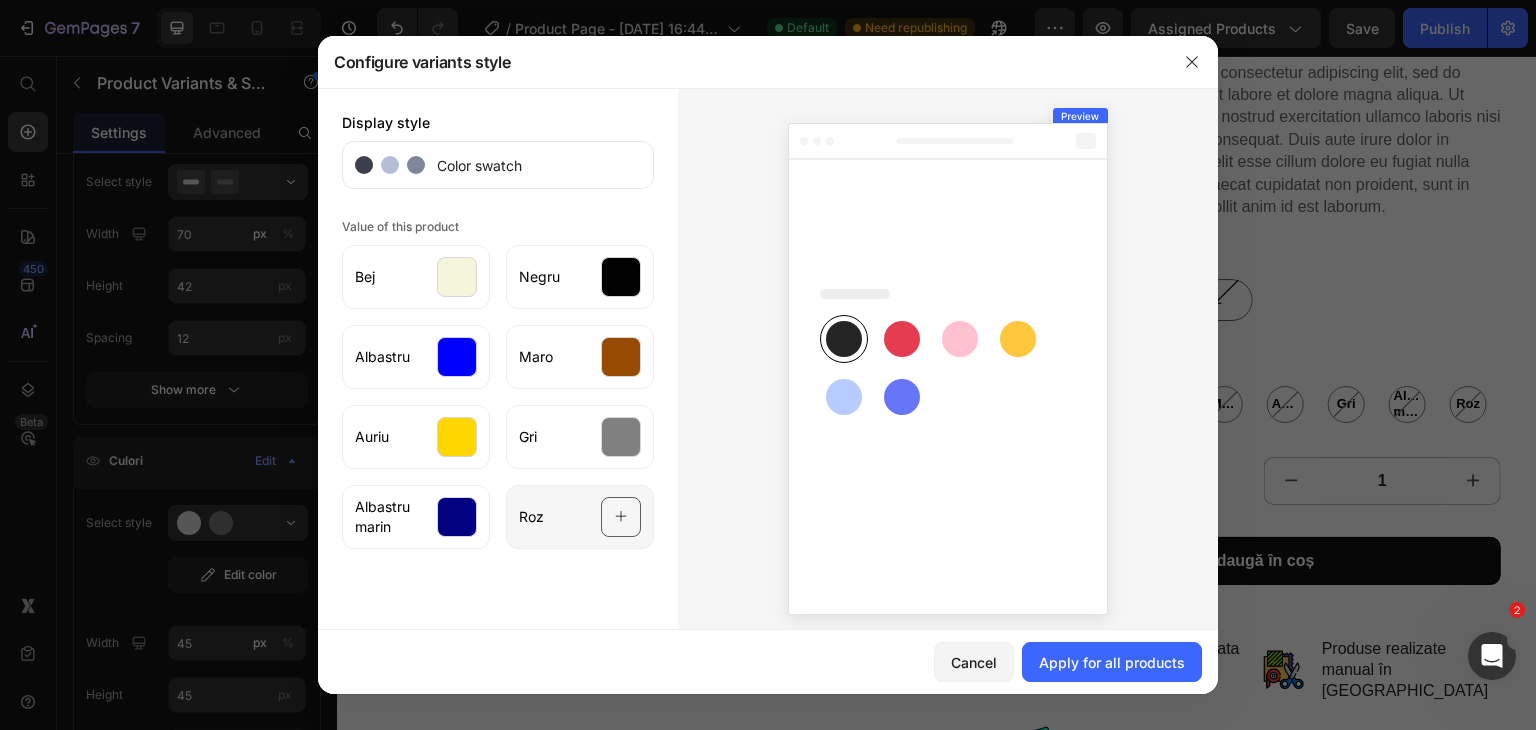 click at bounding box center [621, 517] 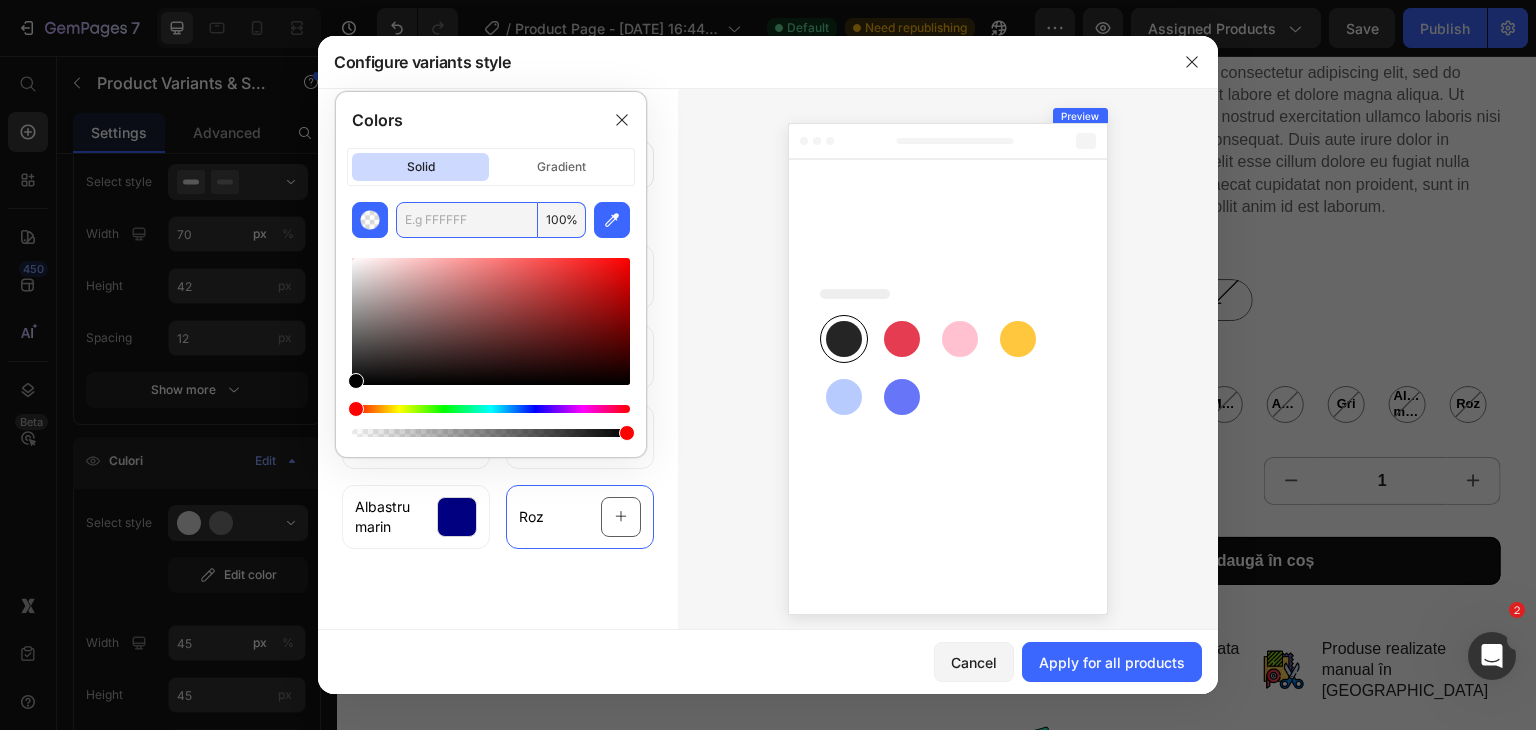 paste on "#FF8DA1," 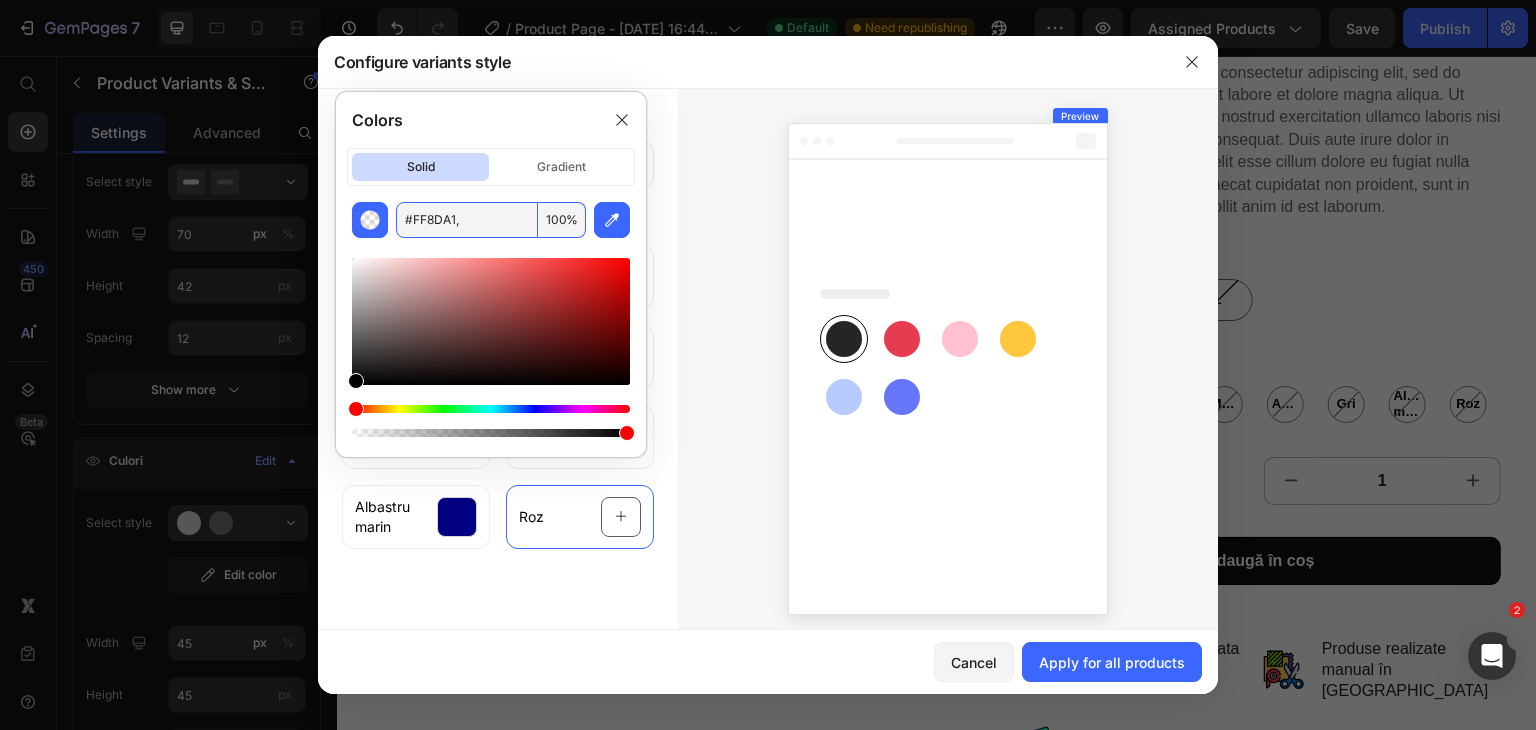 click on "#FF8DA1," at bounding box center (467, 220) 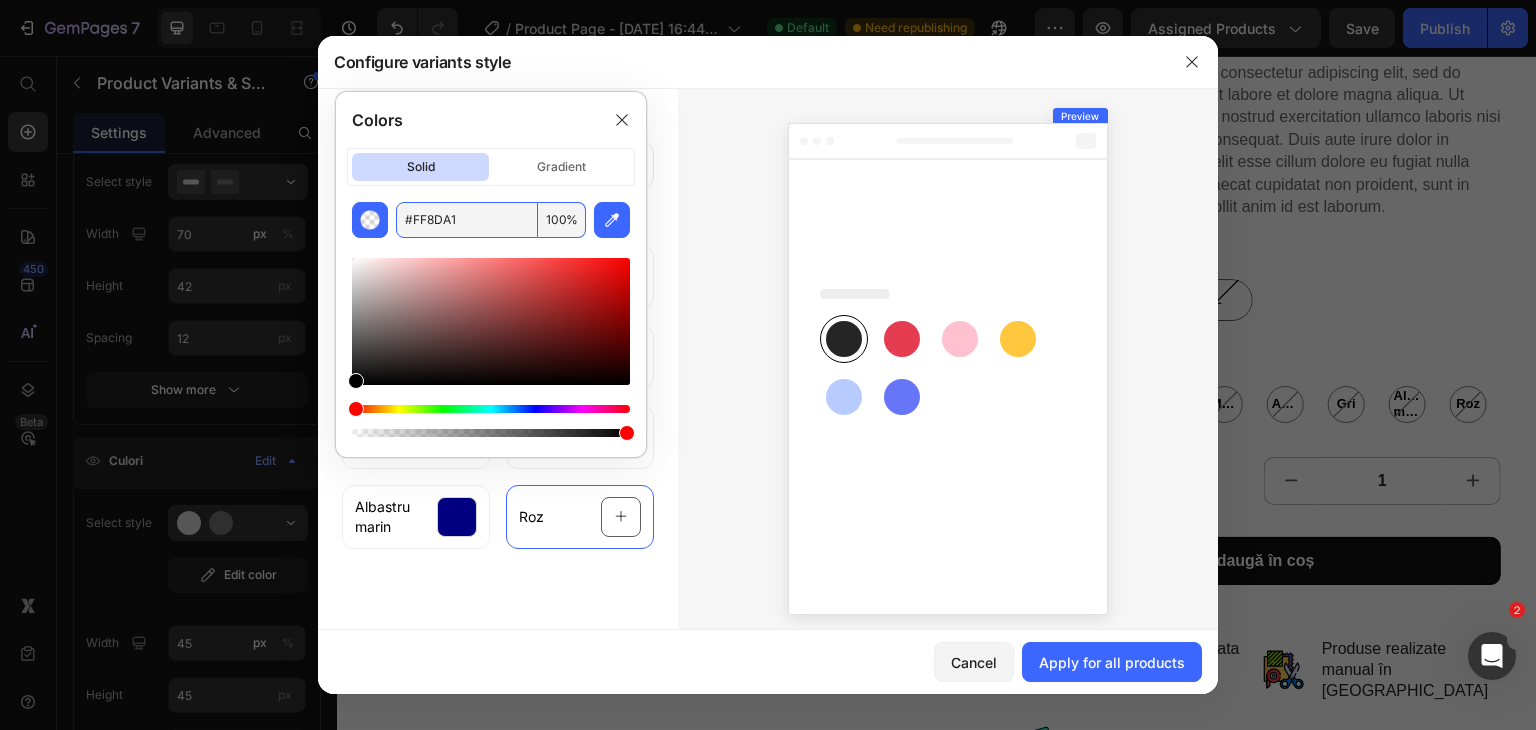 type on "FF8DA1" 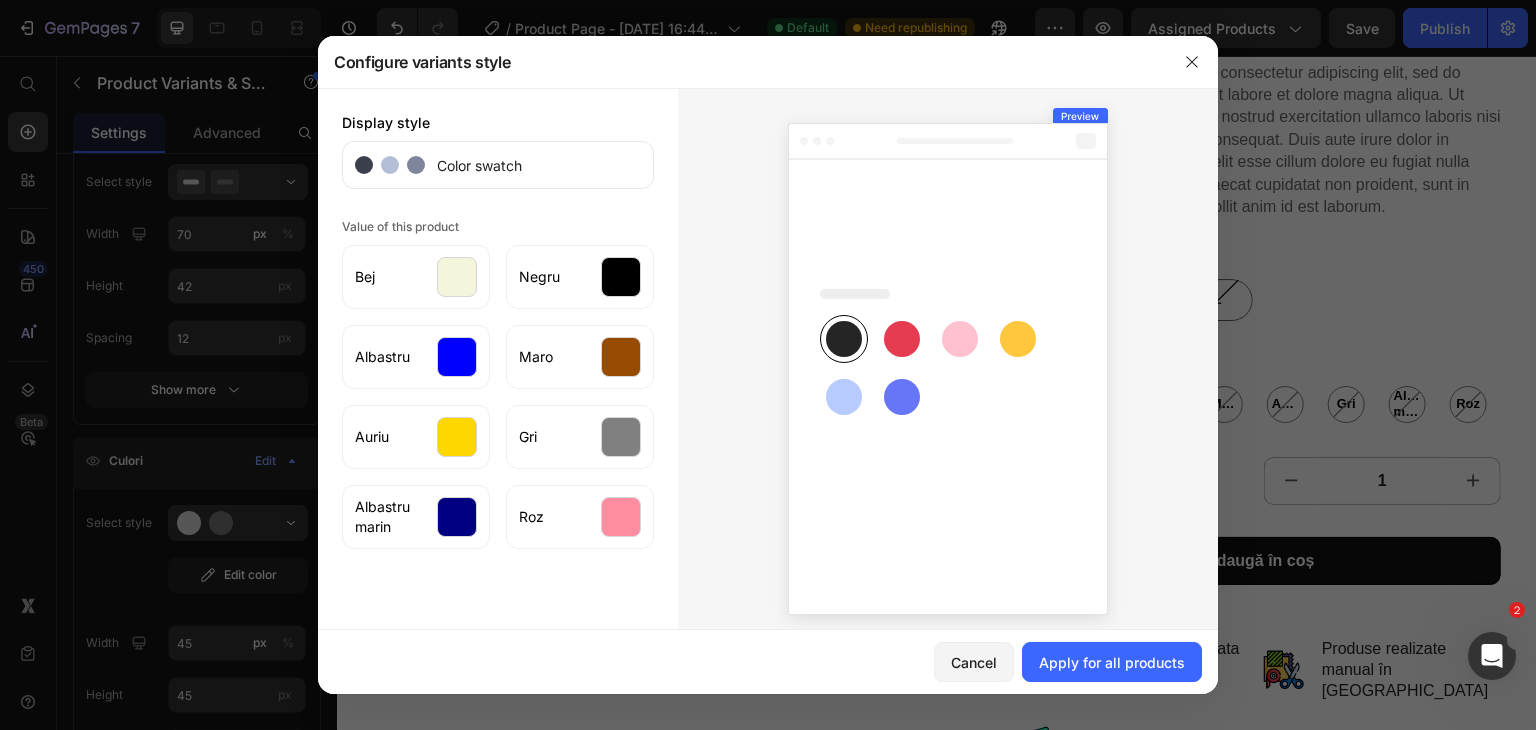 click at bounding box center (948, 365) 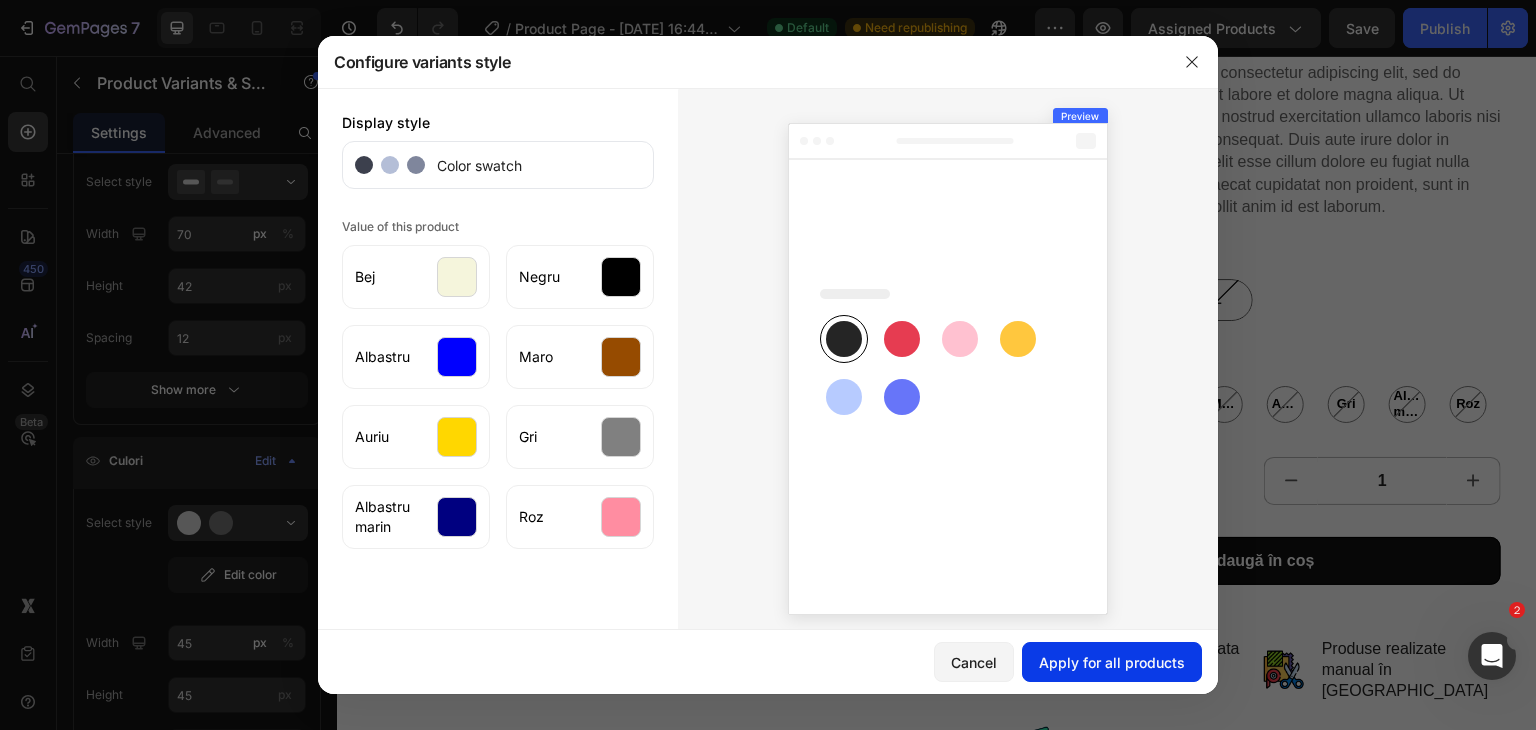 click on "Apply for all products" at bounding box center [1112, 662] 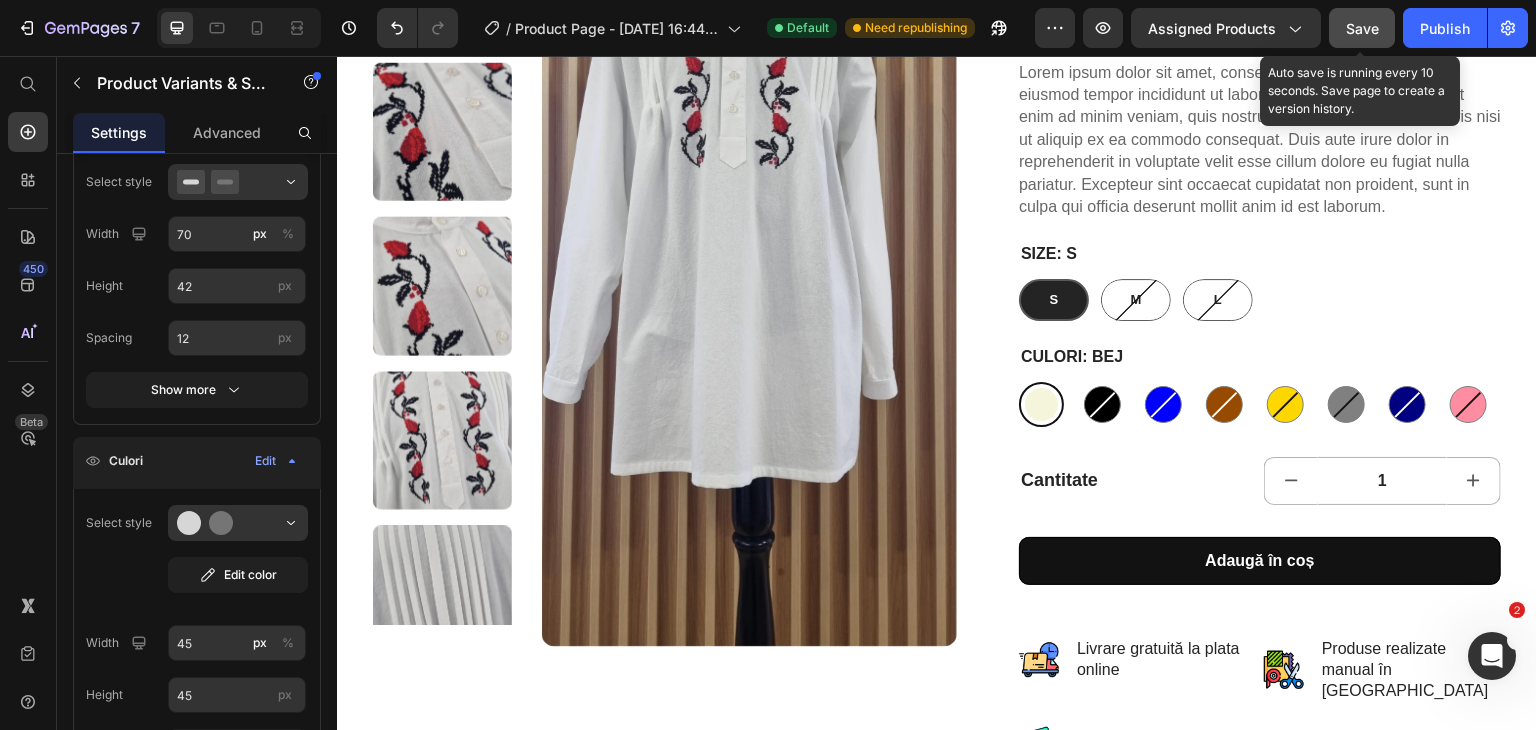 click on "Save" at bounding box center [1362, 28] 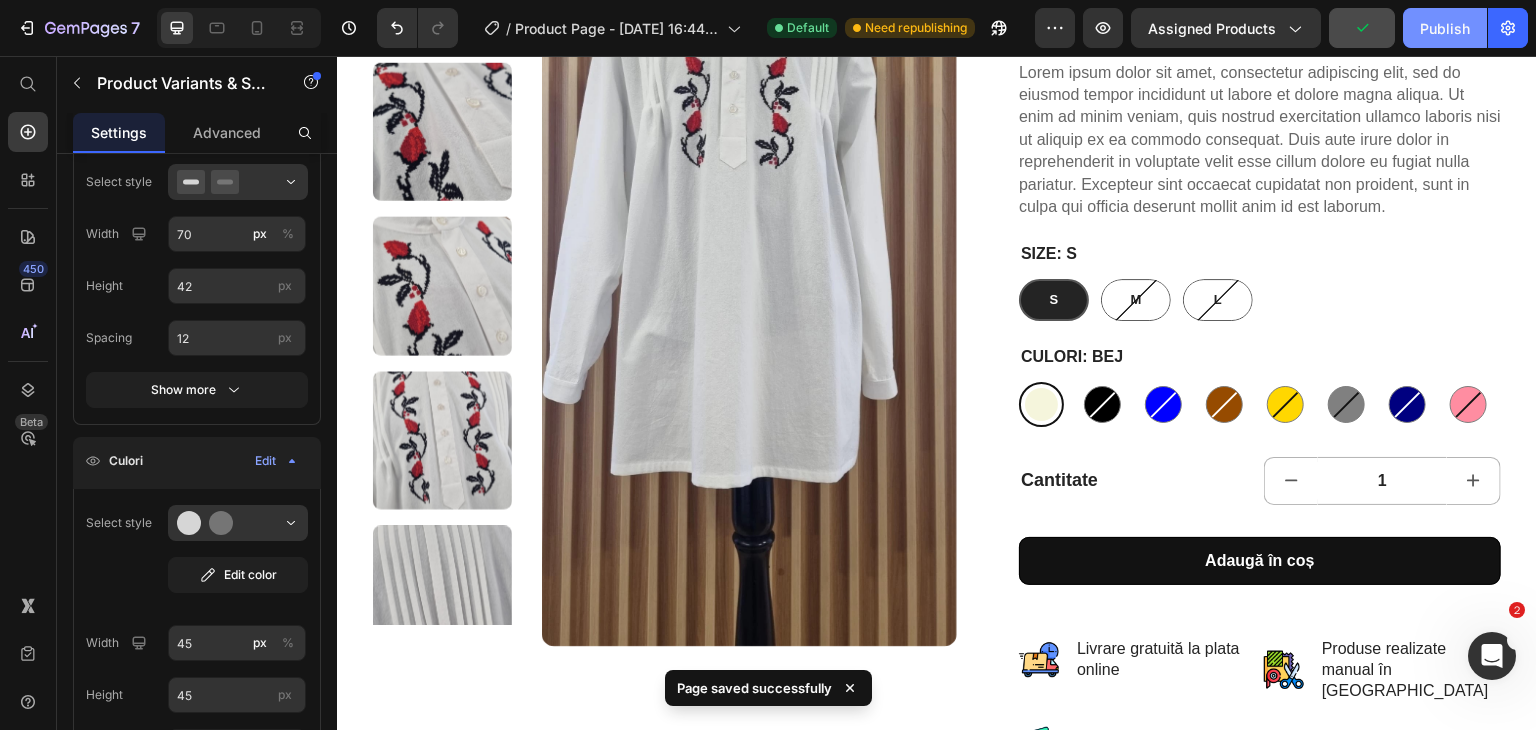 click on "Publish" at bounding box center (1445, 28) 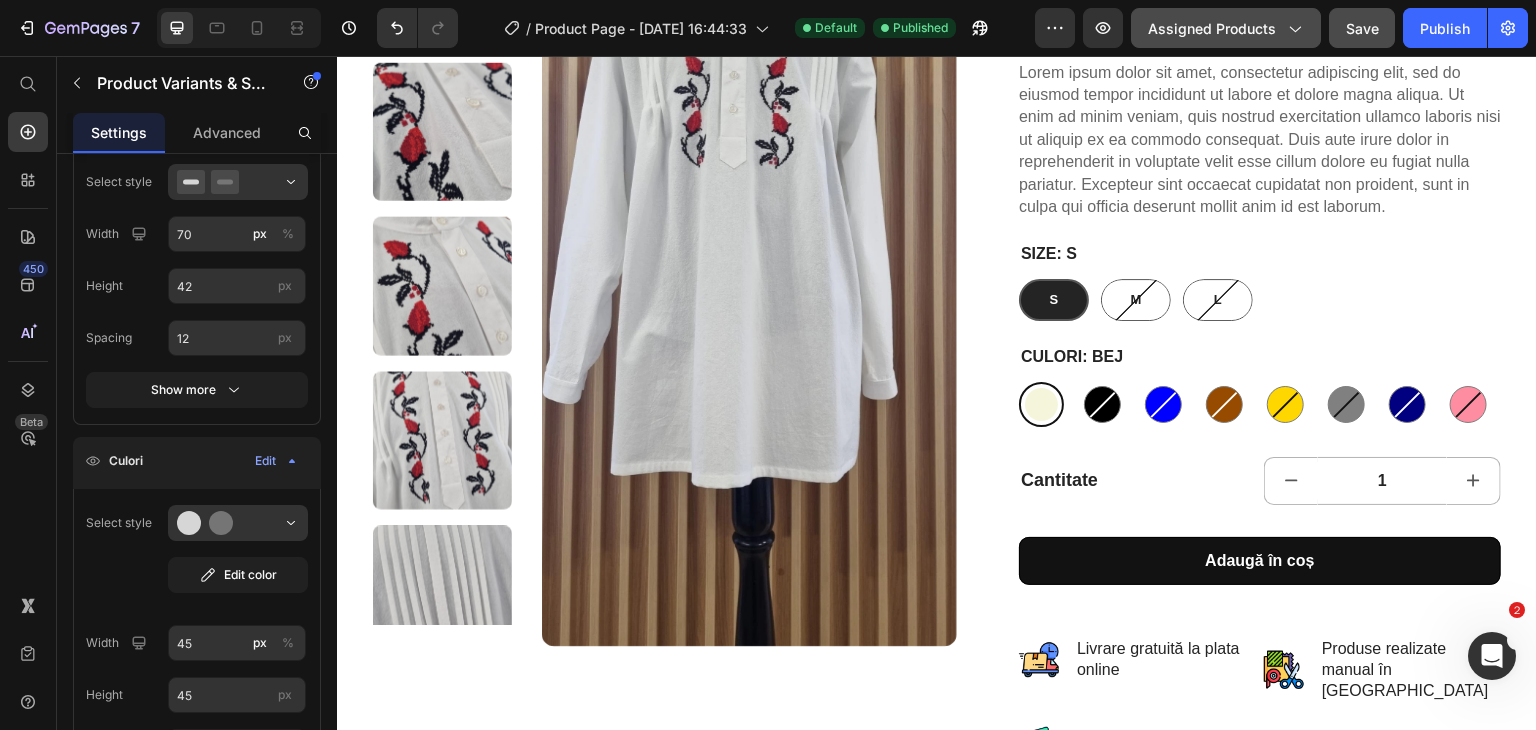 click on "Assigned Products" 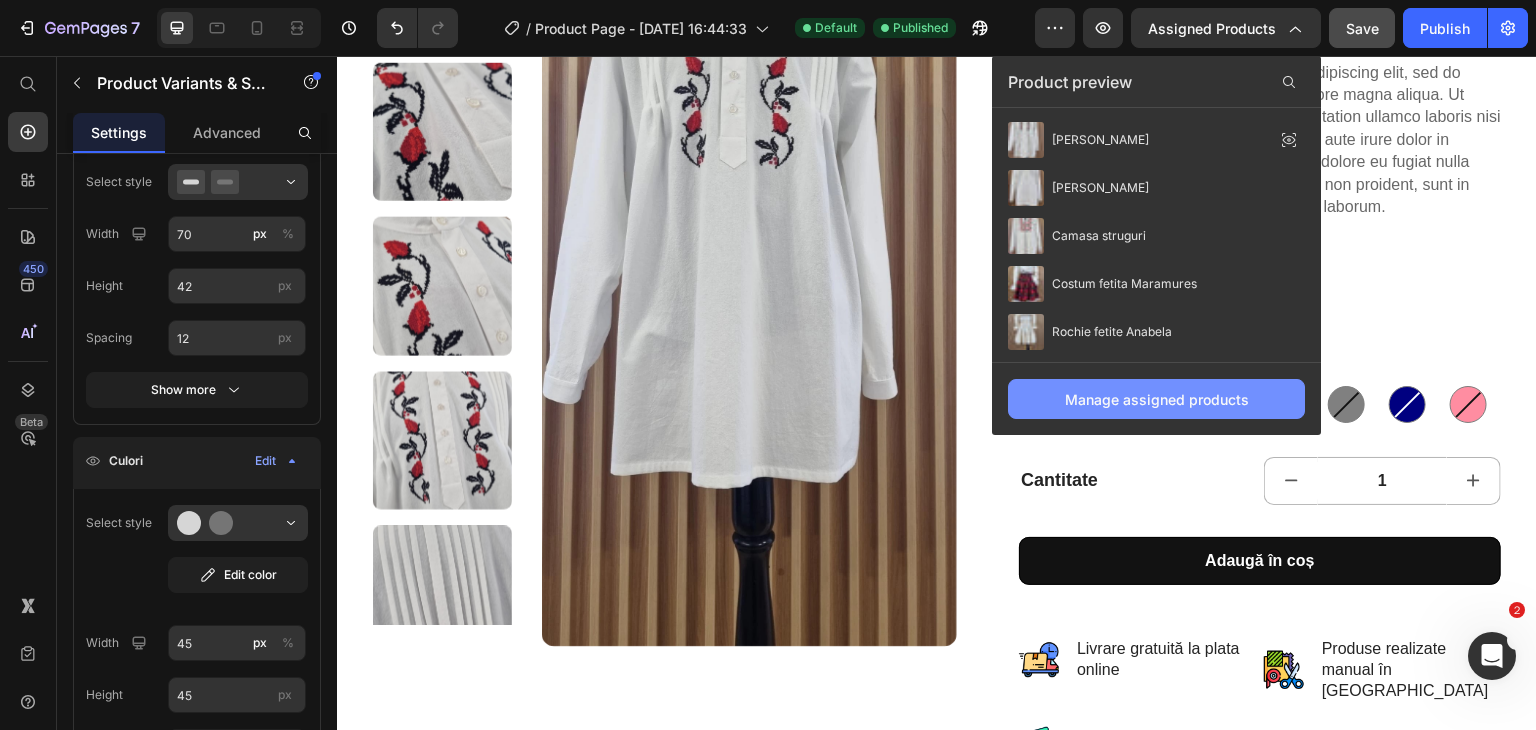 click on "Manage assigned products" at bounding box center (1157, 399) 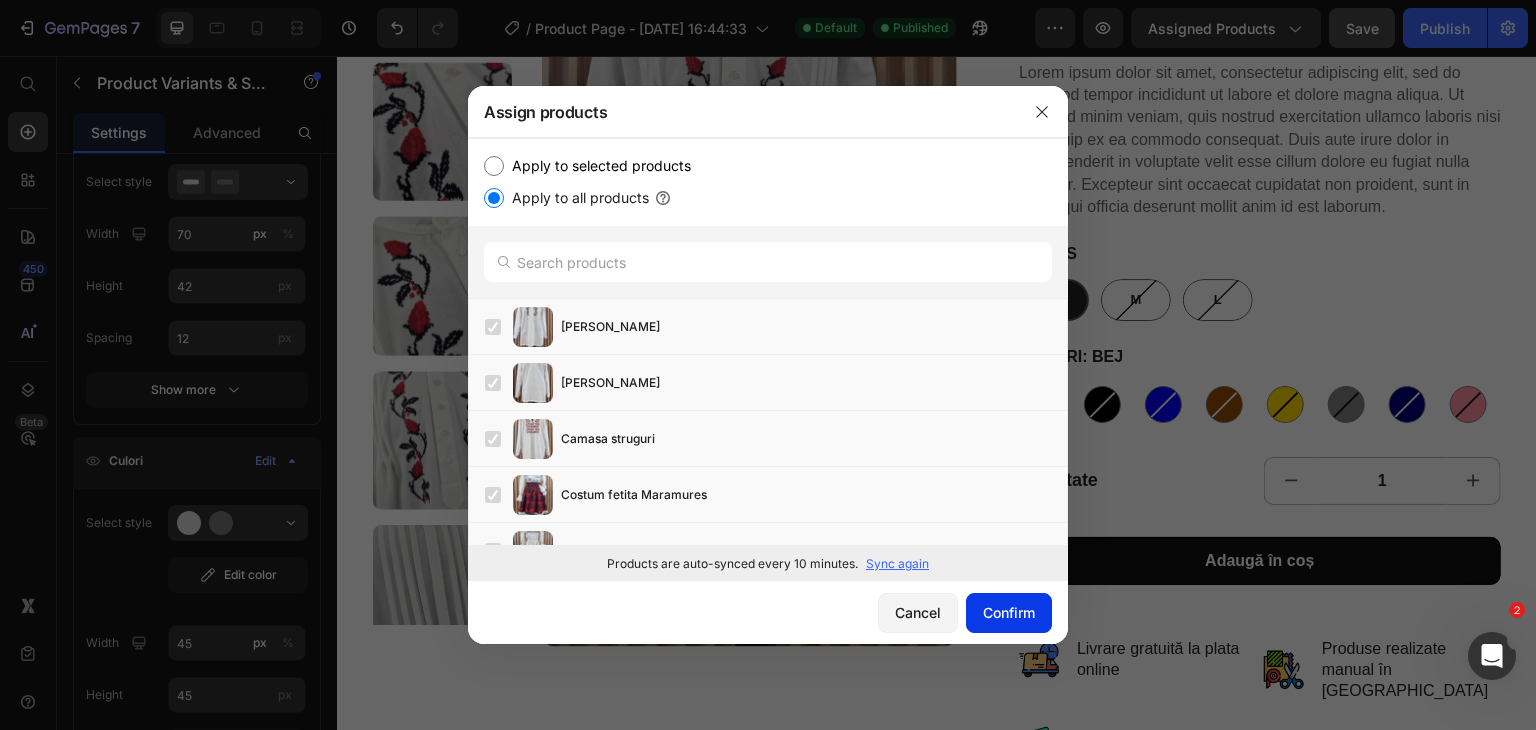 click on "Confirm" 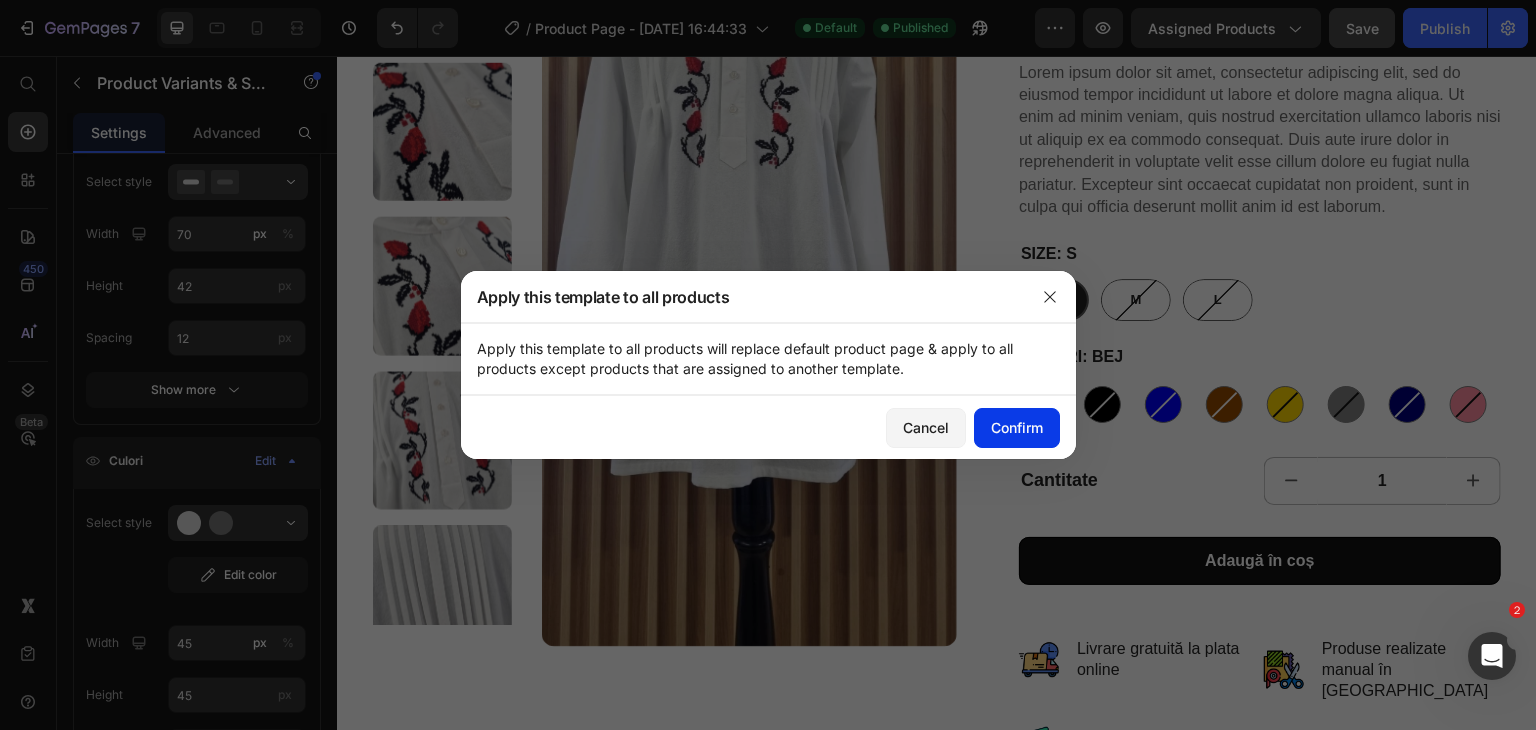 click on "Confirm" at bounding box center [1017, 427] 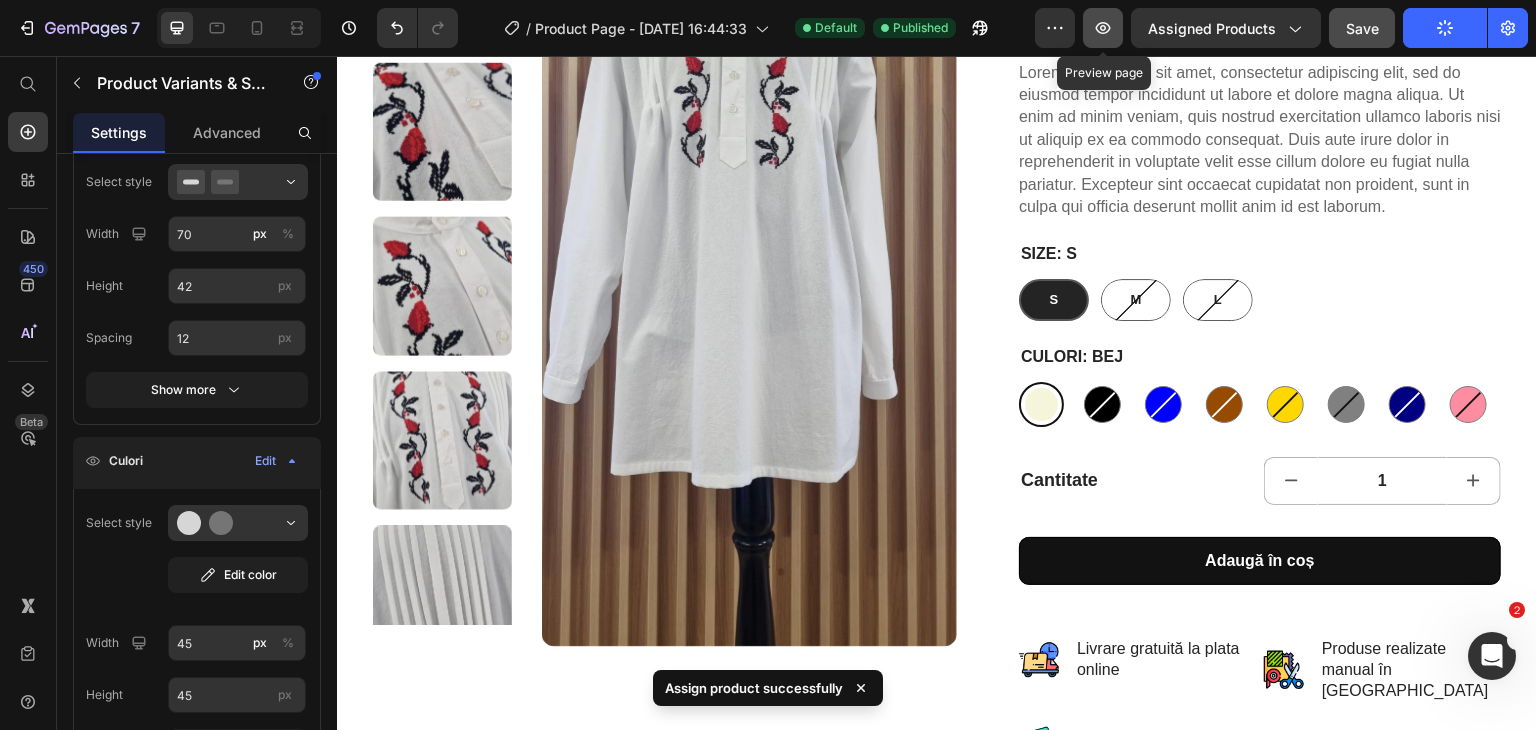 click 